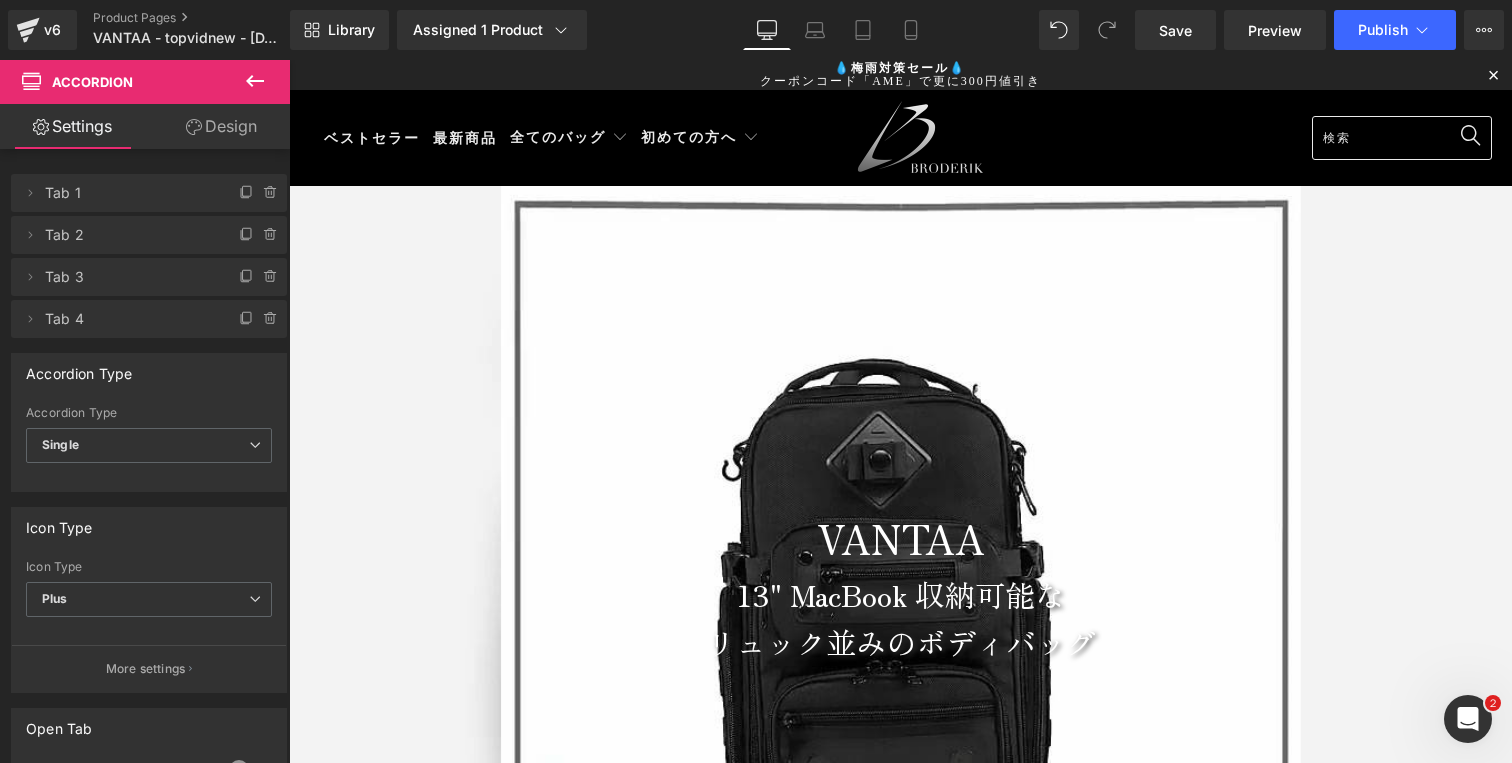 scroll, scrollTop: 1206, scrollLeft: 0, axis: vertical 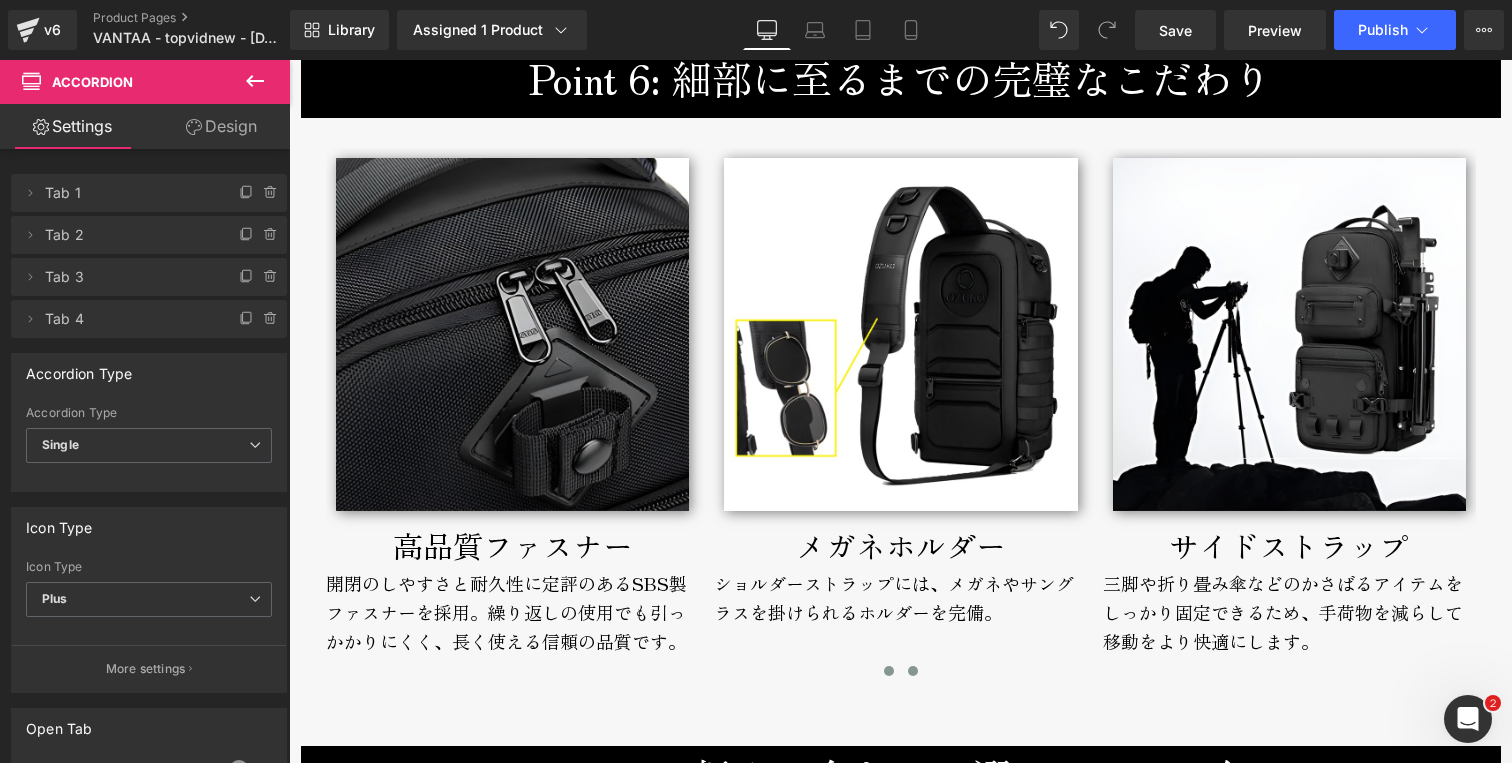 click at bounding box center (889, 671) 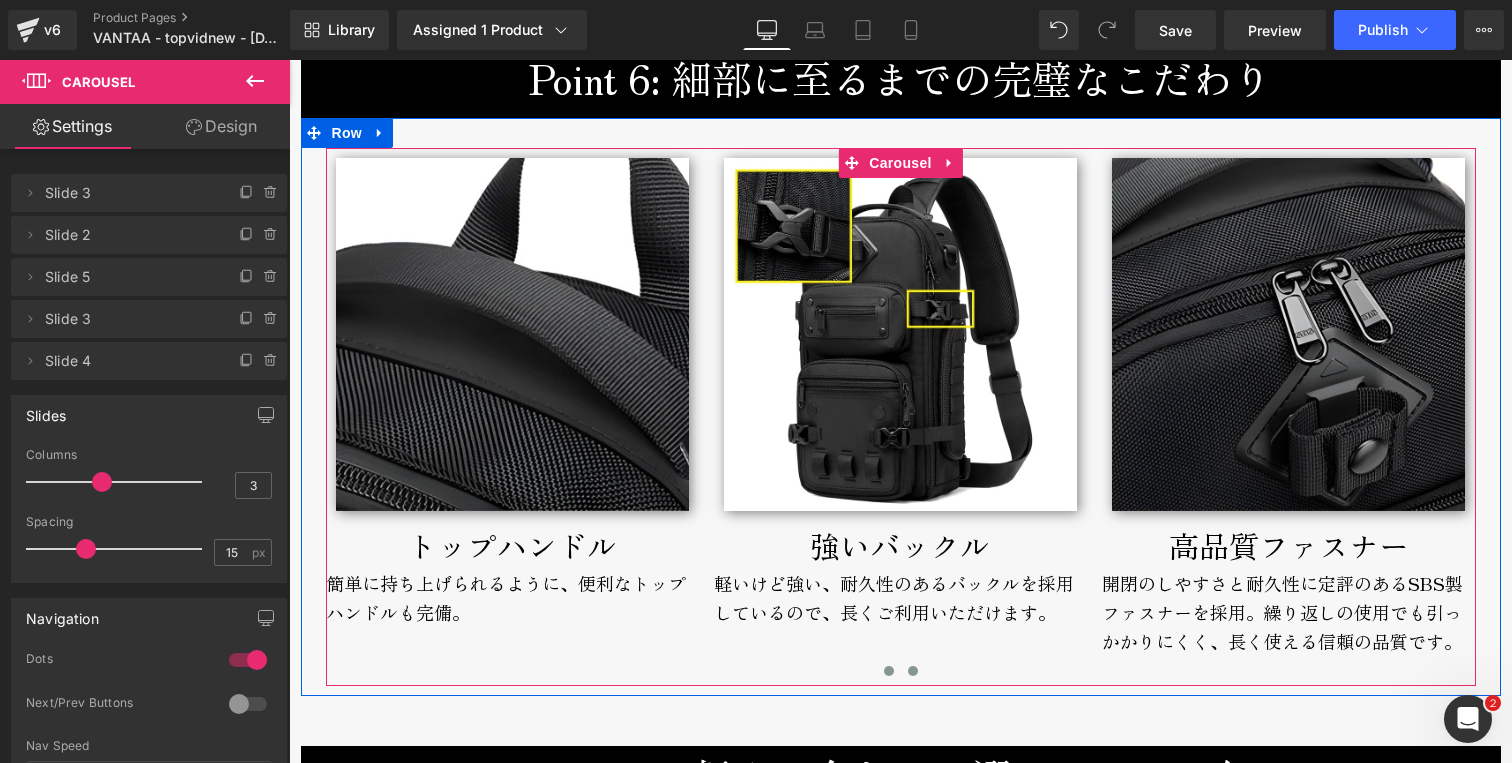 click at bounding box center (913, 671) 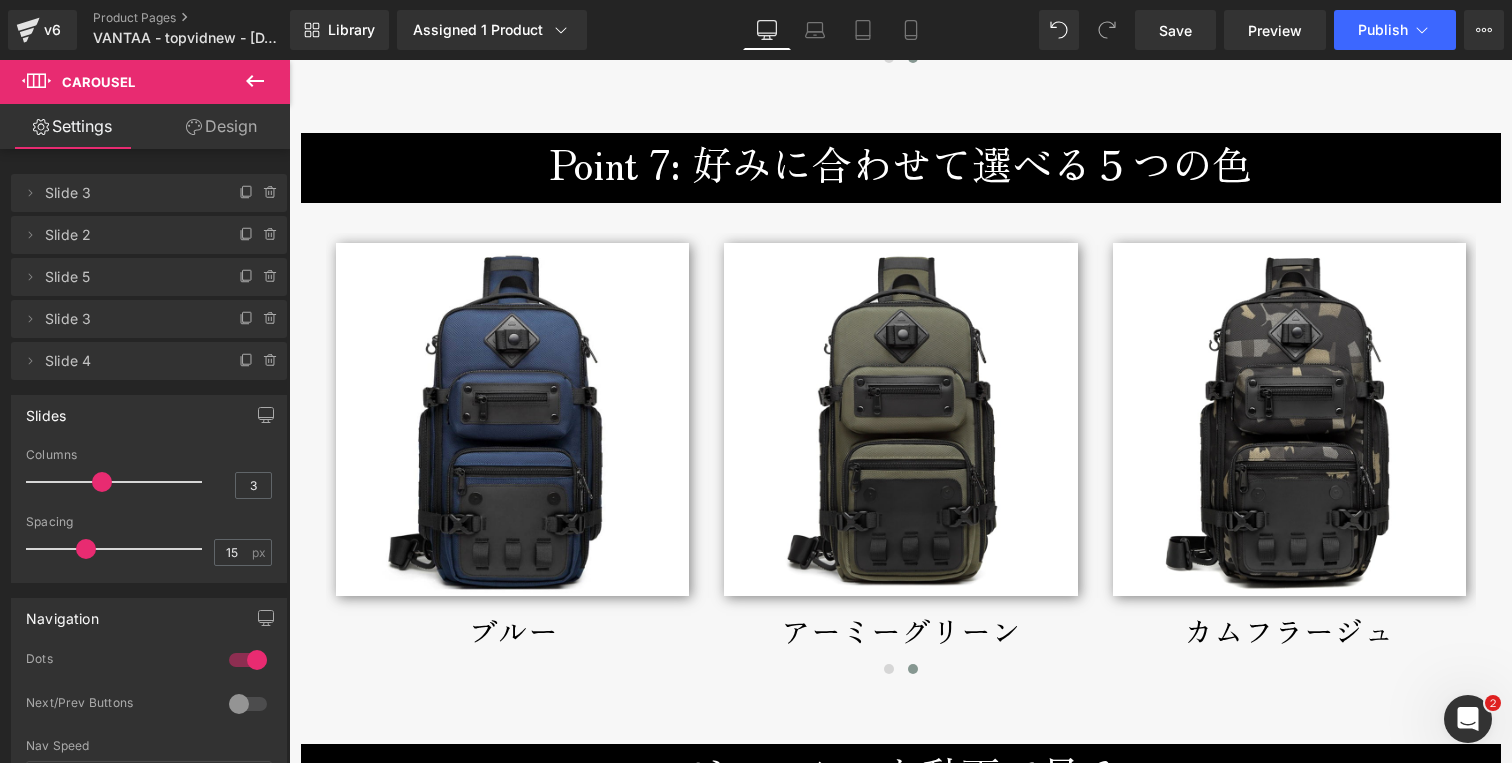 scroll, scrollTop: 7225, scrollLeft: 0, axis: vertical 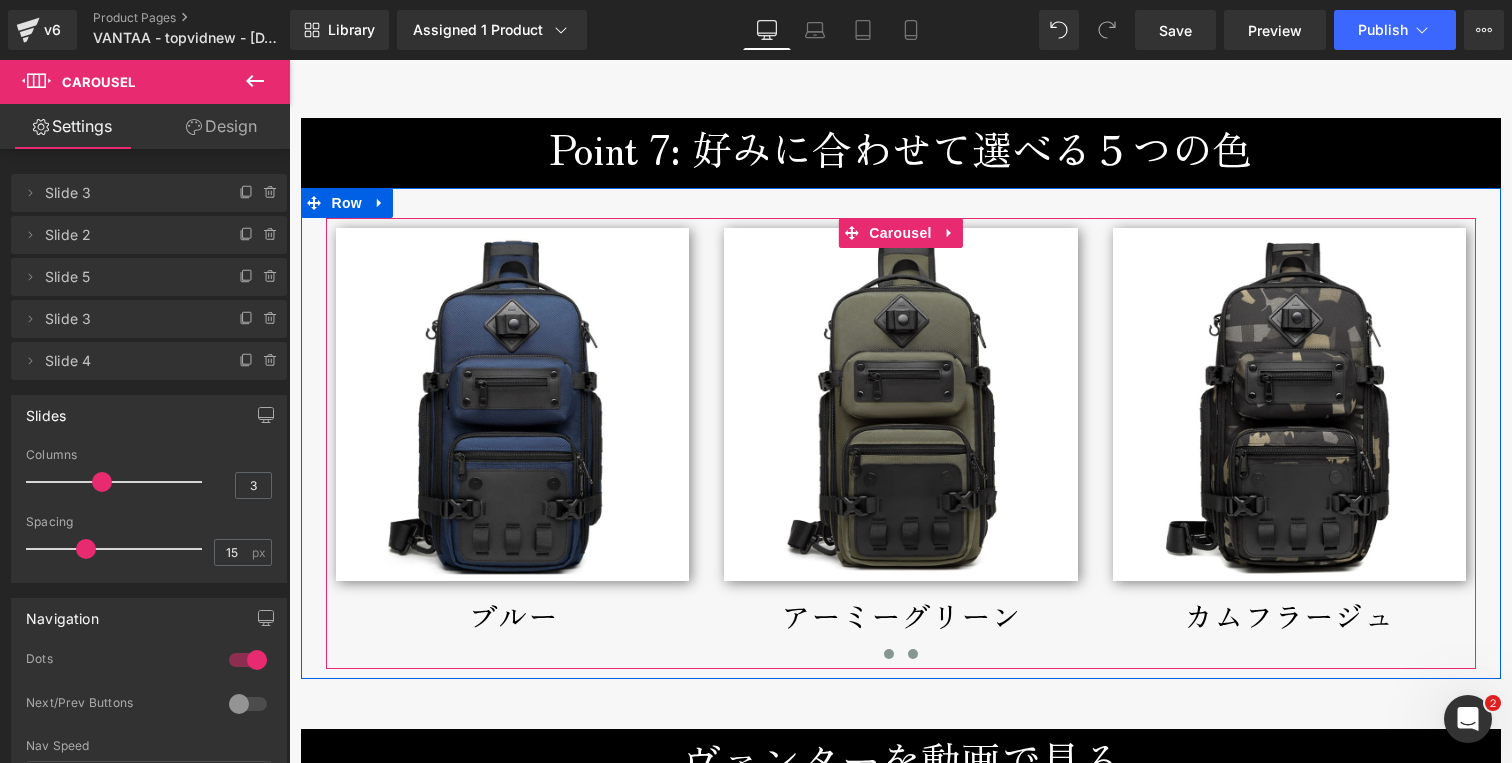 click at bounding box center (889, 654) 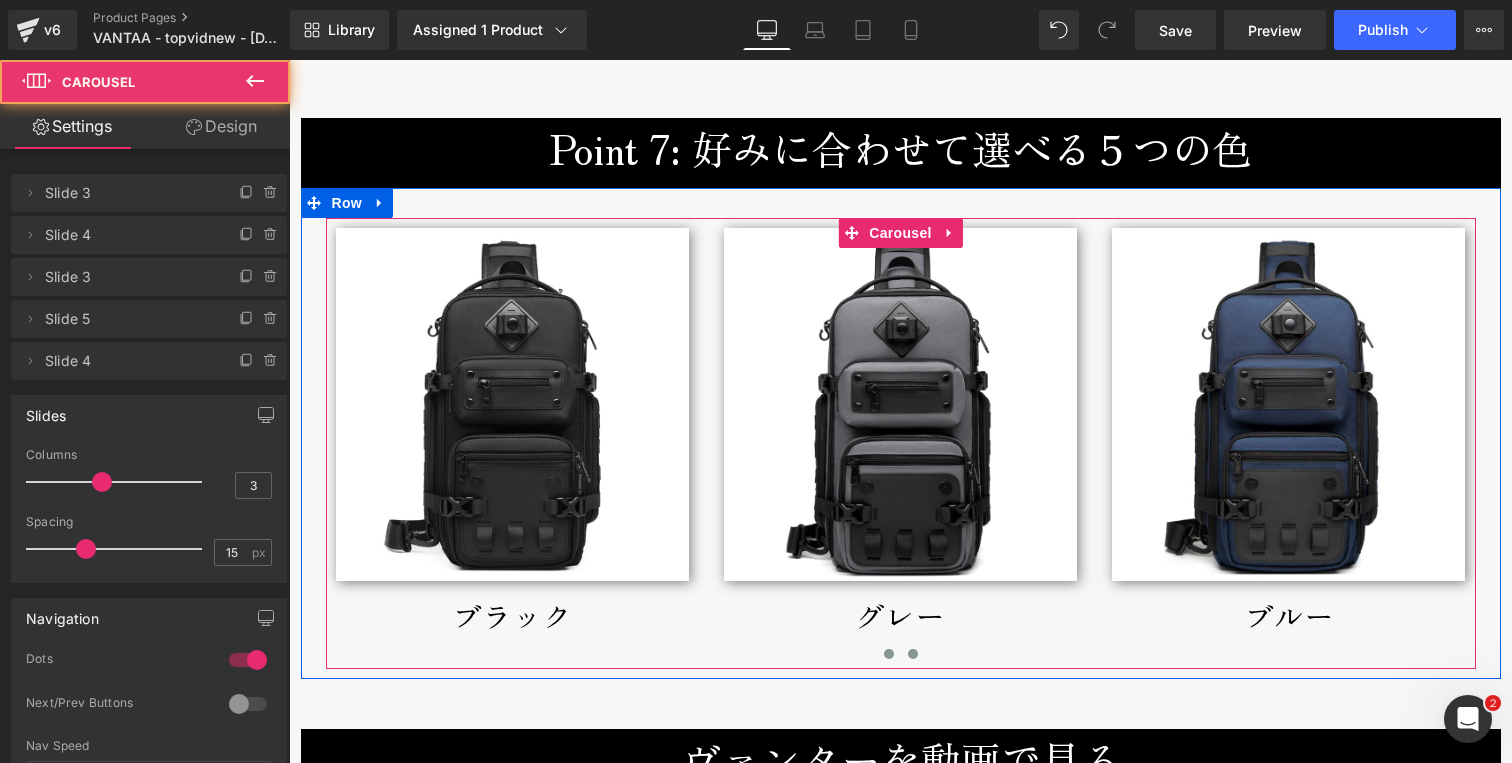 click at bounding box center [913, 654] 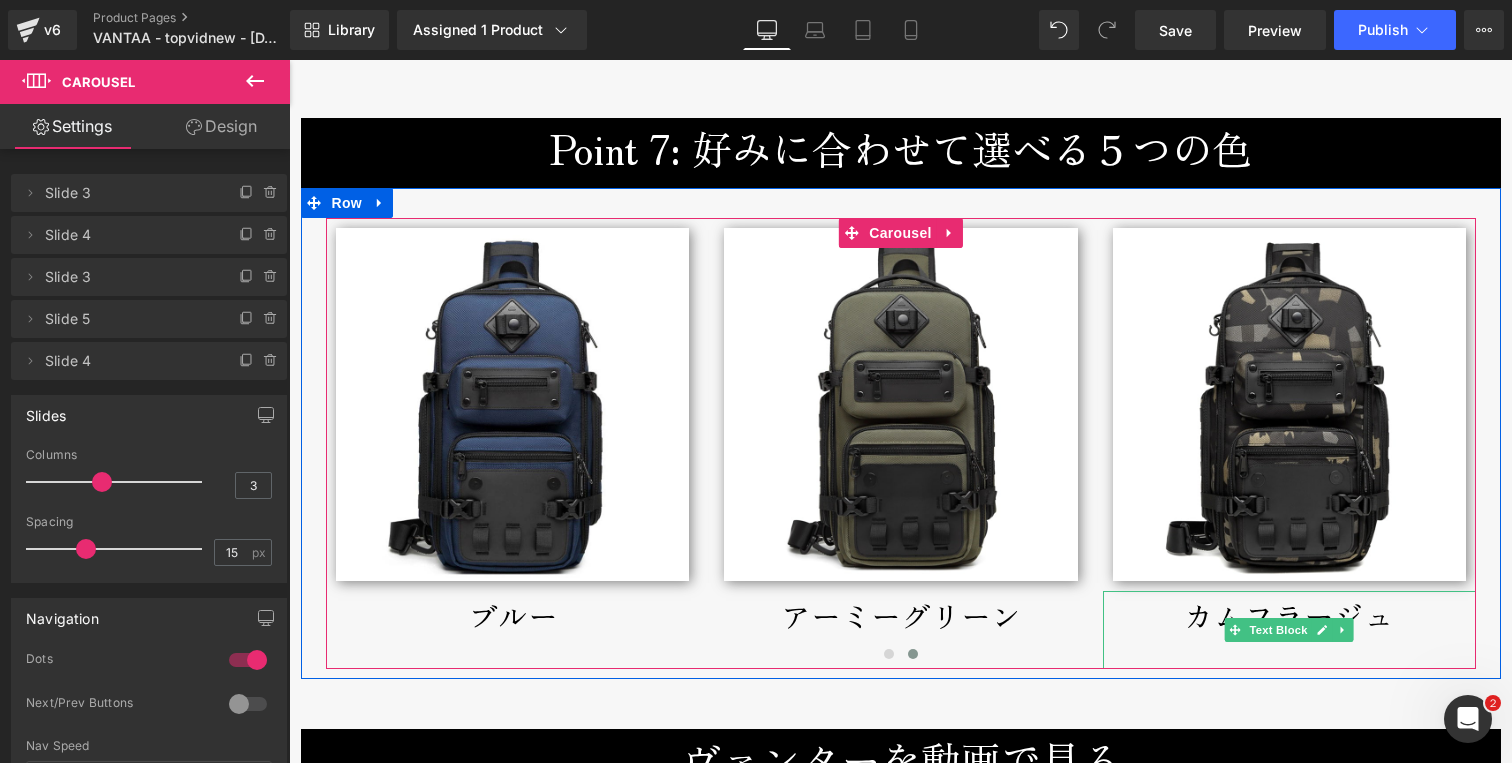 click on "カムフラージュ" at bounding box center [1289, 630] 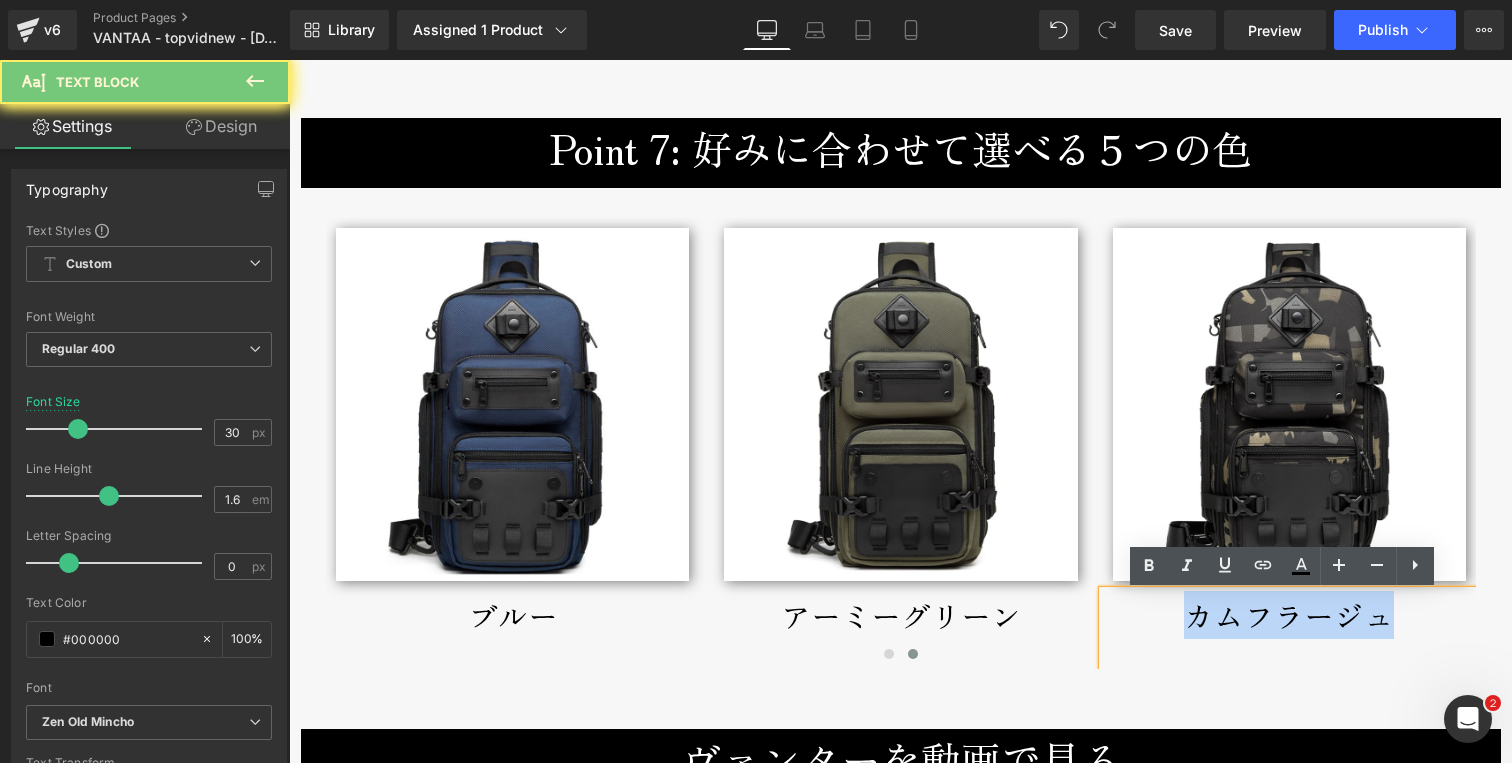 click on "カムフラージュ" at bounding box center [1289, 630] 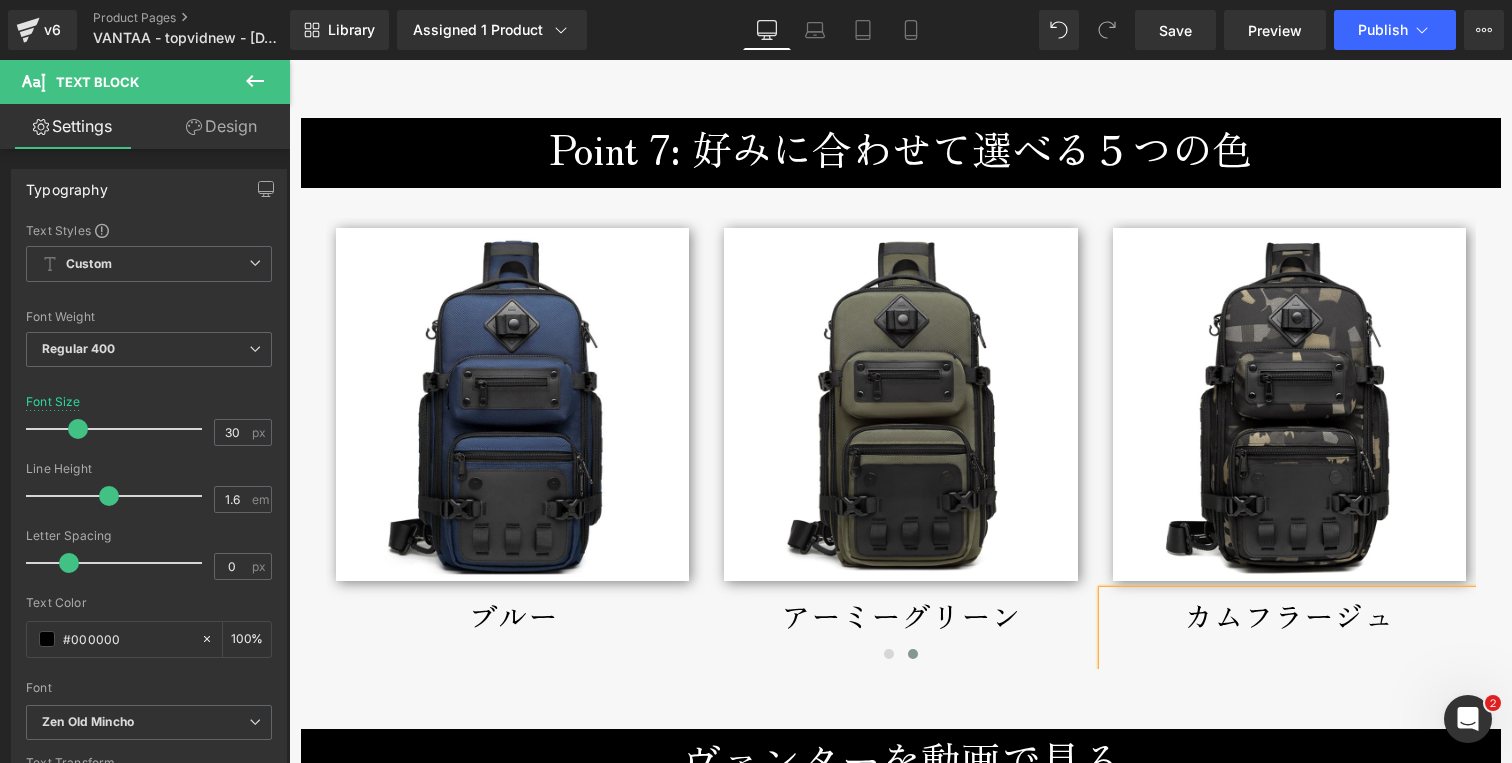 click on "Image         ブラック Text Block
Image         グレー Text Block
Image         ブルー" at bounding box center [521, 443] 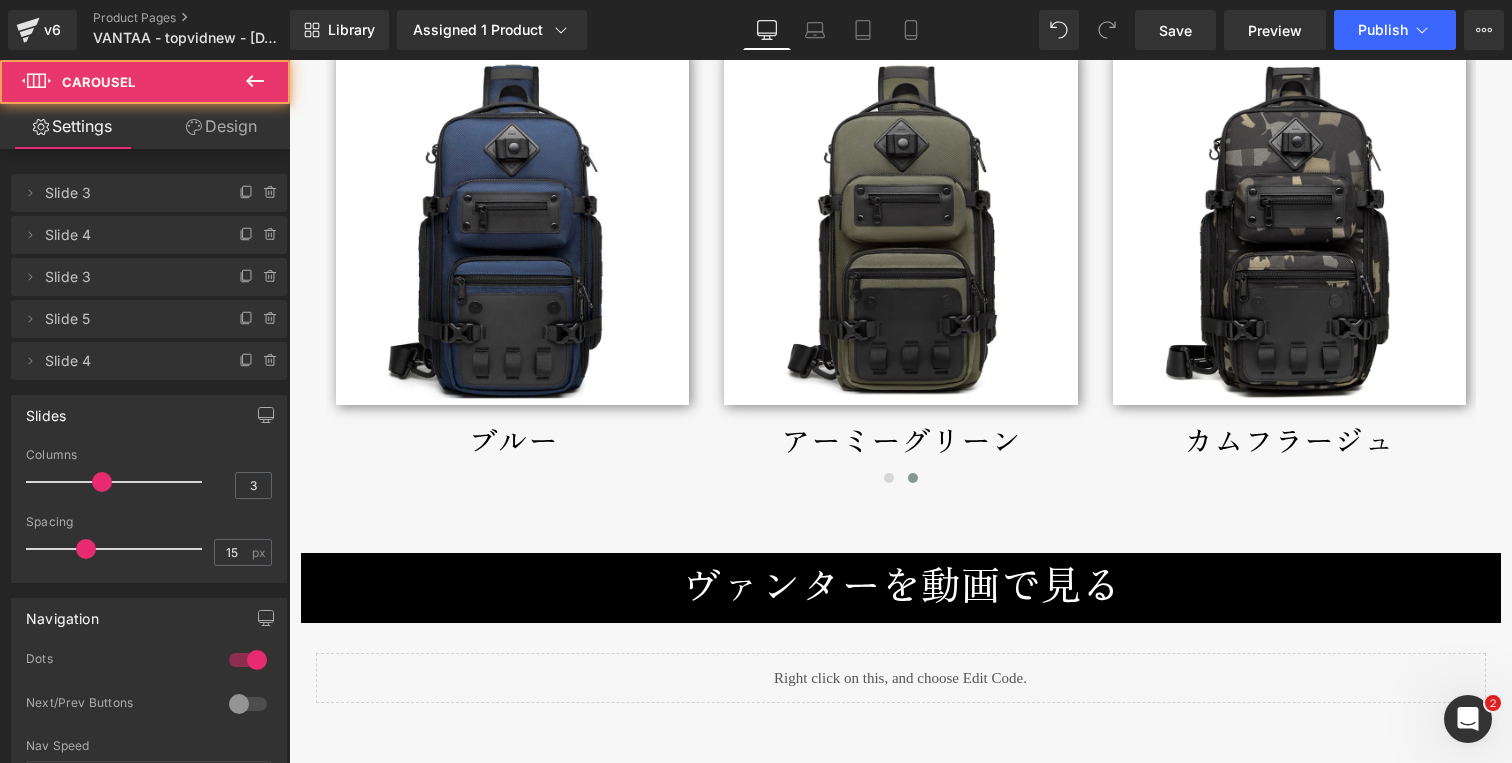 scroll, scrollTop: 7398, scrollLeft: 0, axis: vertical 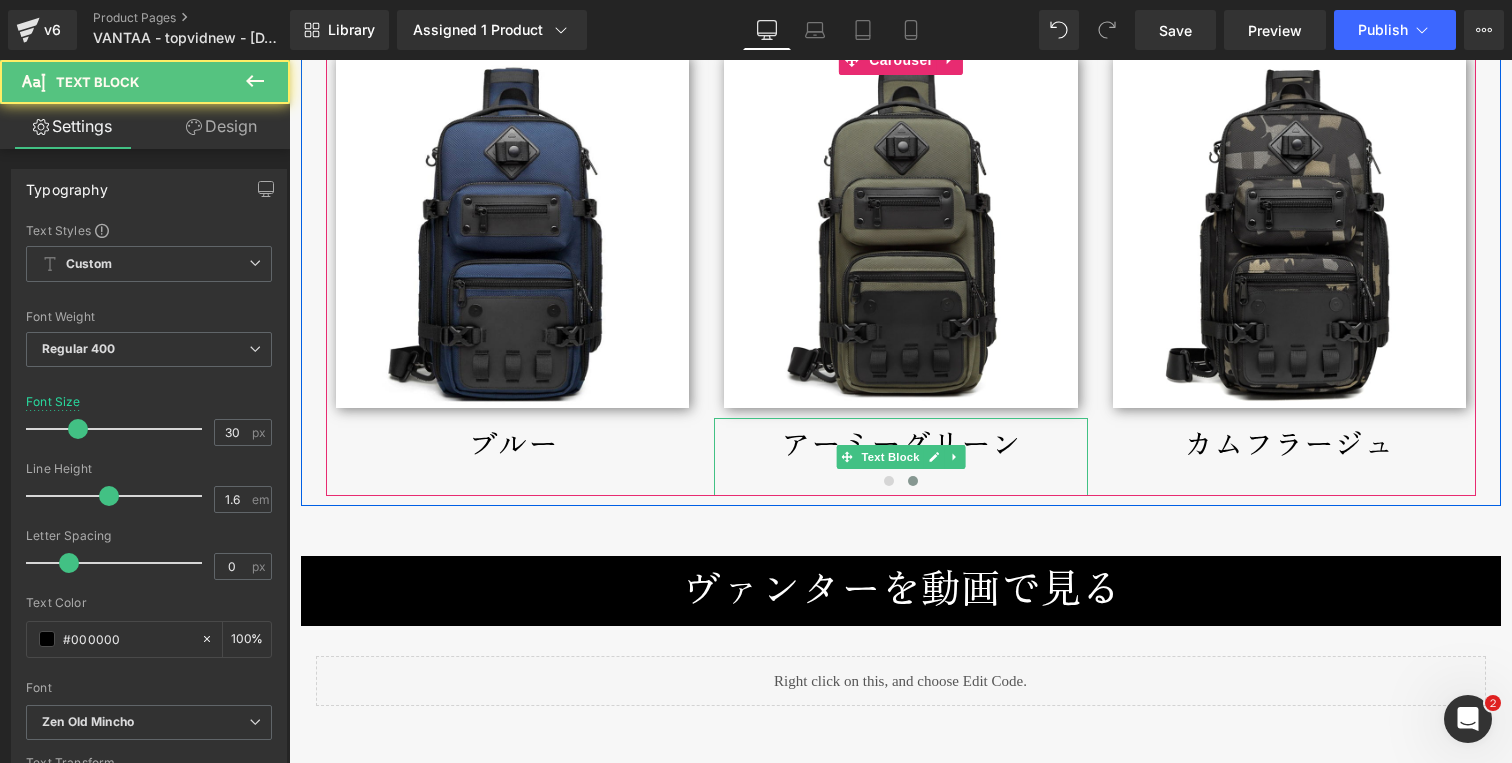 click on "アーミーグリーン" at bounding box center [900, 457] 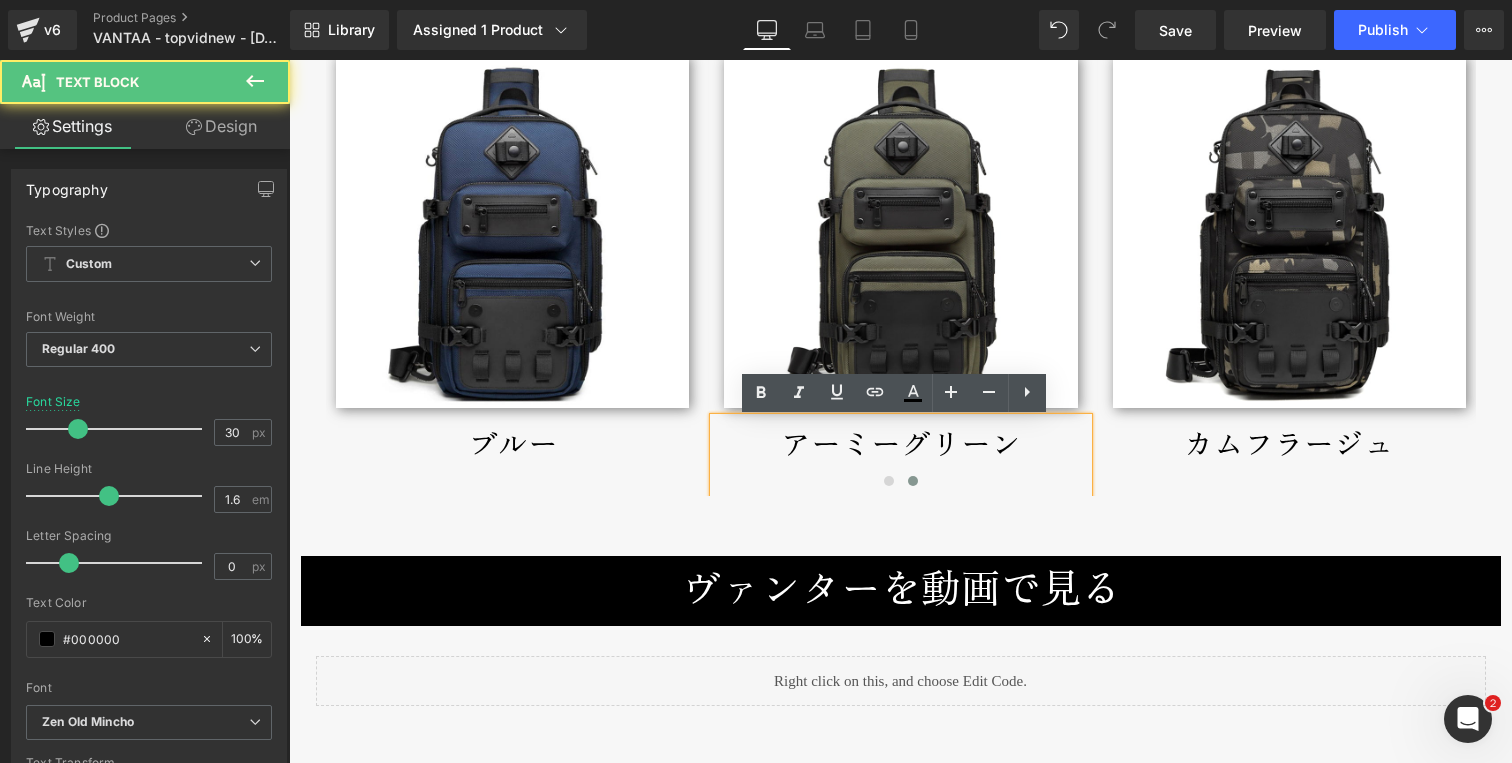 click on "アーミーグリーン" at bounding box center (900, 457) 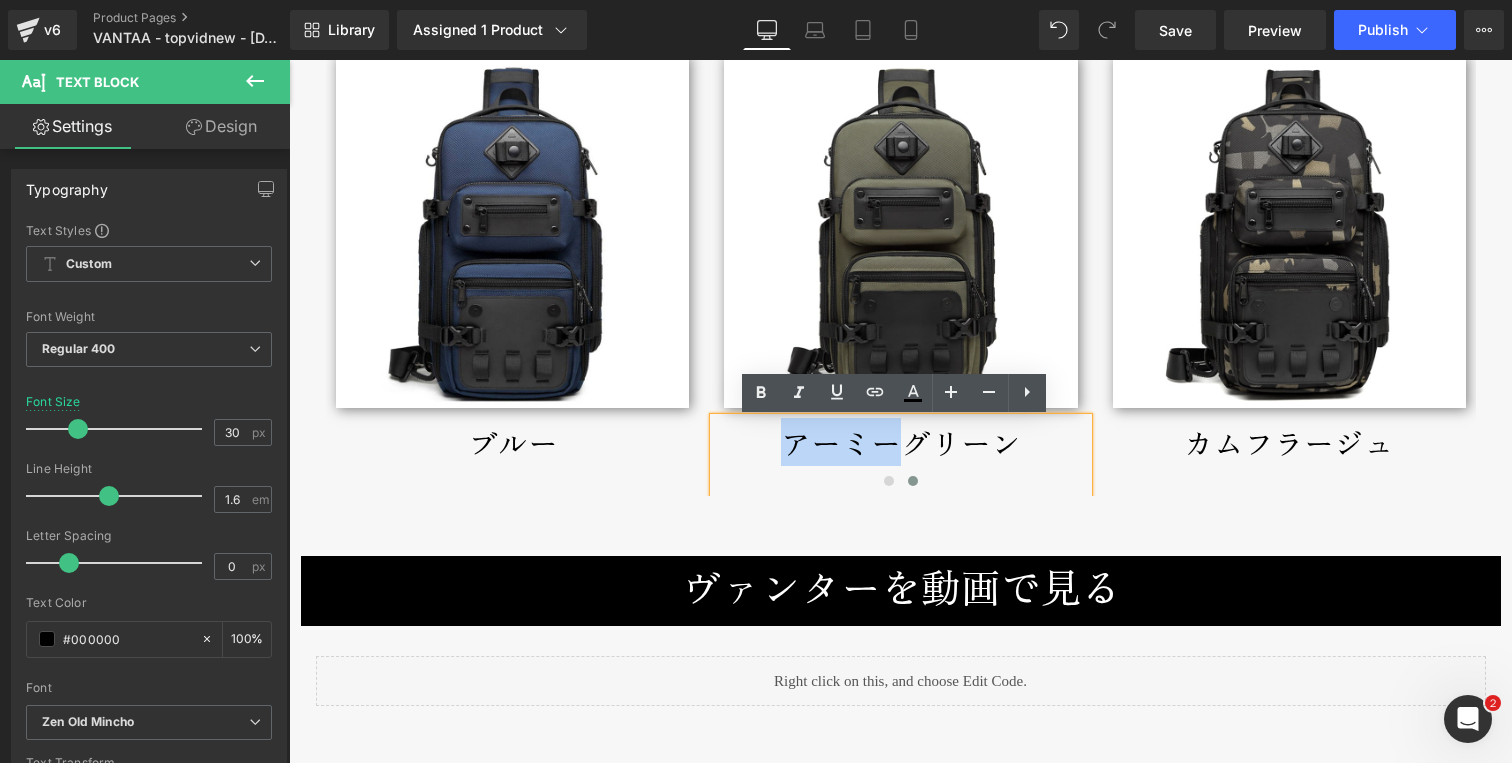 drag, startPoint x: 778, startPoint y: 444, endPoint x: 887, endPoint y: 447, distance: 109.041275 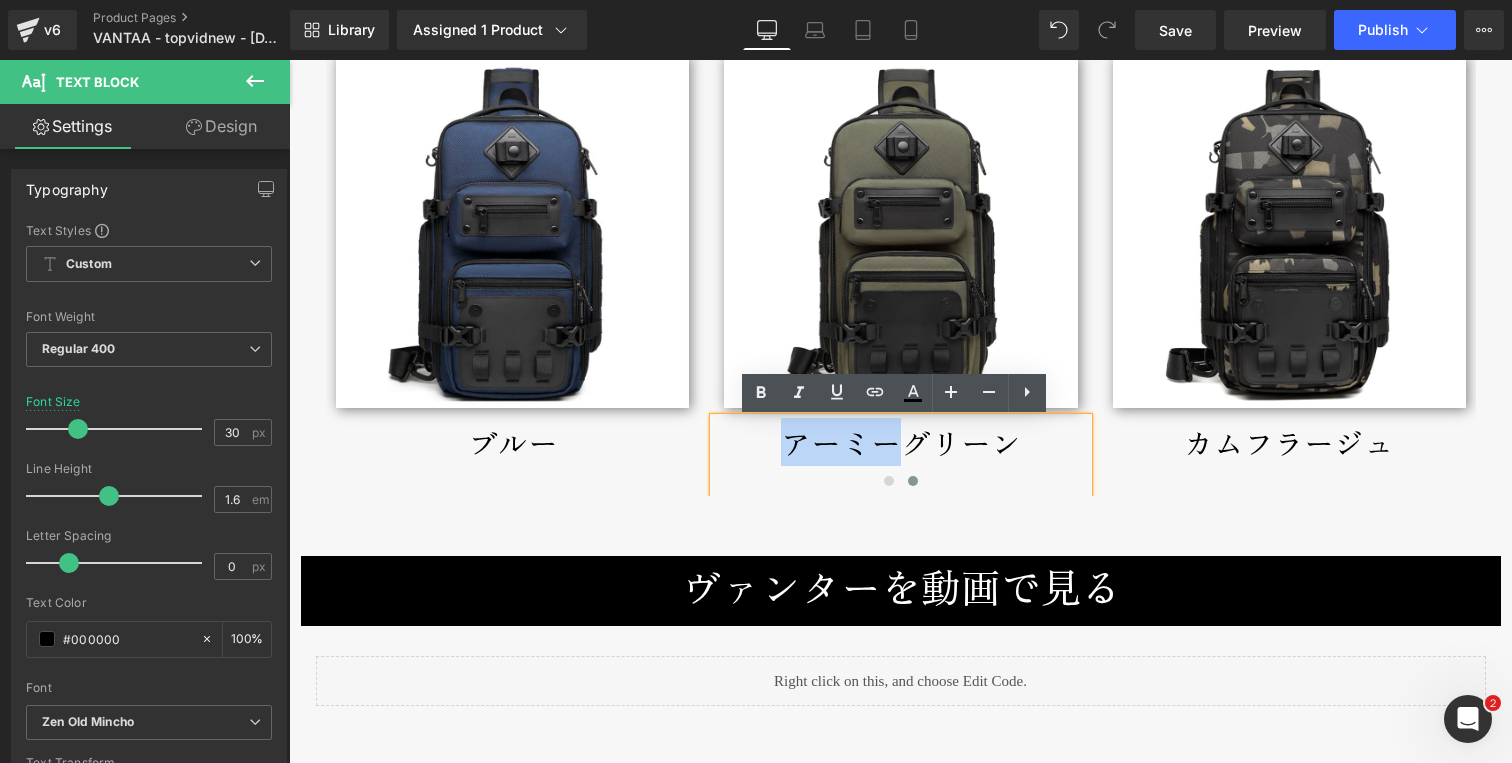 click on "アーミーグリーン" at bounding box center [900, 457] 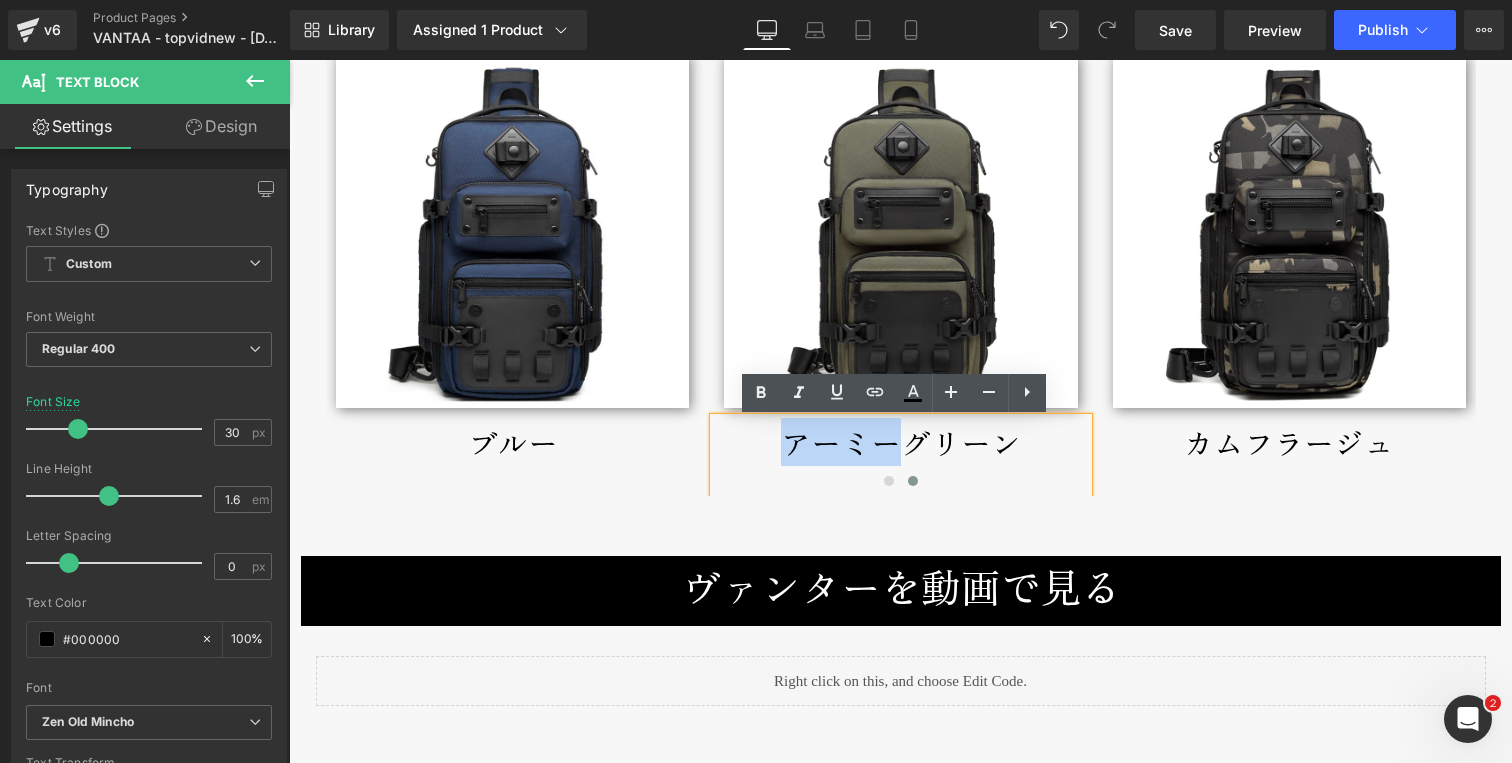 type 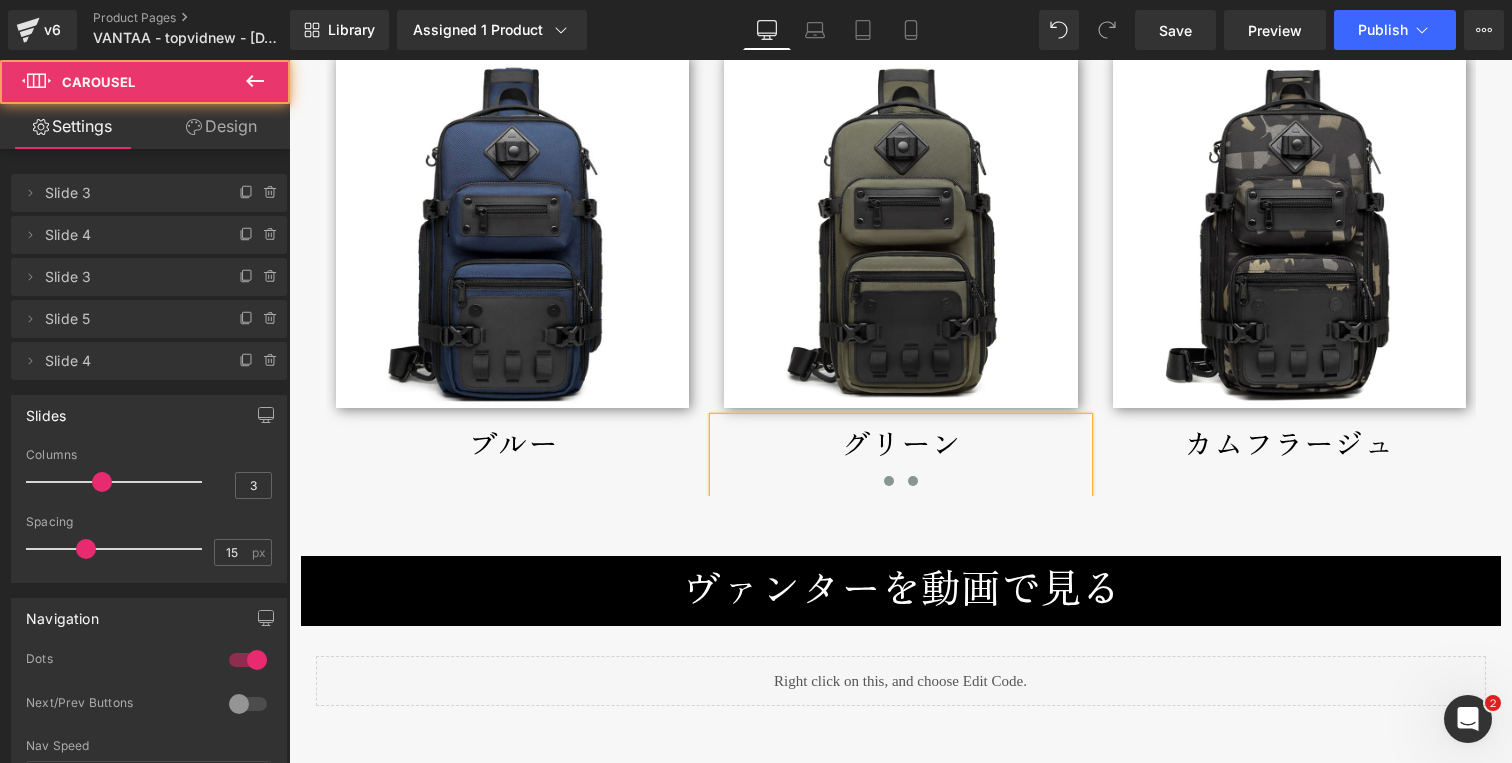 click at bounding box center [889, 481] 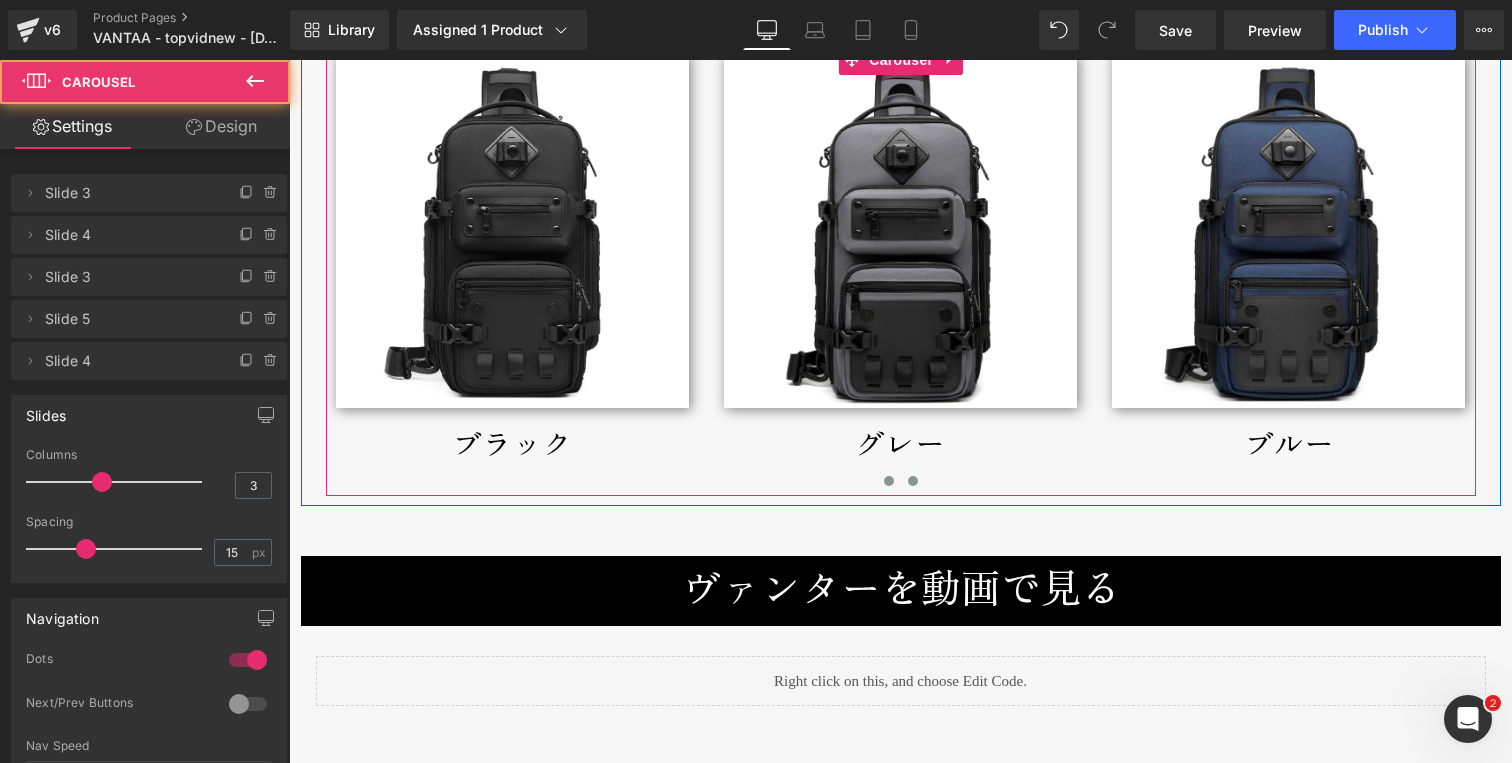 click at bounding box center [913, 481] 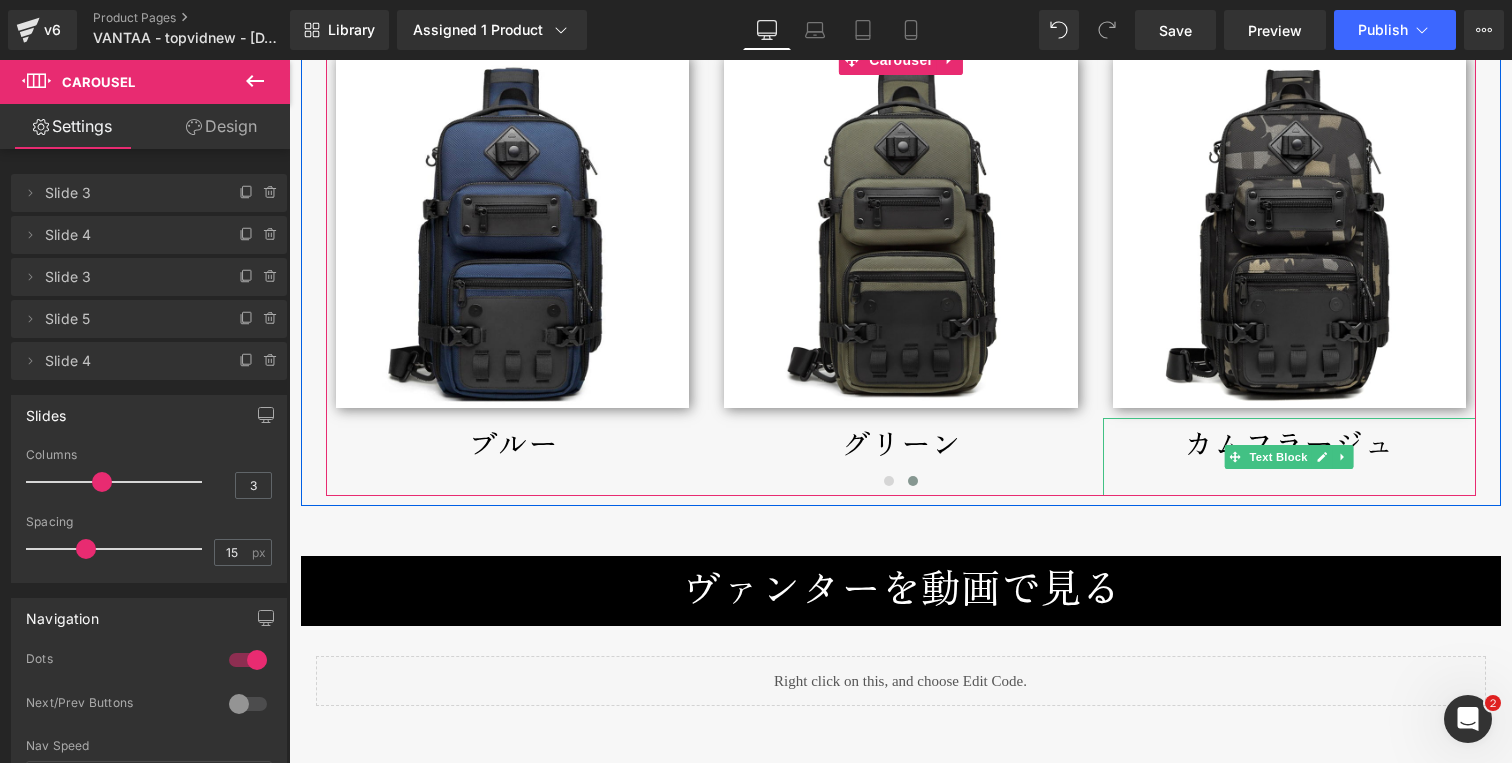 click on "カムフラージュ" at bounding box center (1289, 457) 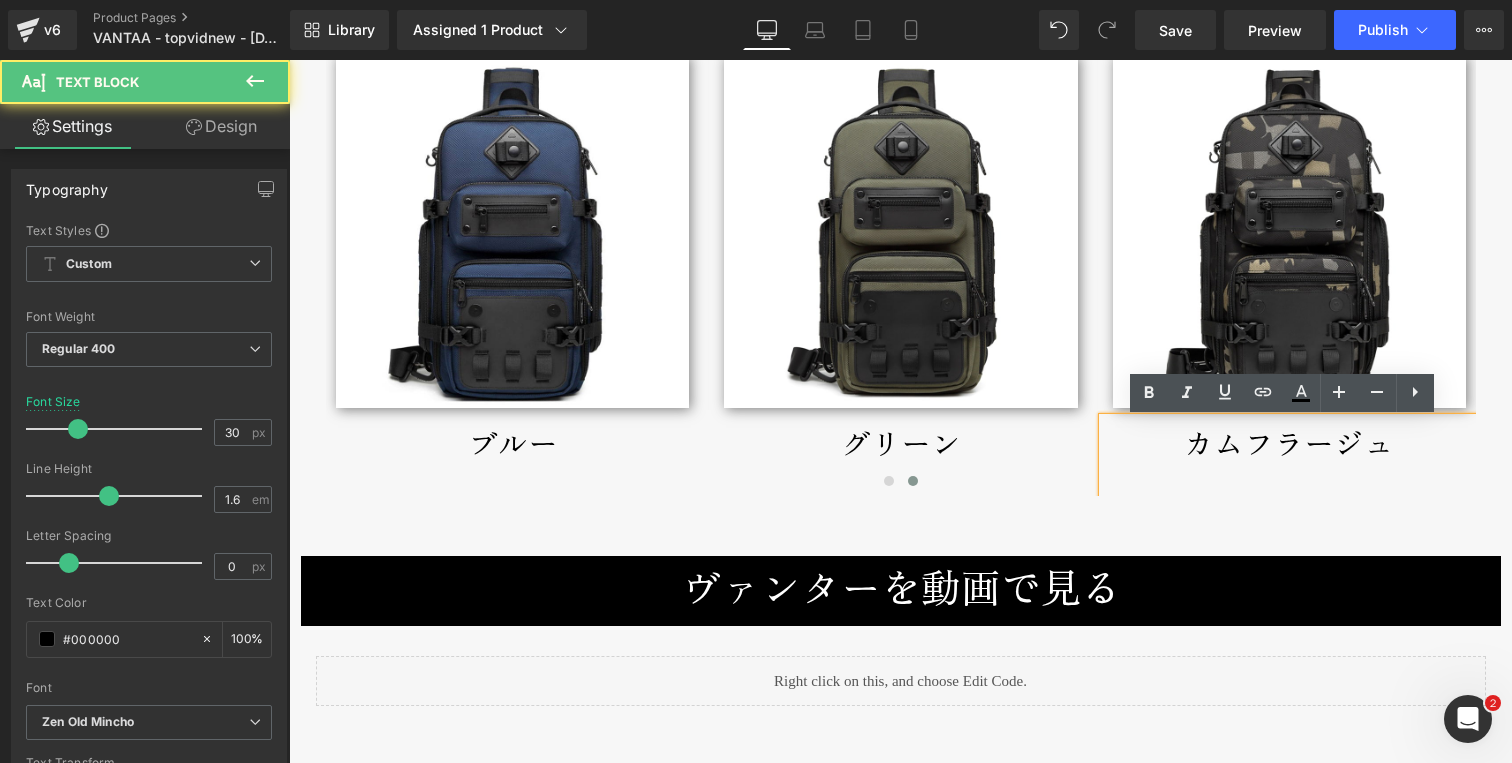 click on "カムフラージュ" at bounding box center (1289, 457) 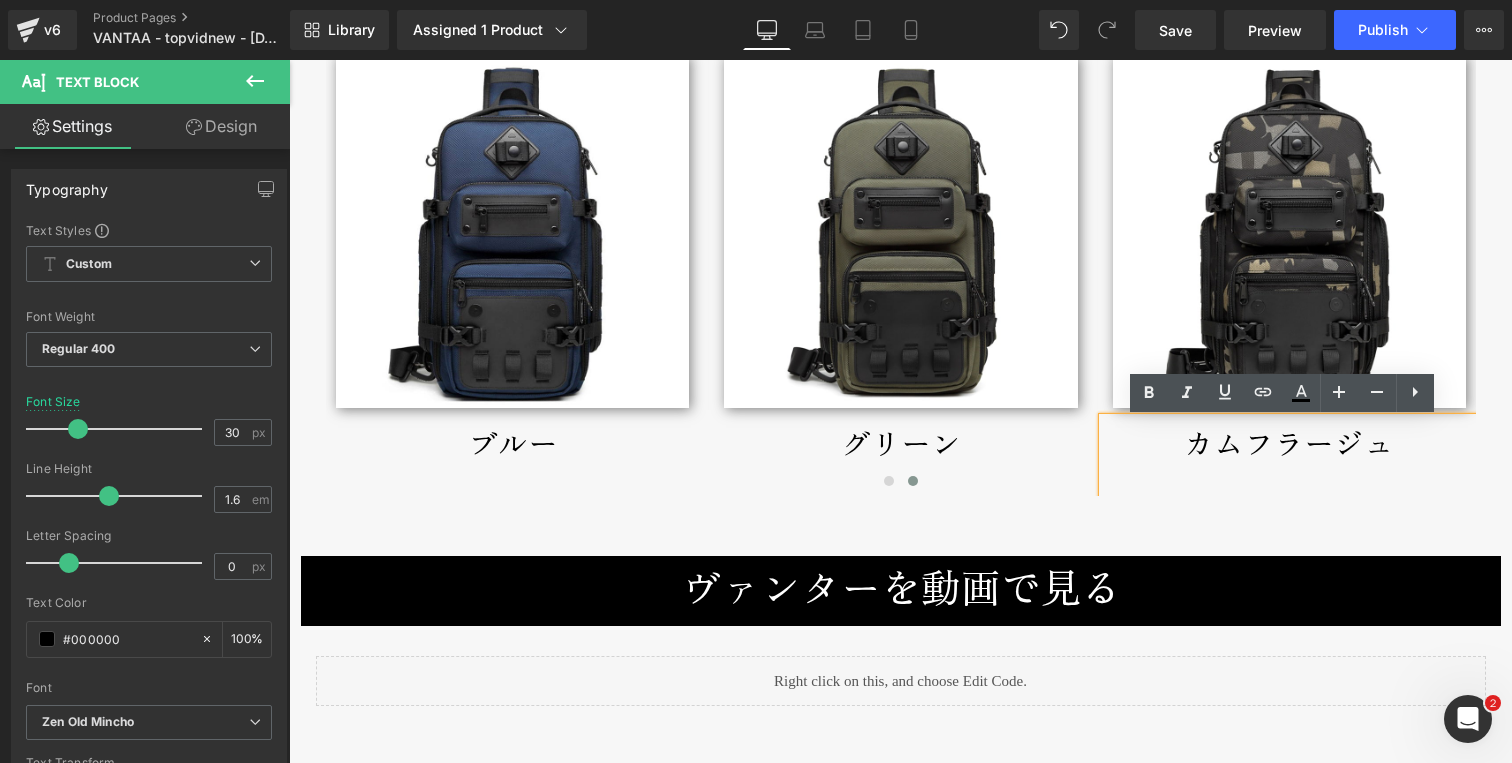 type 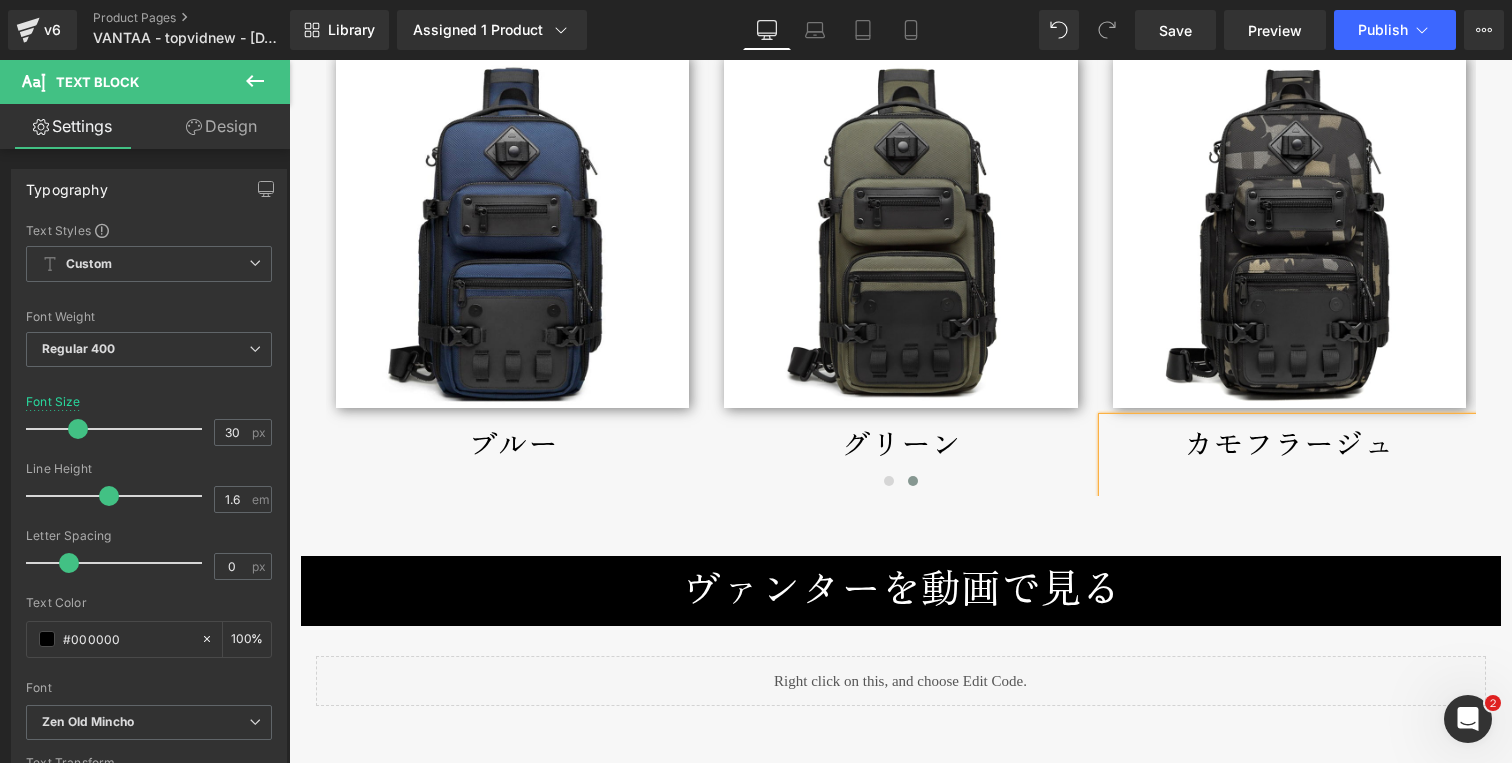 click on "Image         ブラック Text Block
Image         グレー Text Block
Image         ブルー" at bounding box center (521, 270) 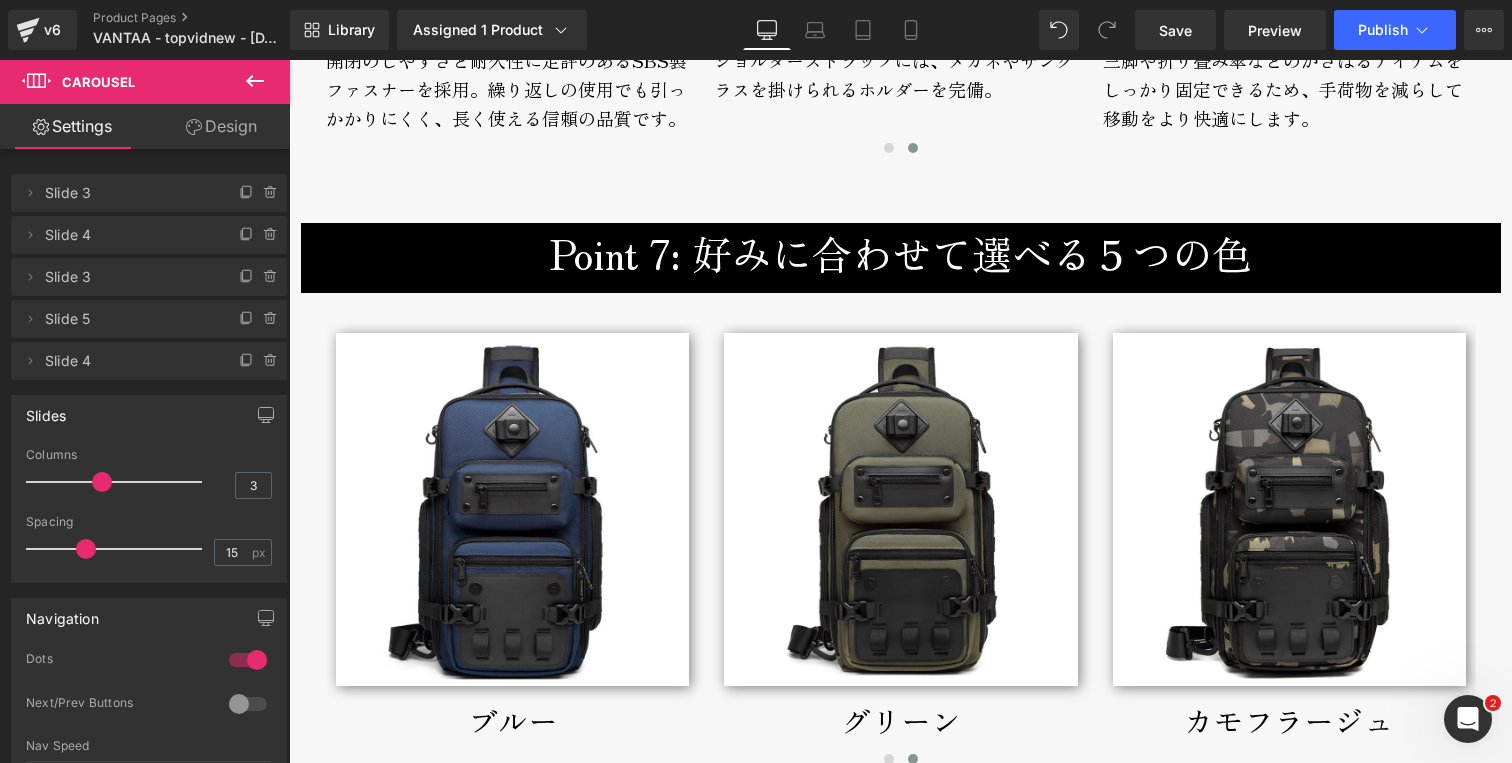 scroll, scrollTop: 7118, scrollLeft: 0, axis: vertical 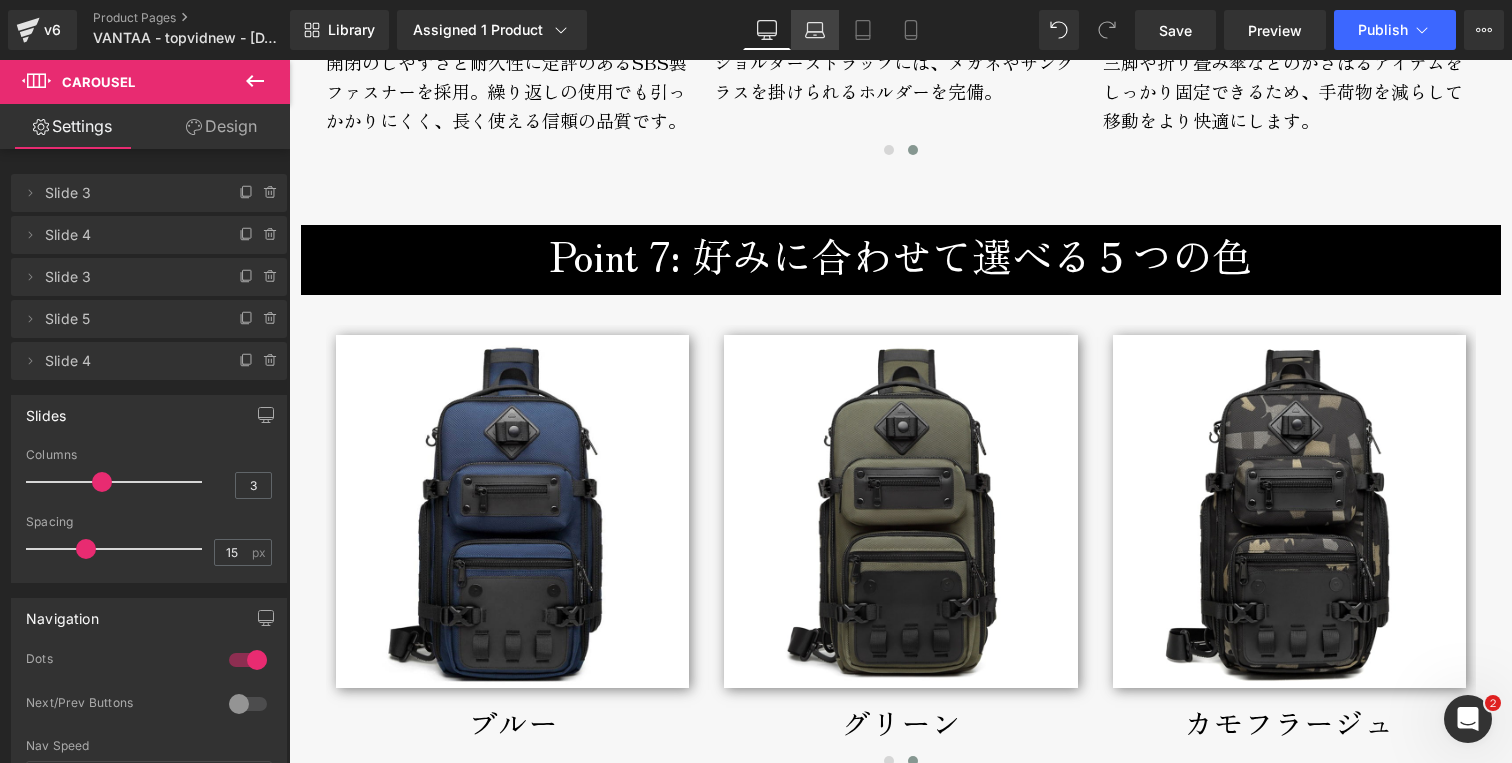 click 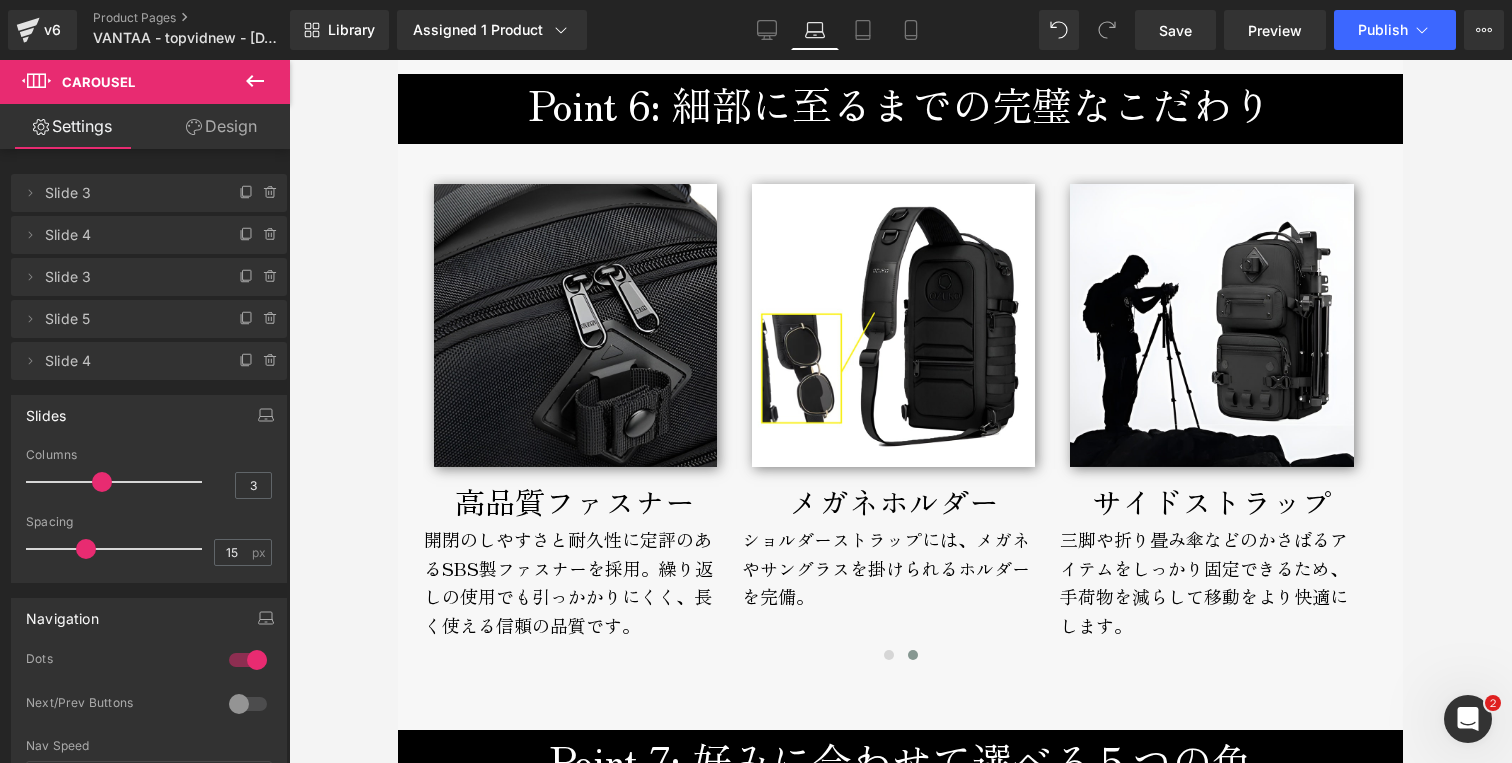 scroll, scrollTop: 6122, scrollLeft: 0, axis: vertical 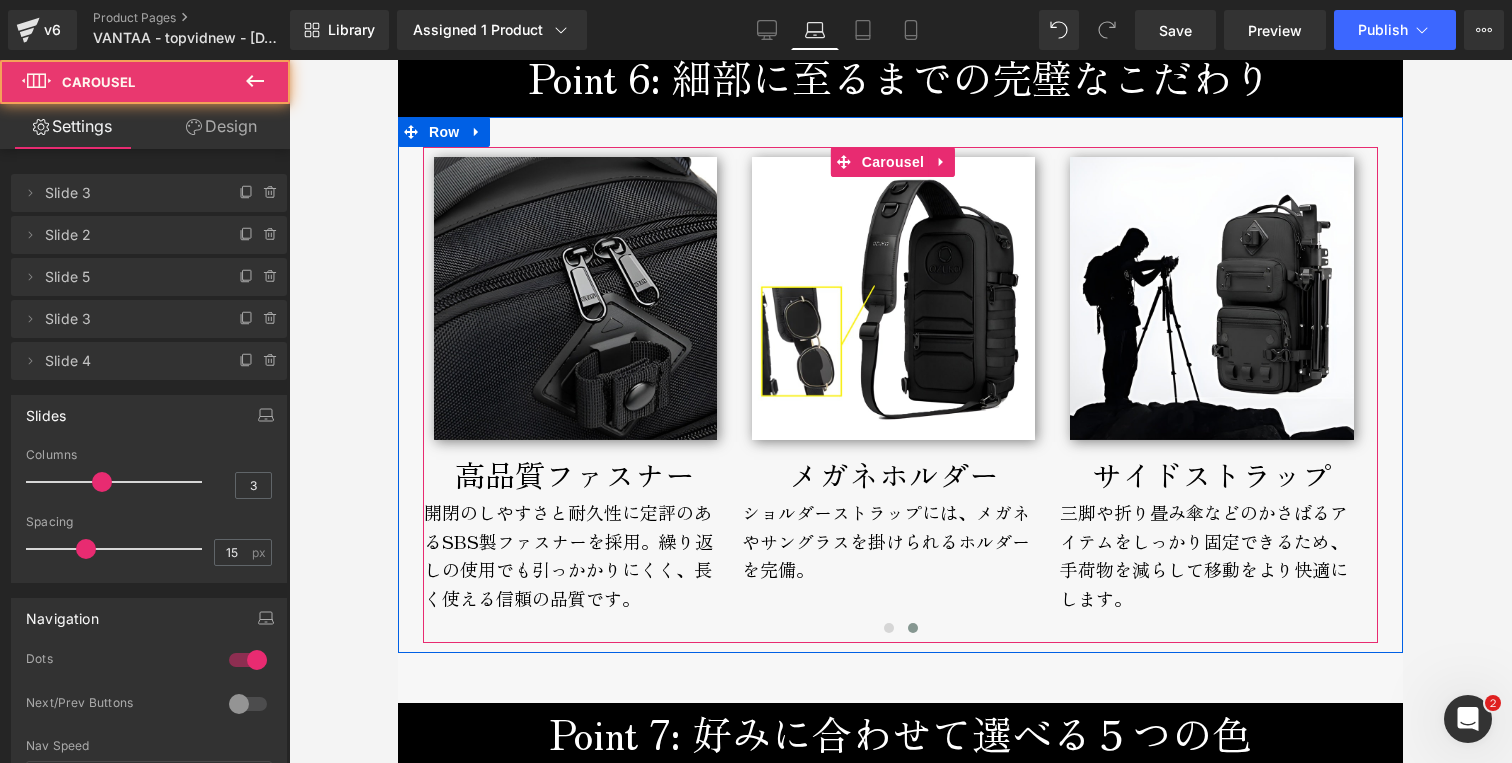 click at bounding box center [900, 631] 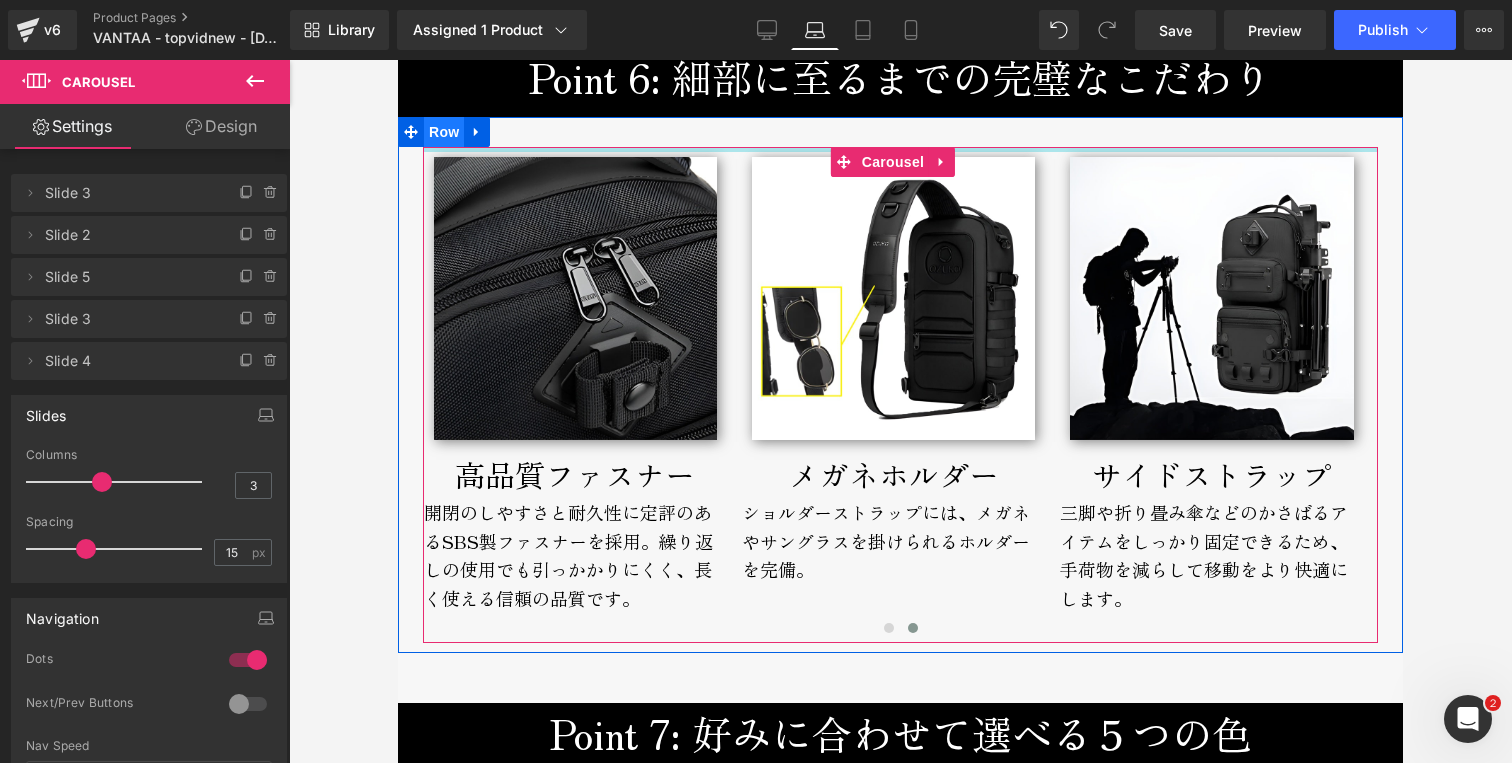 click on "Row" at bounding box center [444, 132] 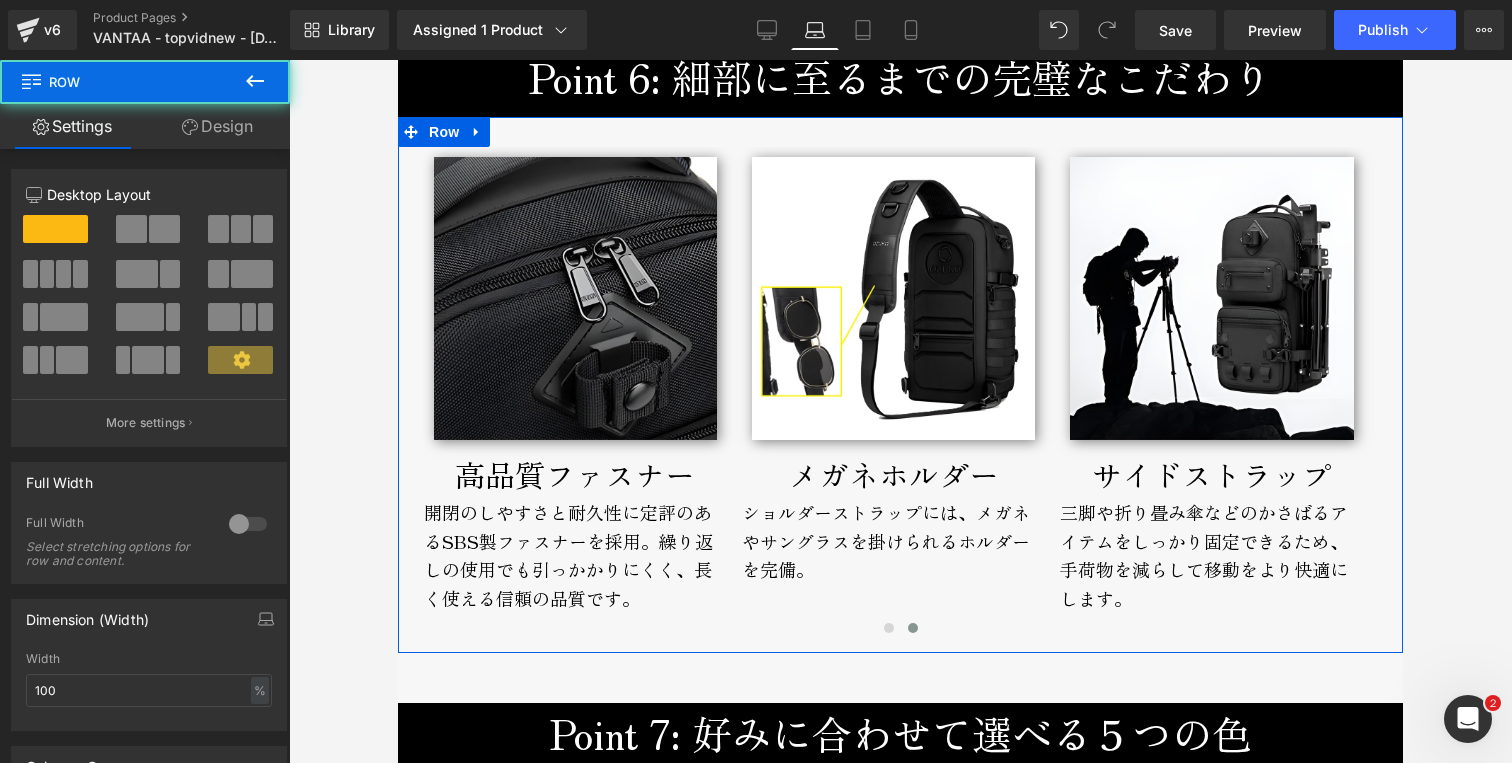 click on "Design" at bounding box center [217, 126] 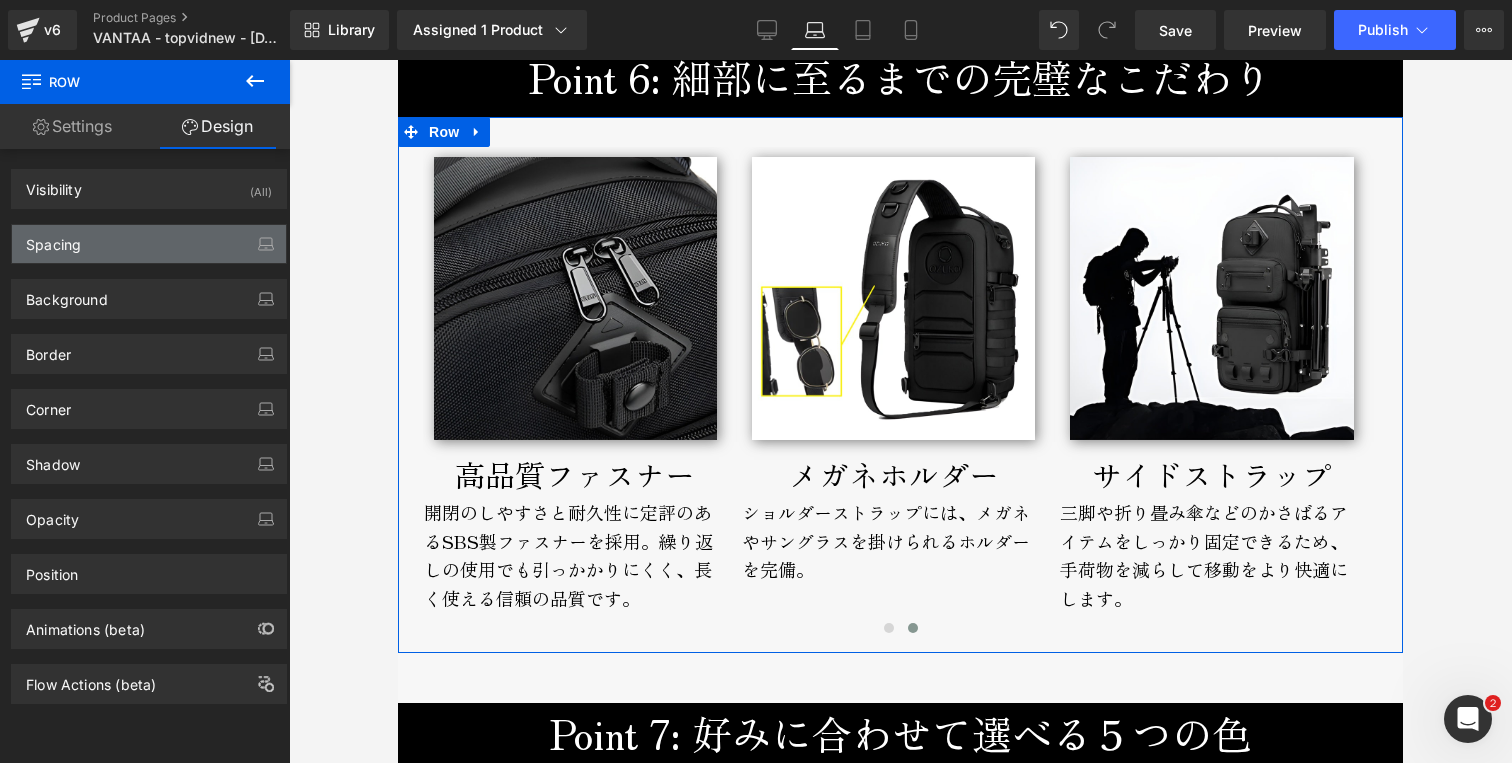 click on "Spacing" at bounding box center [149, 244] 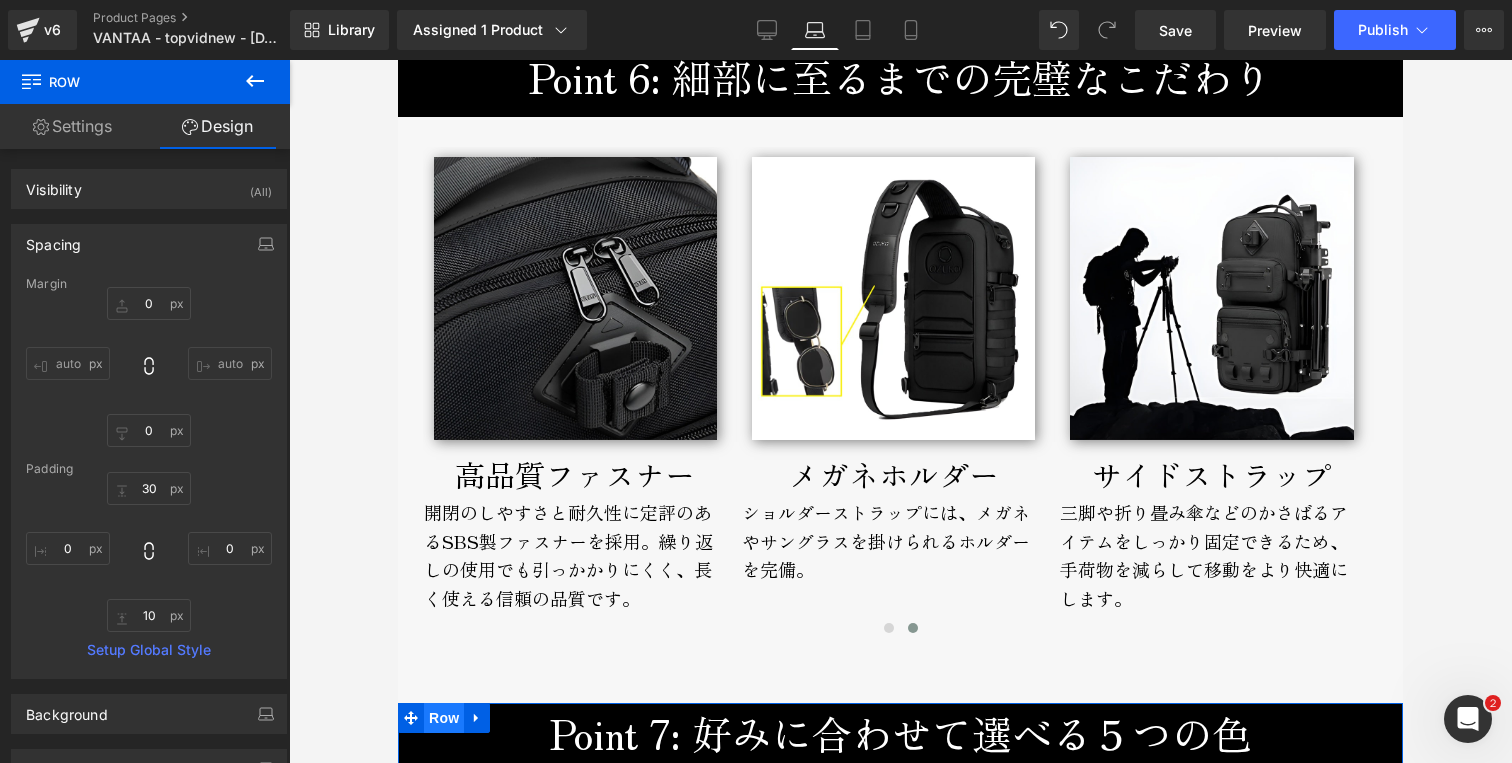 click on "Row" at bounding box center (444, 718) 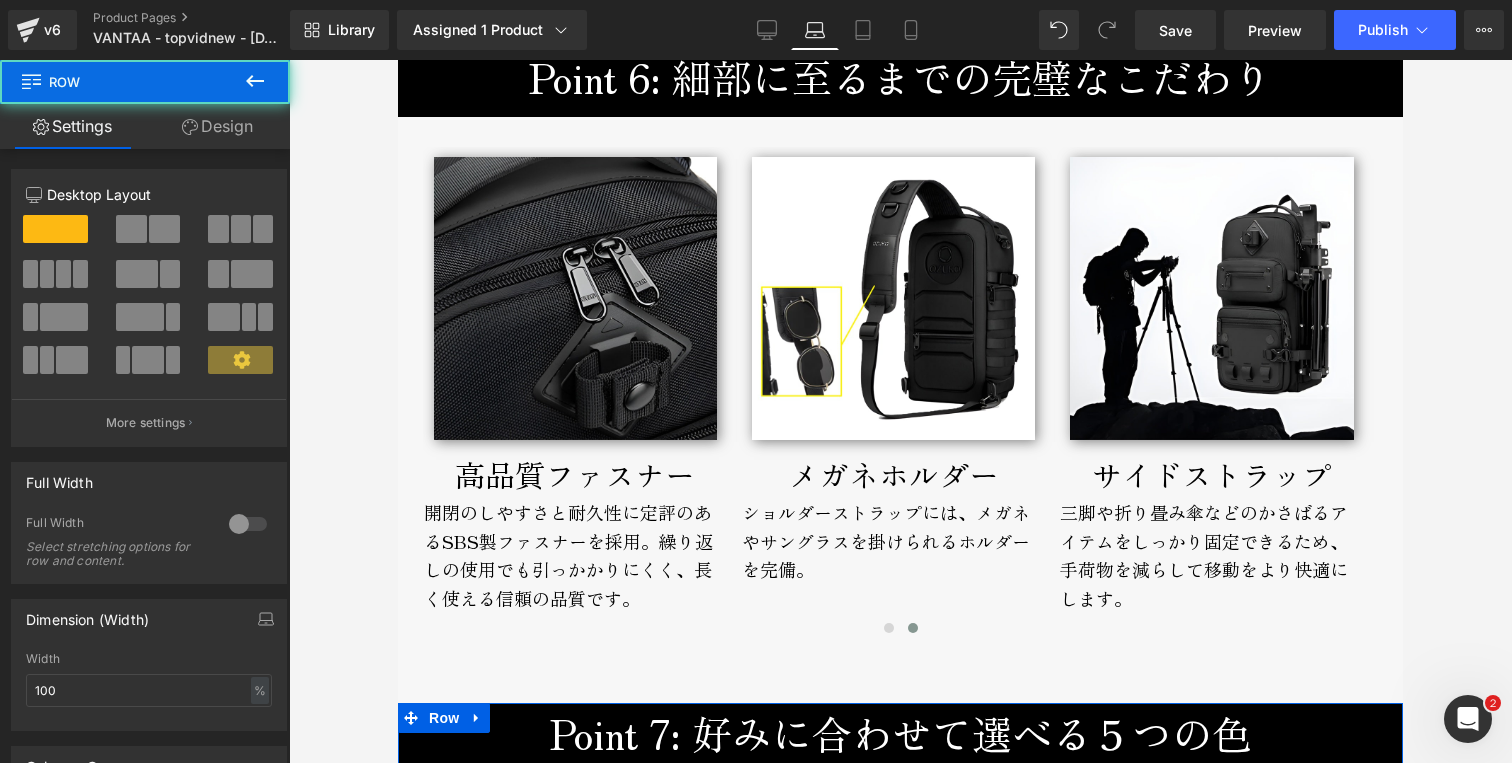 click on "Design" at bounding box center (217, 126) 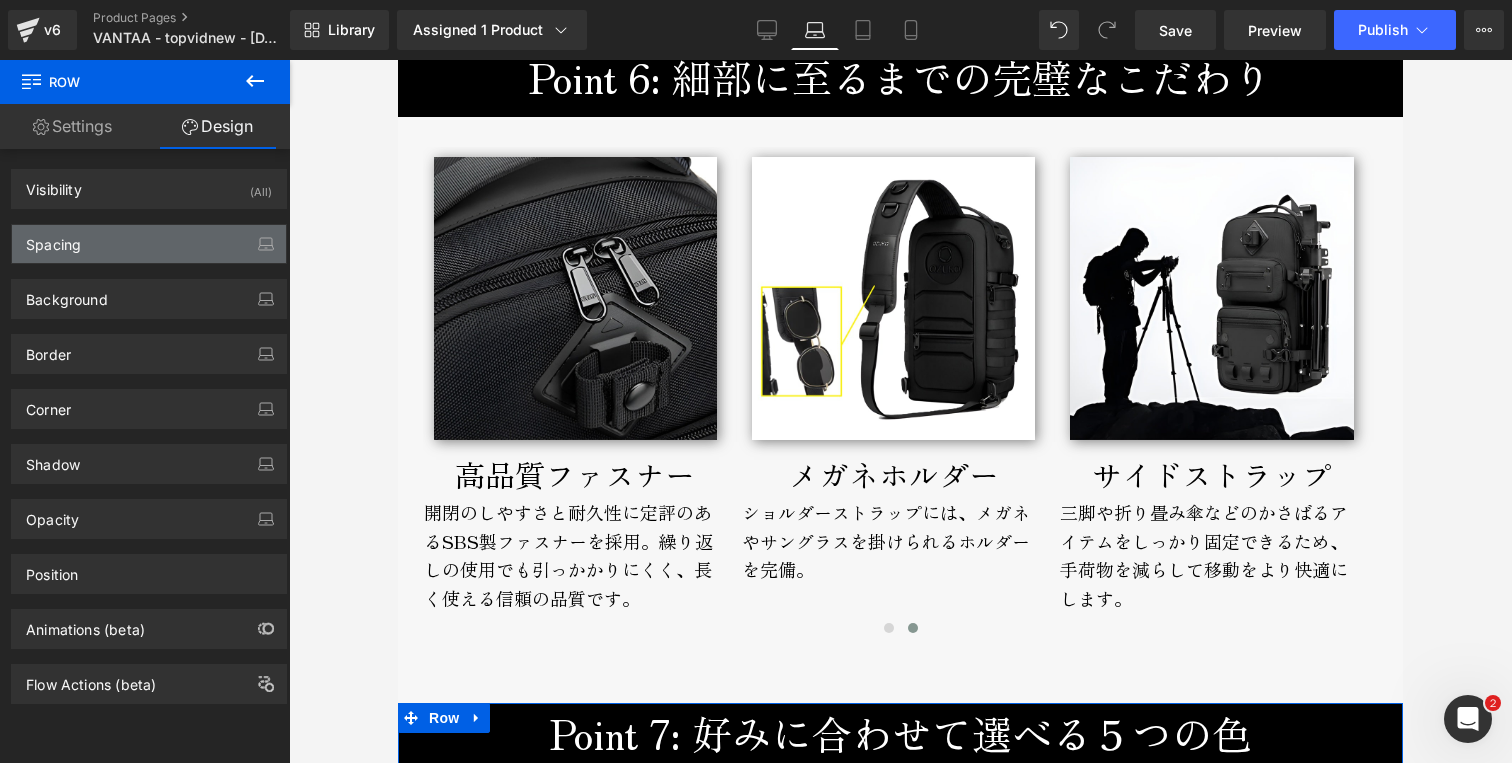 click on "Spacing" at bounding box center (53, 239) 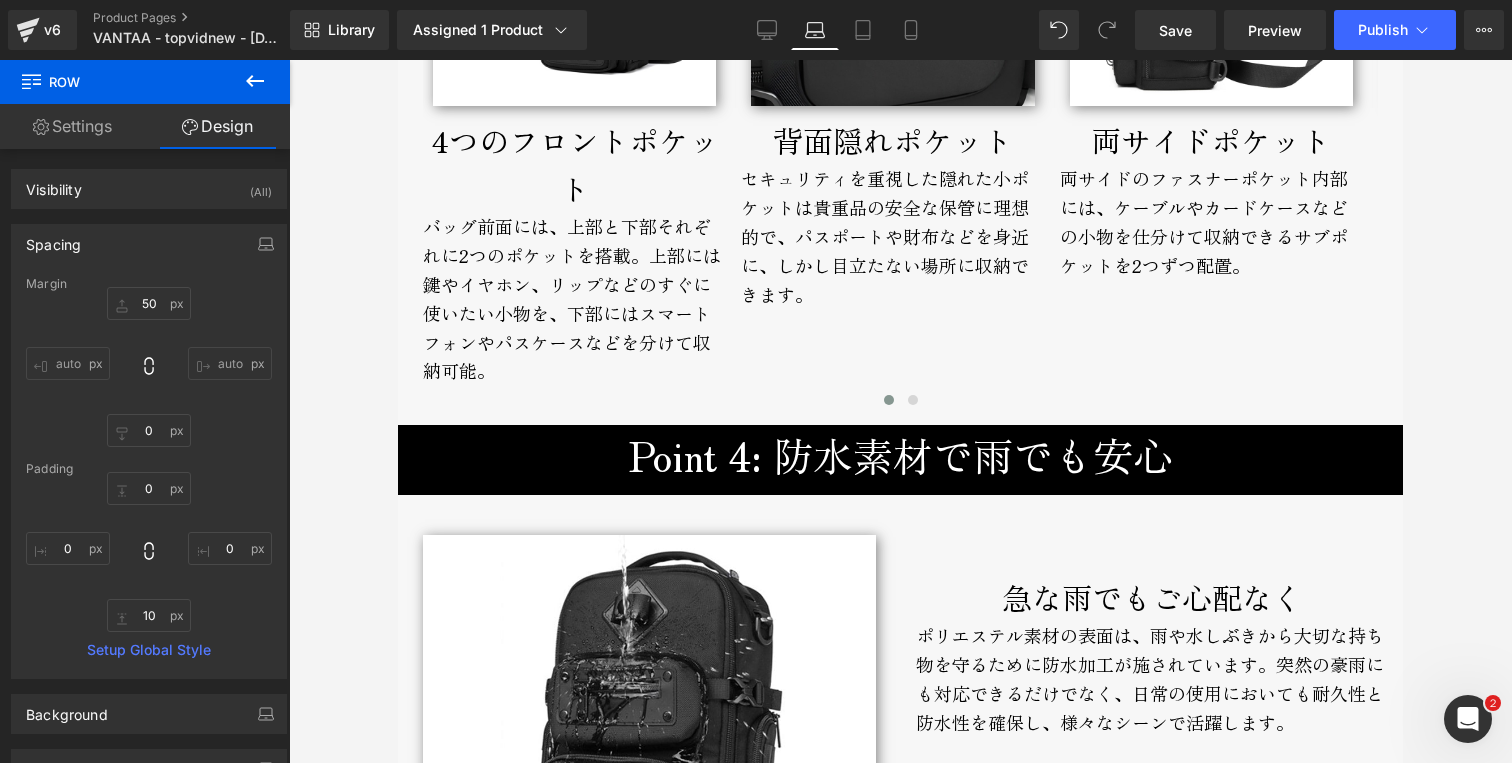 scroll, scrollTop: 4240, scrollLeft: 0, axis: vertical 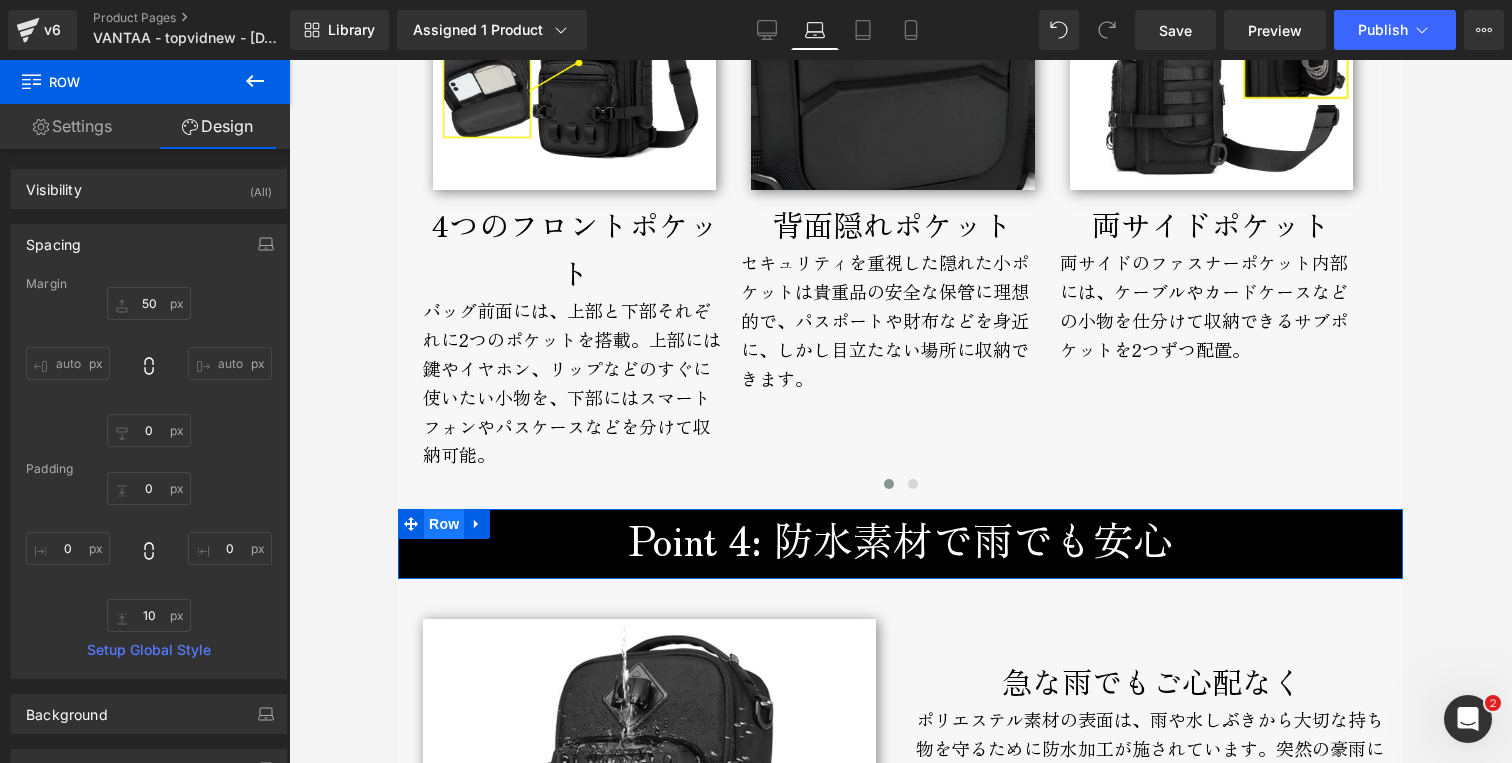 click on "Row" at bounding box center (444, 524) 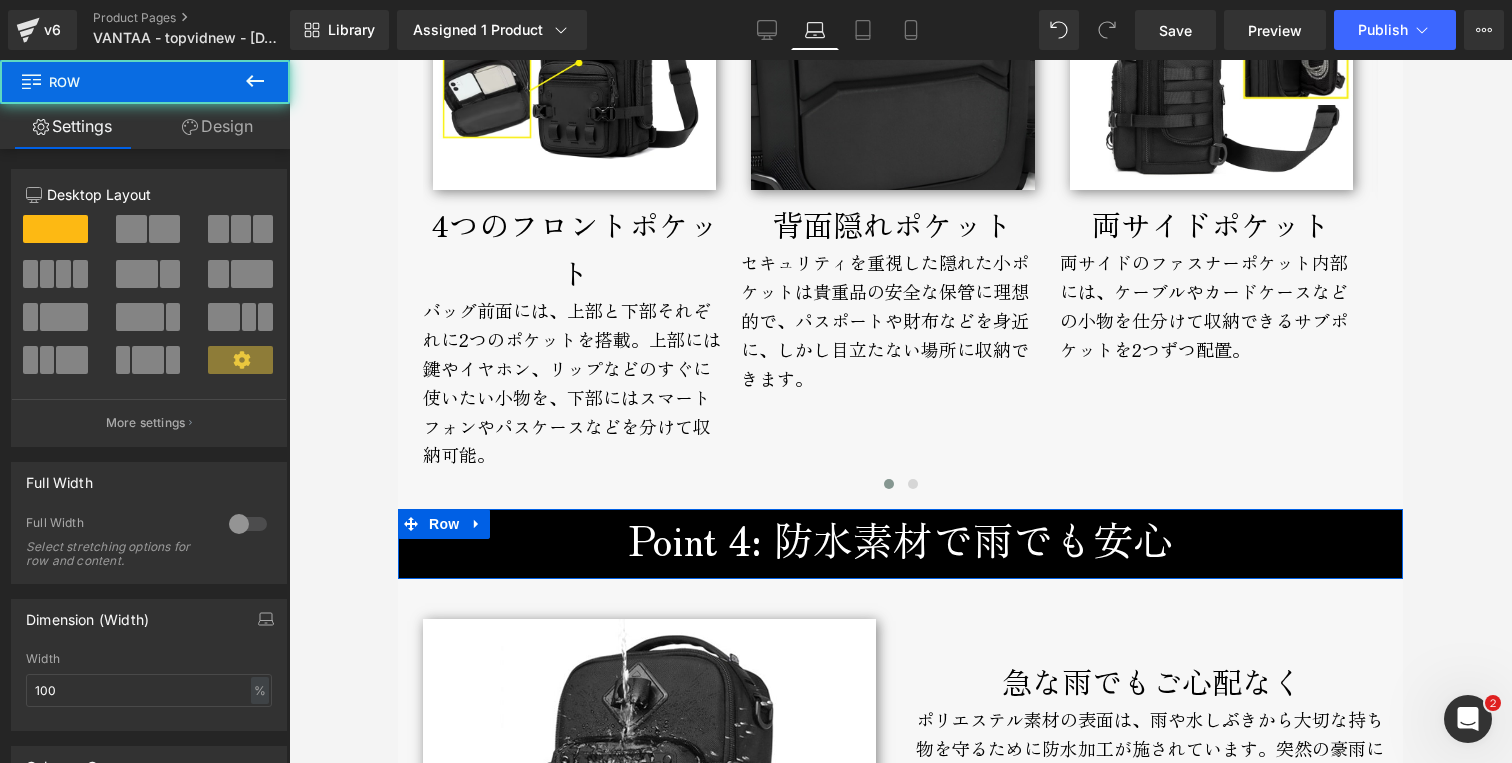 click on "12 12 12 Column Size Customizer 12  Desktop Layout                                                                                                                                                                        Laptop Layout                  Tablet Layout                  Mobile Layout                 More settings Column Size Customizer  Desktop Layout 12 Laptop Layout 12  Tablet Layout 12  Mobile Layout 12 Back Full Width 0 Full Width Select stretching options for row and content. Dimension (Width) 100% Width 100 % % px Columns Gap 15px Columns Gap 15 px Height & Vertical Align 0 Equal Height If checked columns will be set to equal height. Top Middle Bottom Vertical Align
Top
Top Middle Bottom Vertical Align items inside Row Extra class name Extra class name If you wish to style particular content element differently, then use this field to add a class name and then refer to it in your css file." at bounding box center (149, 682) 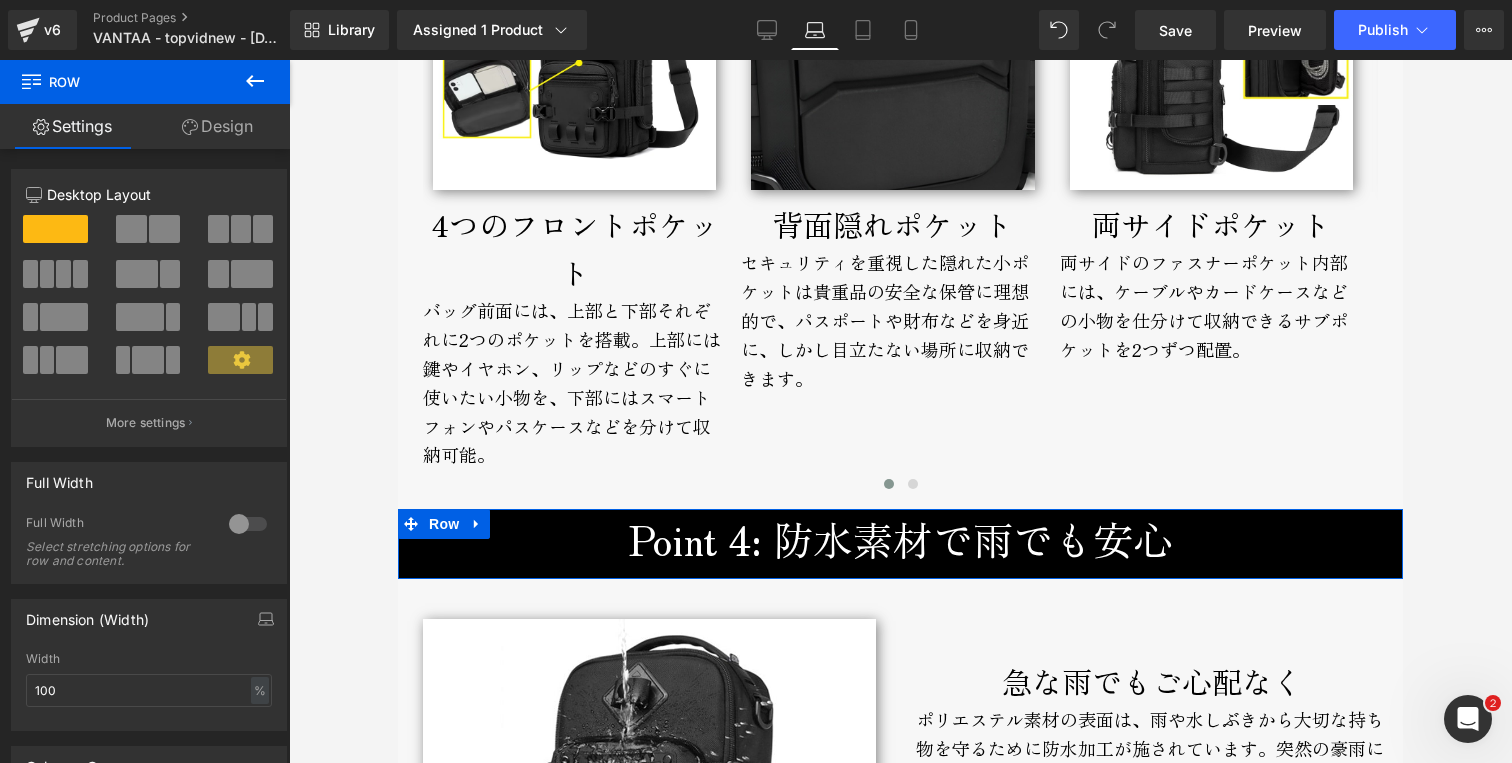 click on "Design" at bounding box center [217, 126] 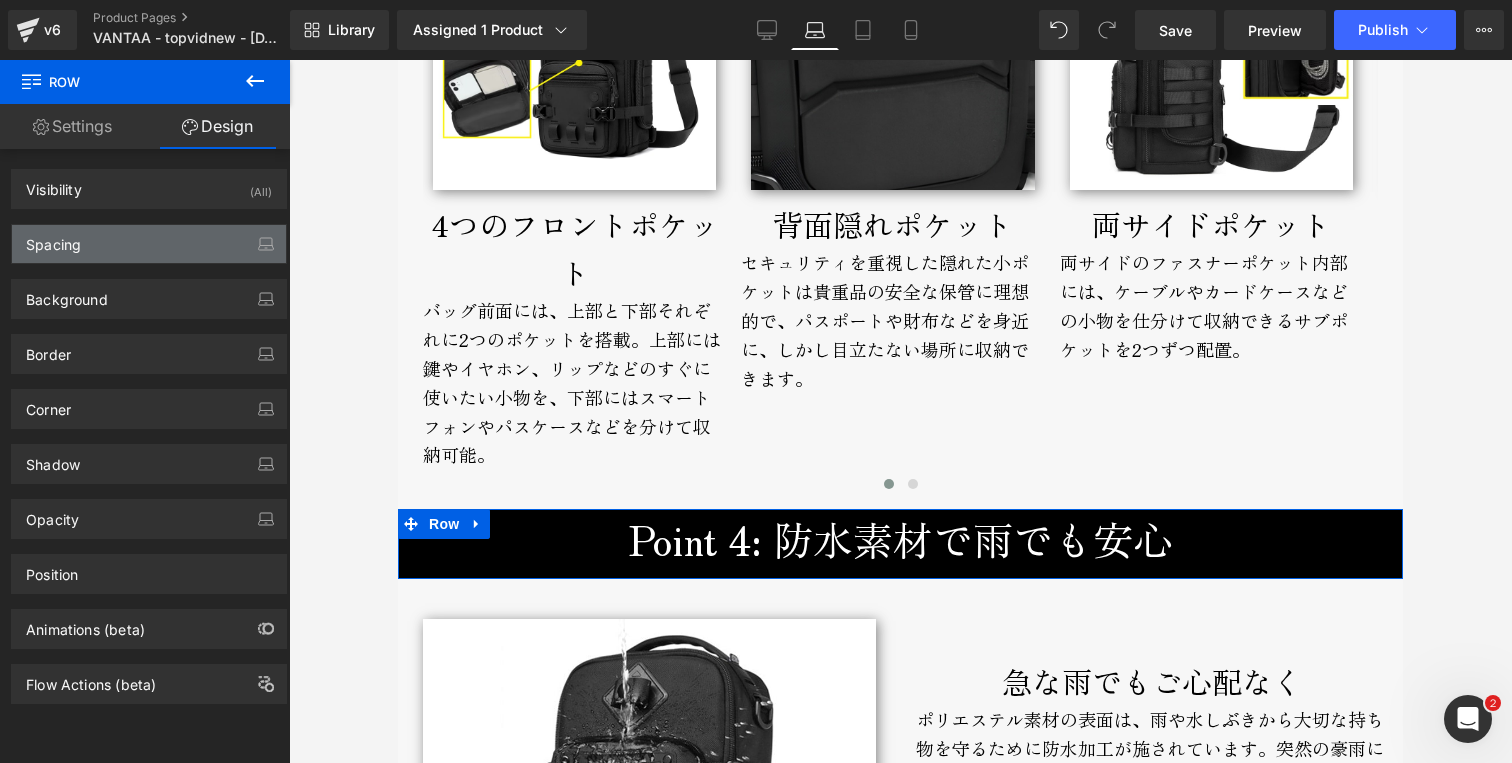 click on "Spacing" at bounding box center [53, 239] 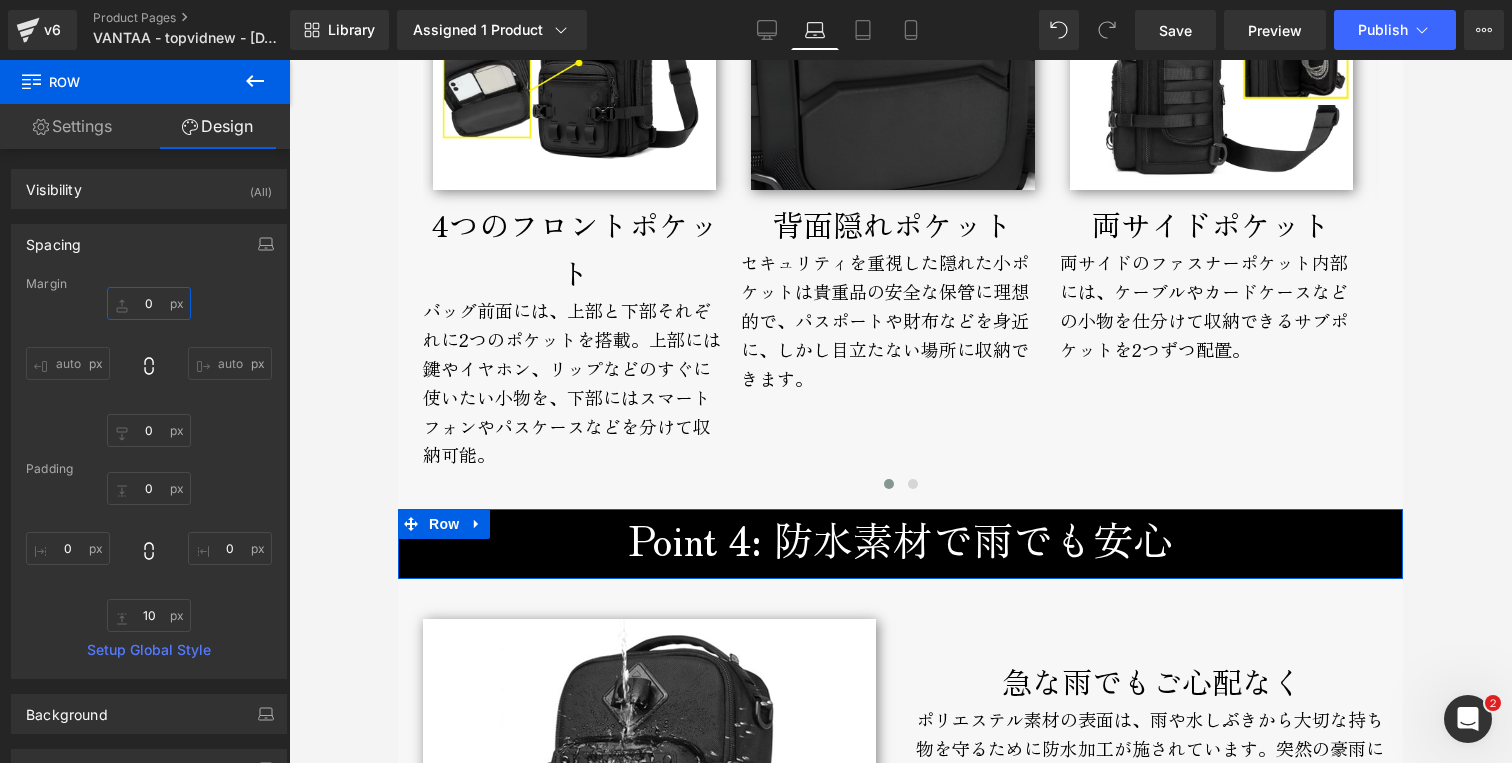 click on "0" at bounding box center [149, 303] 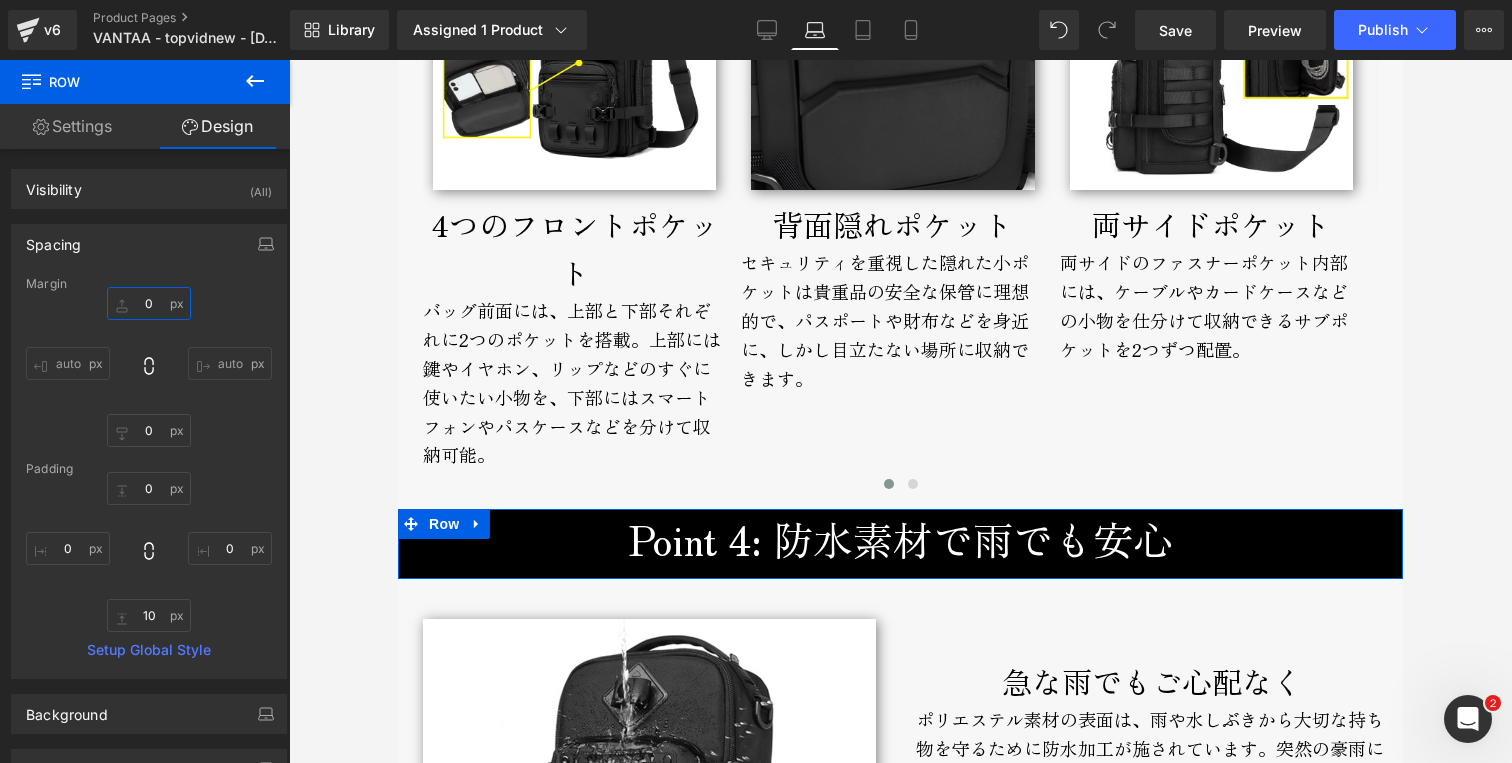 type on "50" 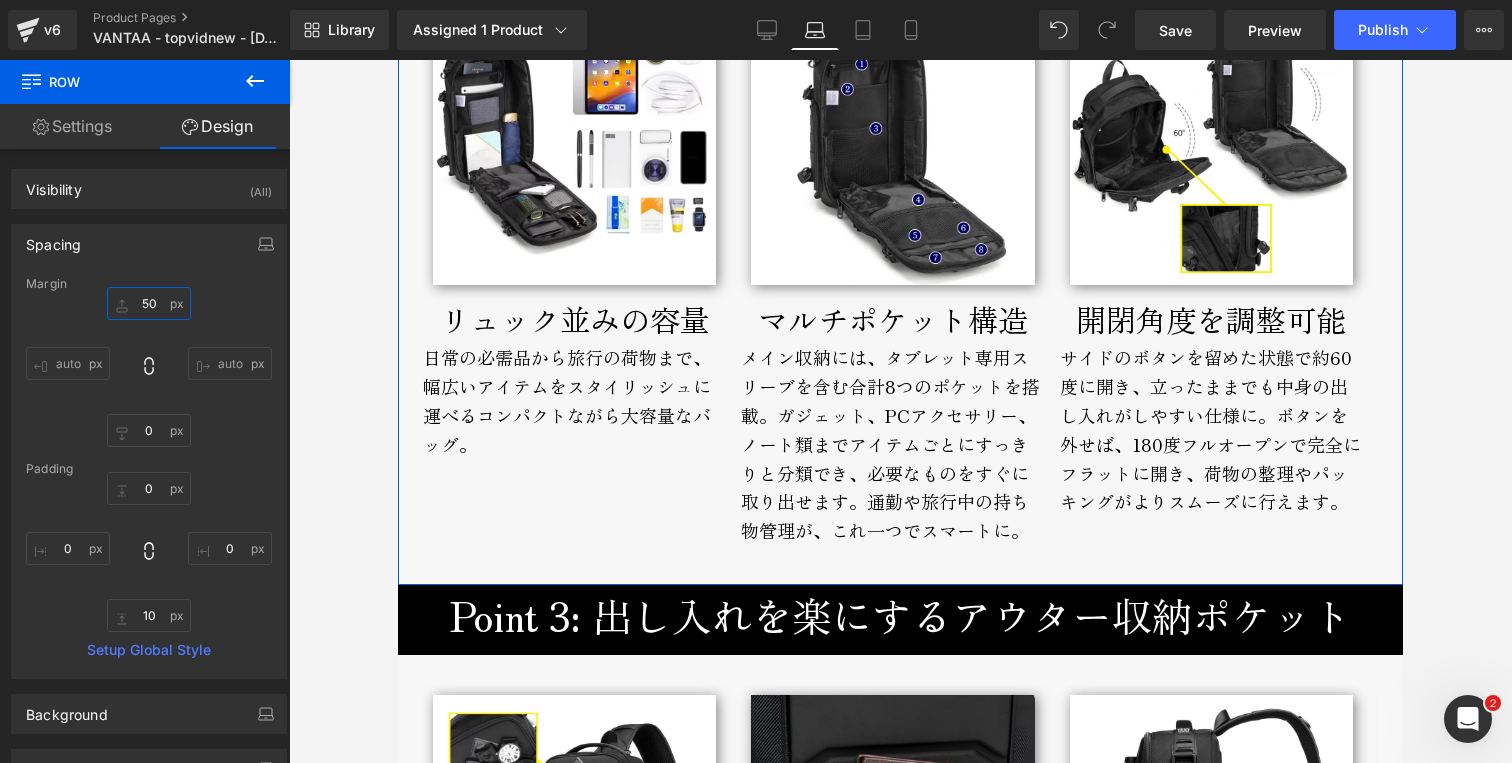 scroll, scrollTop: 3450, scrollLeft: 0, axis: vertical 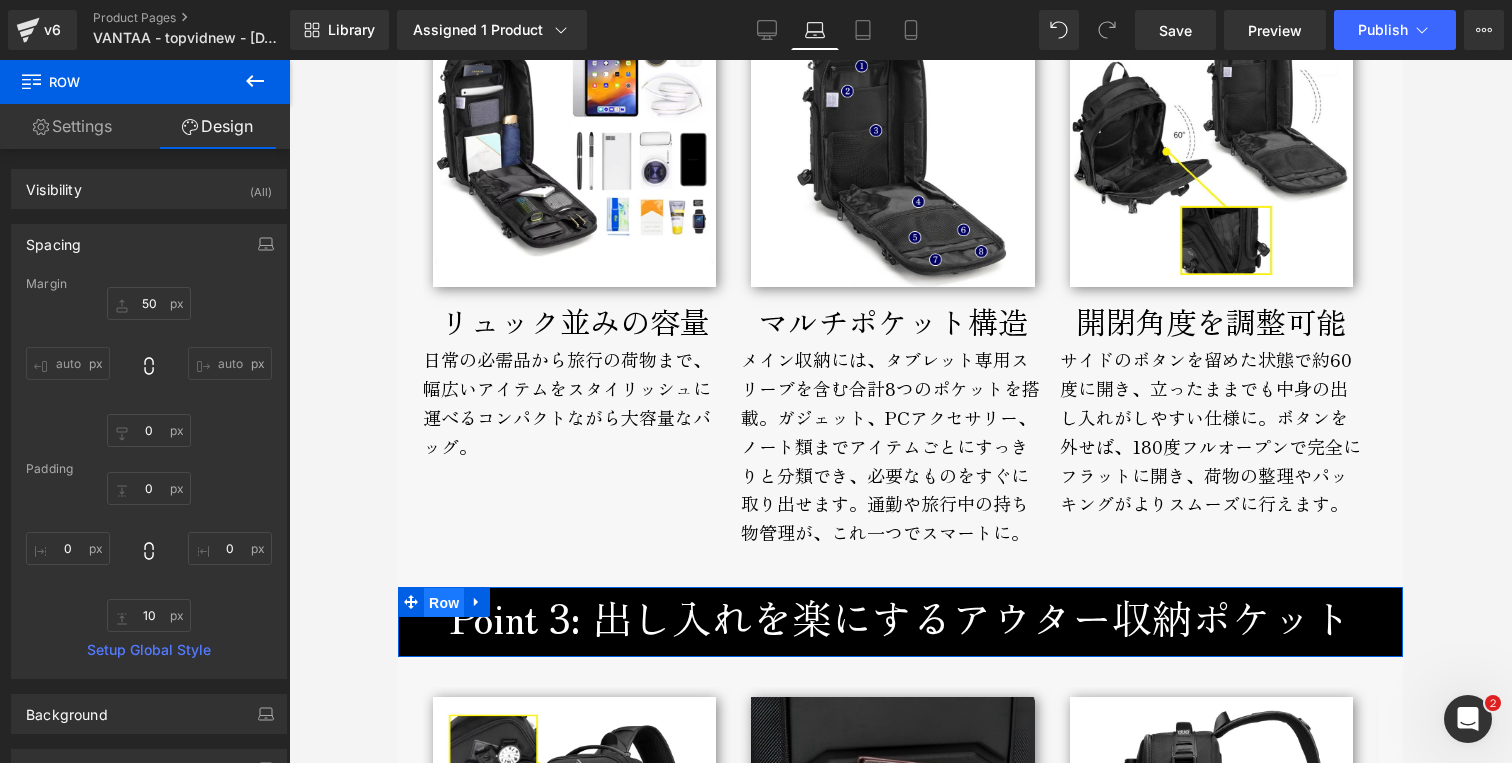 click on "Row" at bounding box center (444, 603) 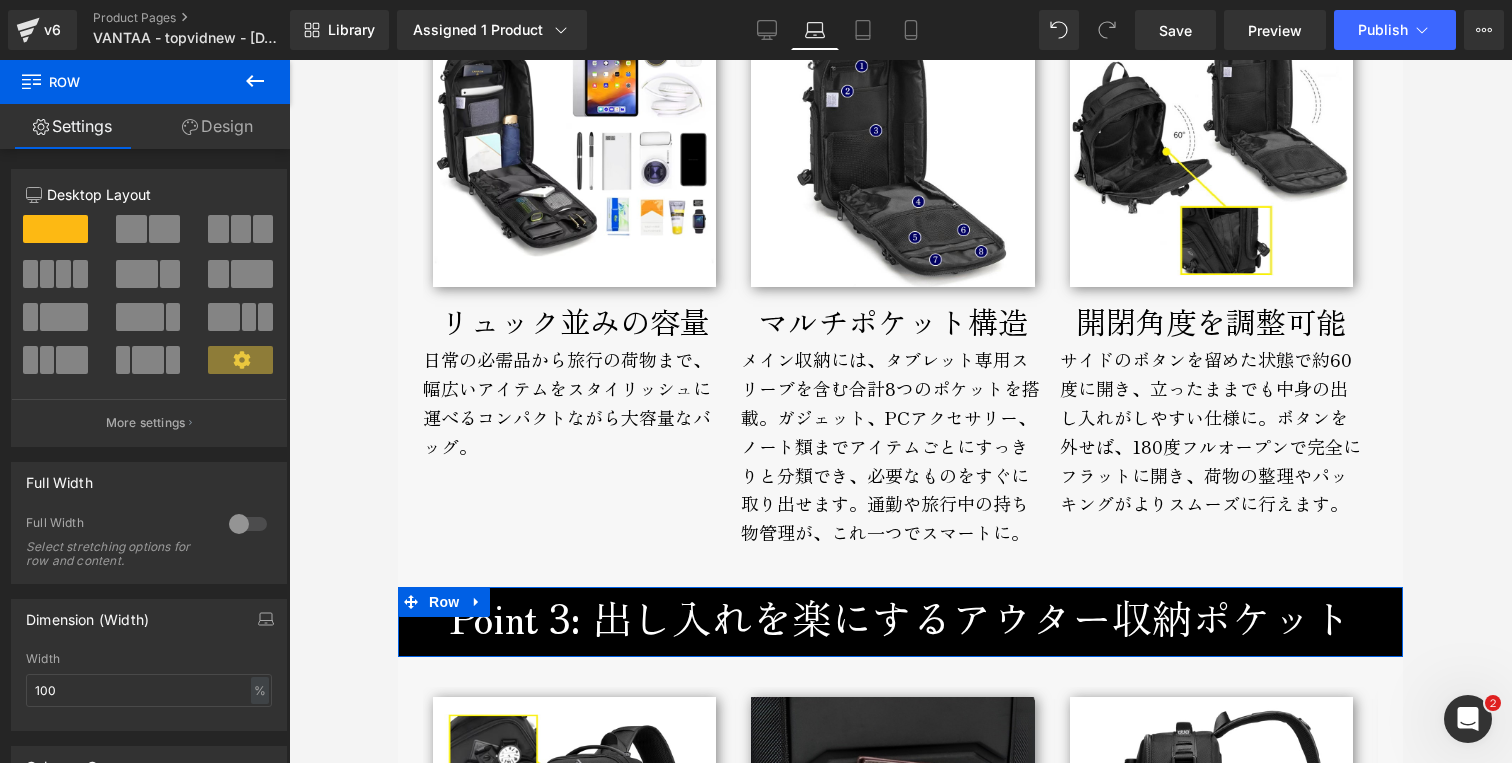 click on "Design" at bounding box center (217, 126) 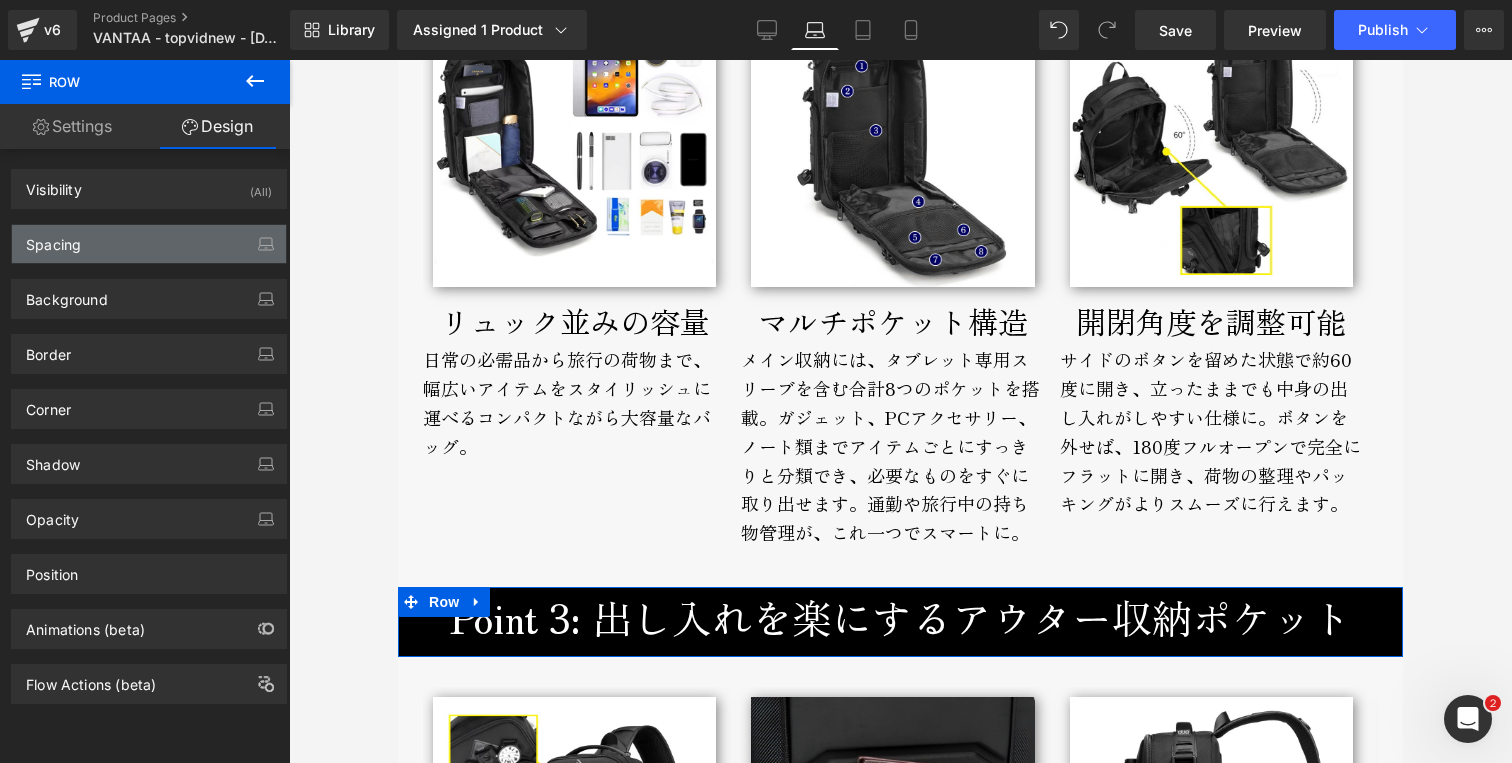 click on "Spacing" at bounding box center [149, 244] 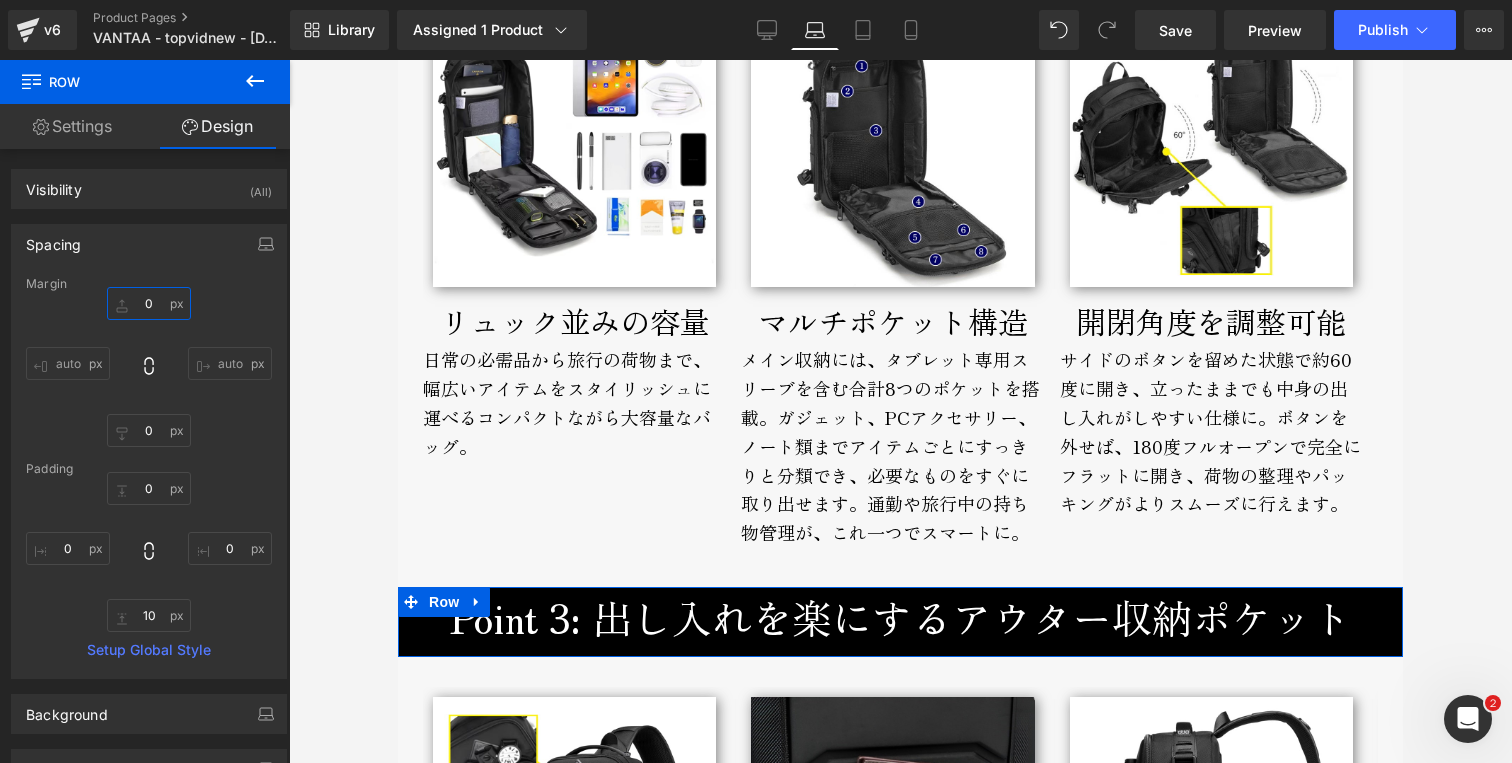 click on "0" at bounding box center [149, 303] 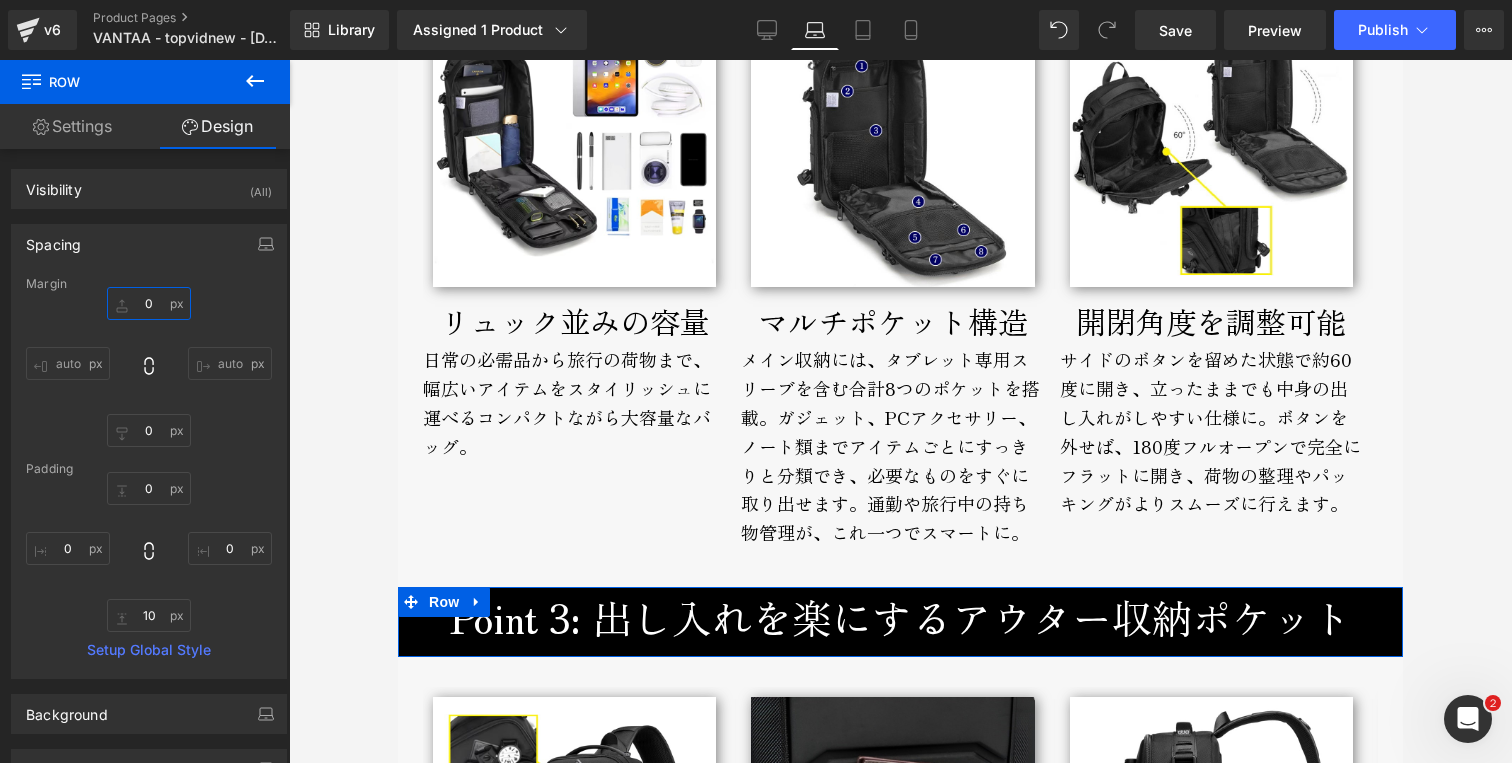 type on "30" 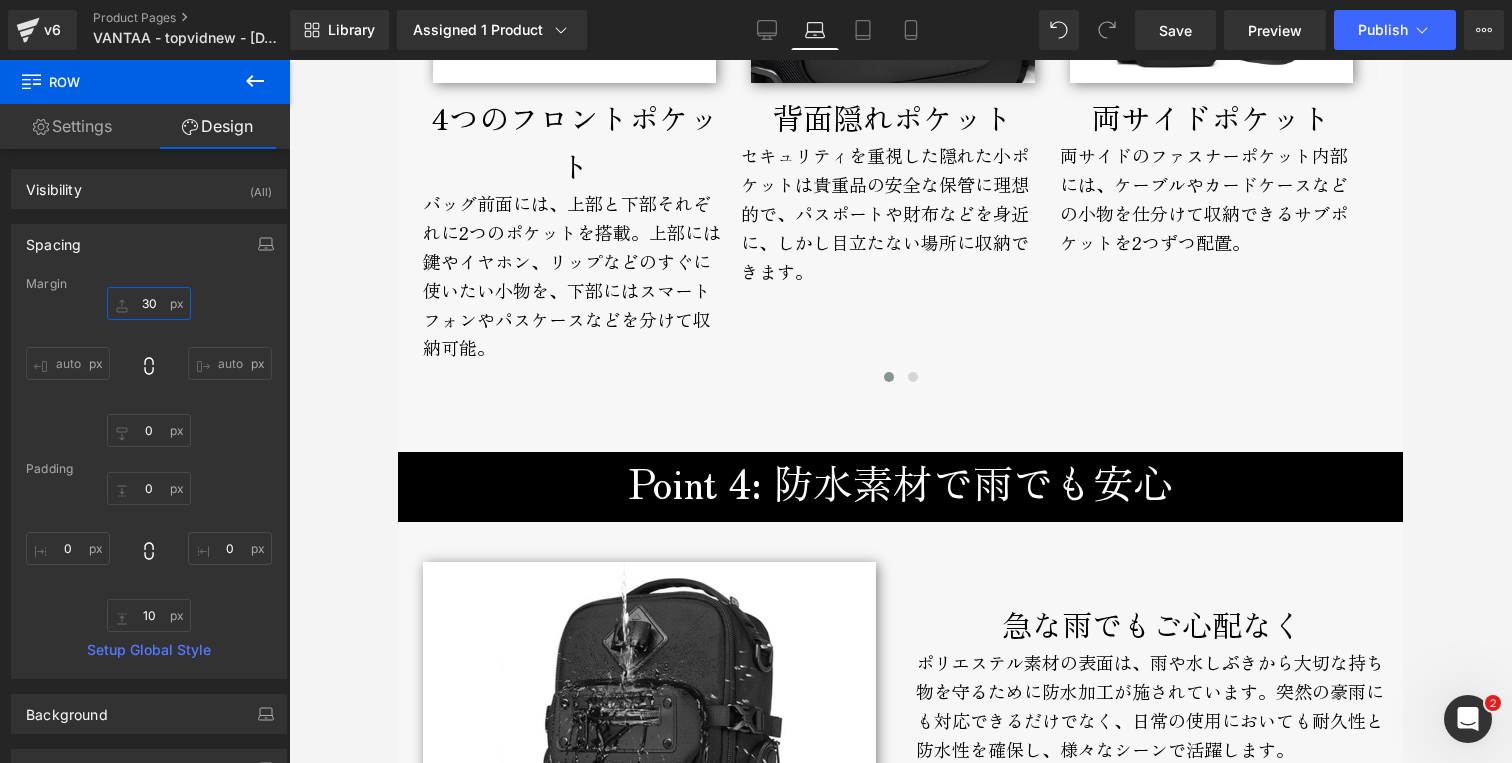 scroll, scrollTop: 4395, scrollLeft: 0, axis: vertical 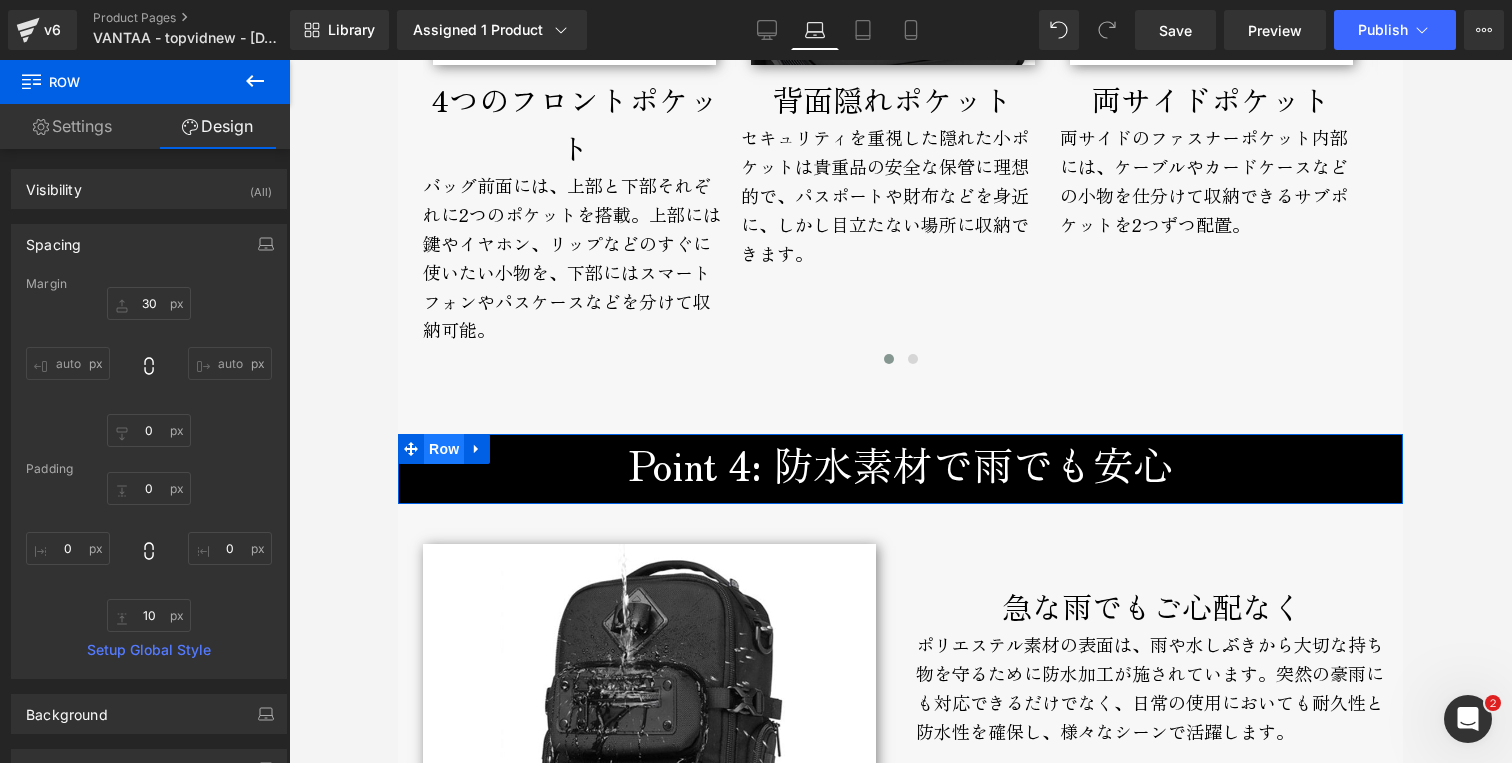 click on "Row" at bounding box center (444, 449) 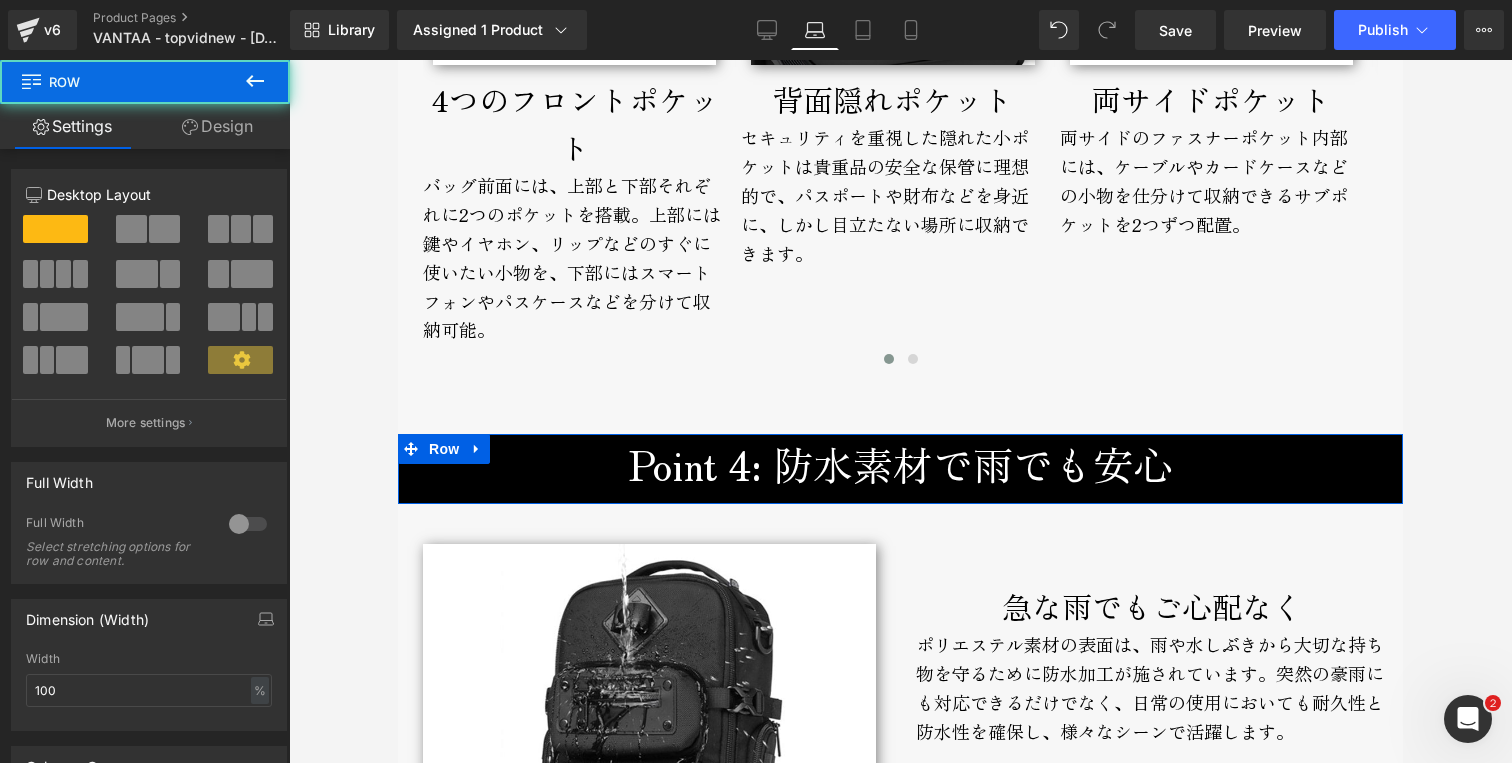 click on "Design" at bounding box center (217, 126) 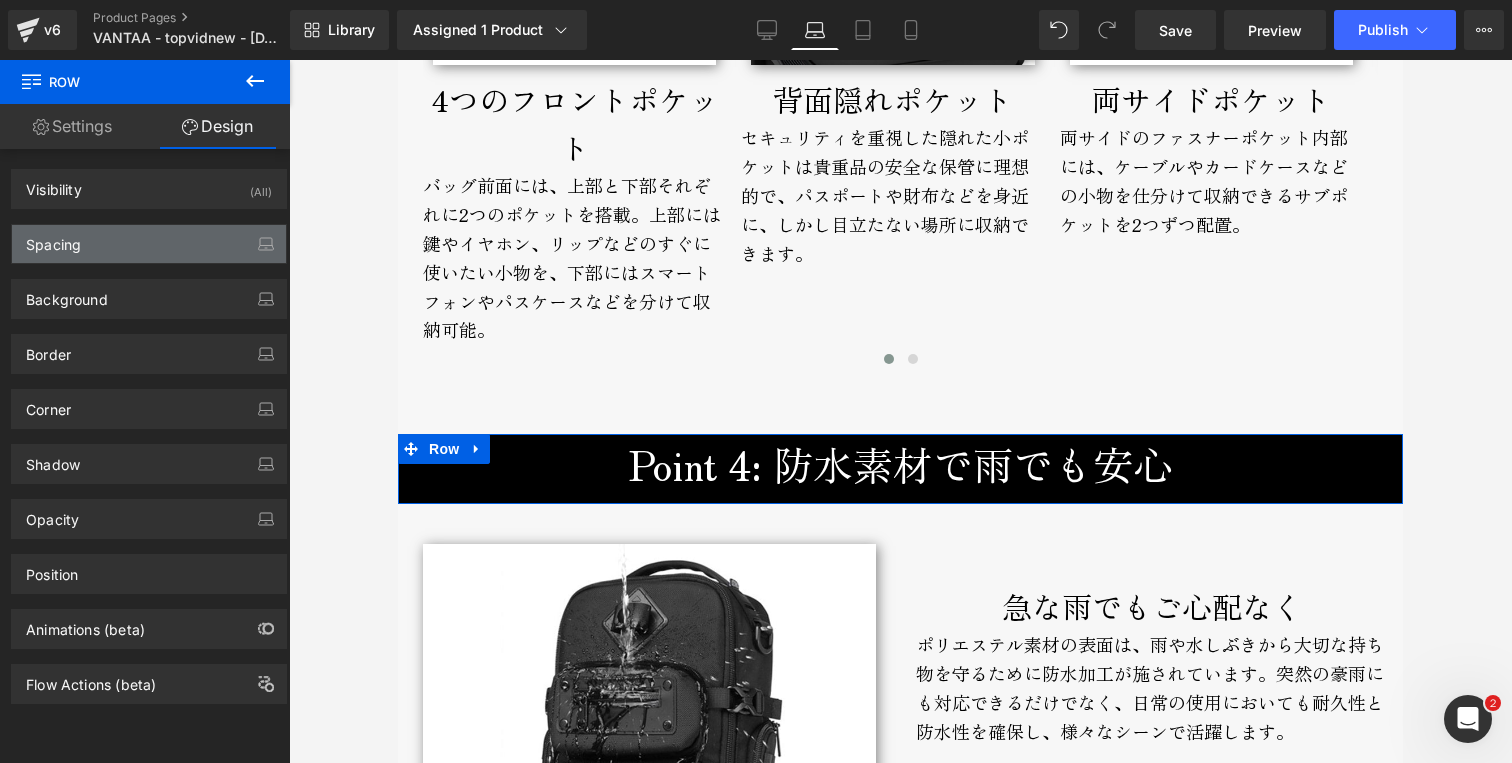 type on "50" 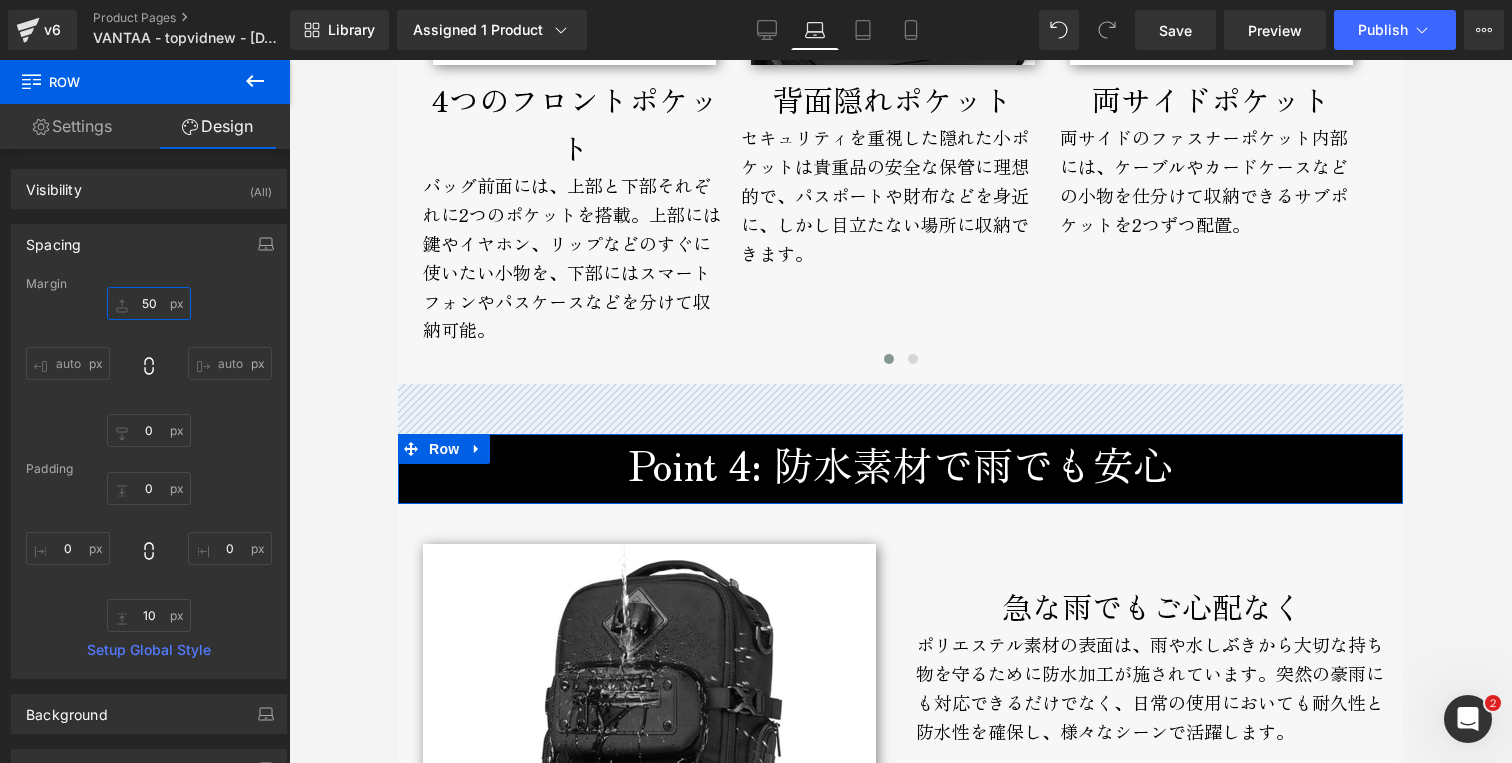 click on "50" at bounding box center (149, 303) 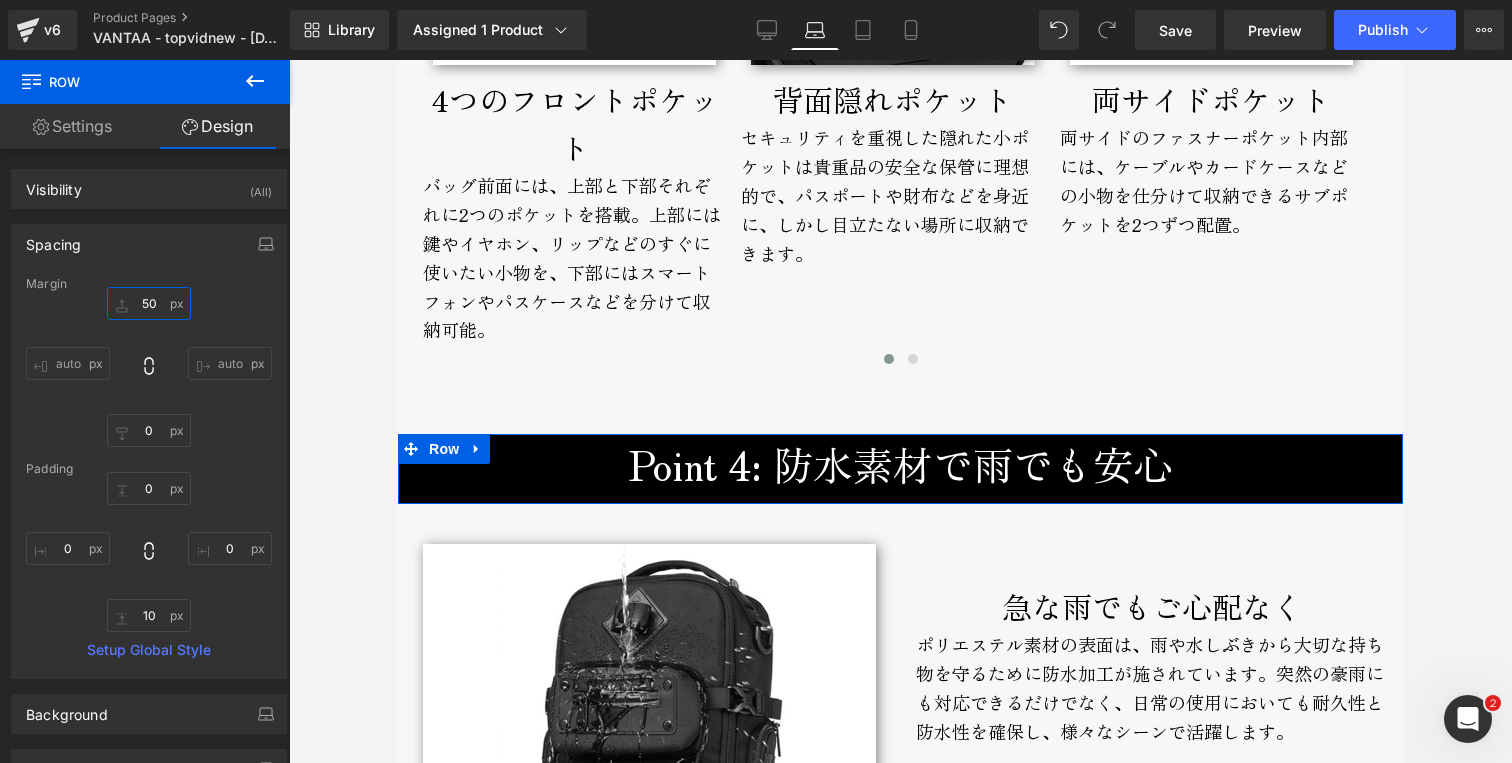 type on "30" 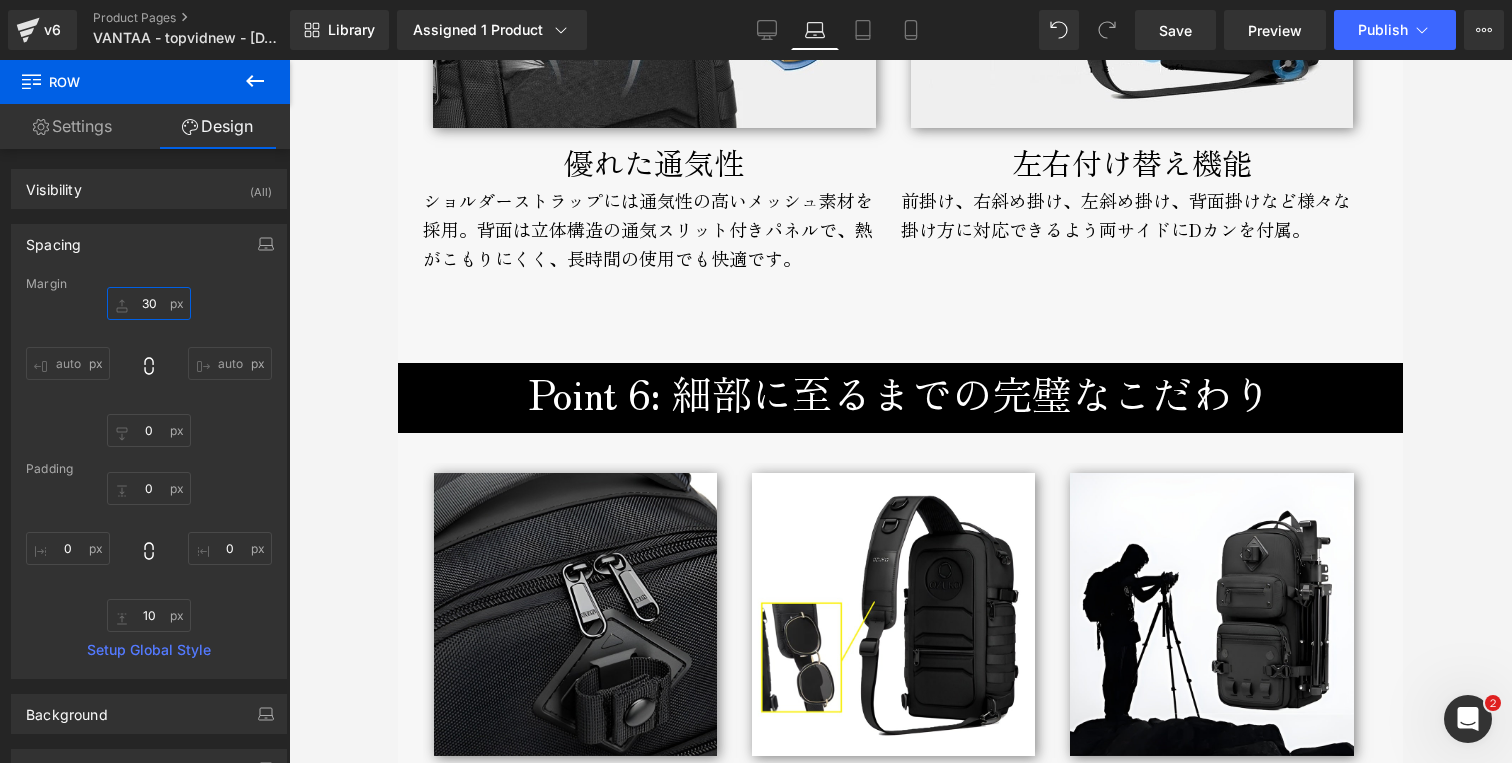scroll, scrollTop: 5868, scrollLeft: 0, axis: vertical 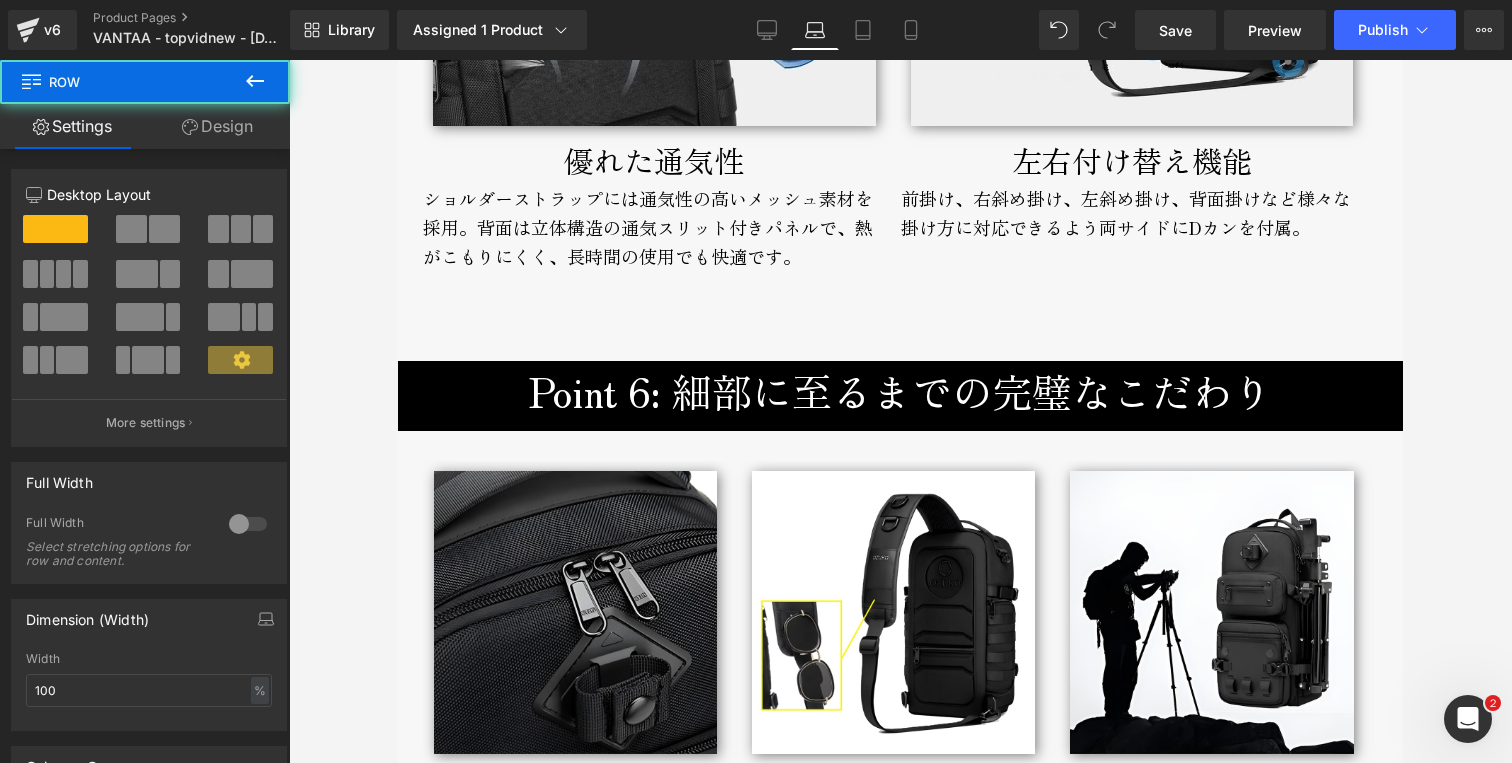 click on "Point 6: 細部に至るまでの完璧なこだわり Heading         Row" at bounding box center [900, 396] 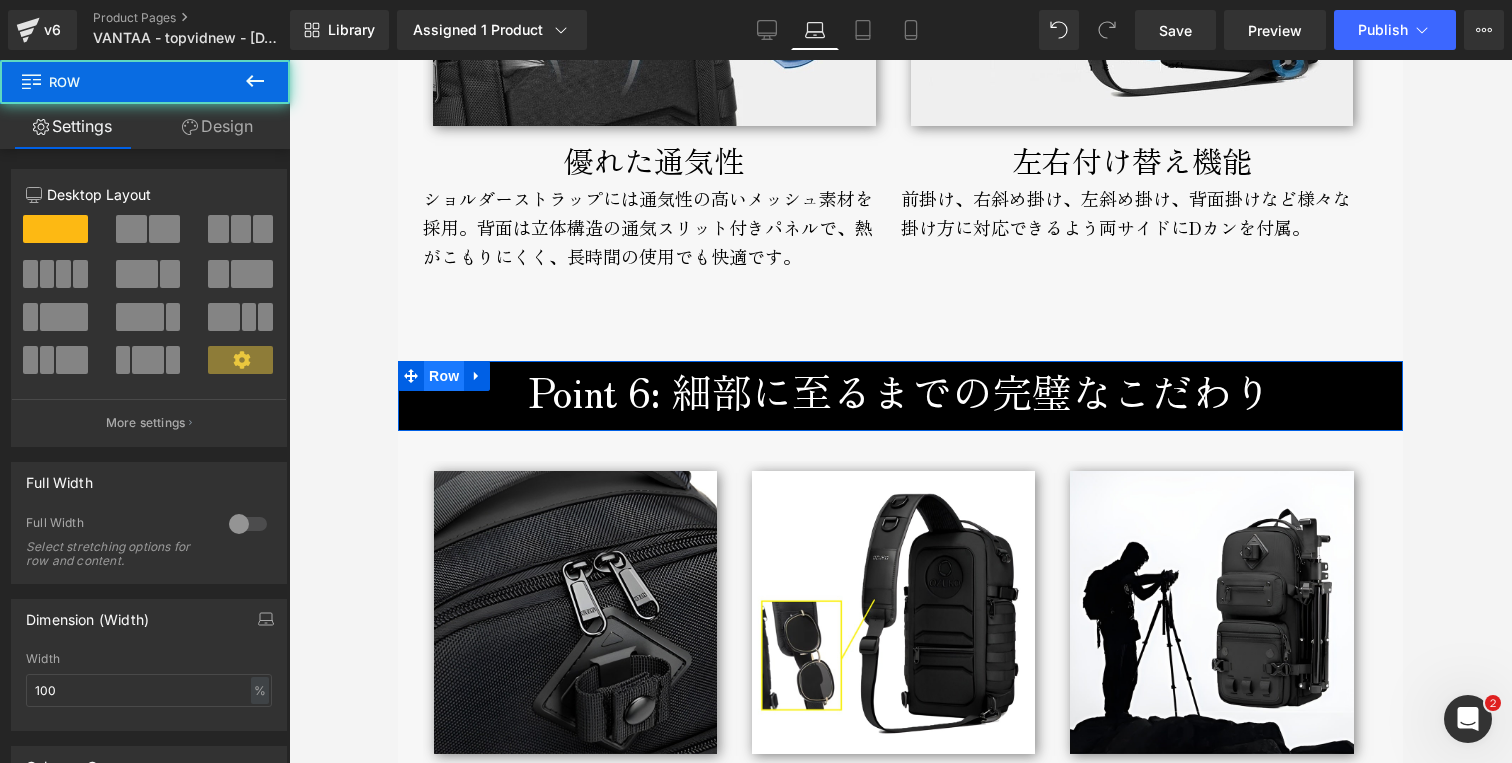 click on "Row" at bounding box center (444, 376) 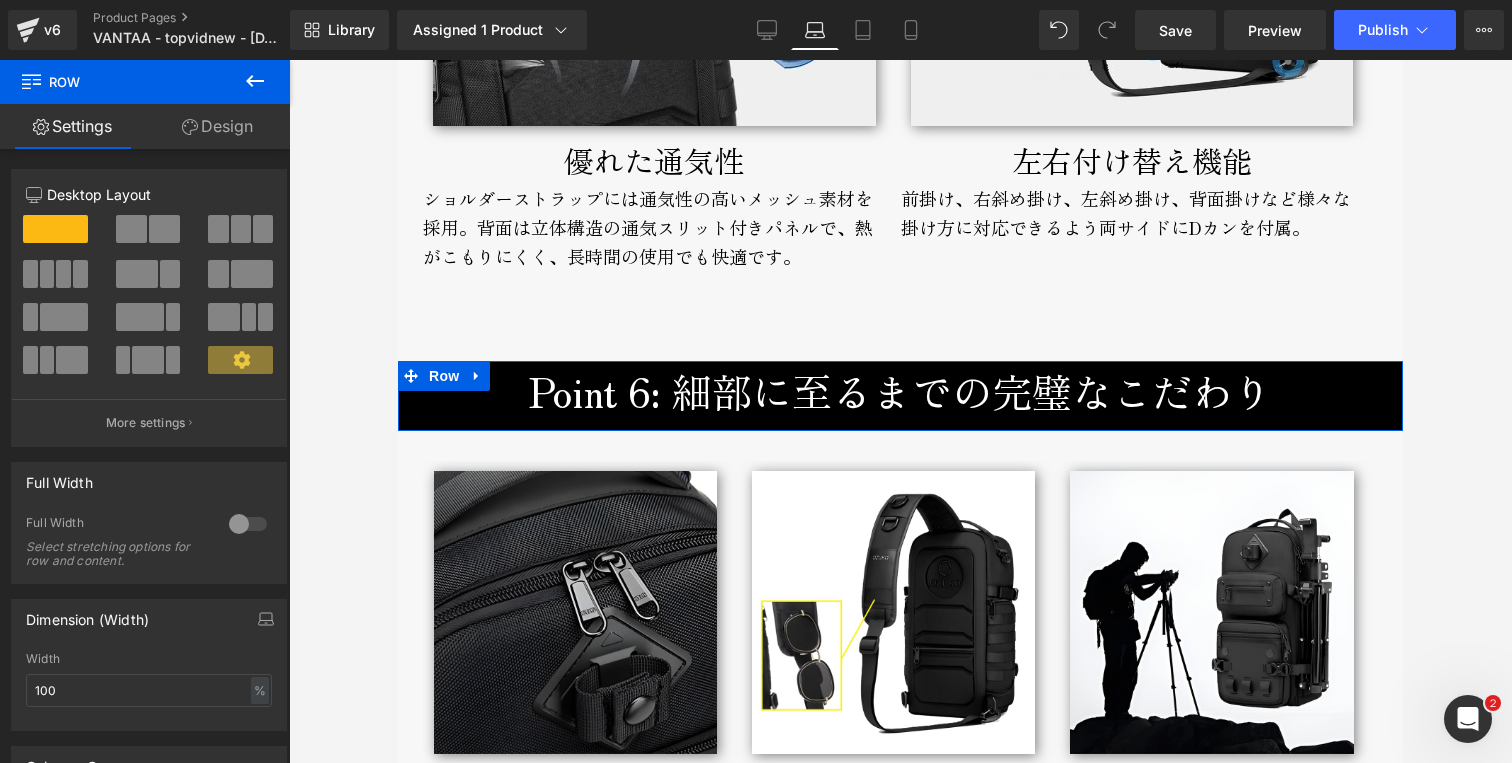 click on "Design" at bounding box center [217, 126] 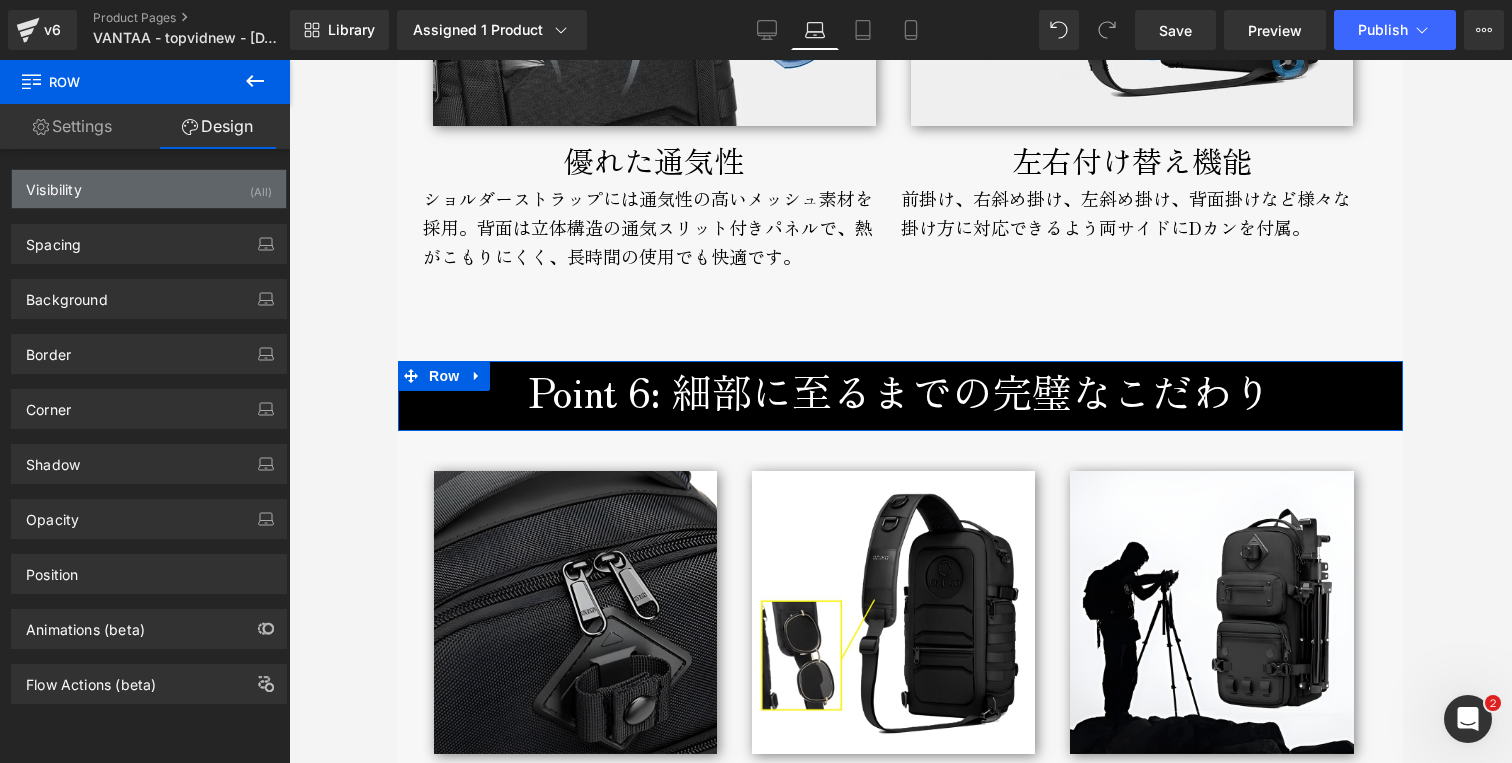 type on "50" 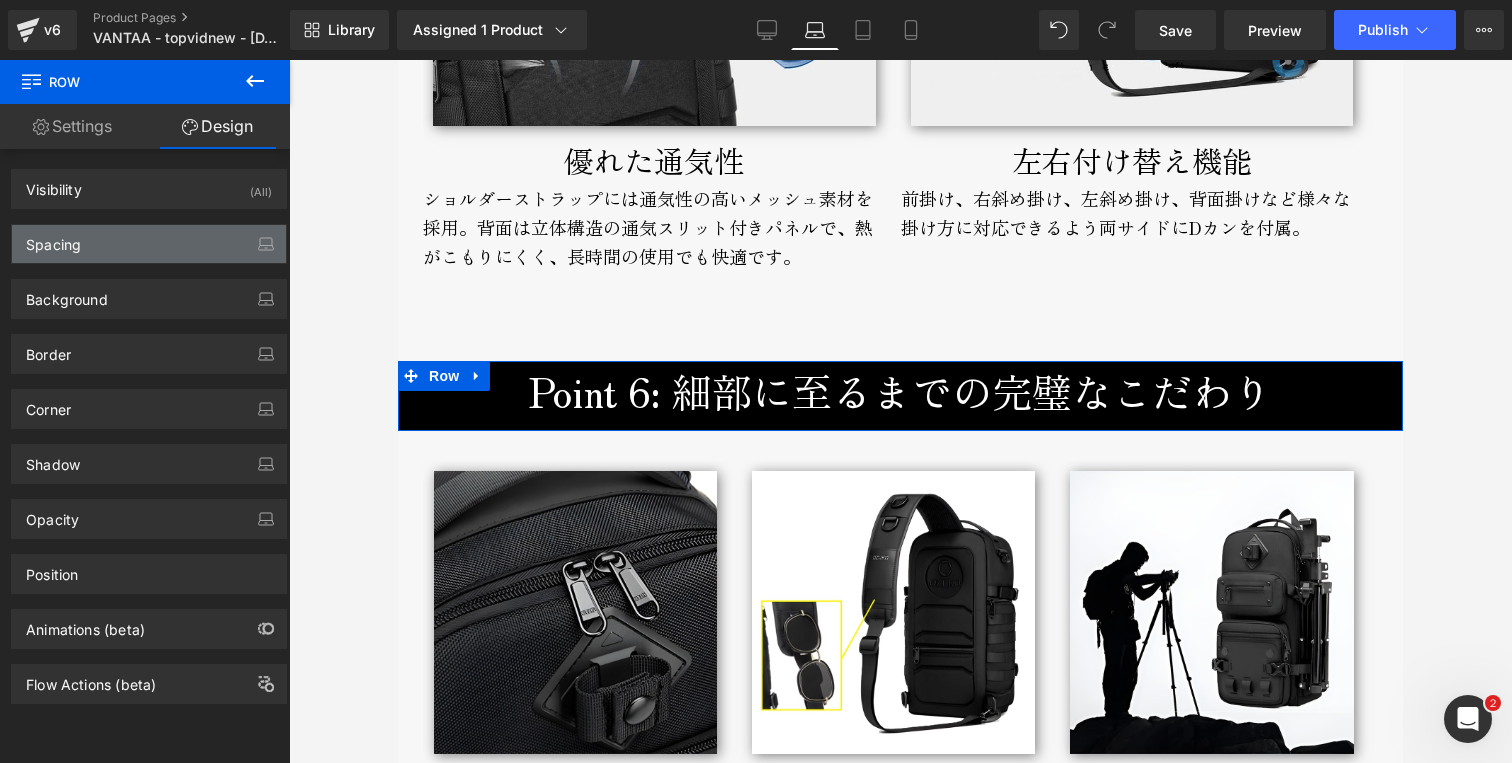 click on "Spacing" at bounding box center [149, 244] 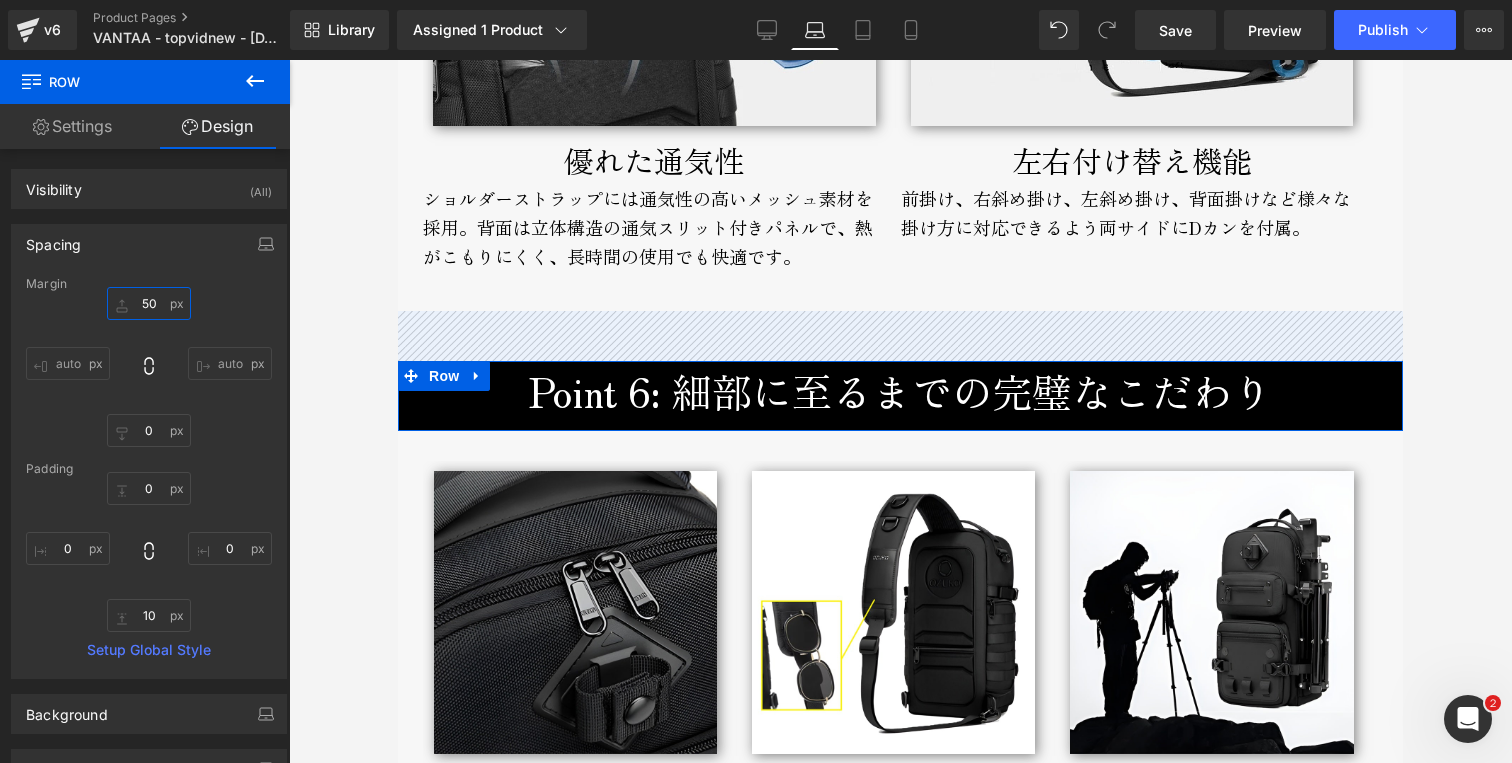 click on "50" at bounding box center (149, 303) 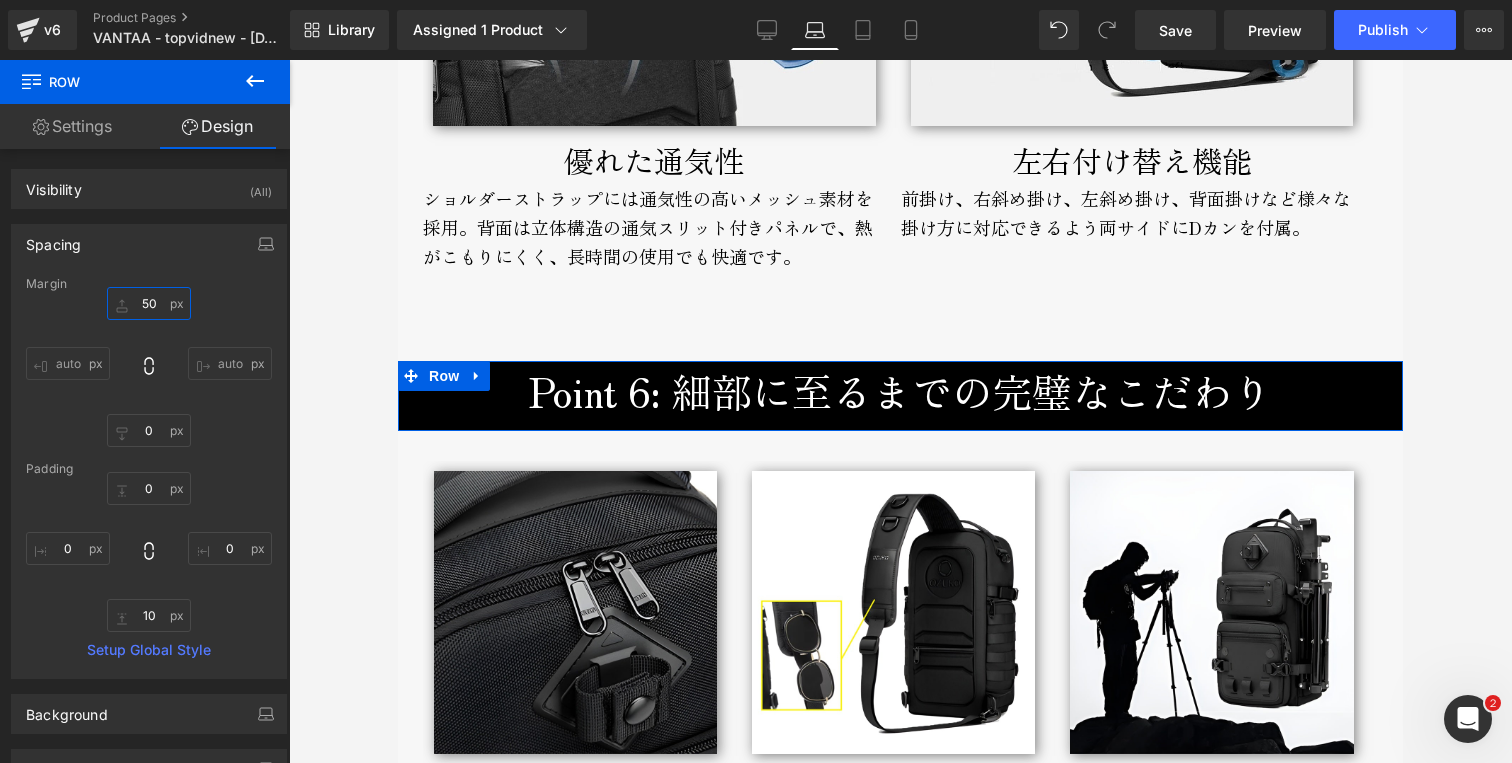 click on "50" at bounding box center [149, 303] 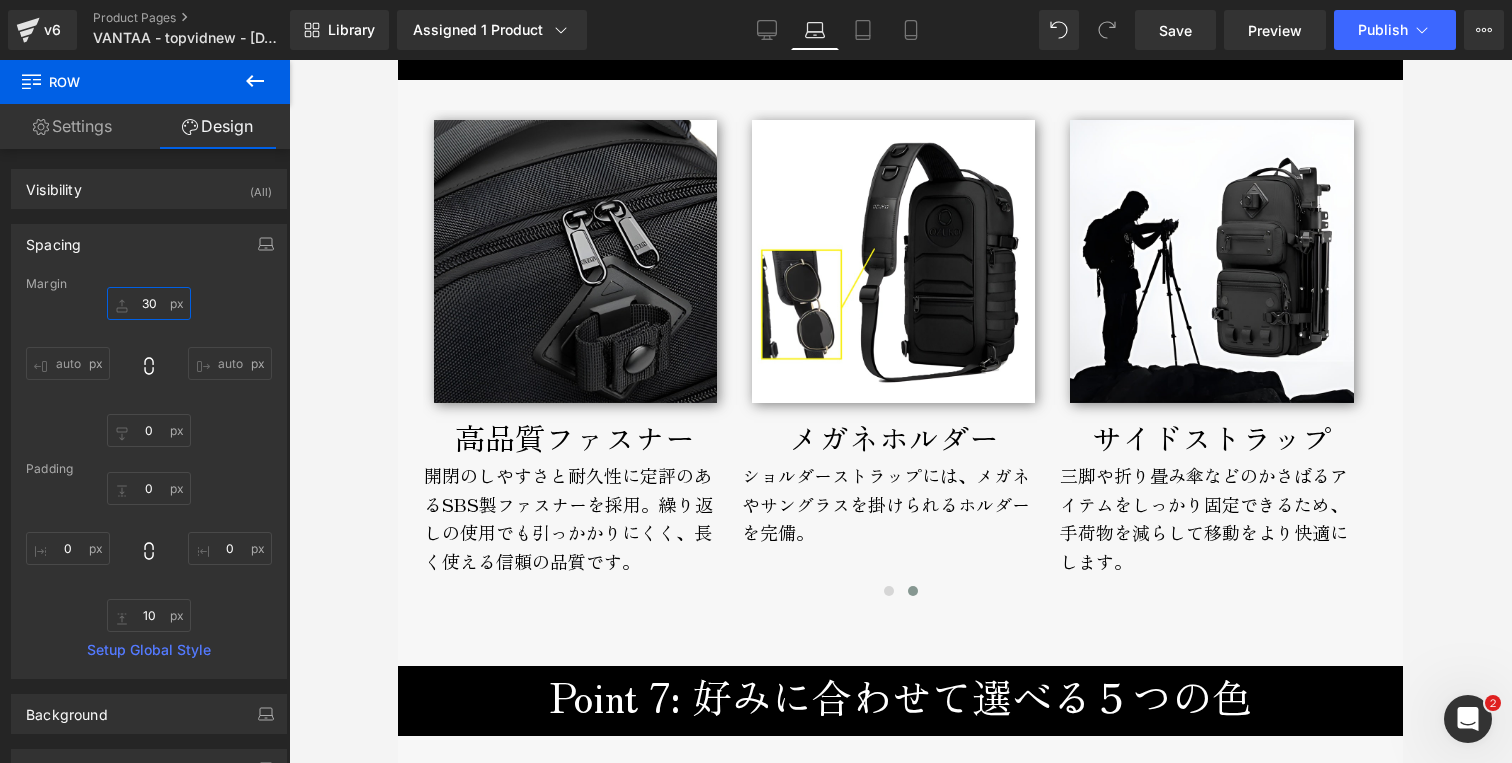scroll, scrollTop: 6280, scrollLeft: 0, axis: vertical 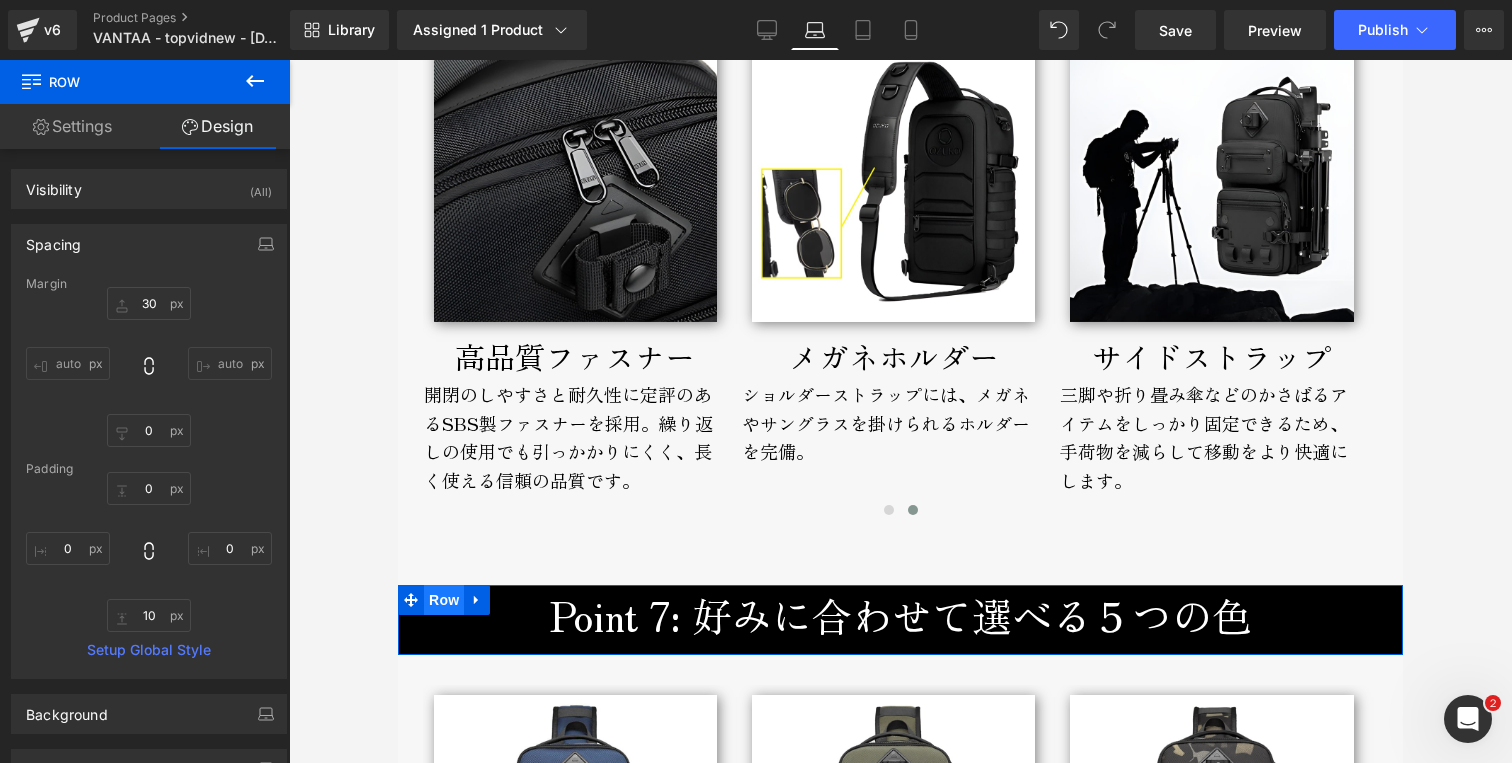 click on "Row" at bounding box center [444, 600] 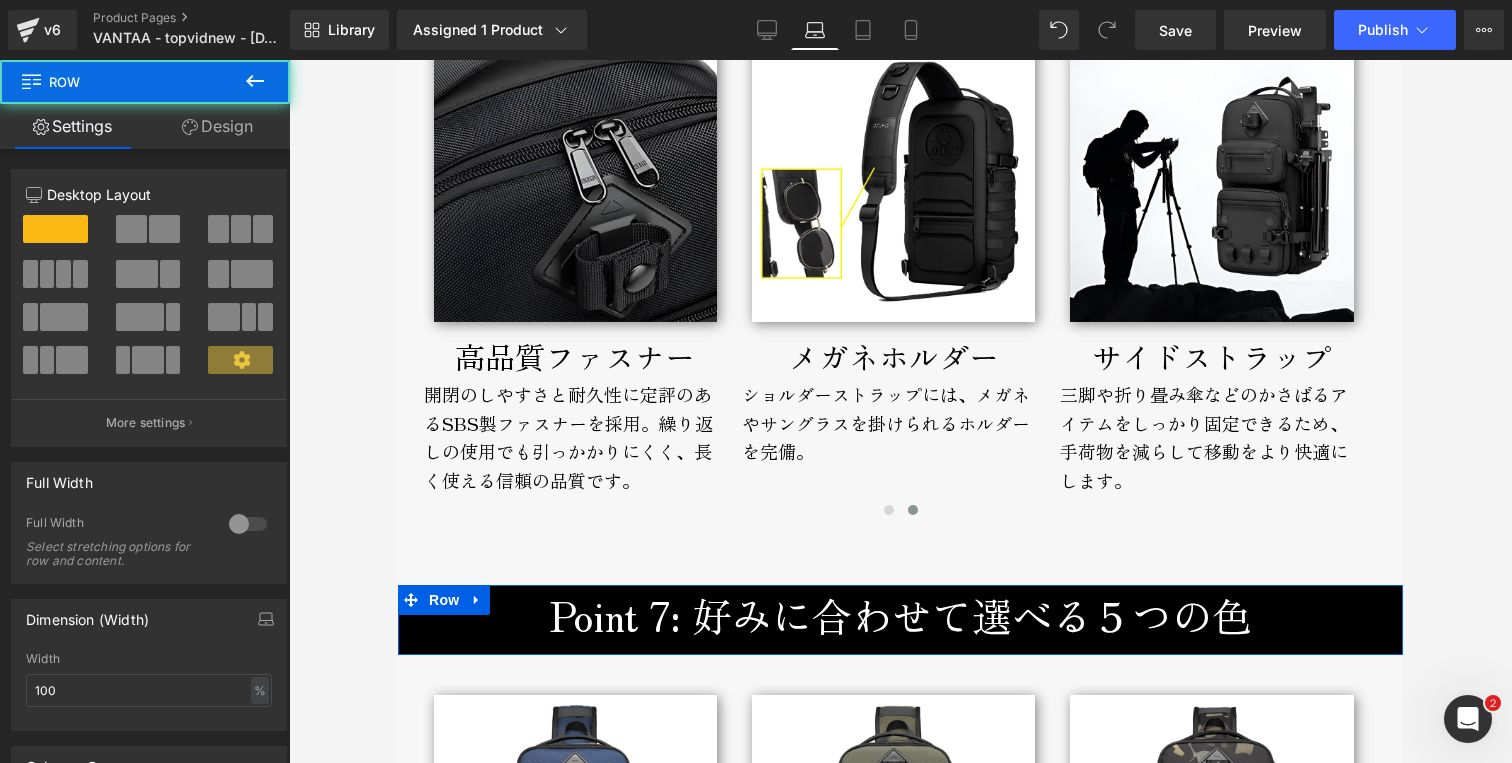 click on "Design" at bounding box center [217, 126] 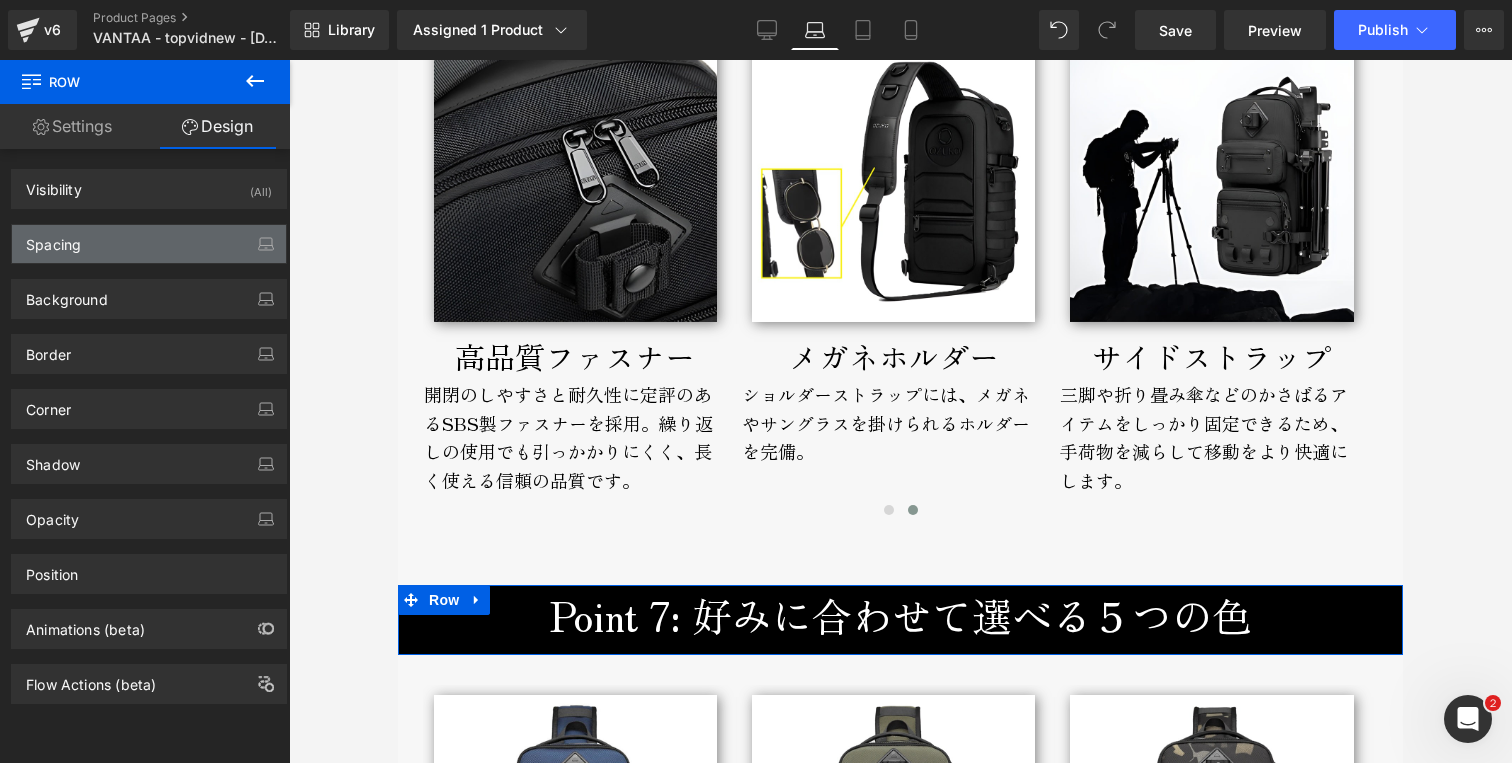 click on "Spacing" at bounding box center [53, 239] 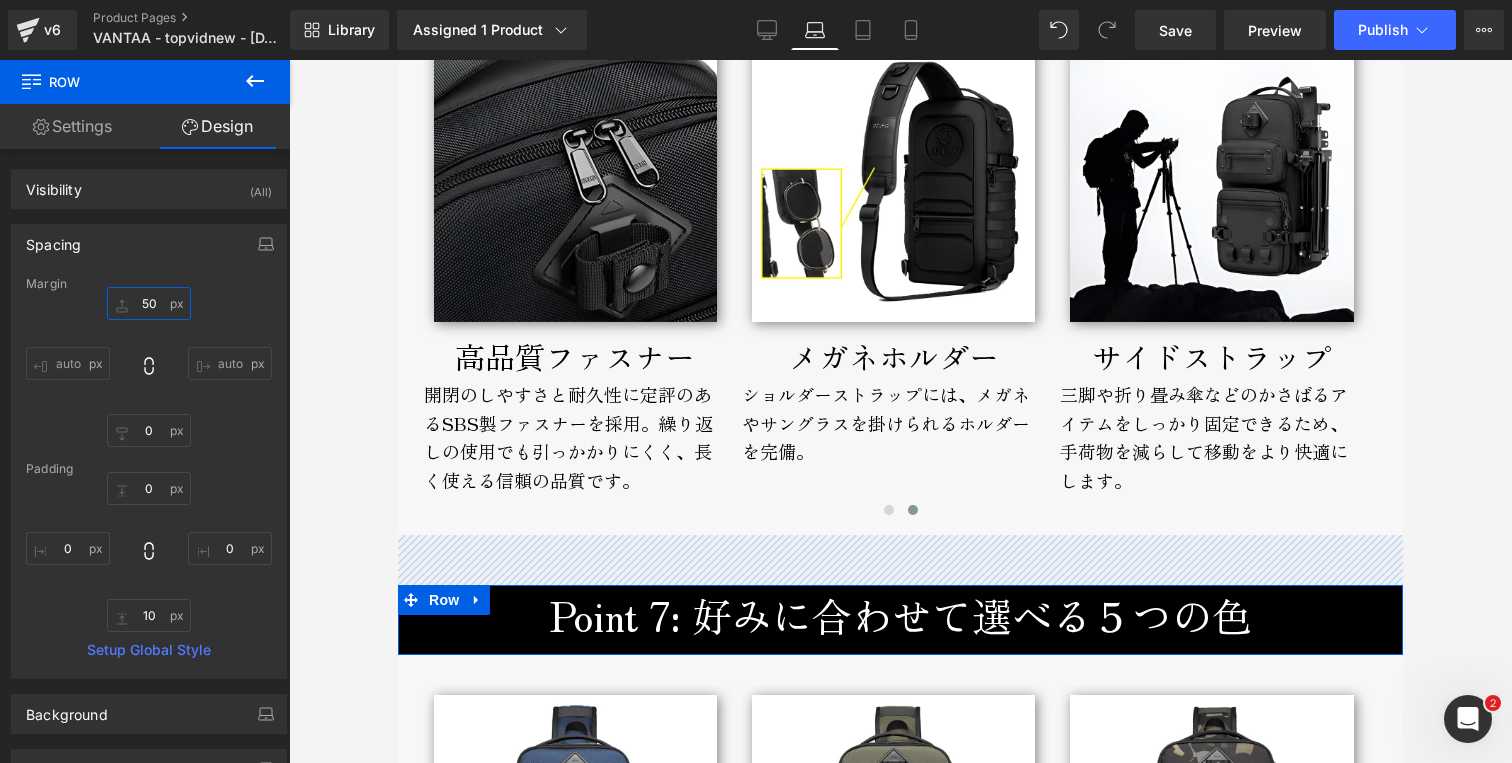 click on "50" at bounding box center (149, 303) 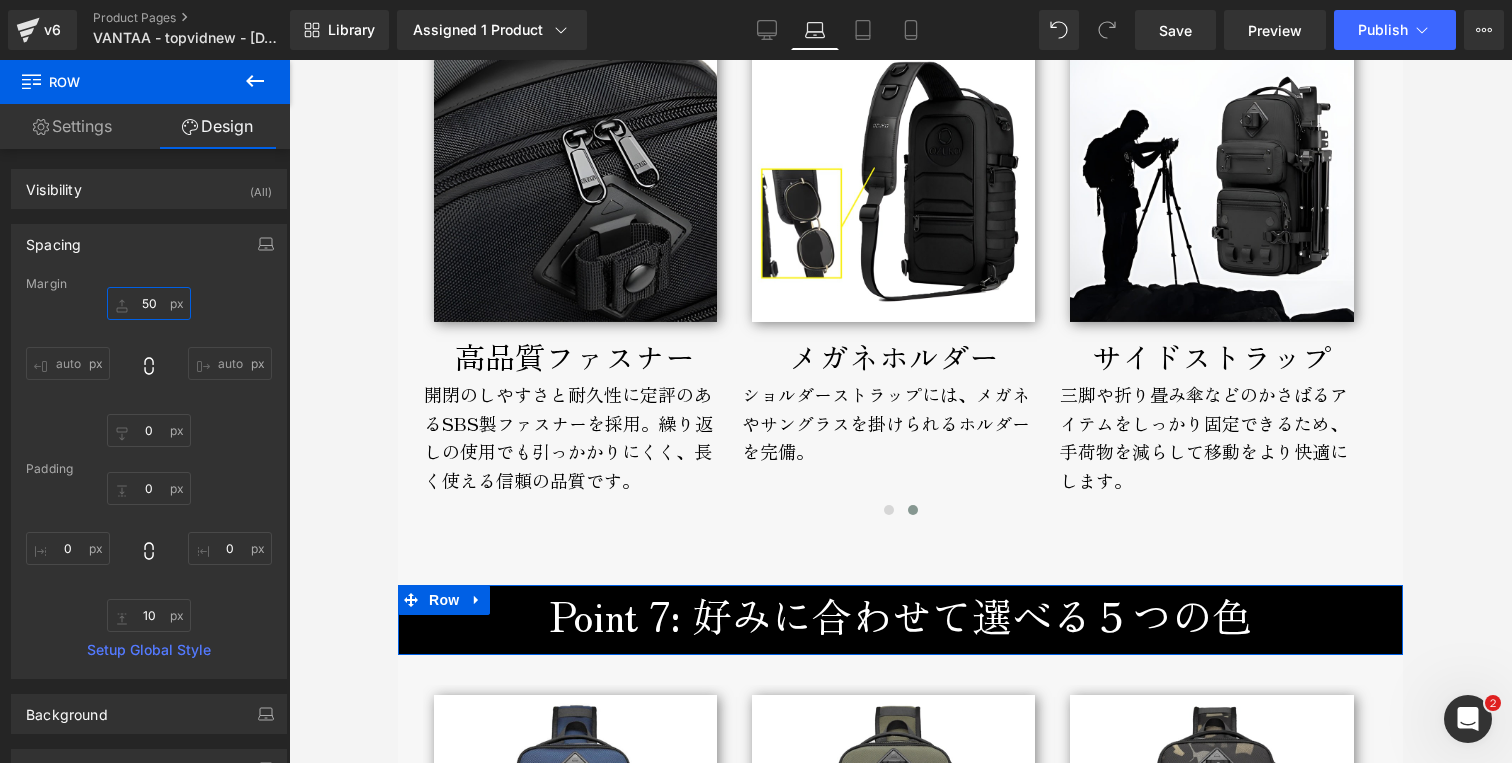 click on "50" at bounding box center (149, 303) 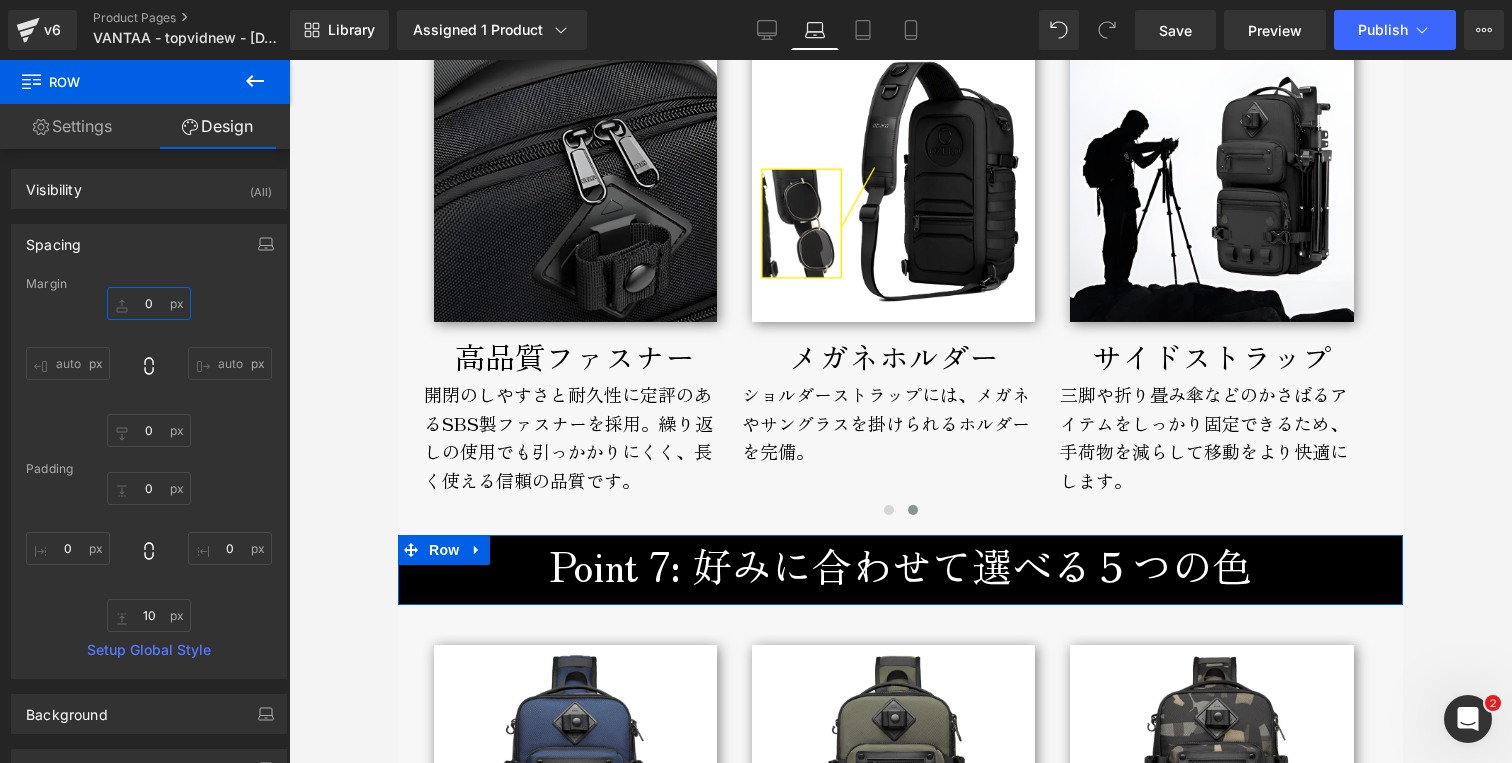 type on "30" 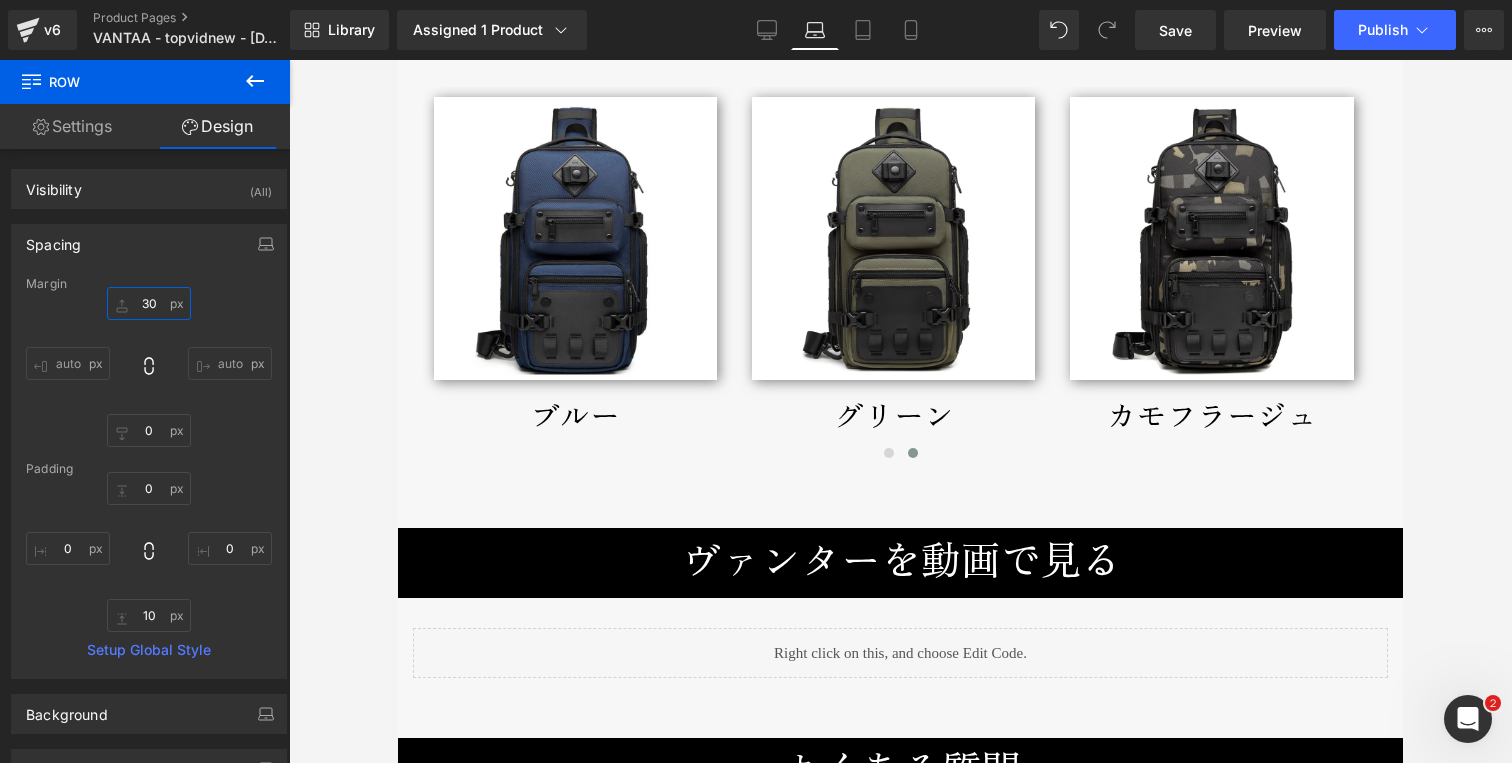 scroll, scrollTop: 6862, scrollLeft: 0, axis: vertical 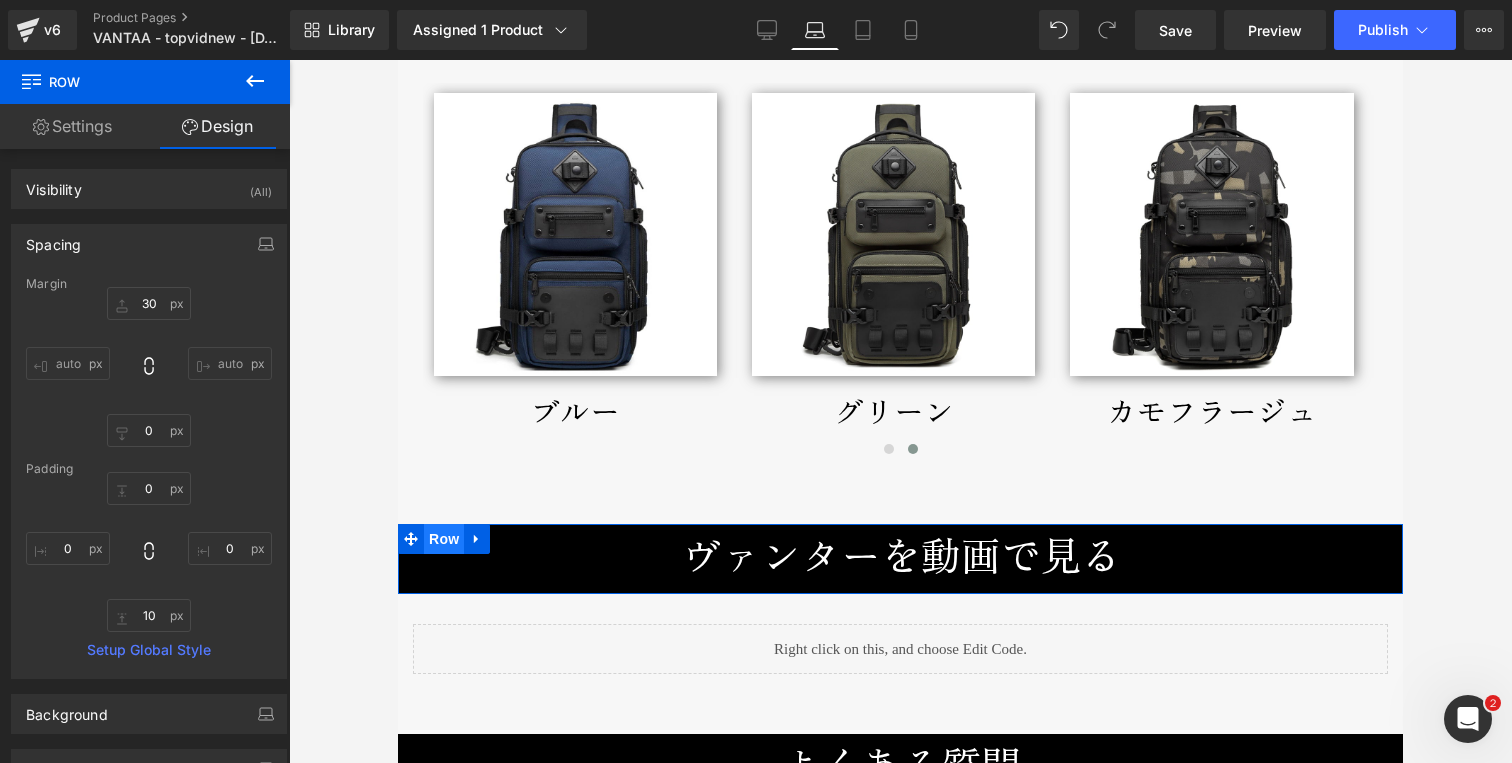 click on "Row" at bounding box center [444, 539] 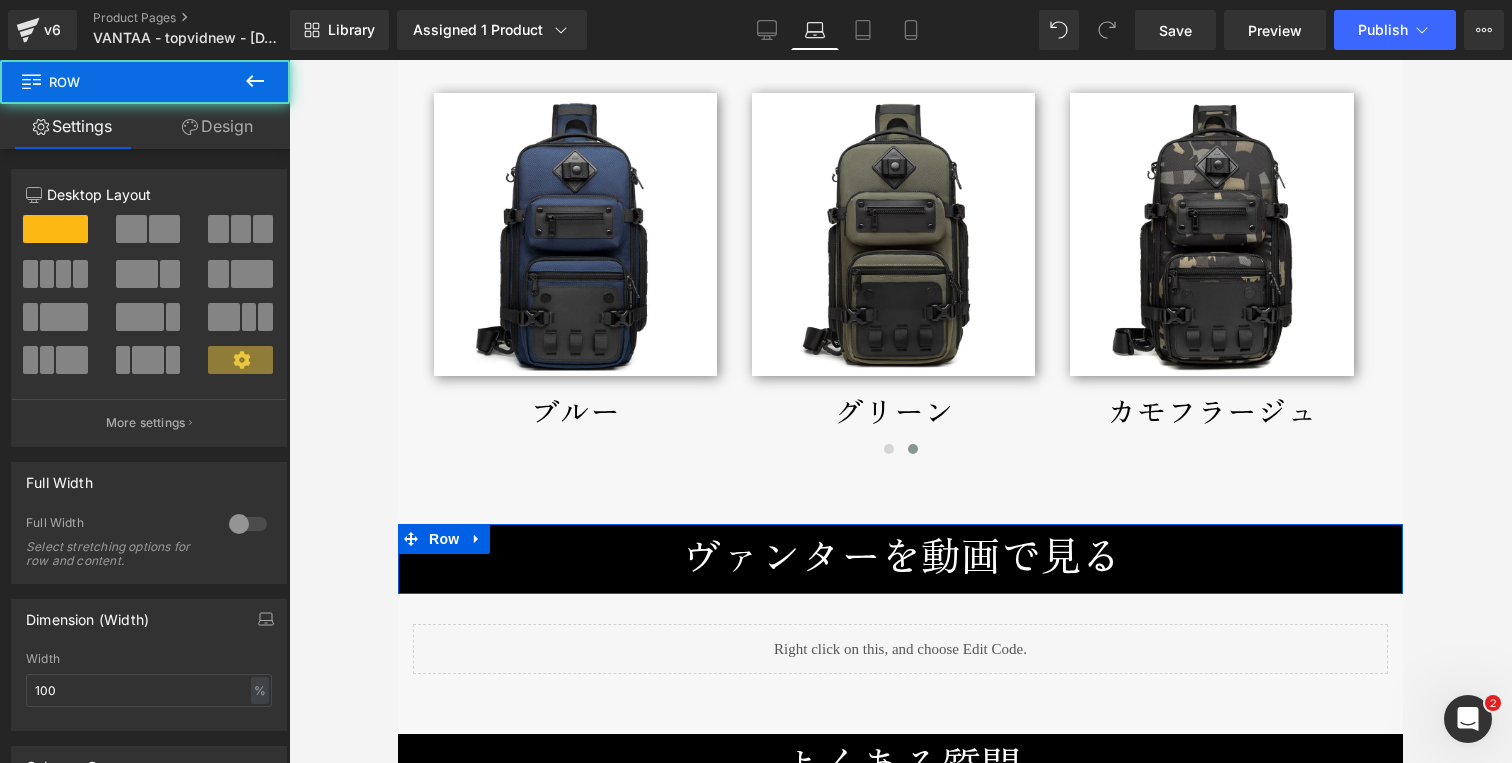 click on "Design" at bounding box center (217, 126) 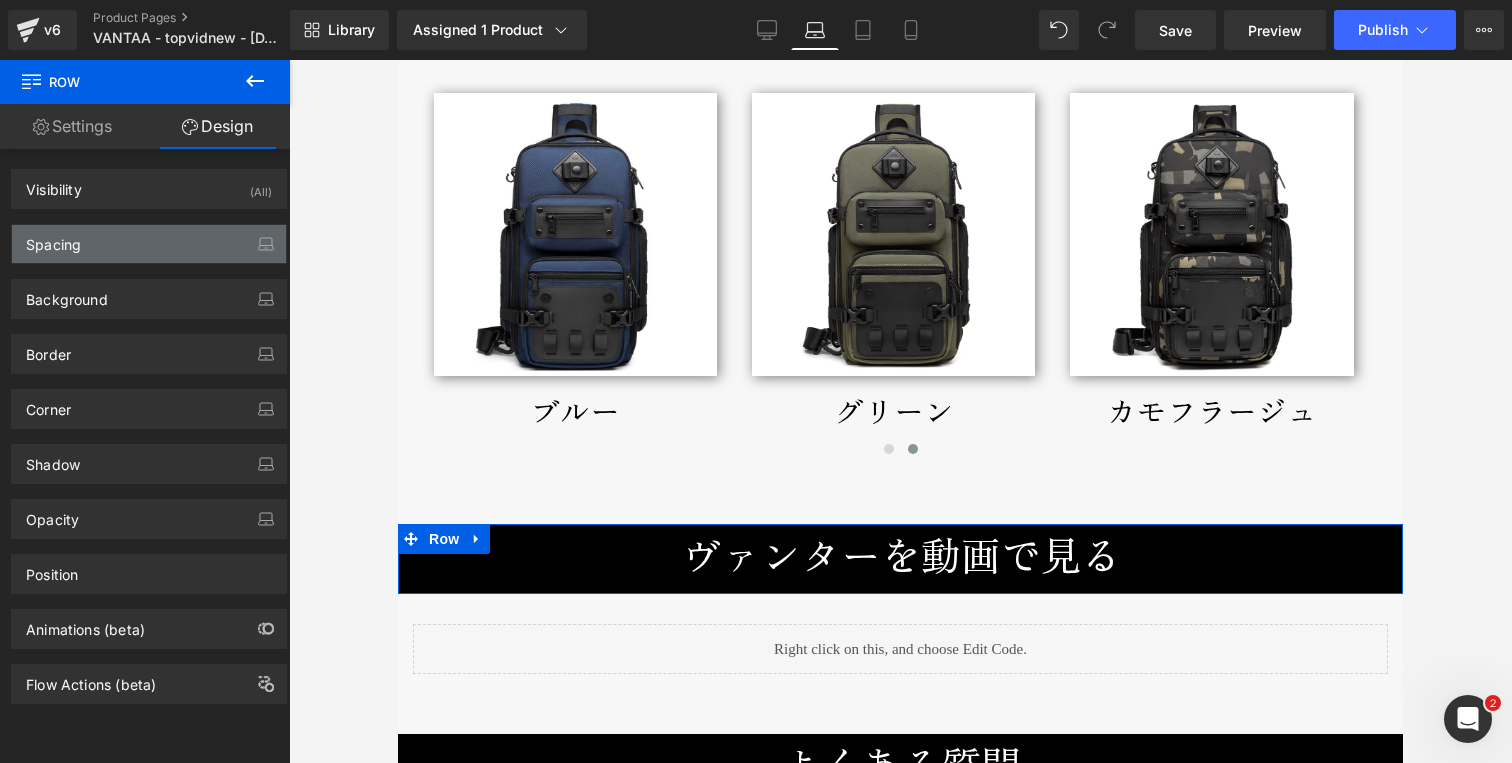 click on "Spacing" at bounding box center [149, 244] 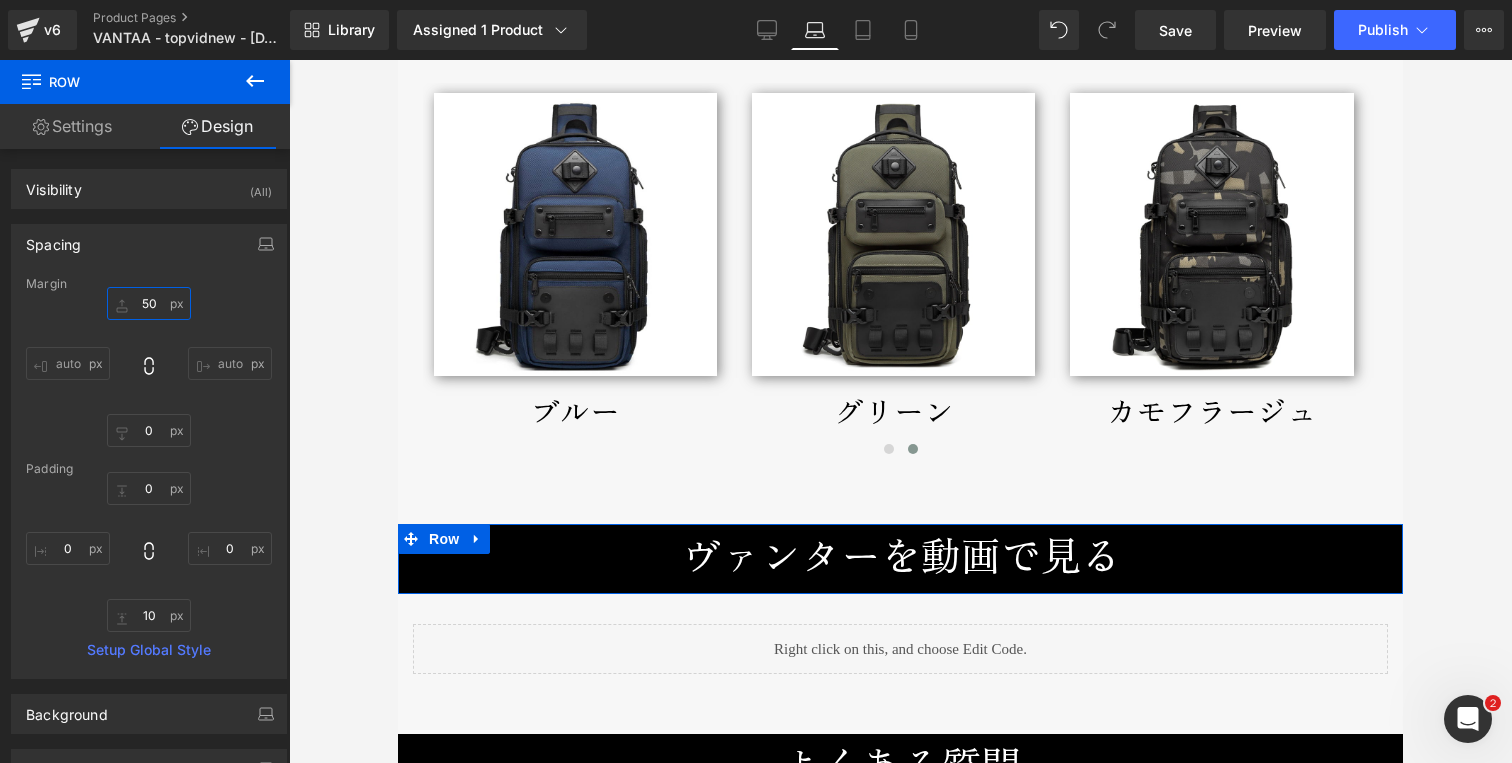 click on "50" at bounding box center (149, 303) 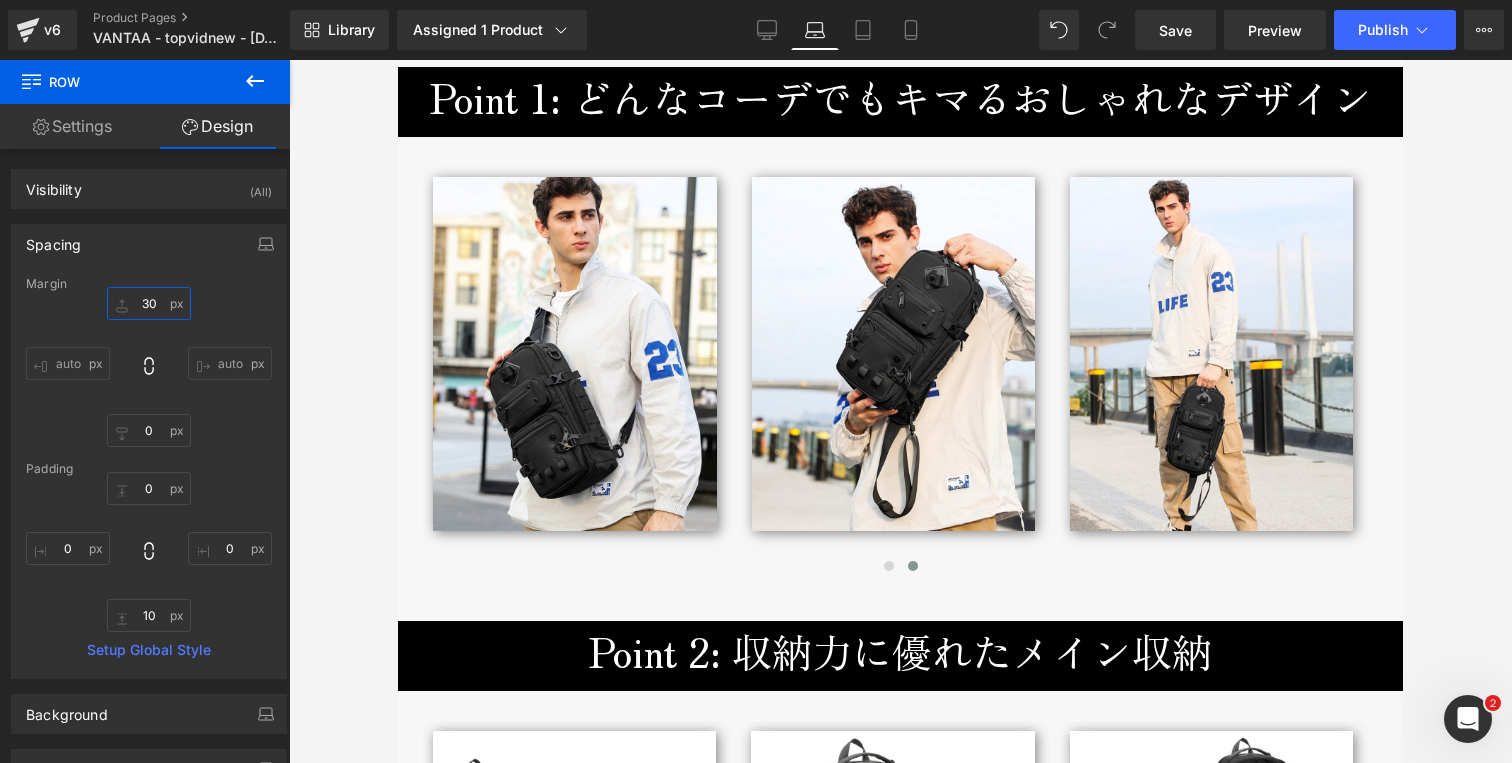 scroll, scrollTop: 2431, scrollLeft: 0, axis: vertical 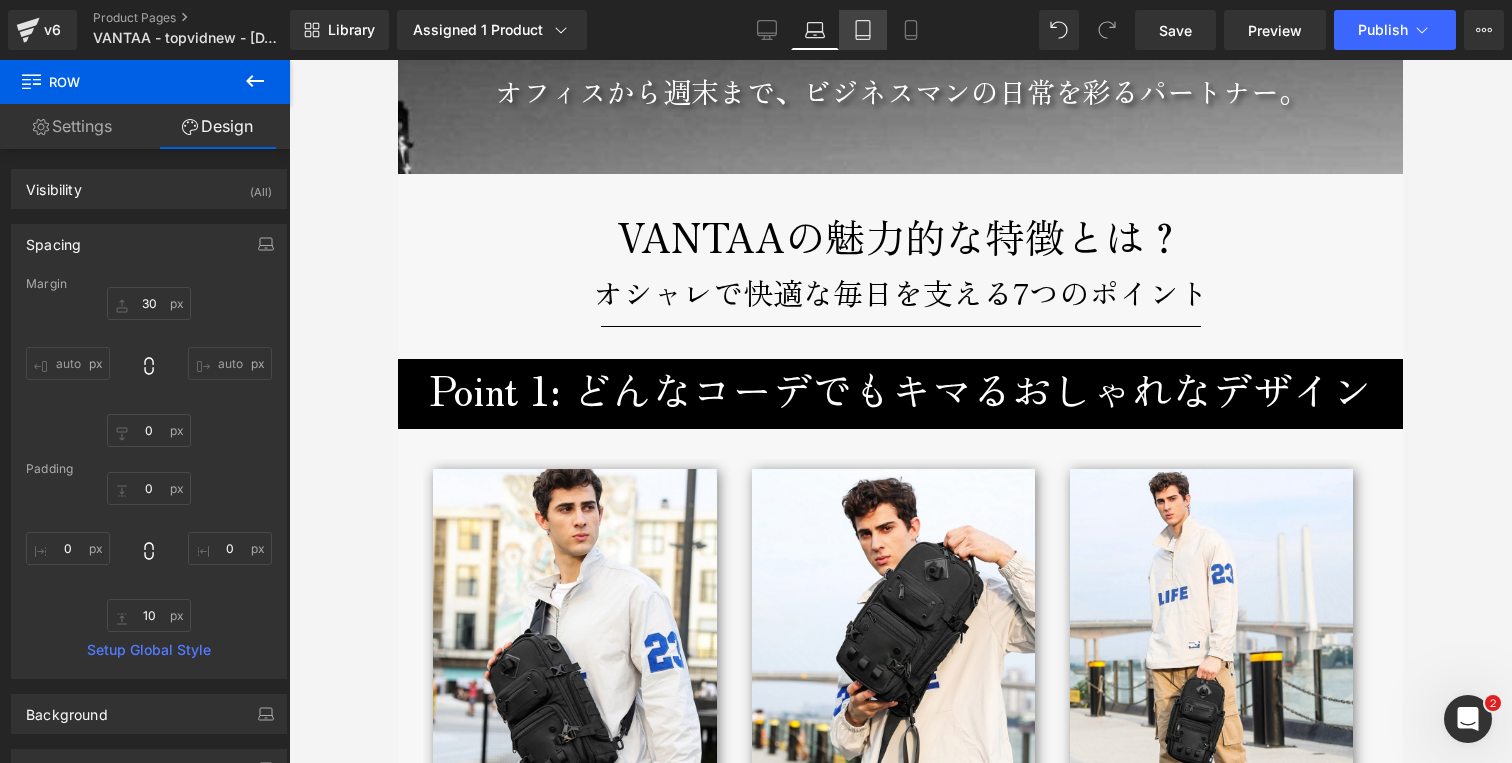 click 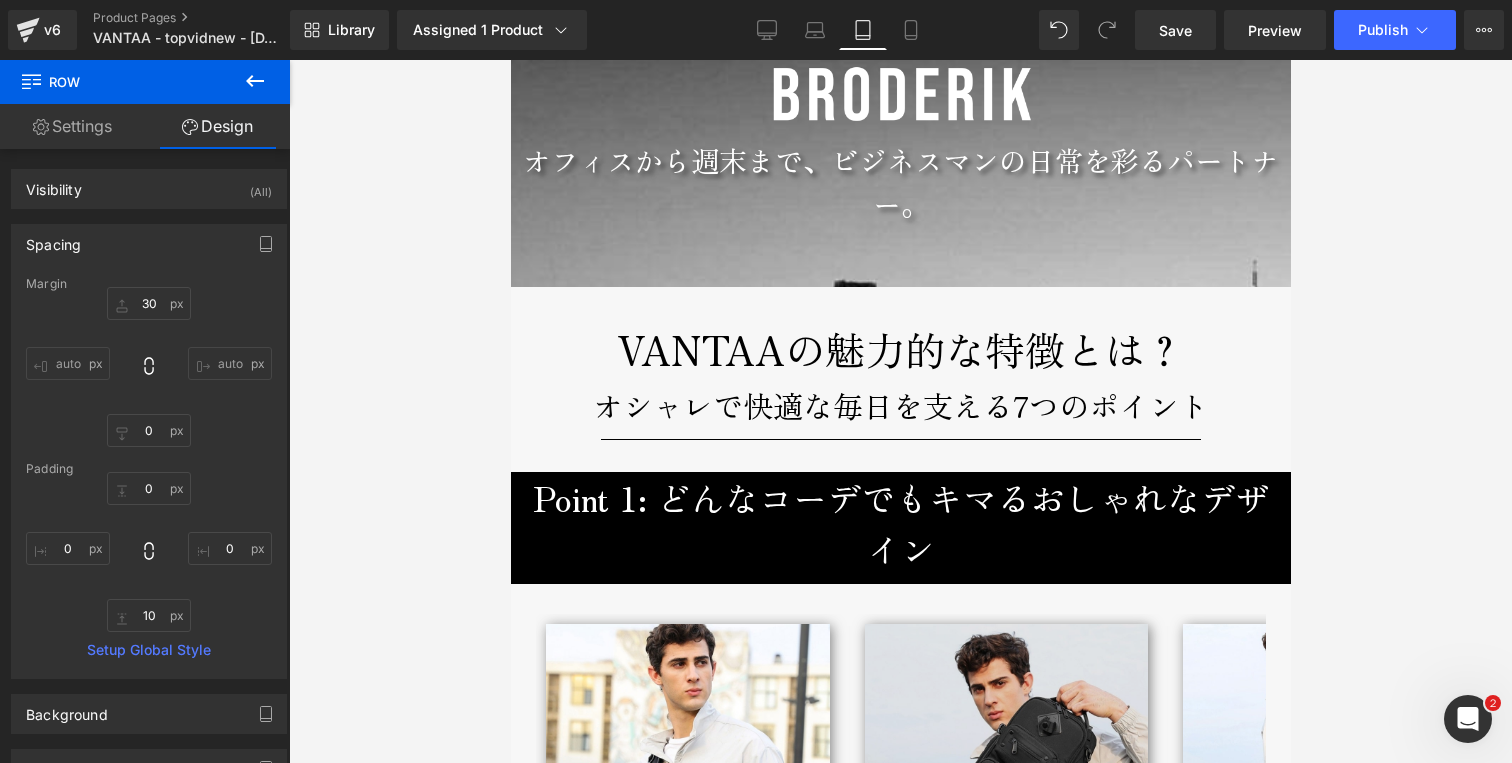 type on "30" 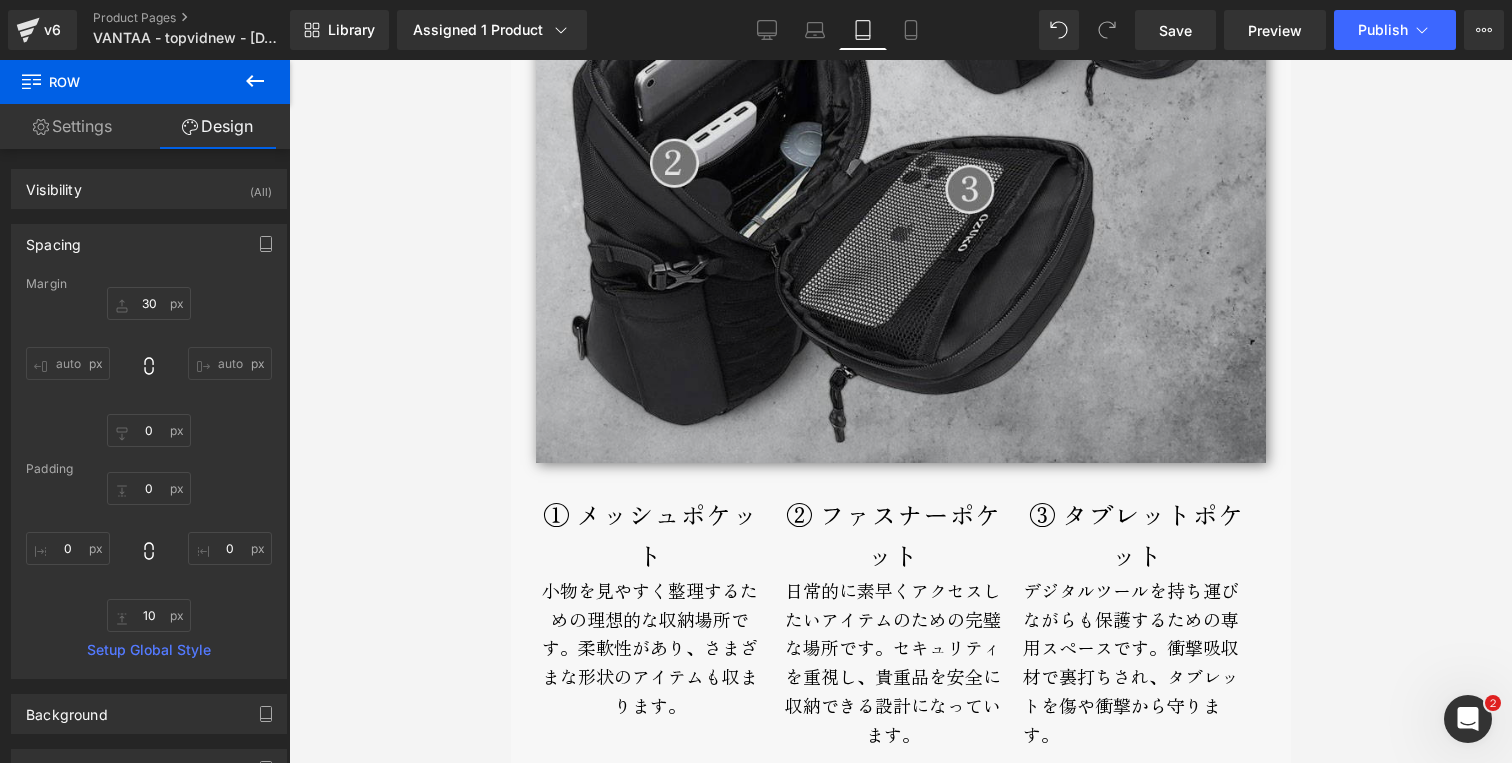 scroll, scrollTop: 3820, scrollLeft: 0, axis: vertical 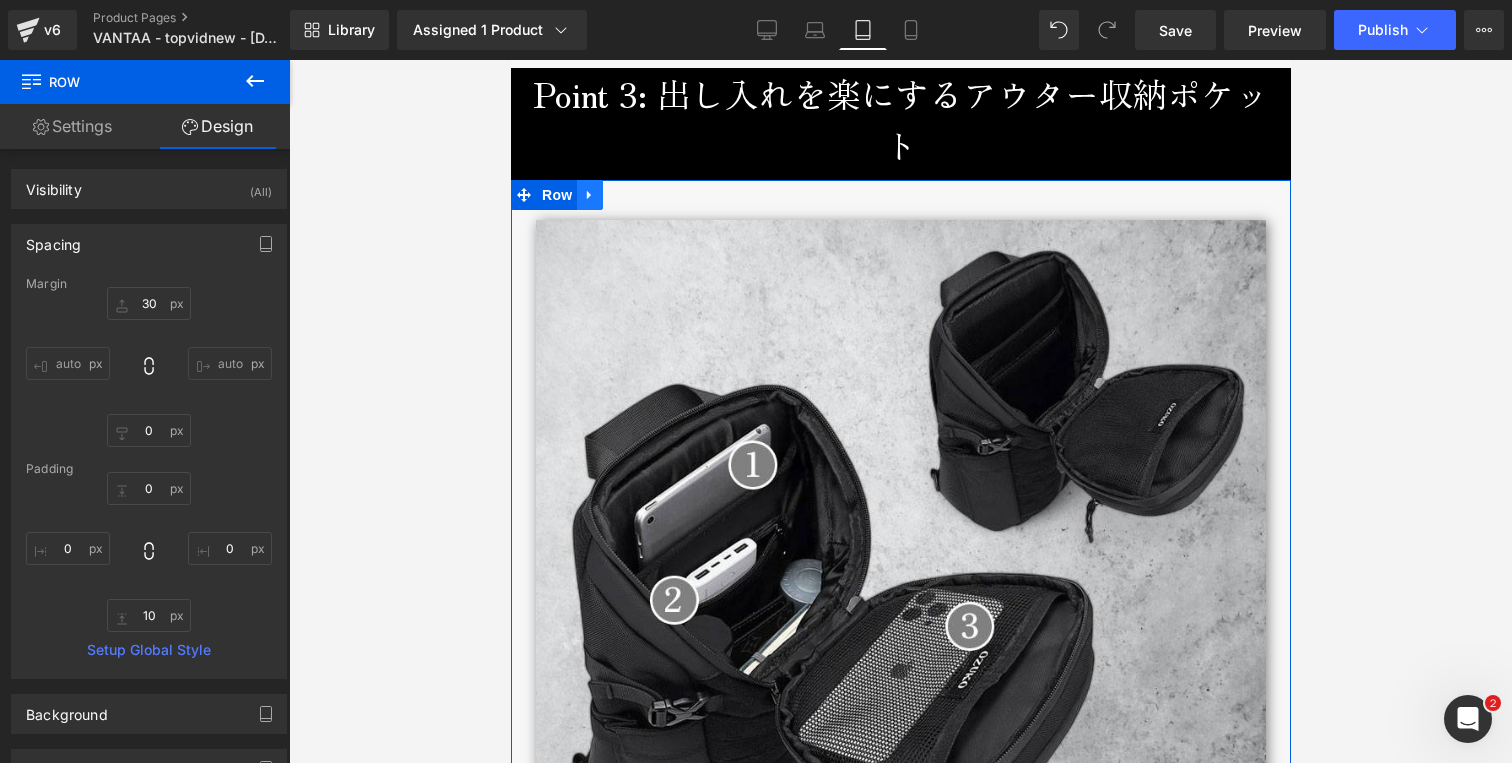 click 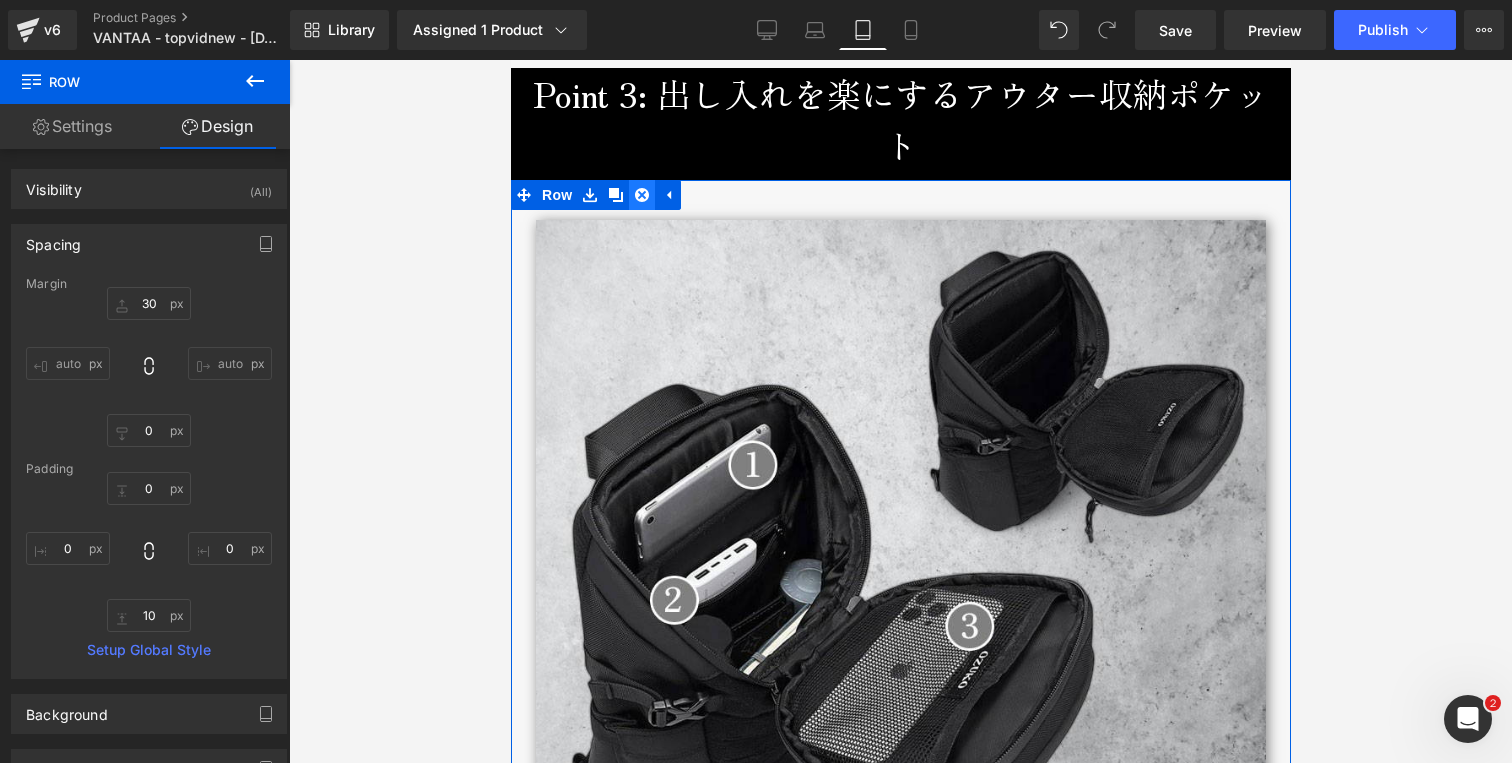 click 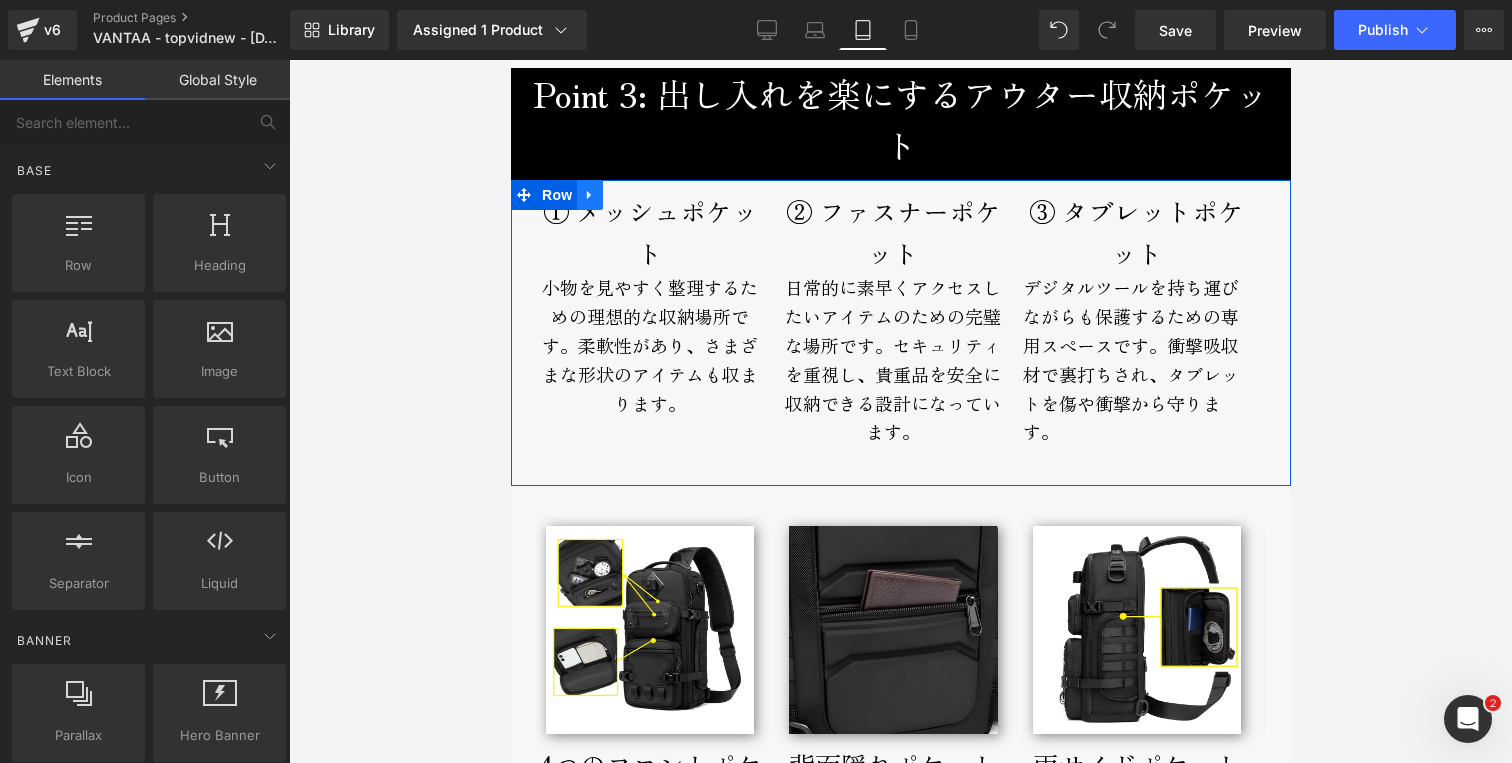 click at bounding box center [589, 195] 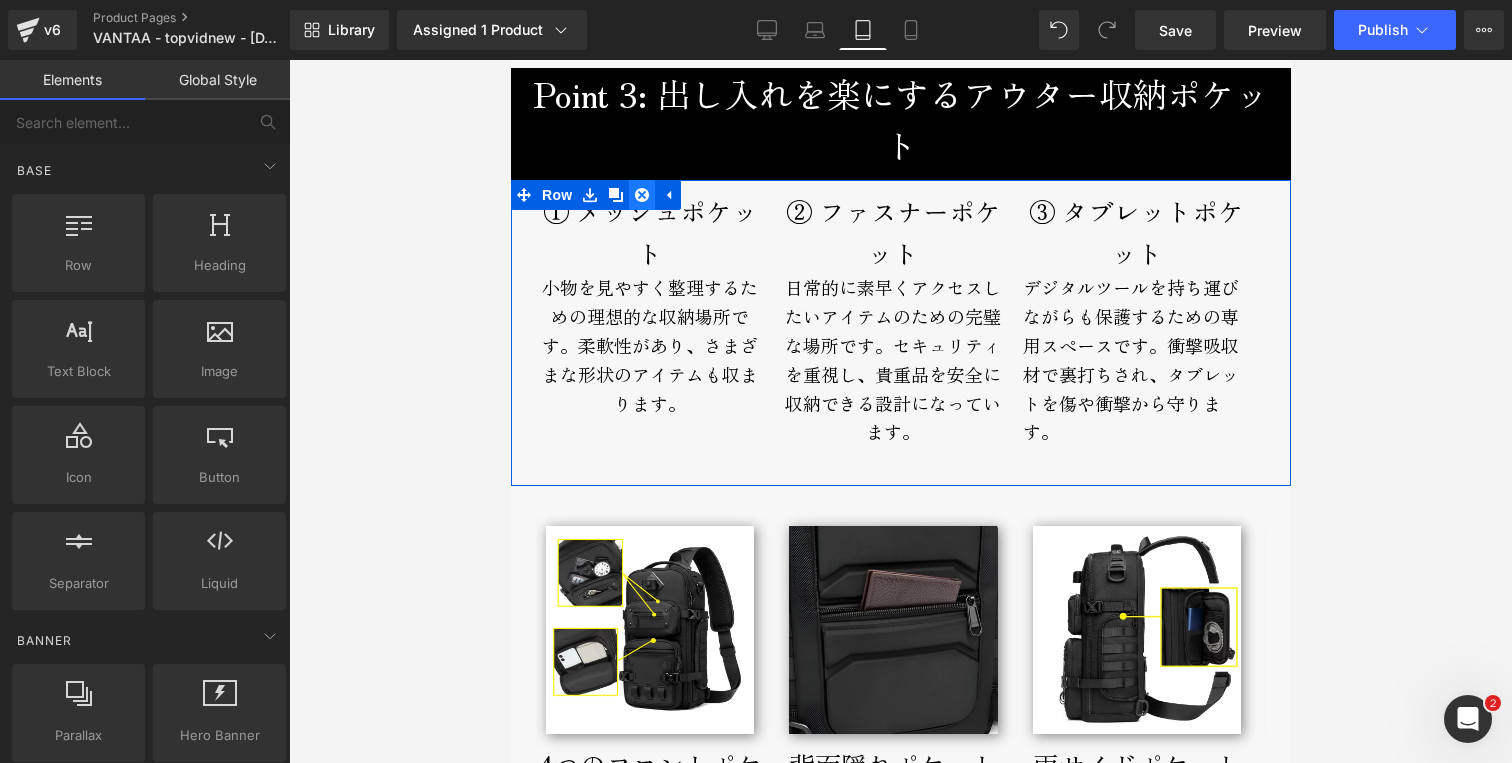 click 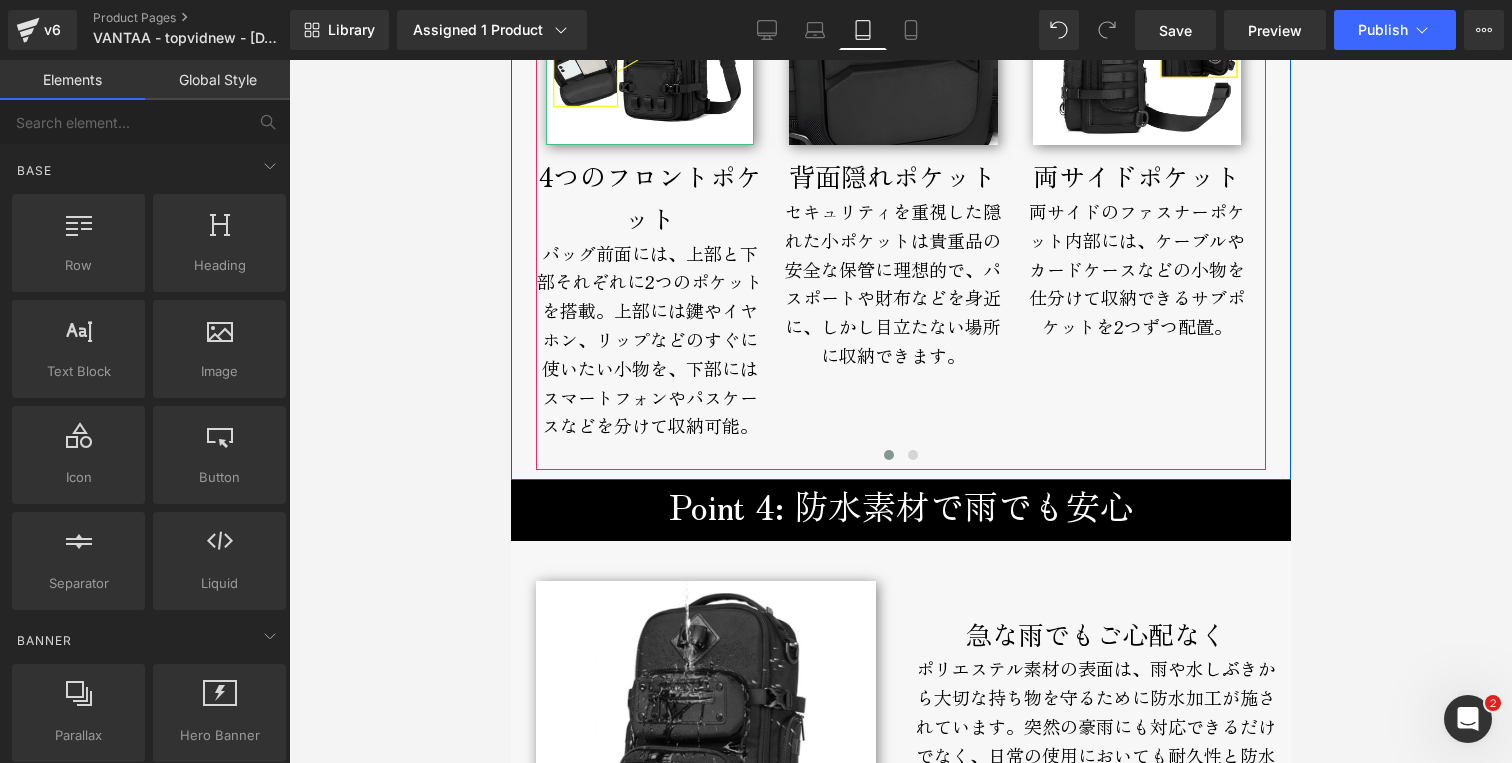 scroll, scrollTop: 4109, scrollLeft: 0, axis: vertical 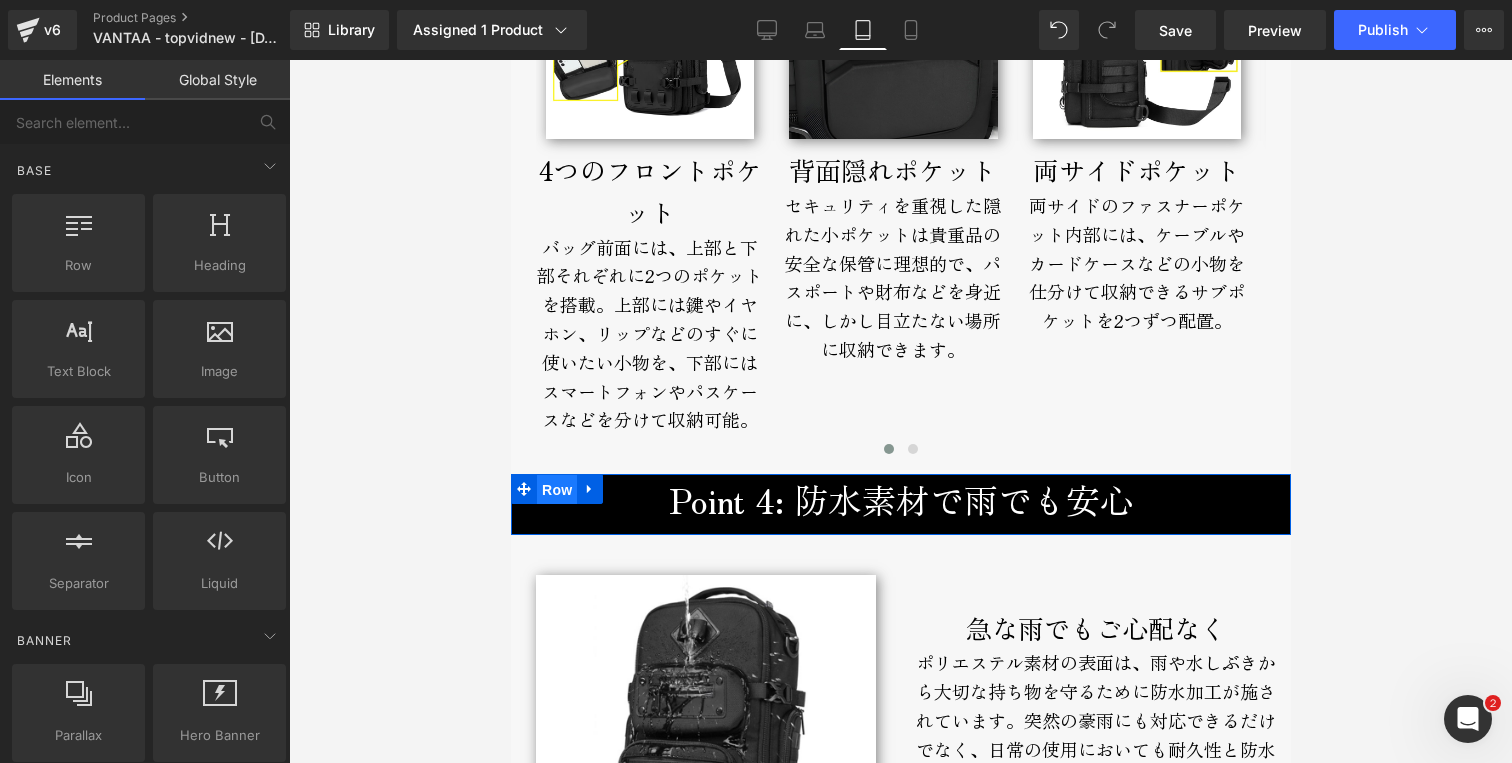 click on "Row" at bounding box center [556, 490] 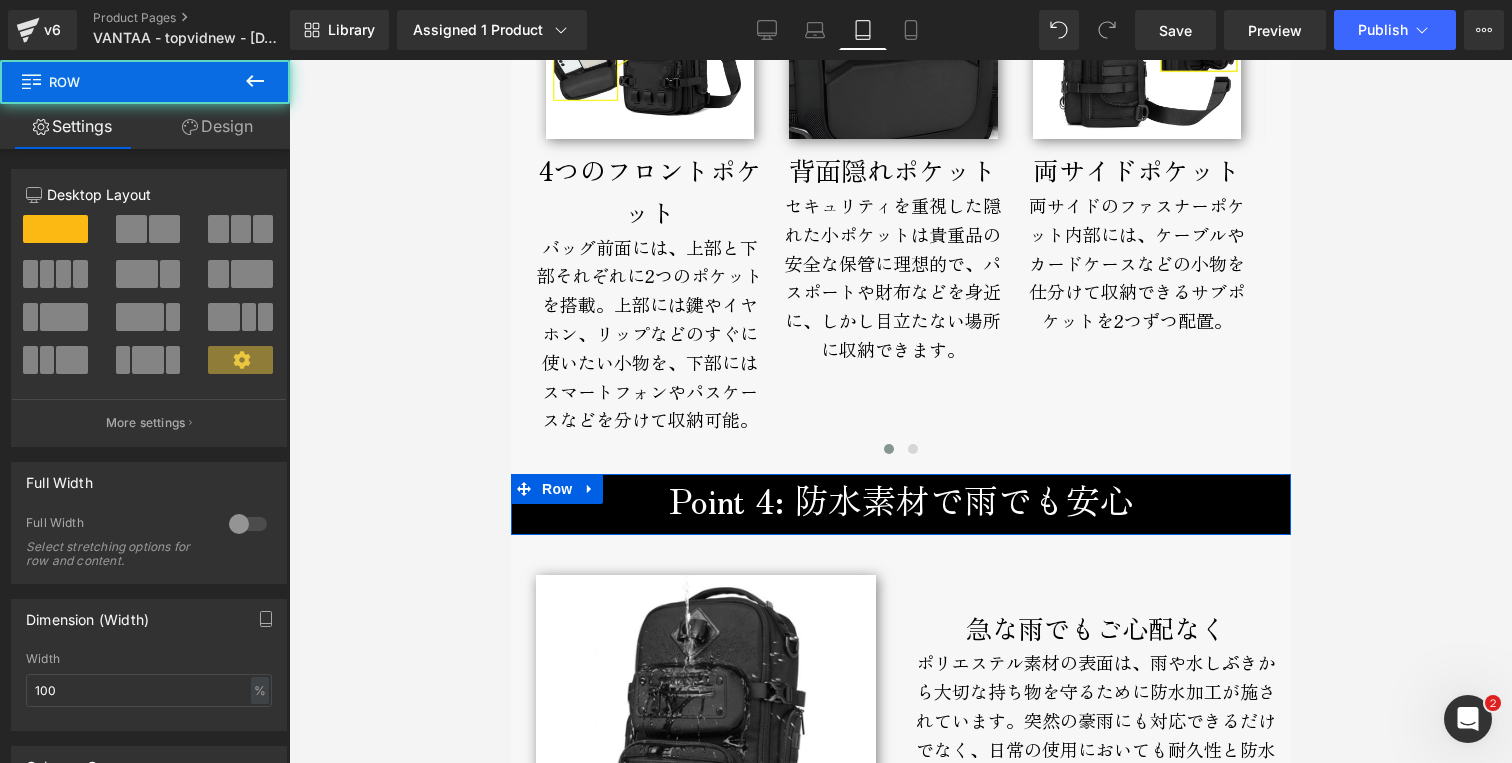 click on "Design" at bounding box center (217, 126) 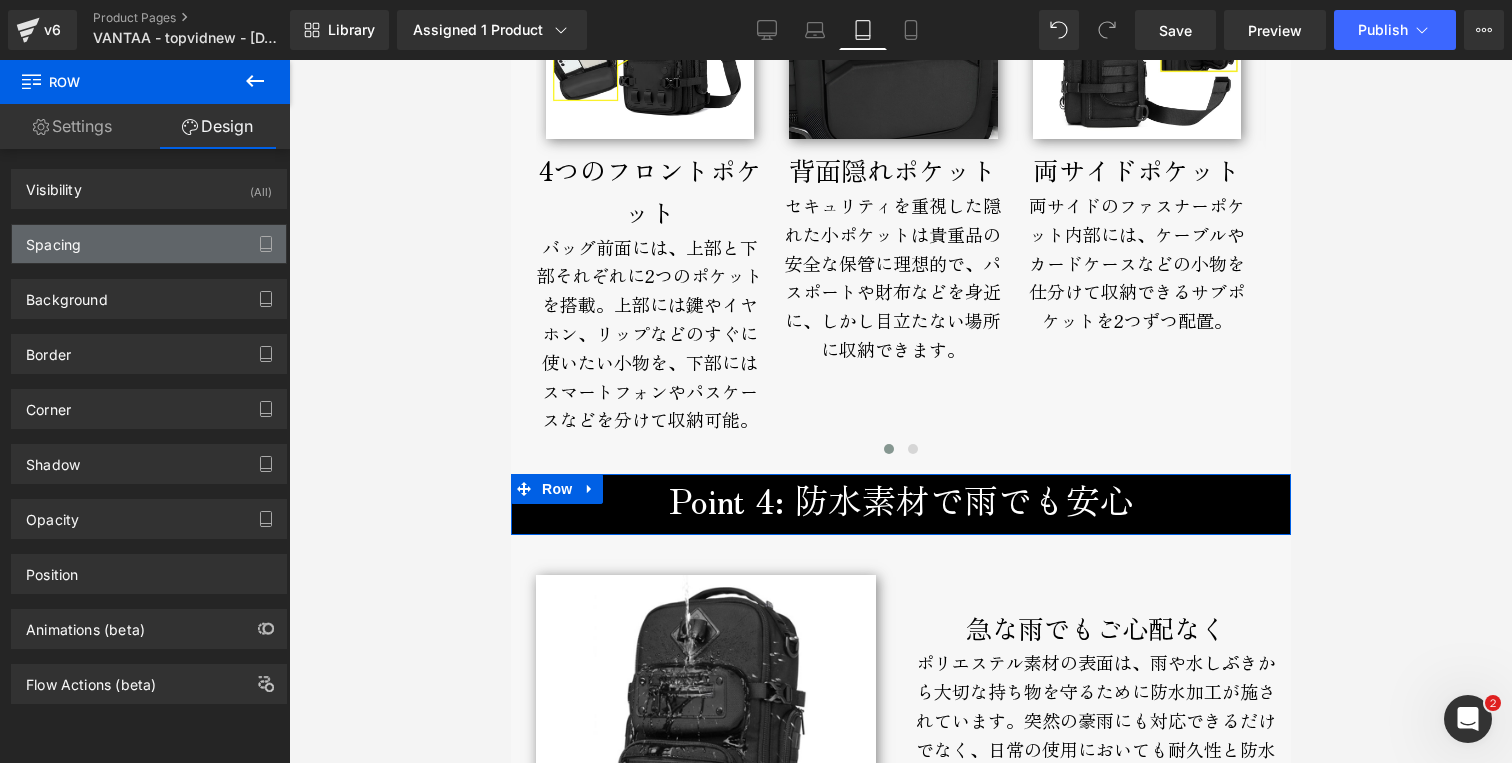 click on "Spacing" at bounding box center [53, 239] 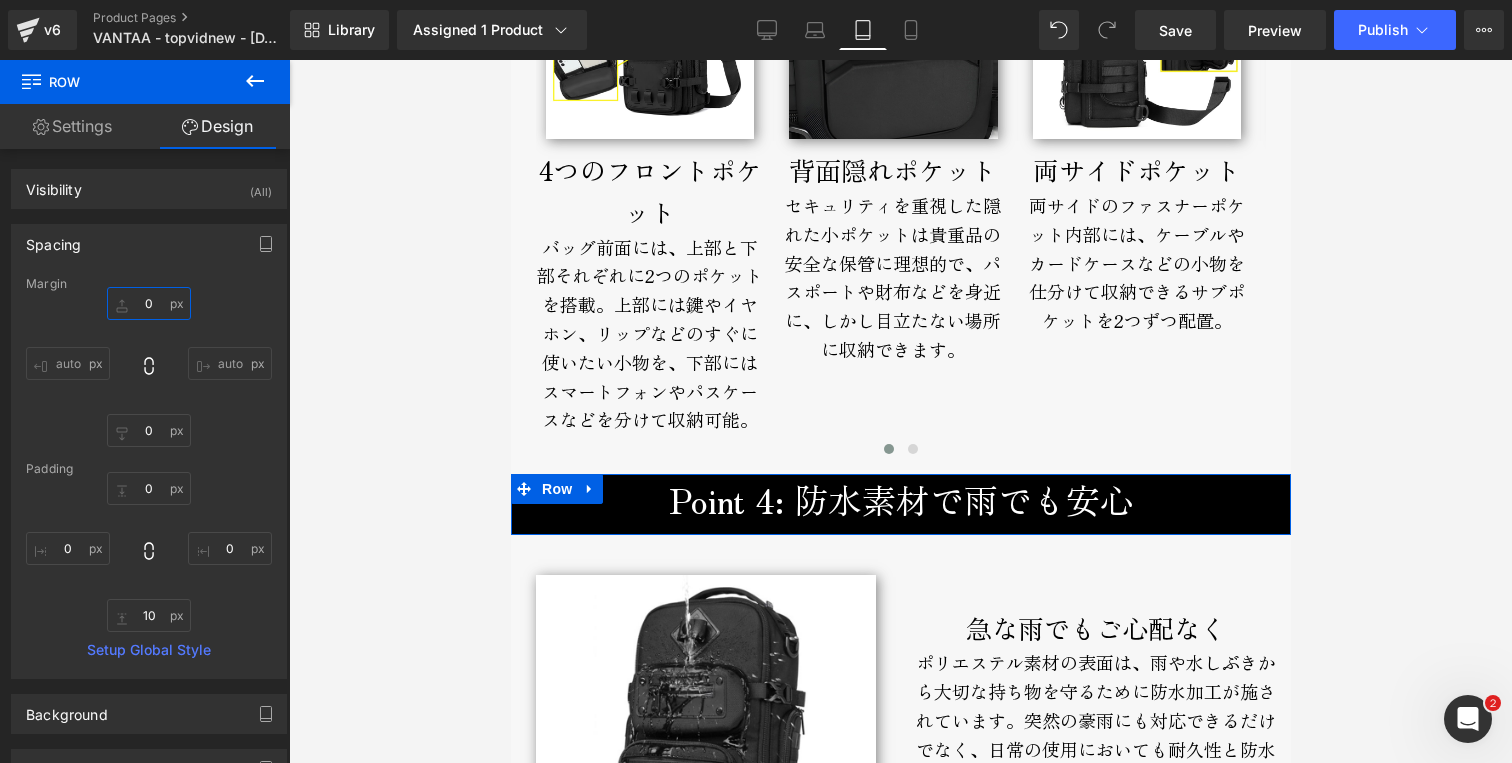 click on "0" at bounding box center [149, 303] 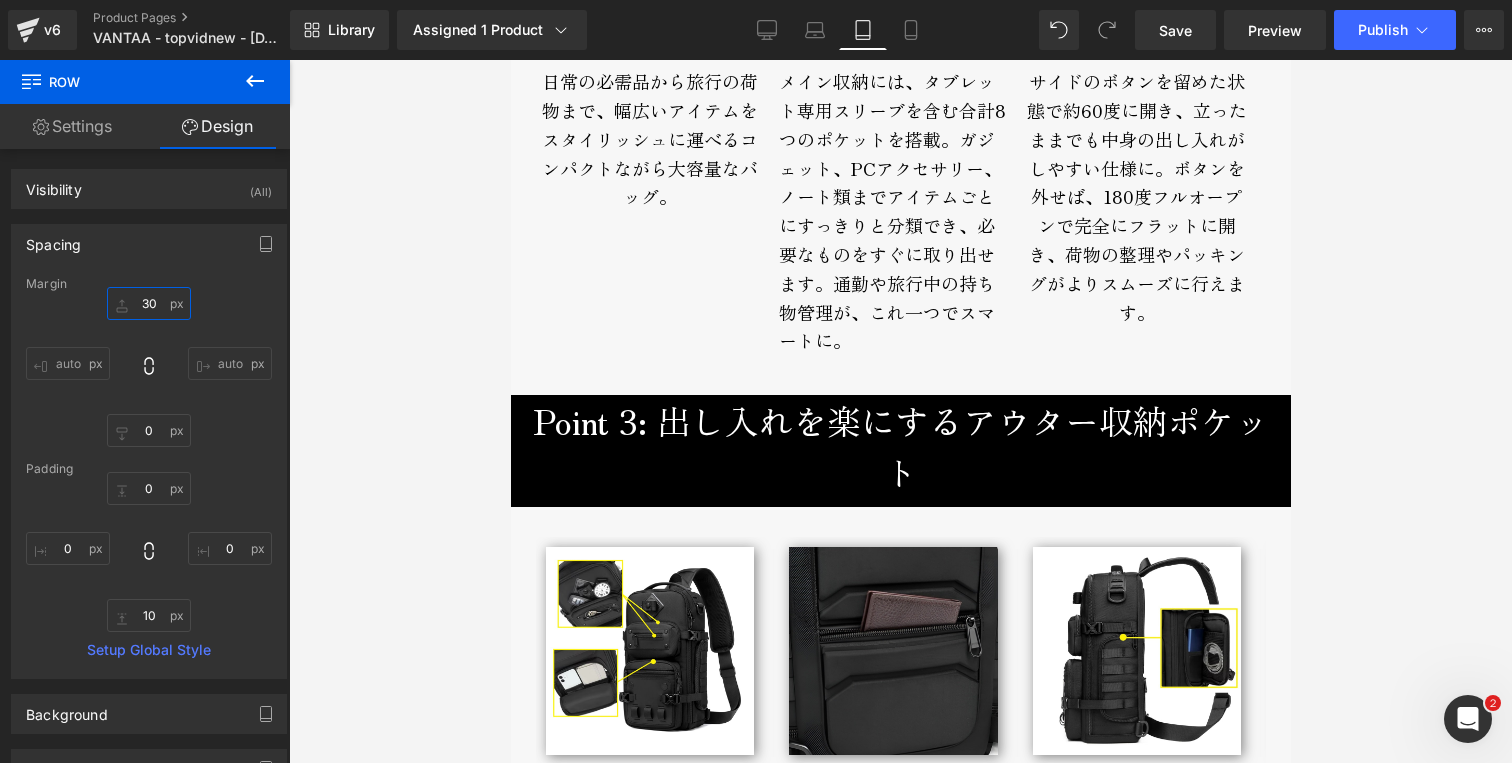 scroll, scrollTop: 3287, scrollLeft: 0, axis: vertical 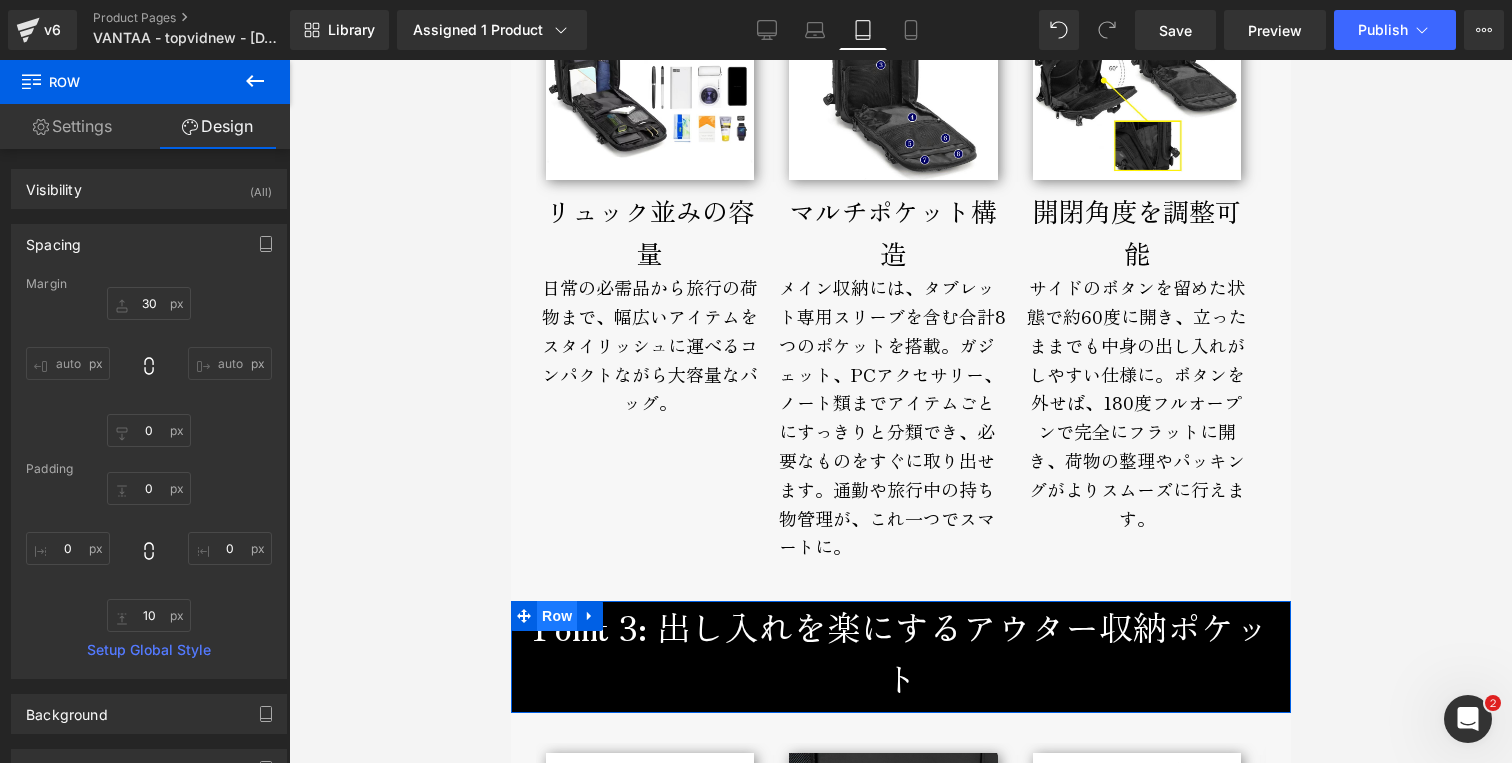 click on "Row" at bounding box center (556, 616) 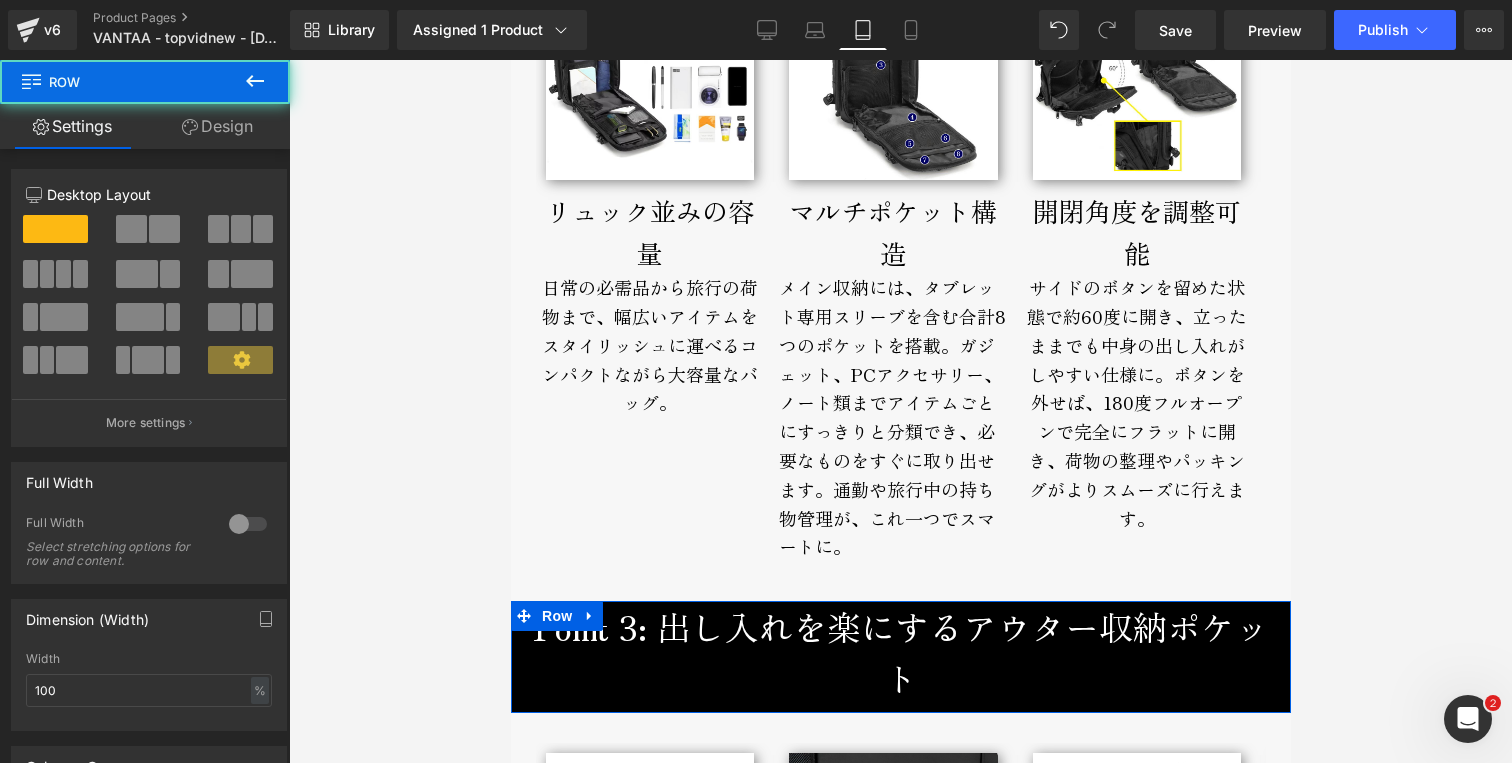 click on "Design" at bounding box center [217, 126] 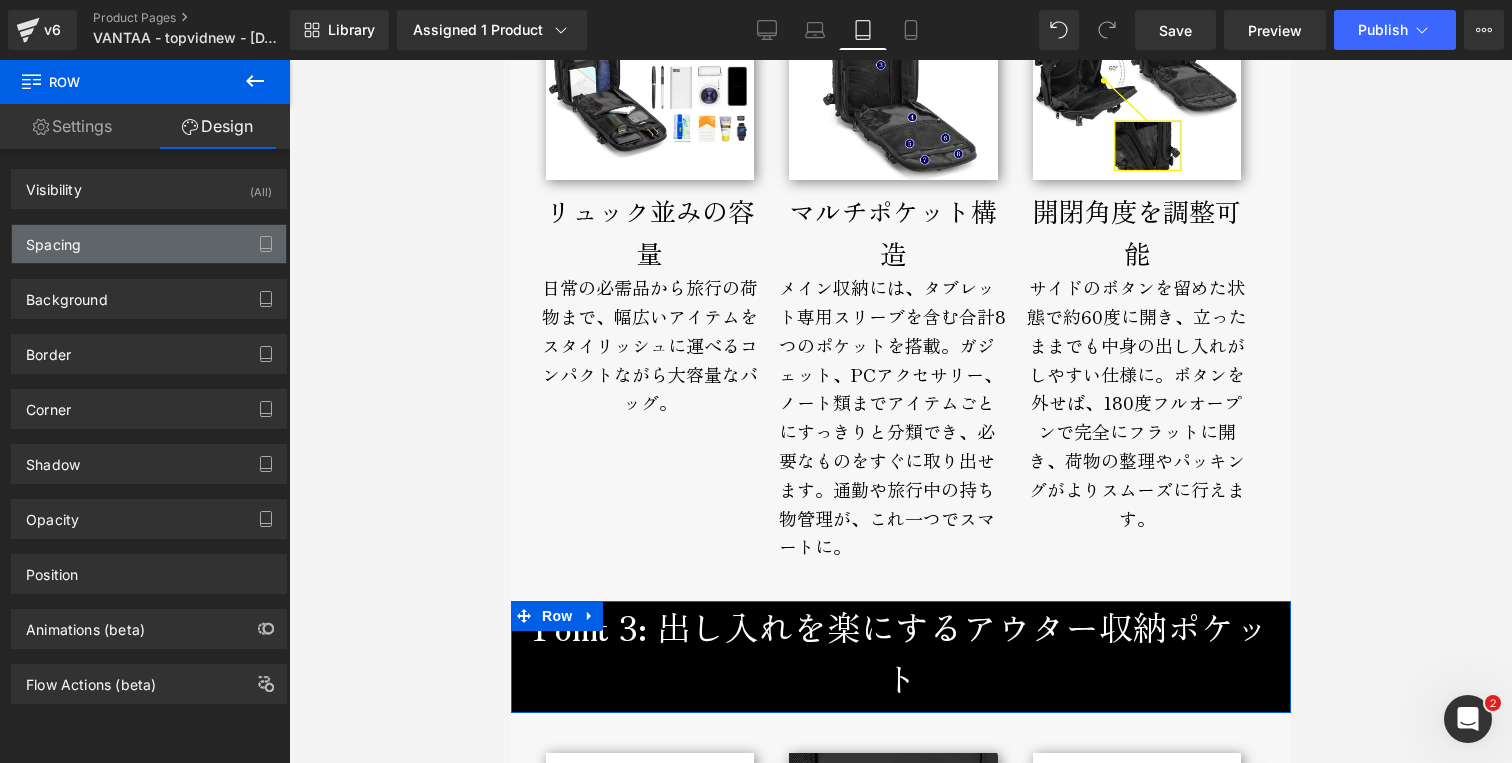 click on "Spacing" at bounding box center (53, 239) 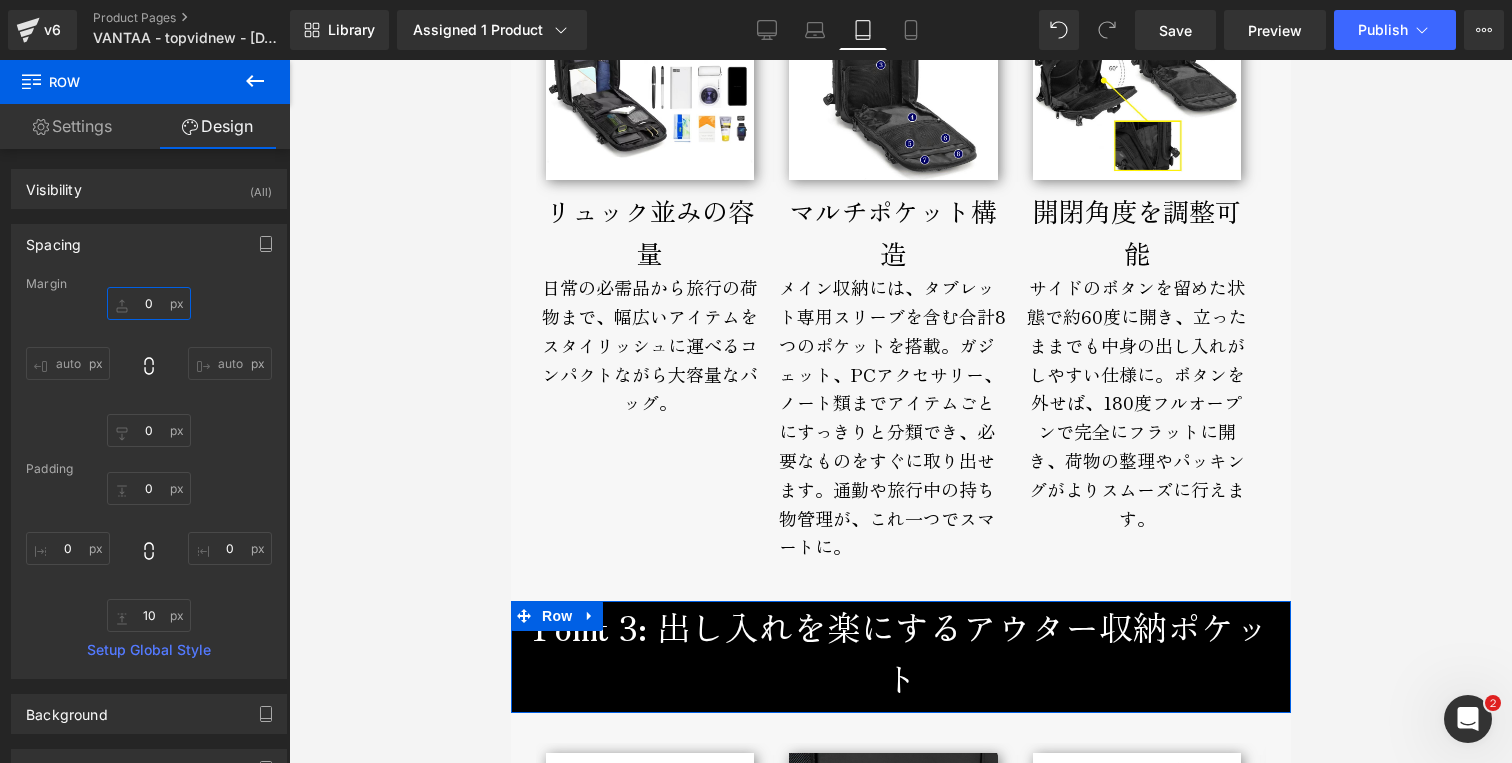 click on "0" at bounding box center (149, 303) 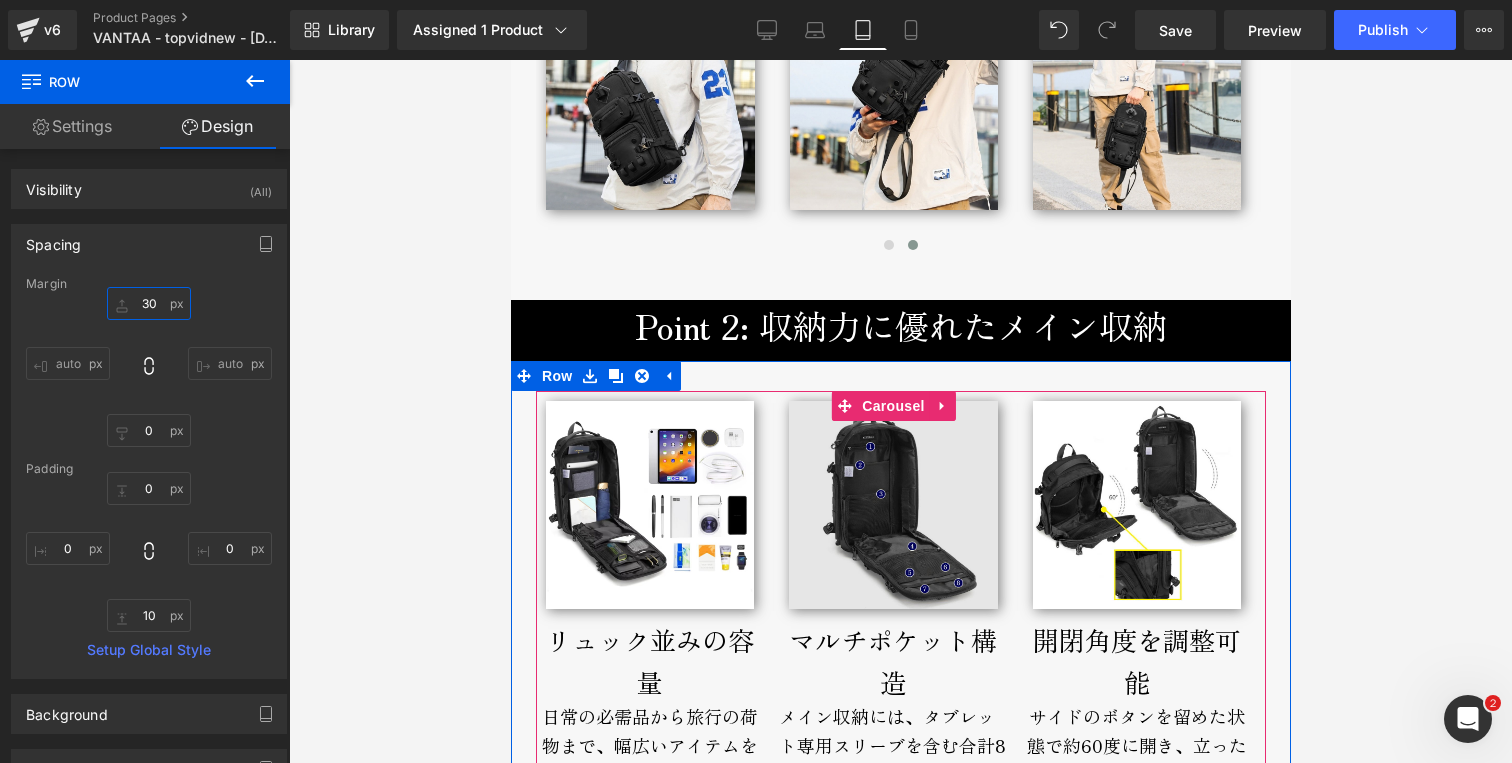 scroll, scrollTop: 2521, scrollLeft: 0, axis: vertical 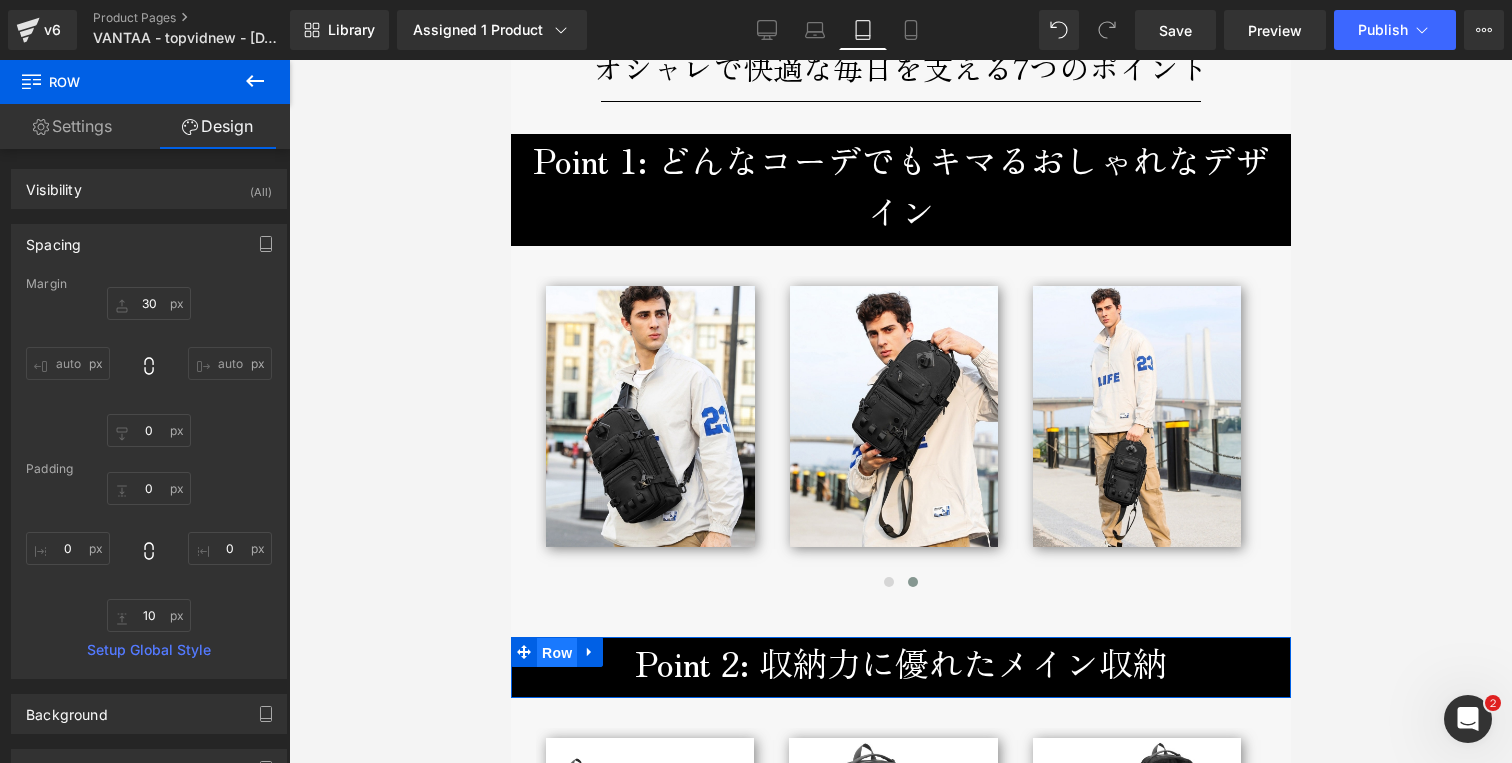 click on "Row" at bounding box center [556, 653] 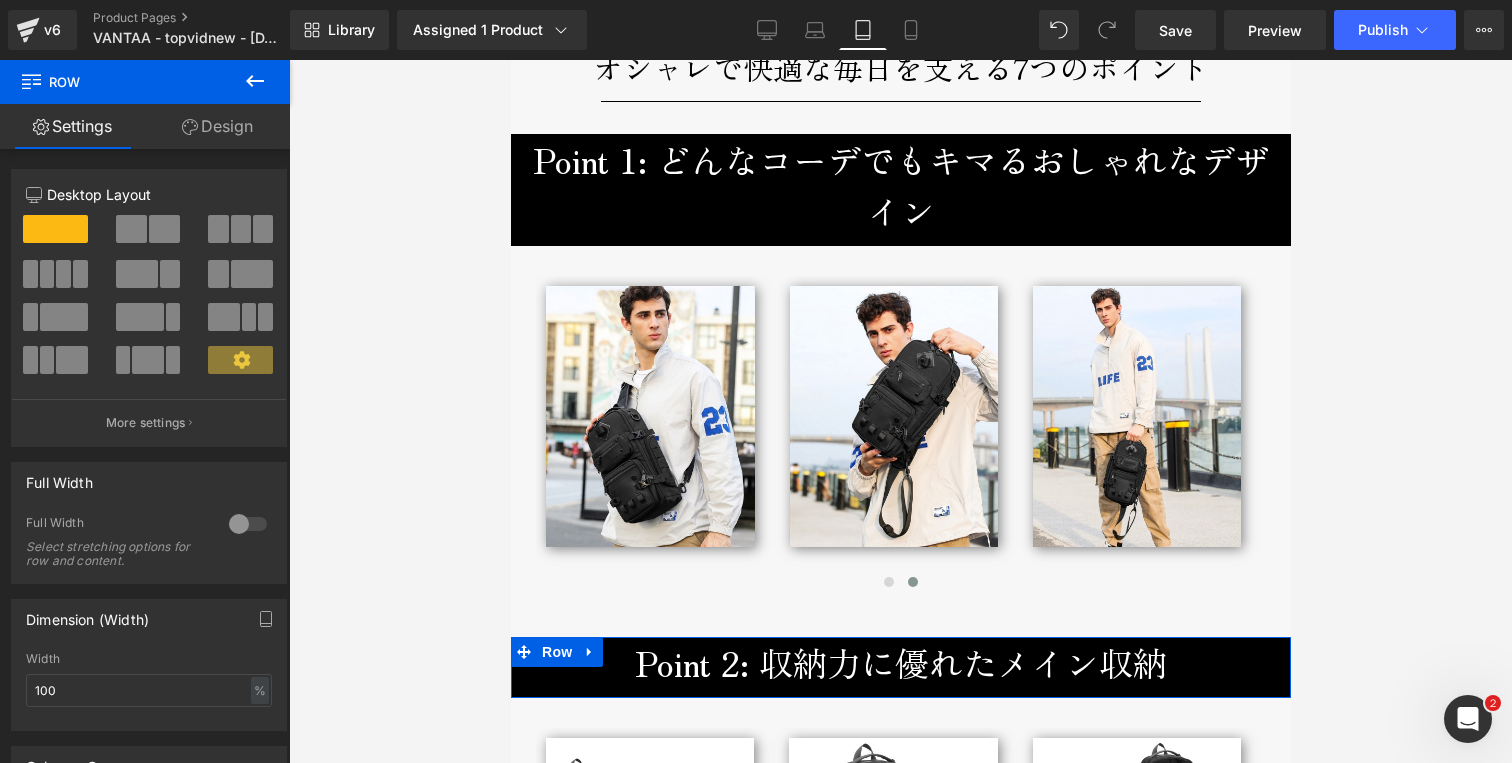 click on "Design" at bounding box center [217, 126] 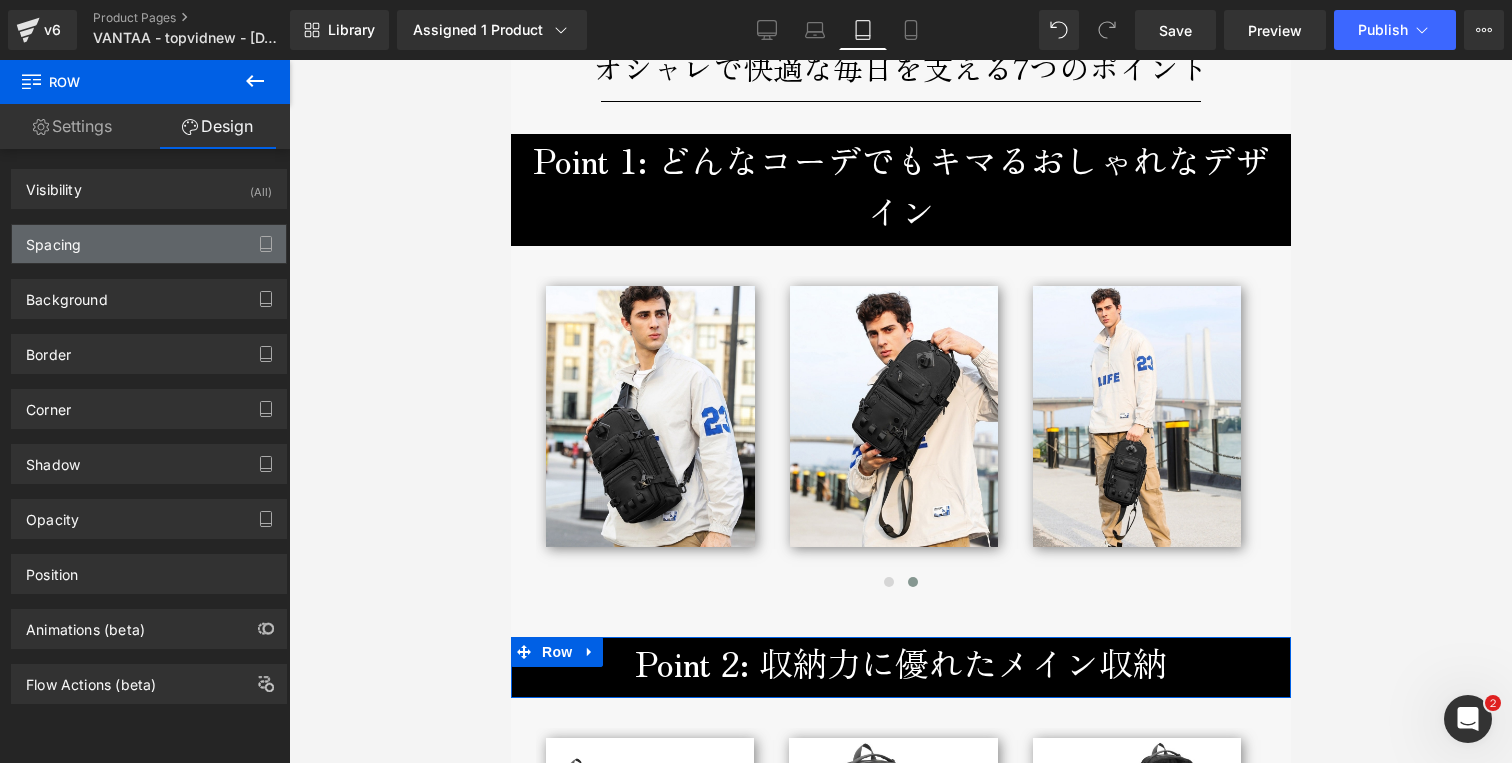 click on "Spacing" at bounding box center [149, 244] 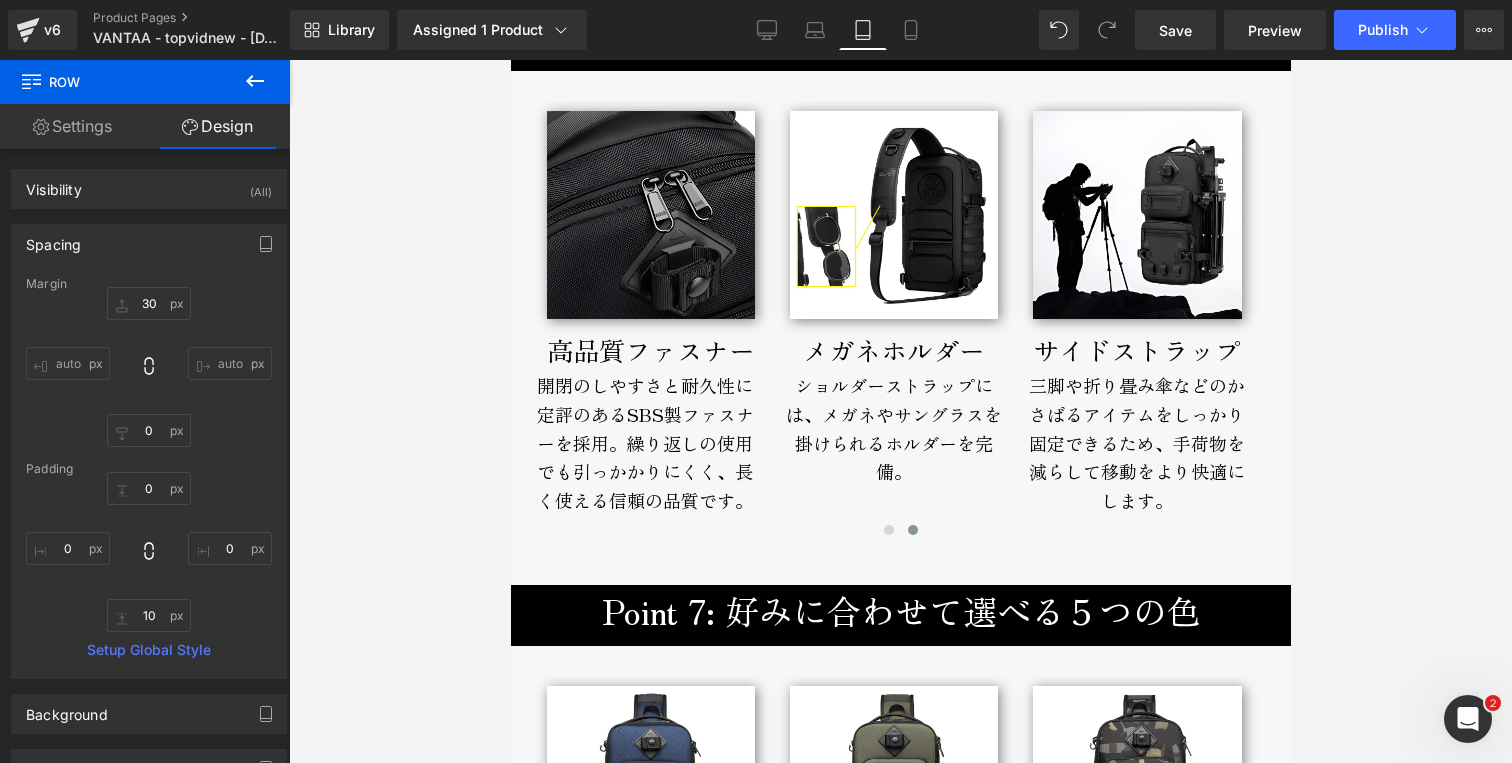 scroll, scrollTop: 5849, scrollLeft: 0, axis: vertical 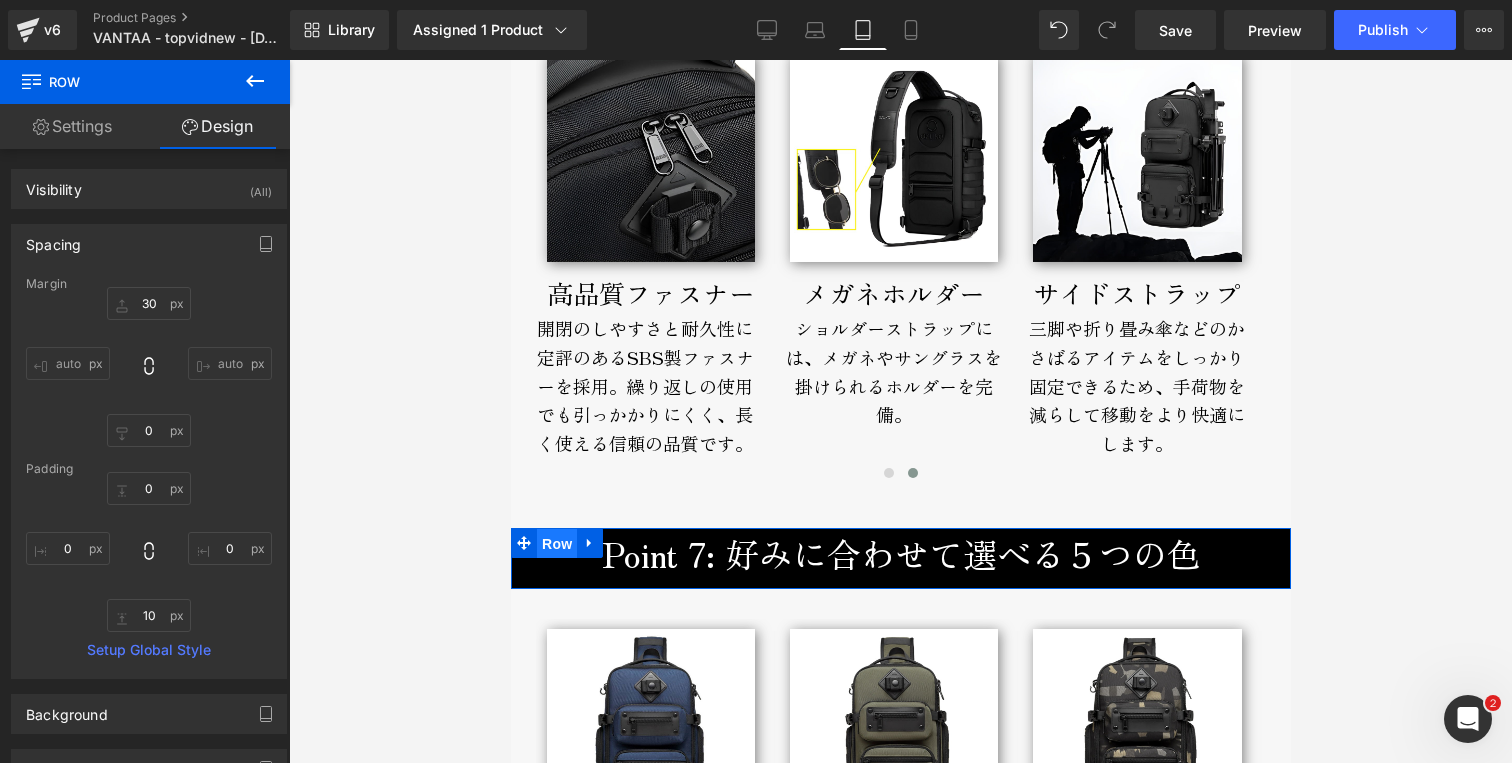 click on "Row" at bounding box center [556, 544] 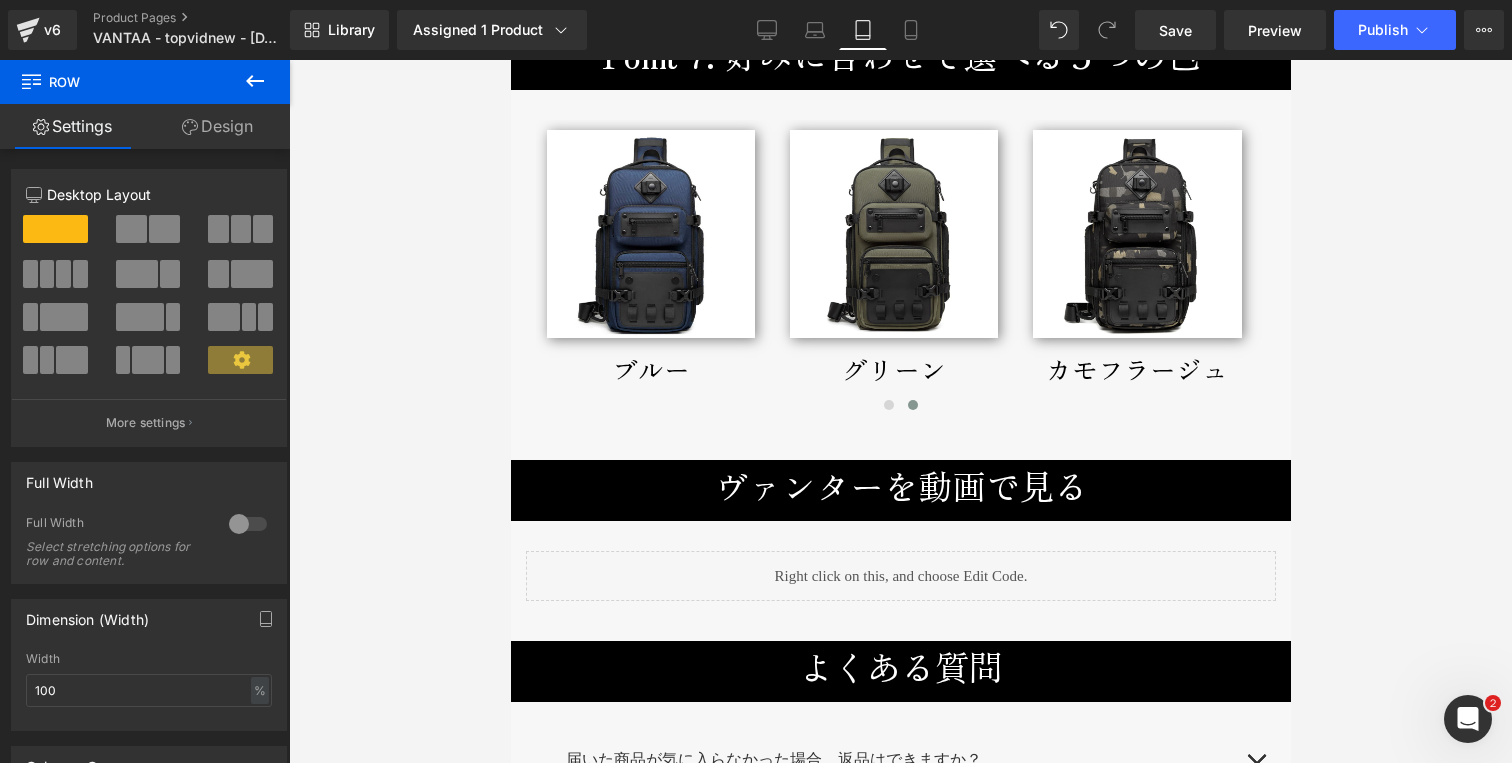 scroll, scrollTop: 6376, scrollLeft: 0, axis: vertical 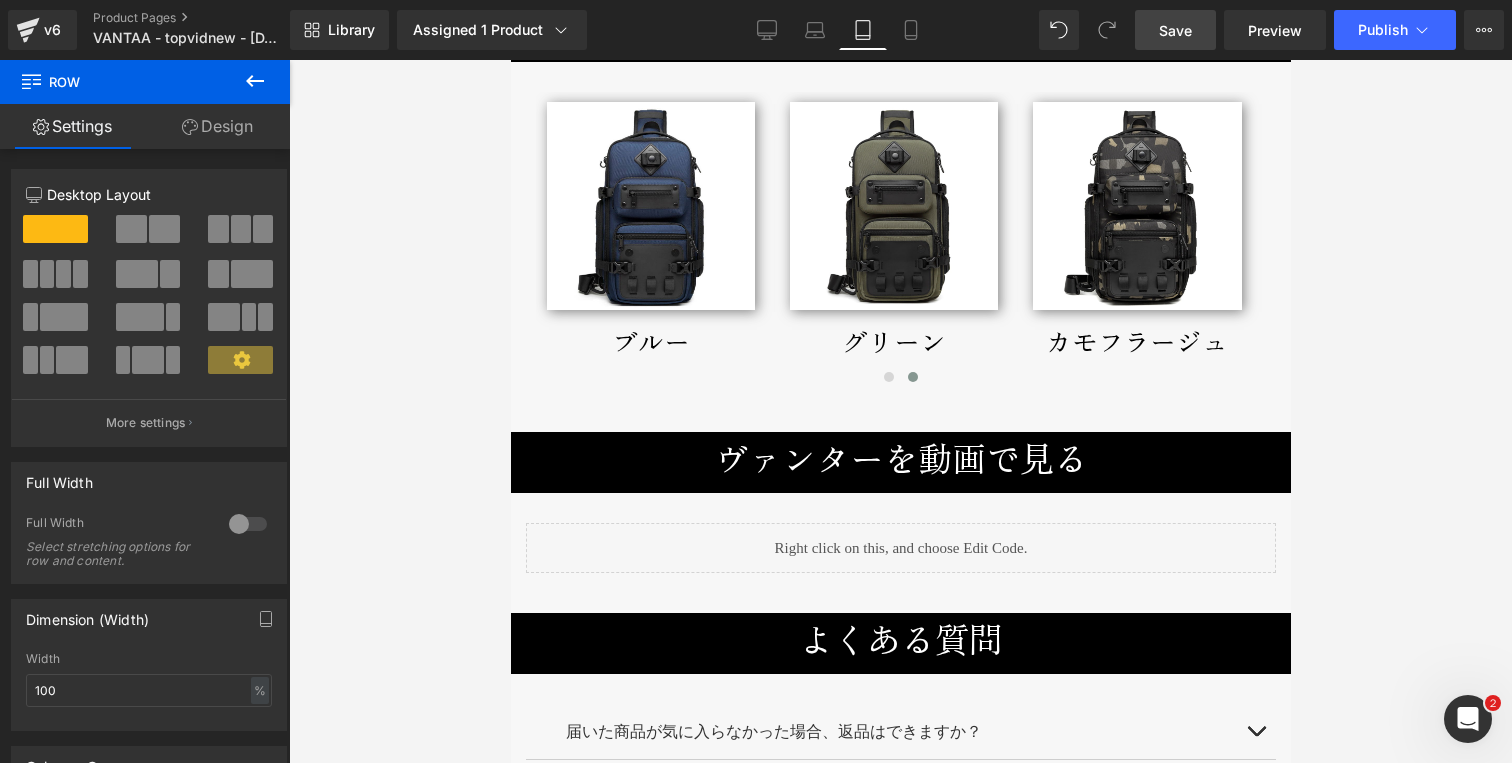 click on "Save" at bounding box center (1175, 30) 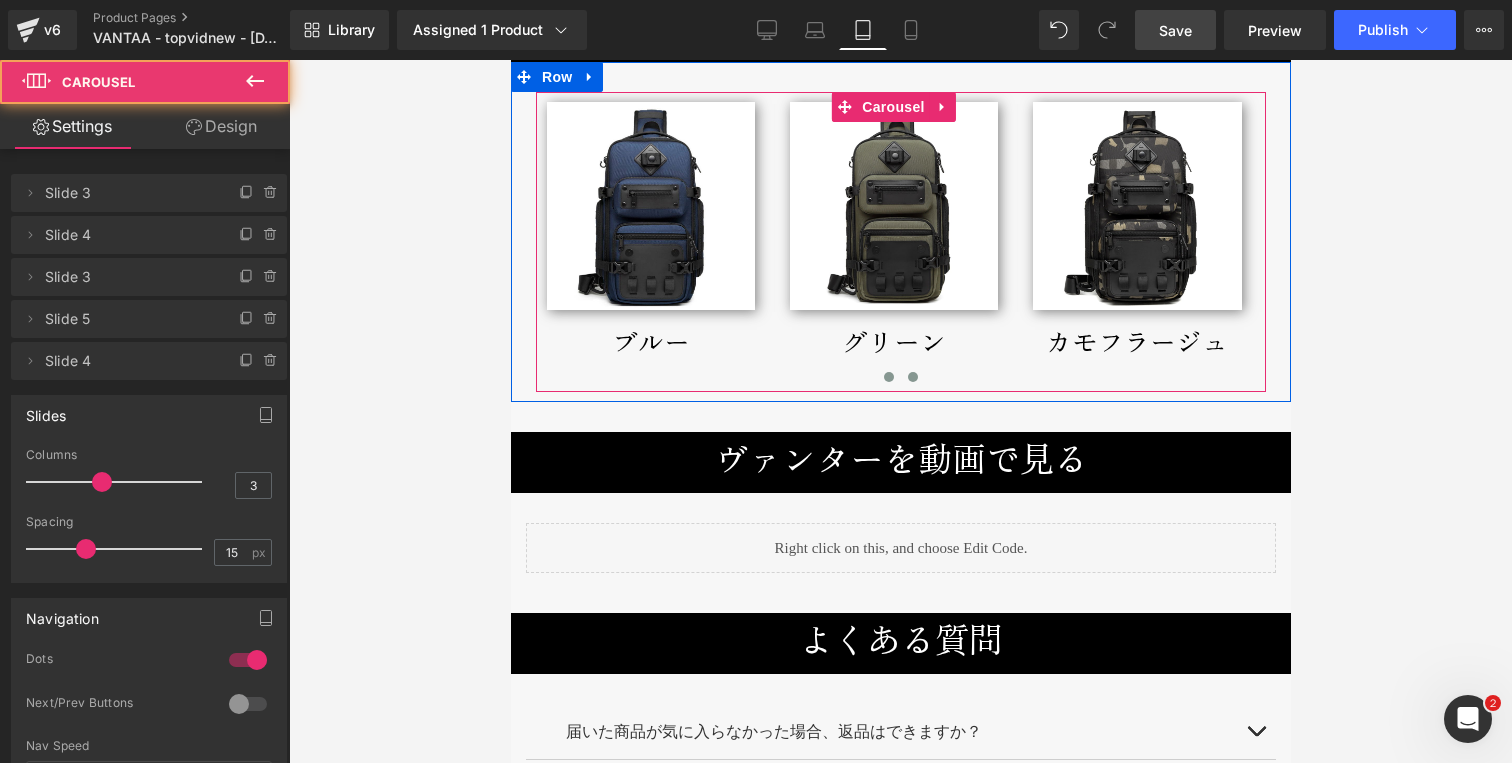click at bounding box center (888, 377) 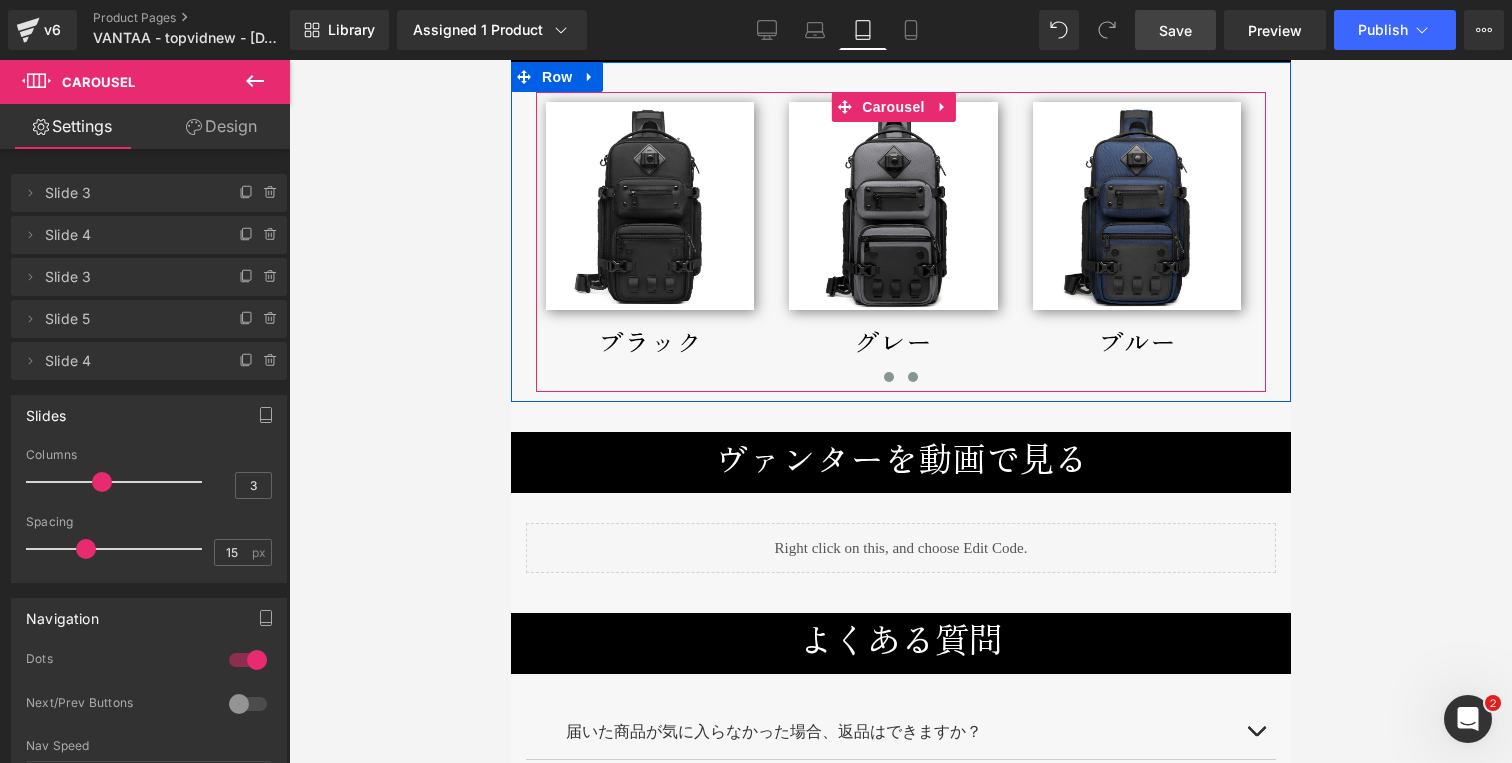click at bounding box center [912, 377] 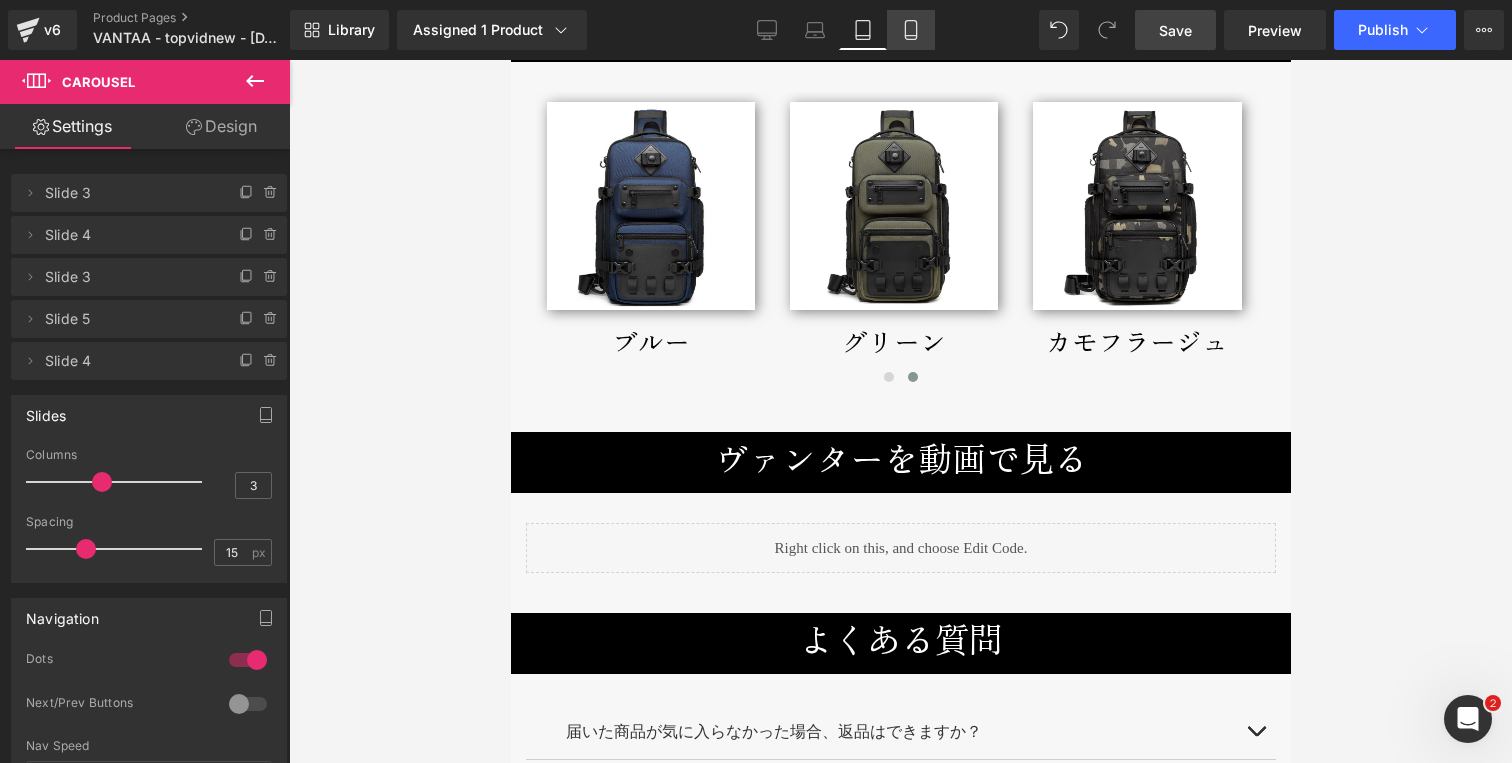click on "Mobile" at bounding box center [911, 30] 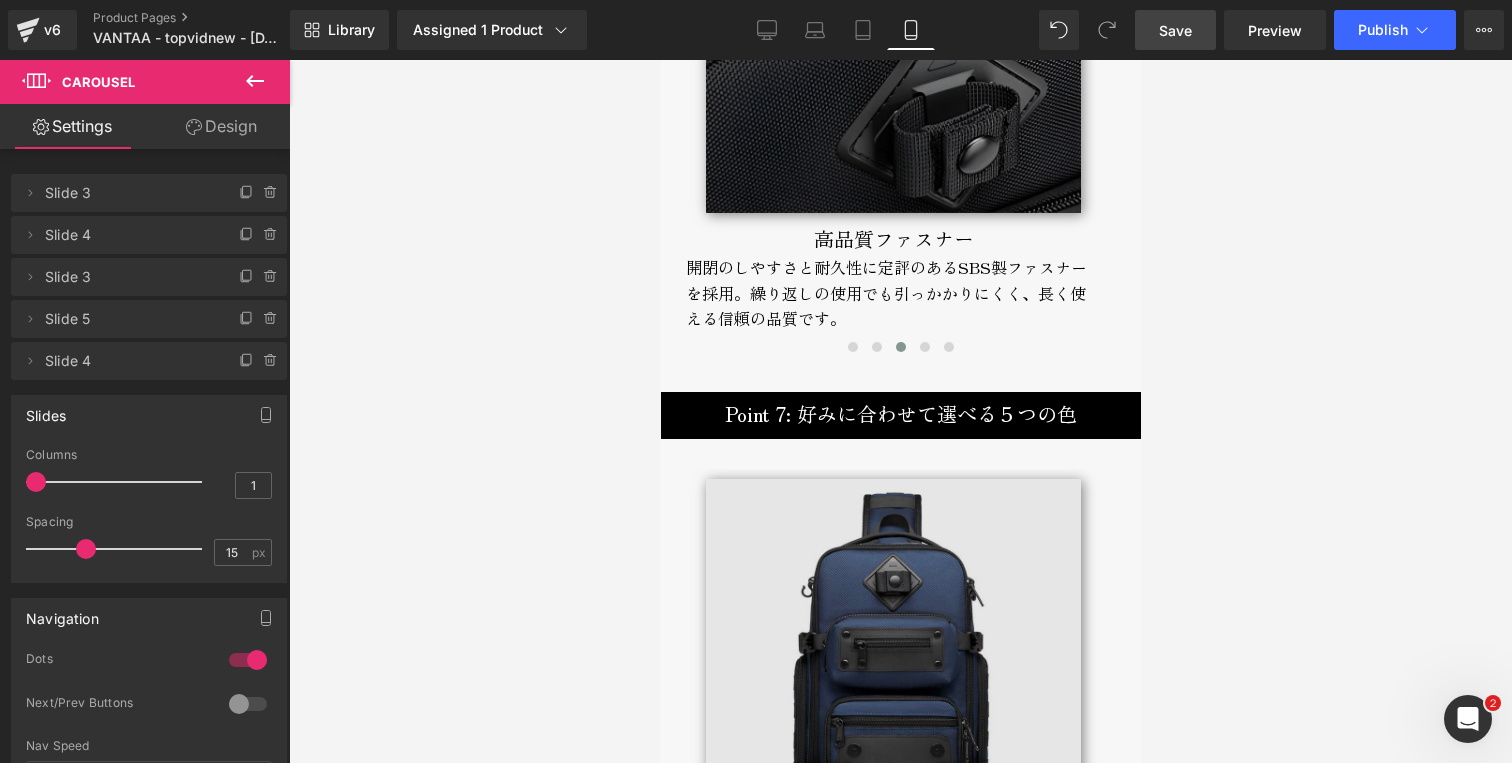 scroll, scrollTop: 6612, scrollLeft: 0, axis: vertical 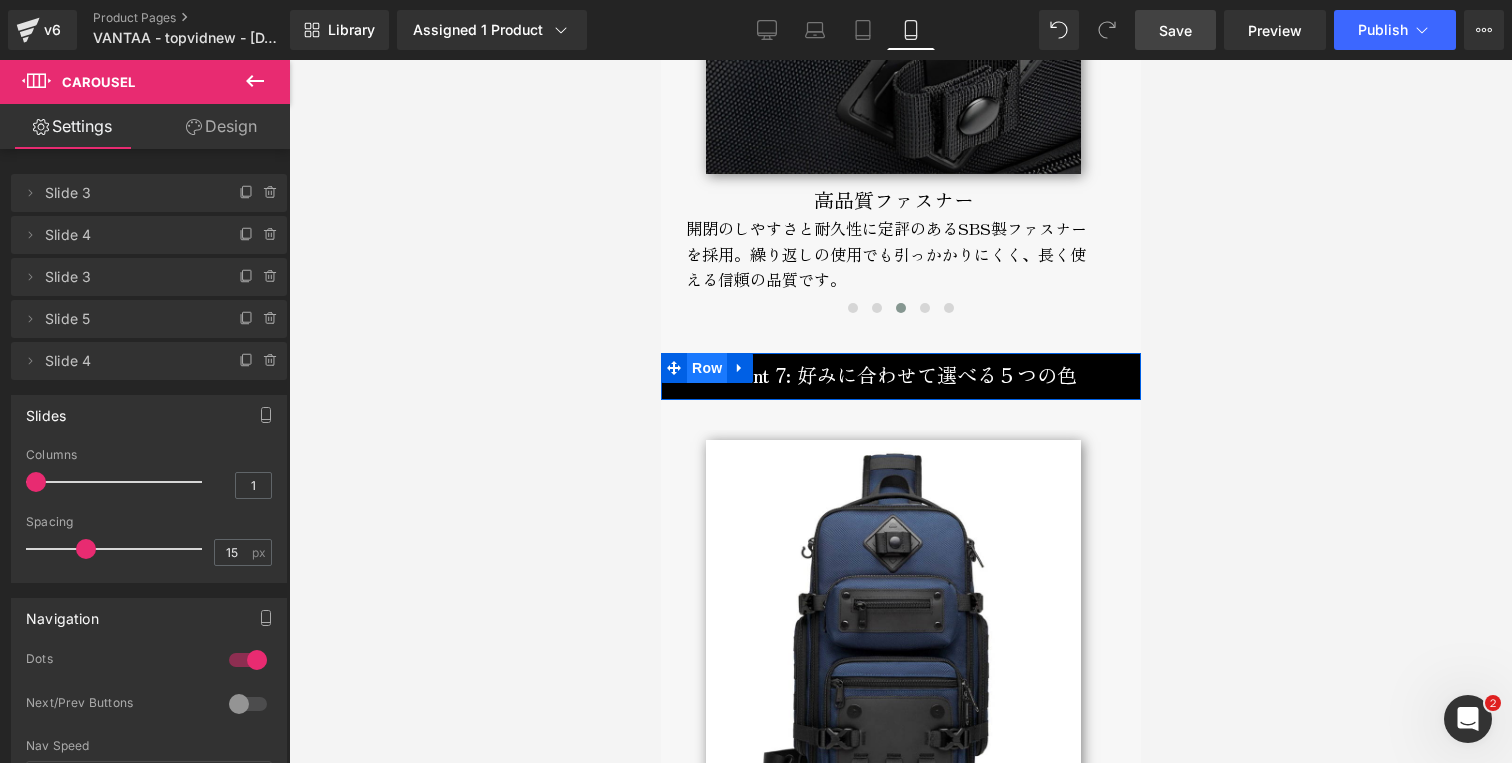 click on "Row" at bounding box center [706, 368] 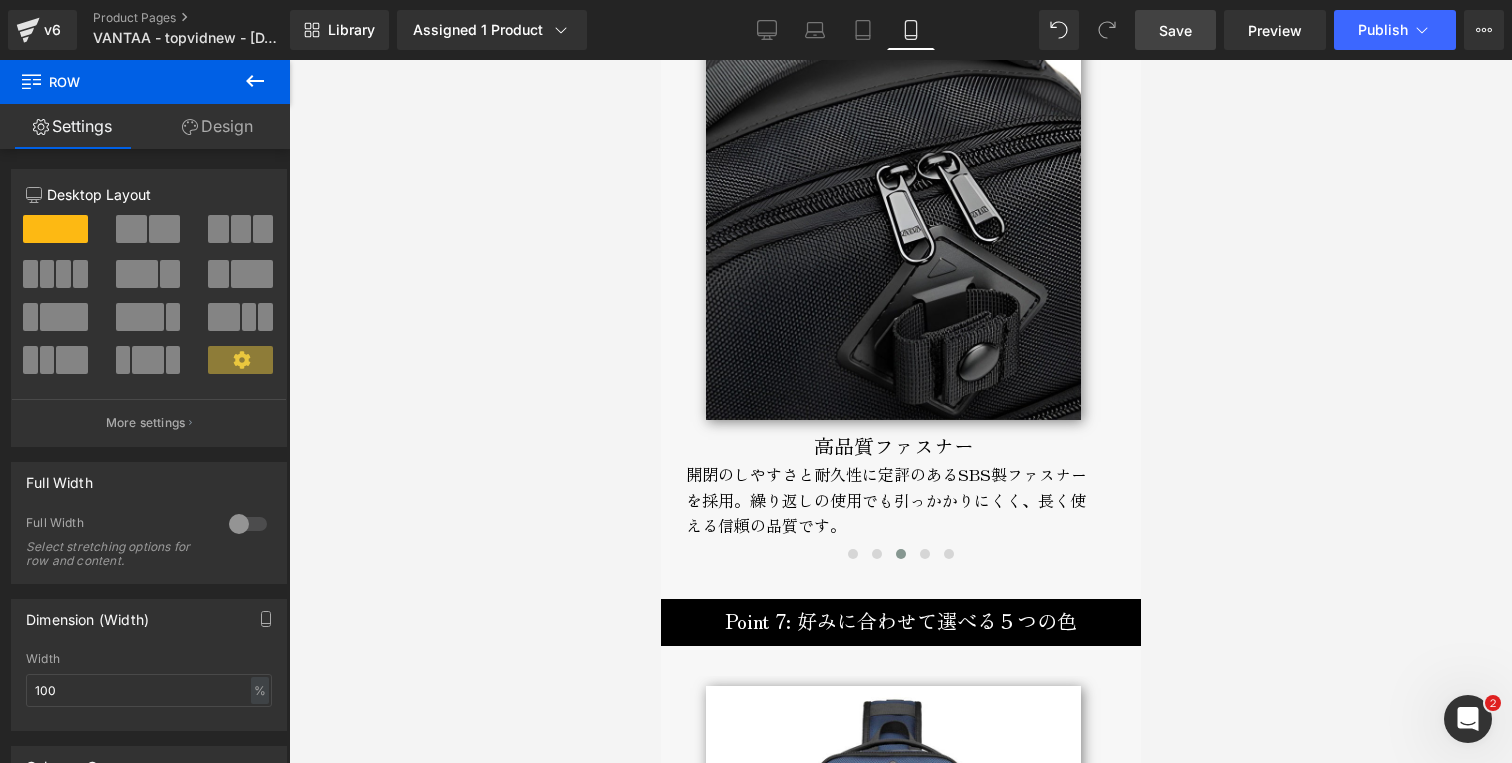 scroll, scrollTop: 6493, scrollLeft: 0, axis: vertical 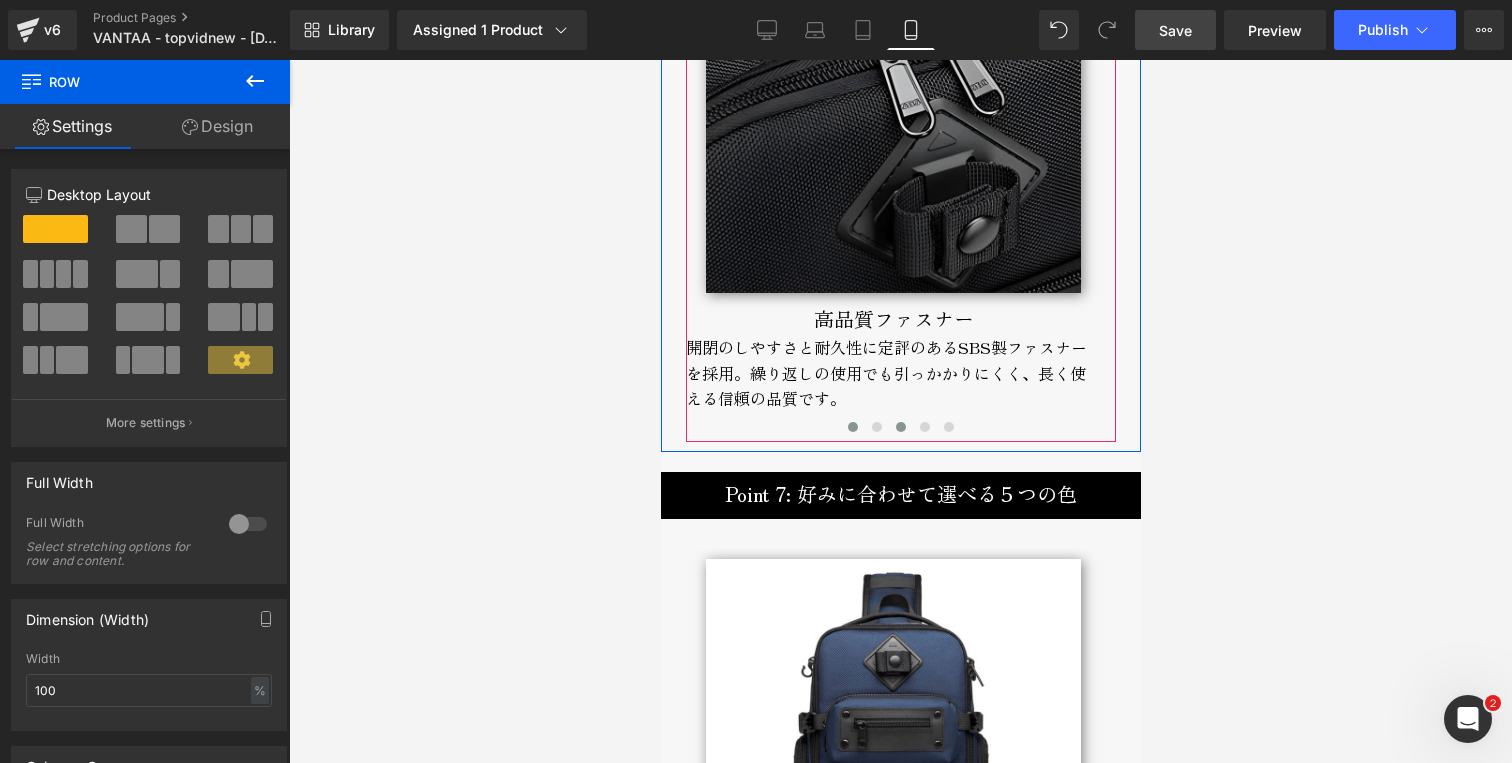 click at bounding box center (852, 427) 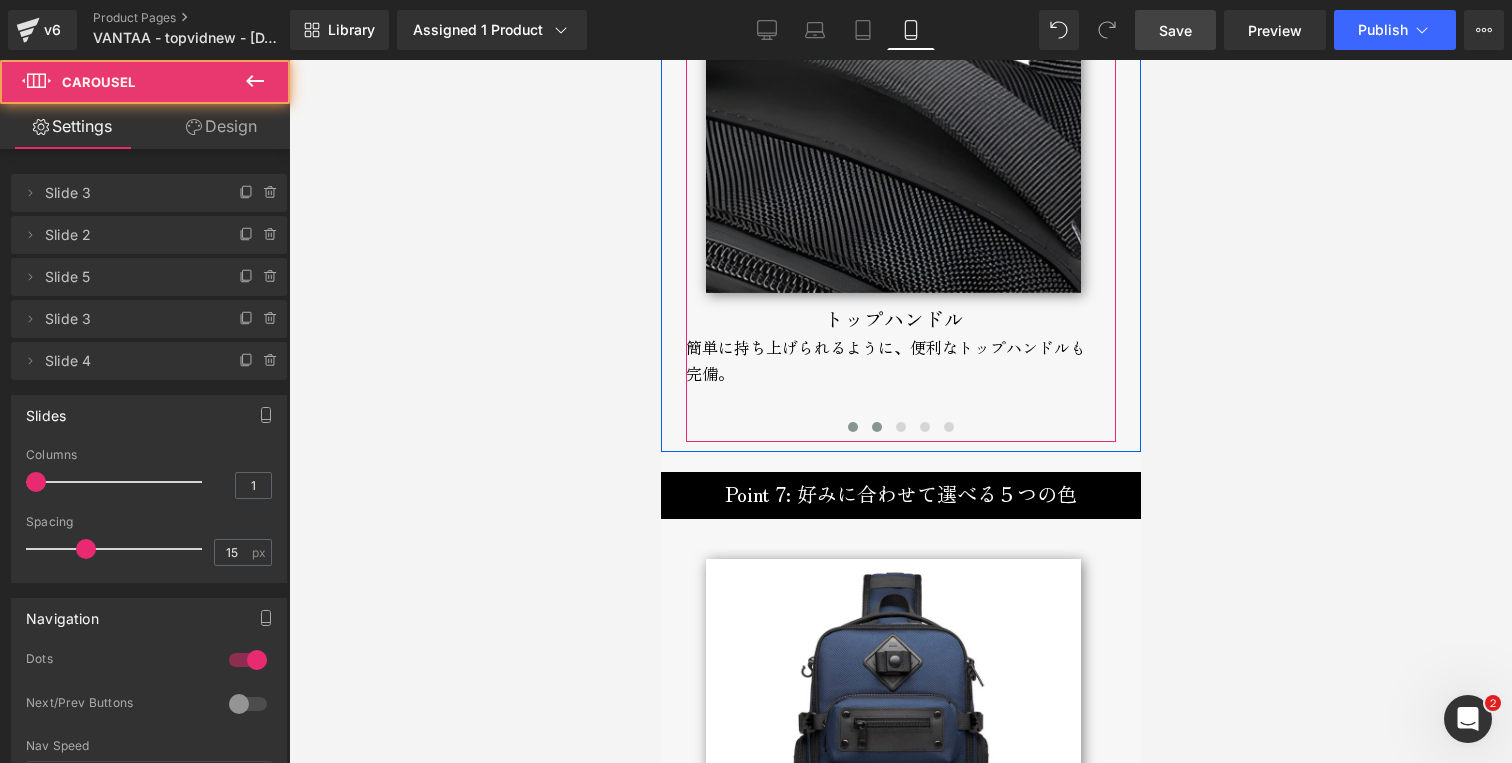 click at bounding box center (876, 427) 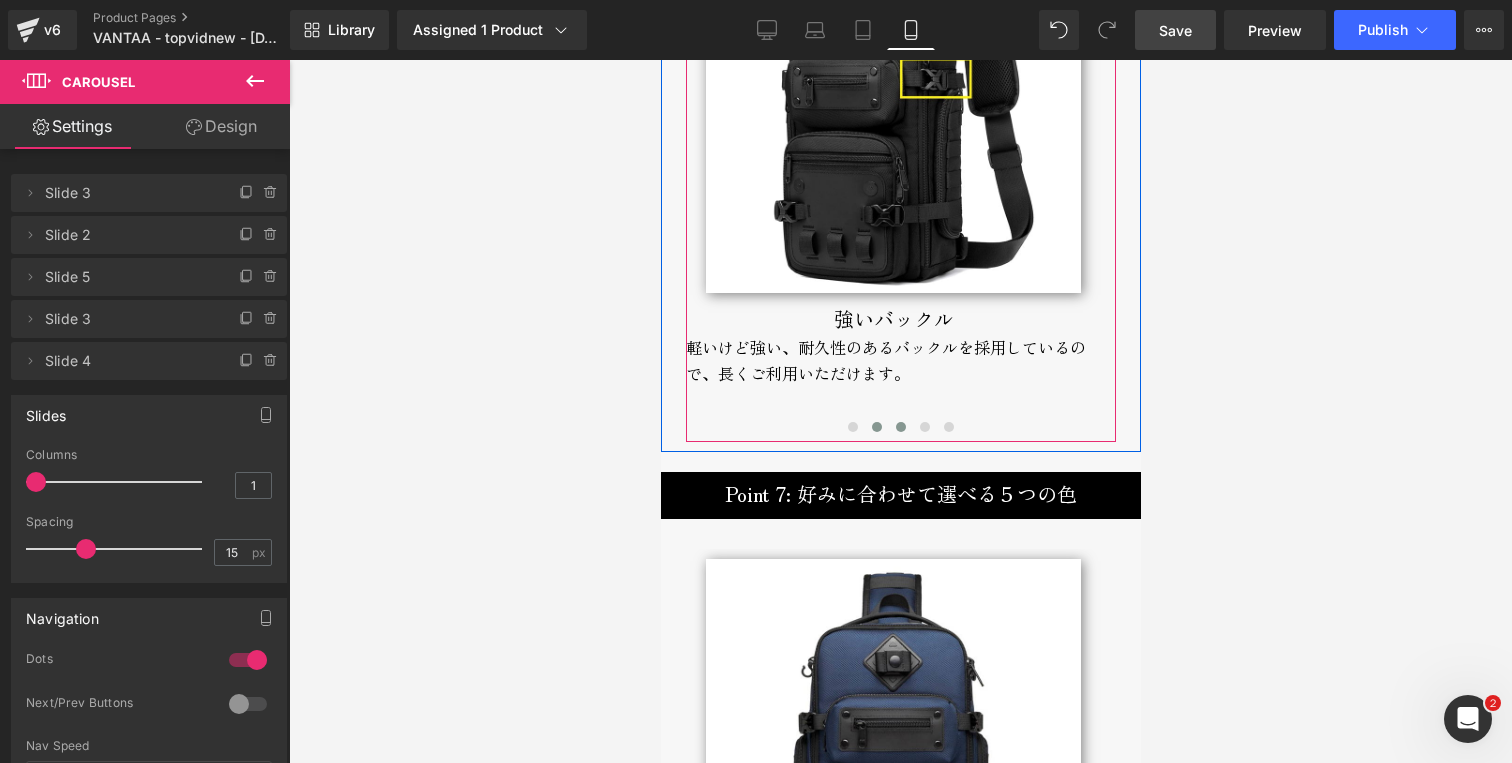 click at bounding box center (900, 427) 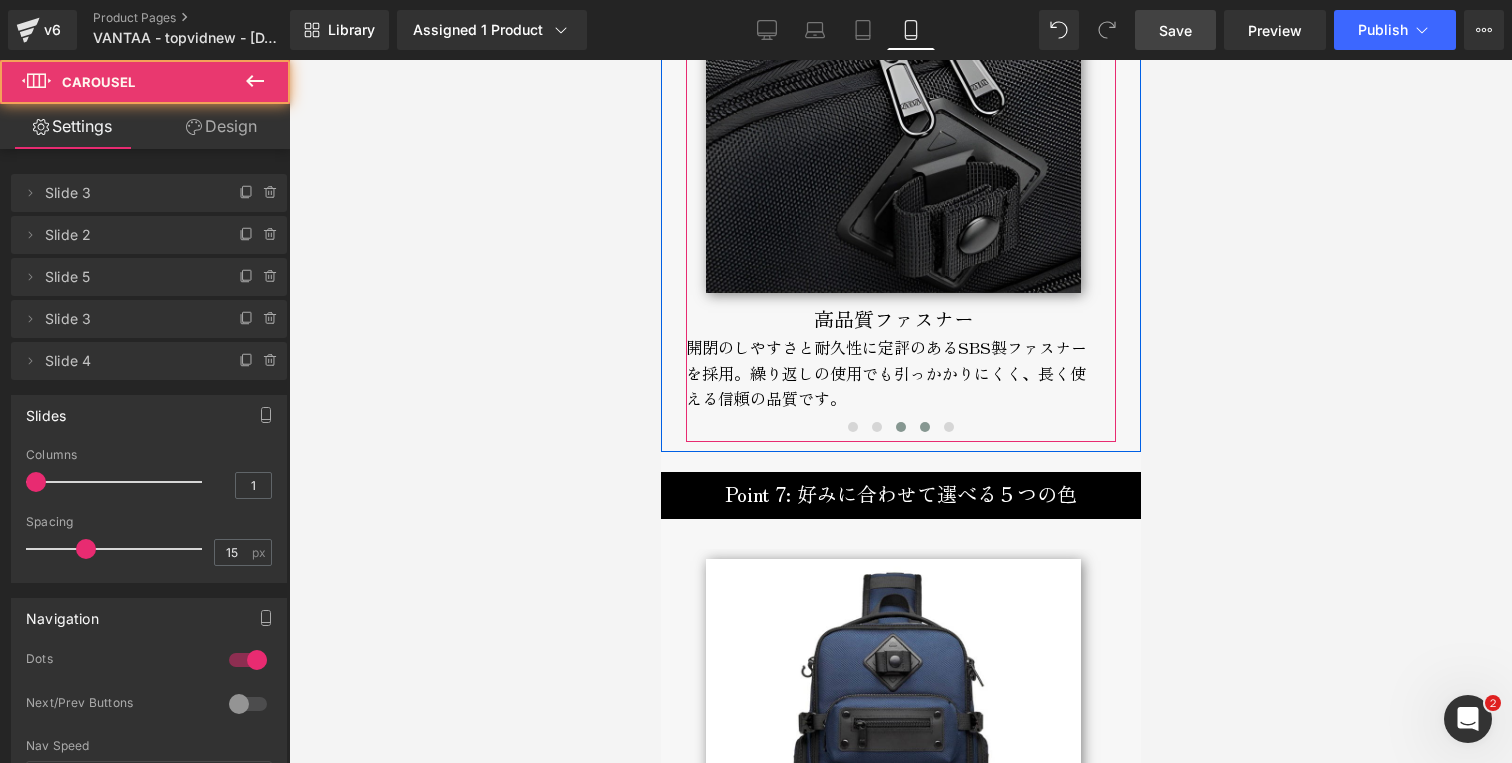 click at bounding box center [924, 427] 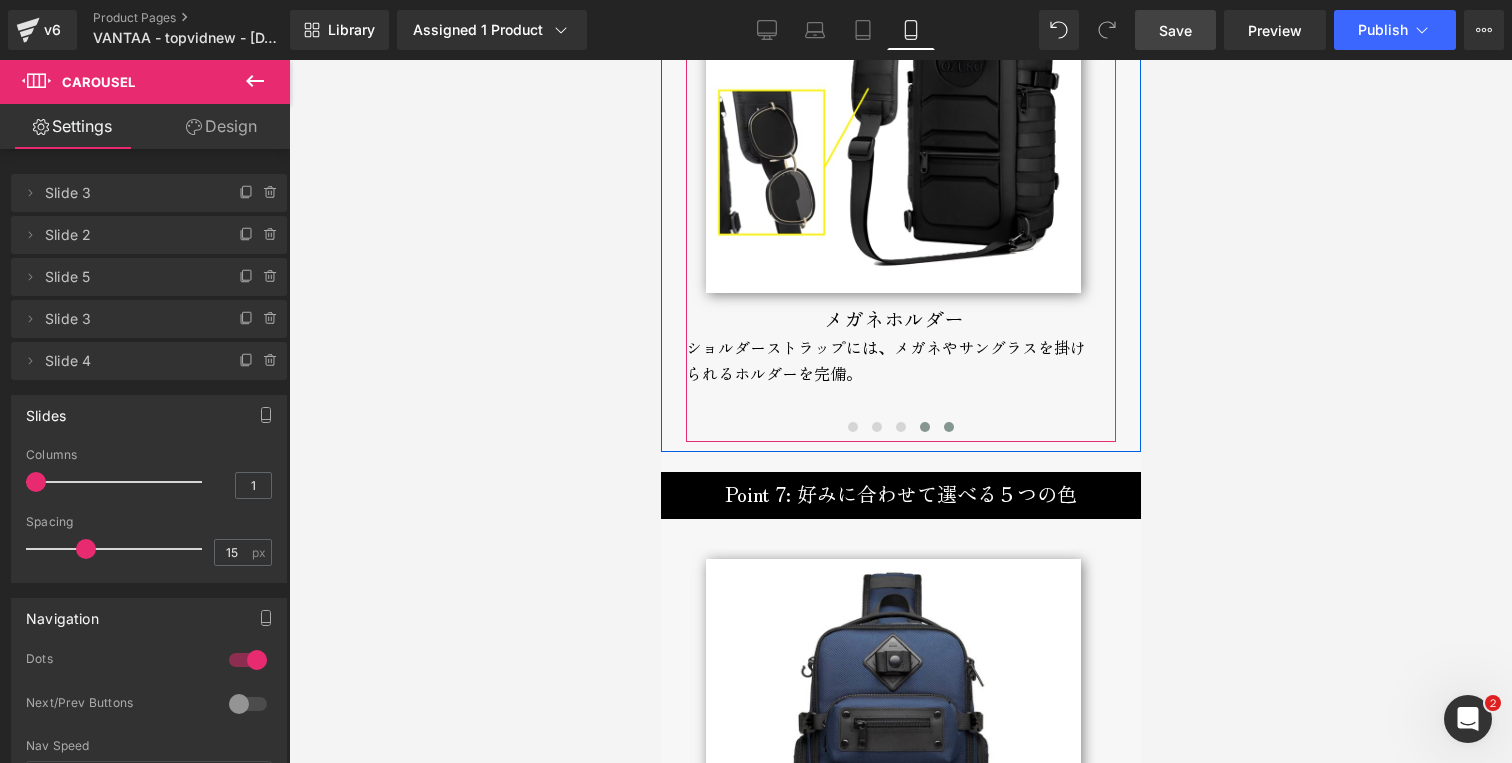 click at bounding box center (948, 427) 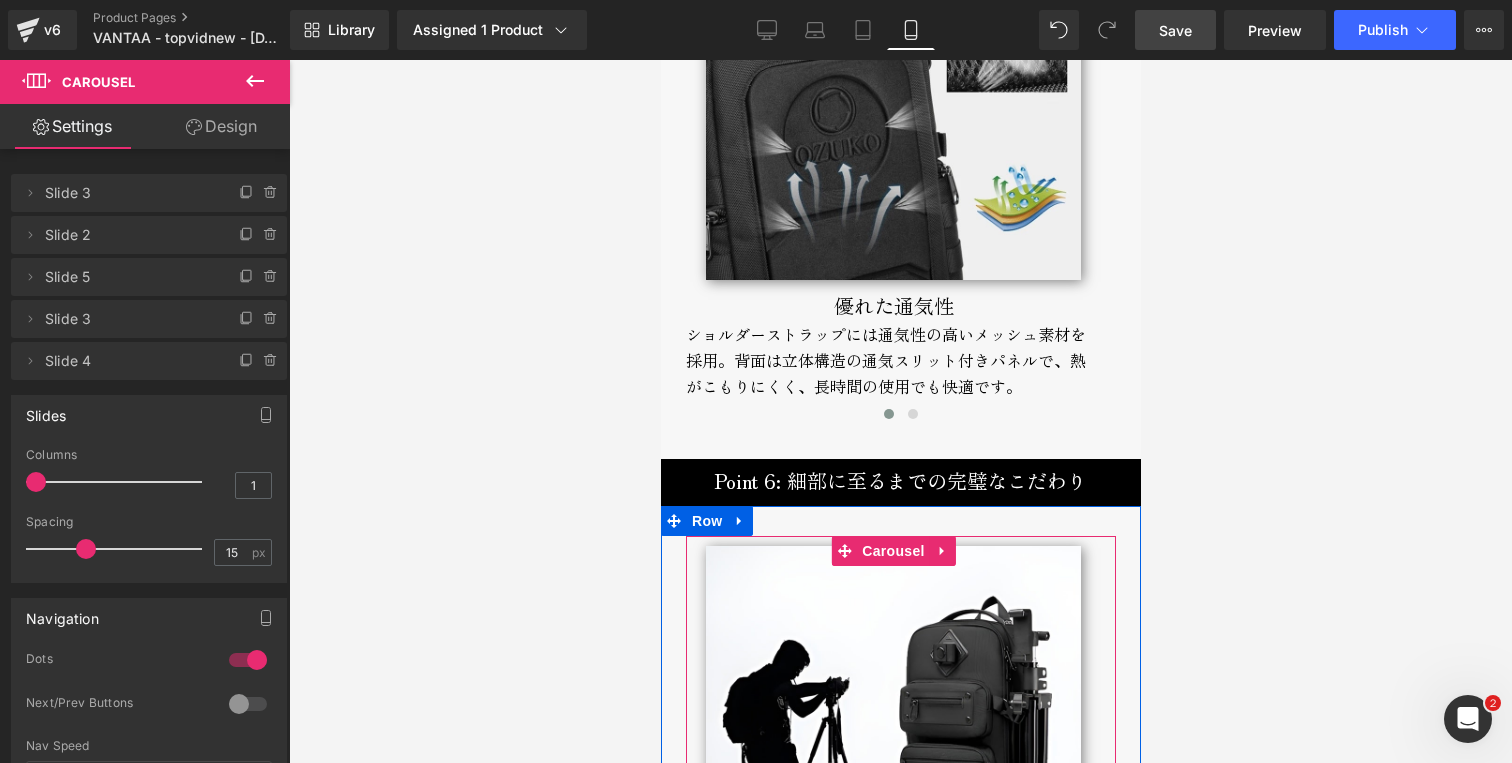 scroll, scrollTop: 5846, scrollLeft: 0, axis: vertical 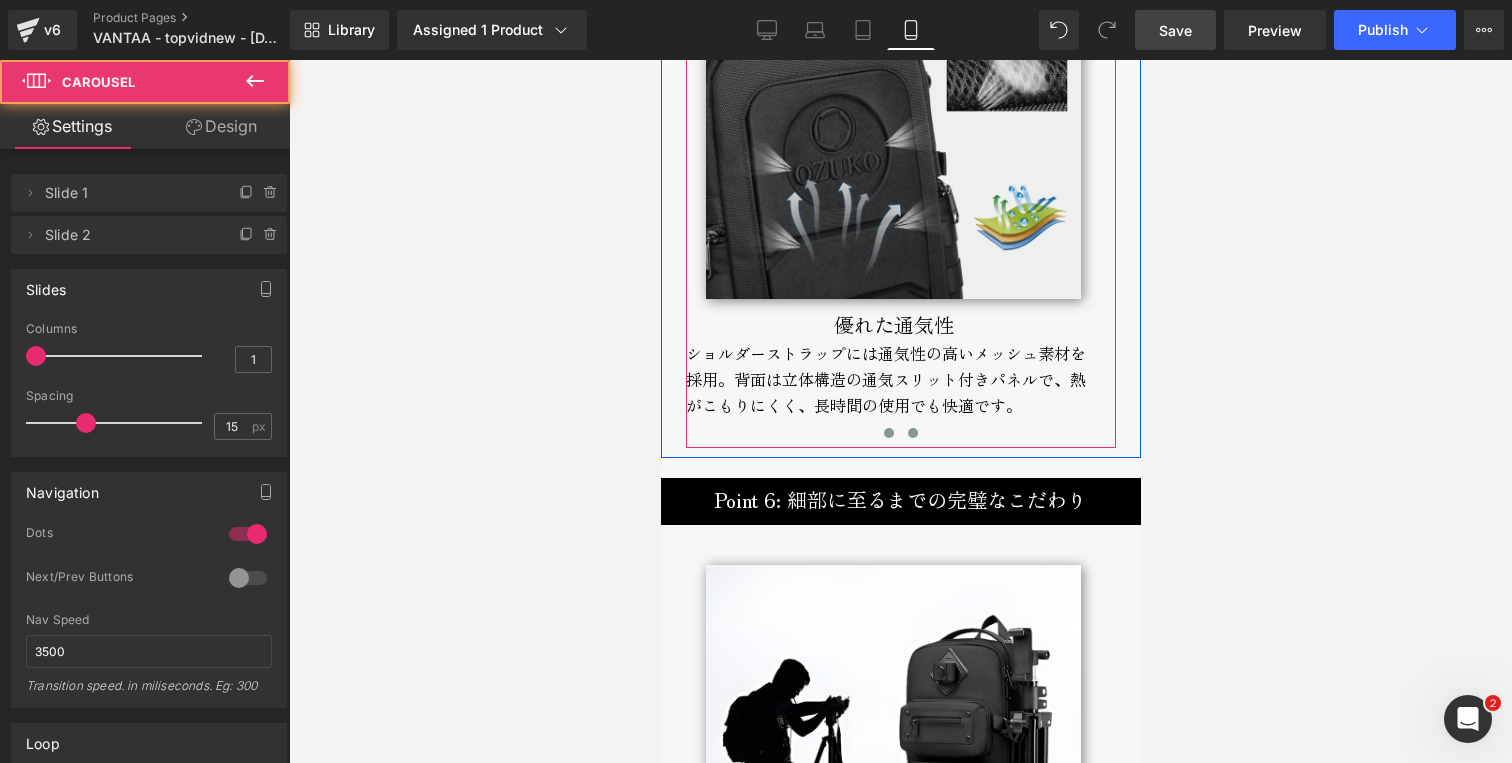click at bounding box center (912, 433) 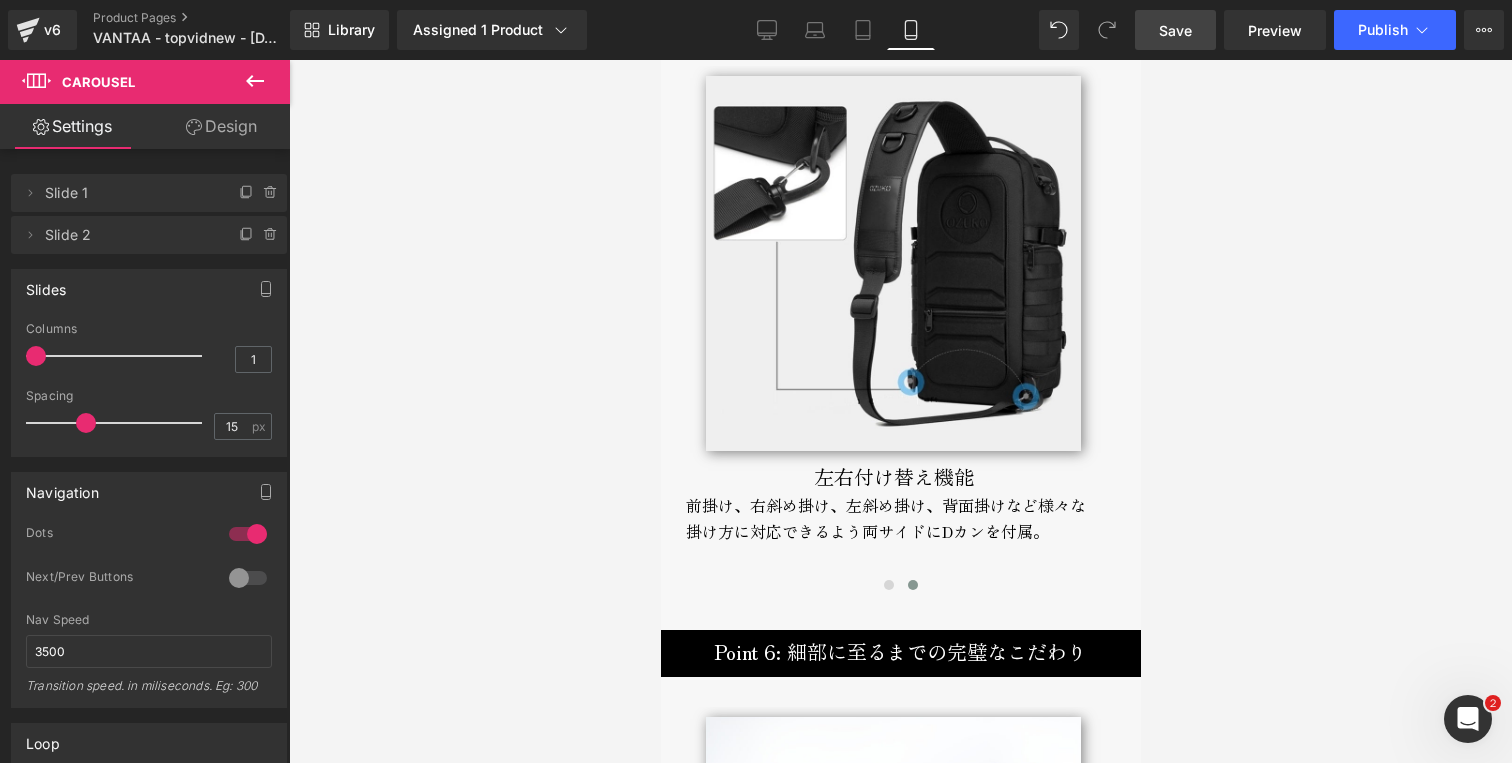 scroll, scrollTop: 5698, scrollLeft: 0, axis: vertical 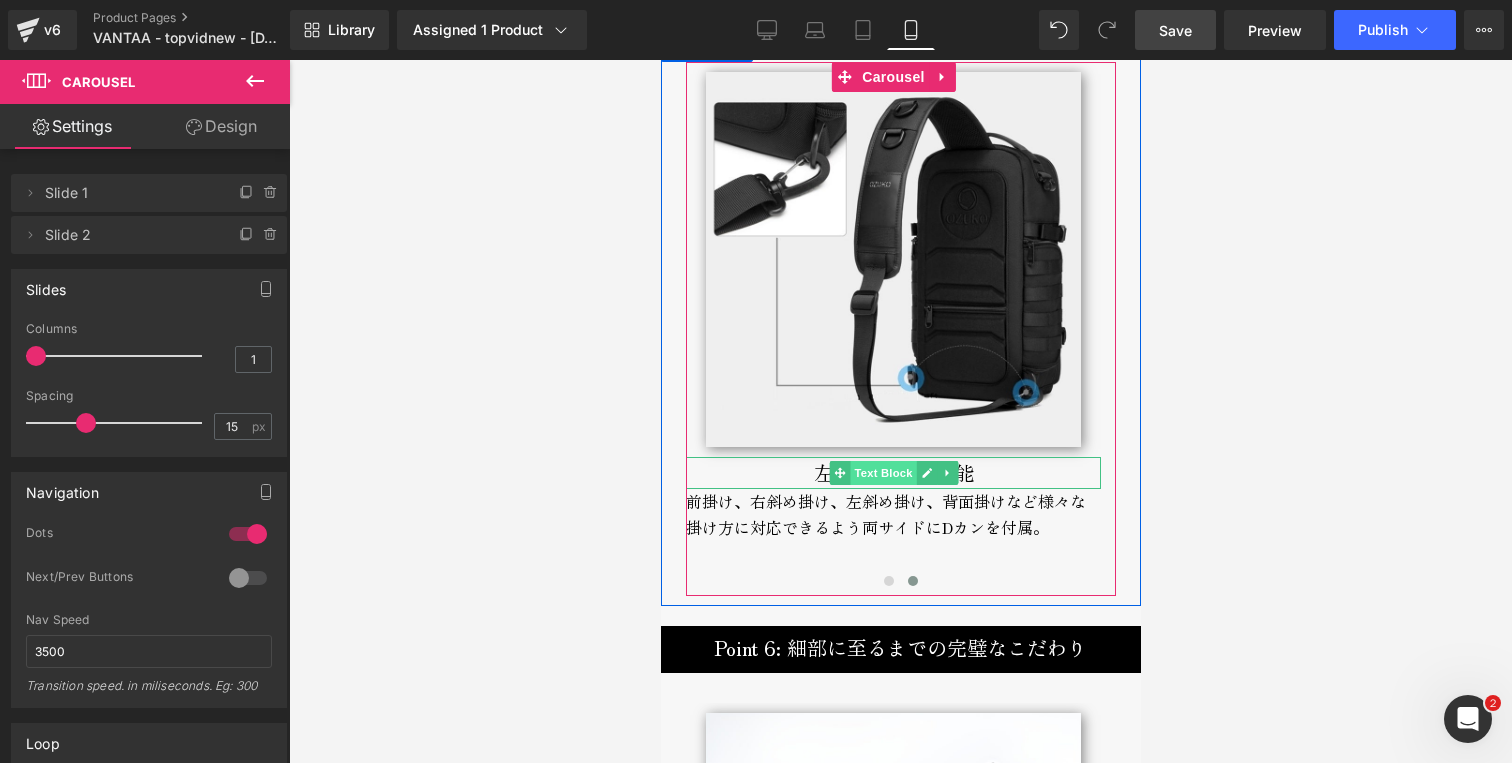 click on "Text Block" at bounding box center (882, 473) 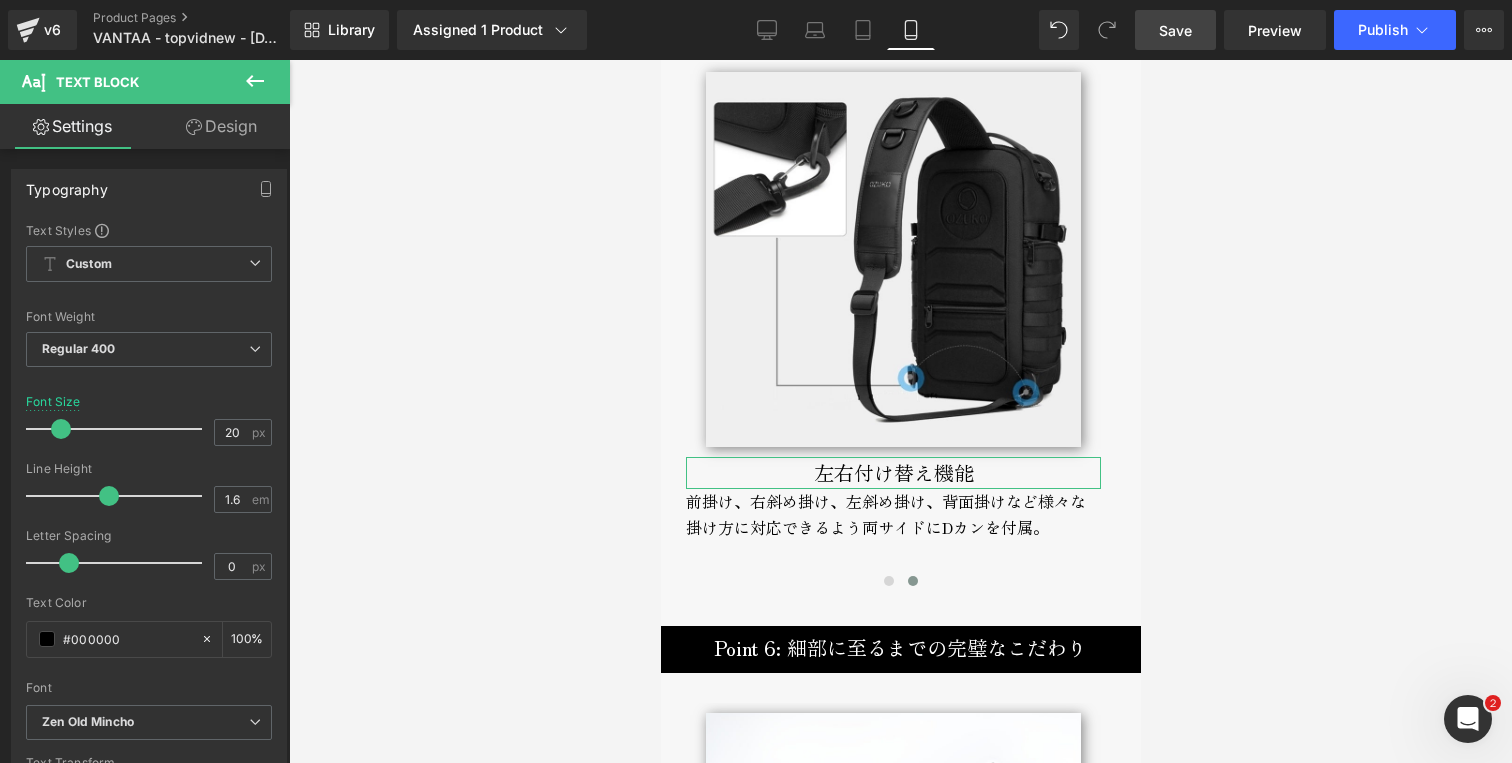 click on "Design" at bounding box center (221, 126) 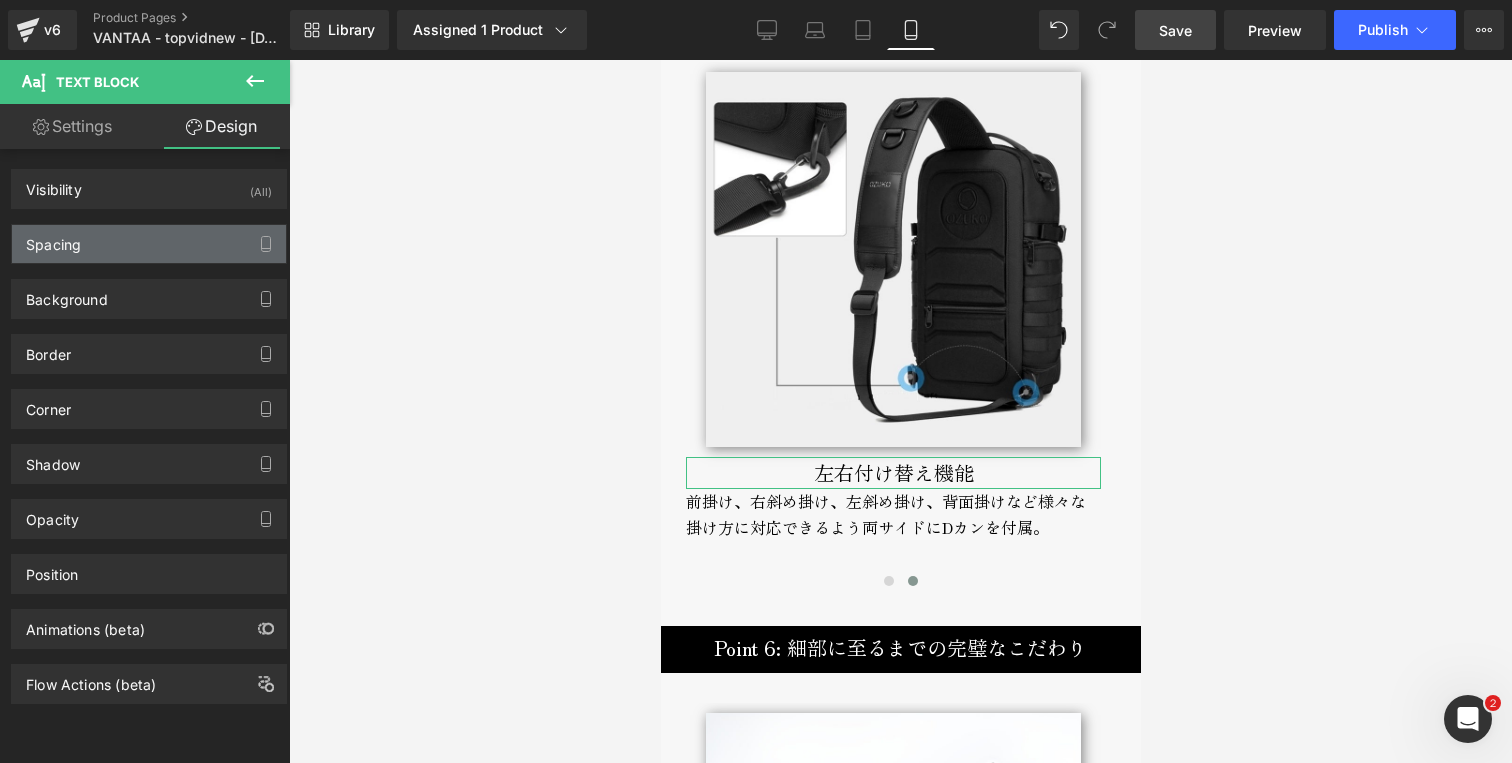 click on "Spacing" at bounding box center [53, 239] 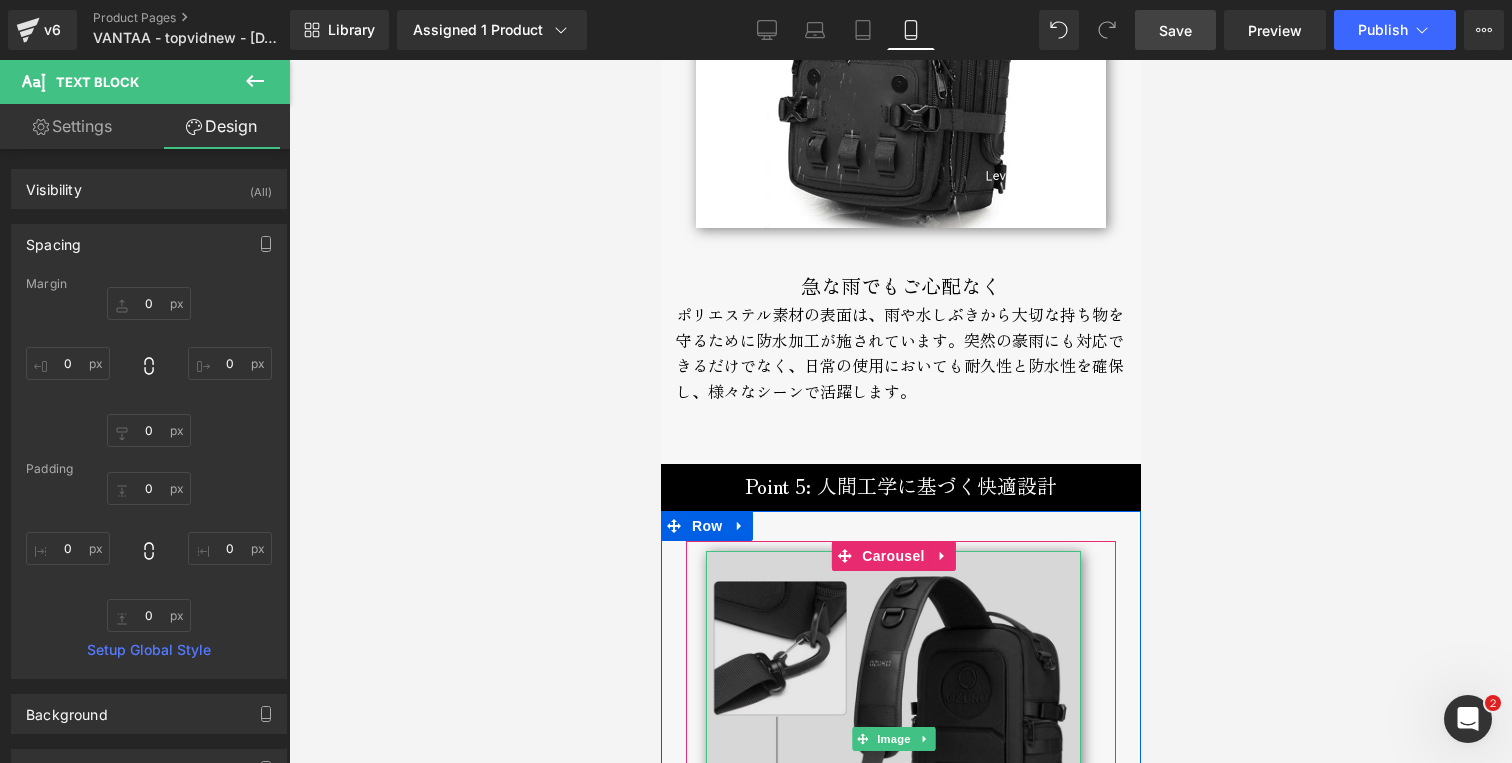 scroll, scrollTop: 5200, scrollLeft: 0, axis: vertical 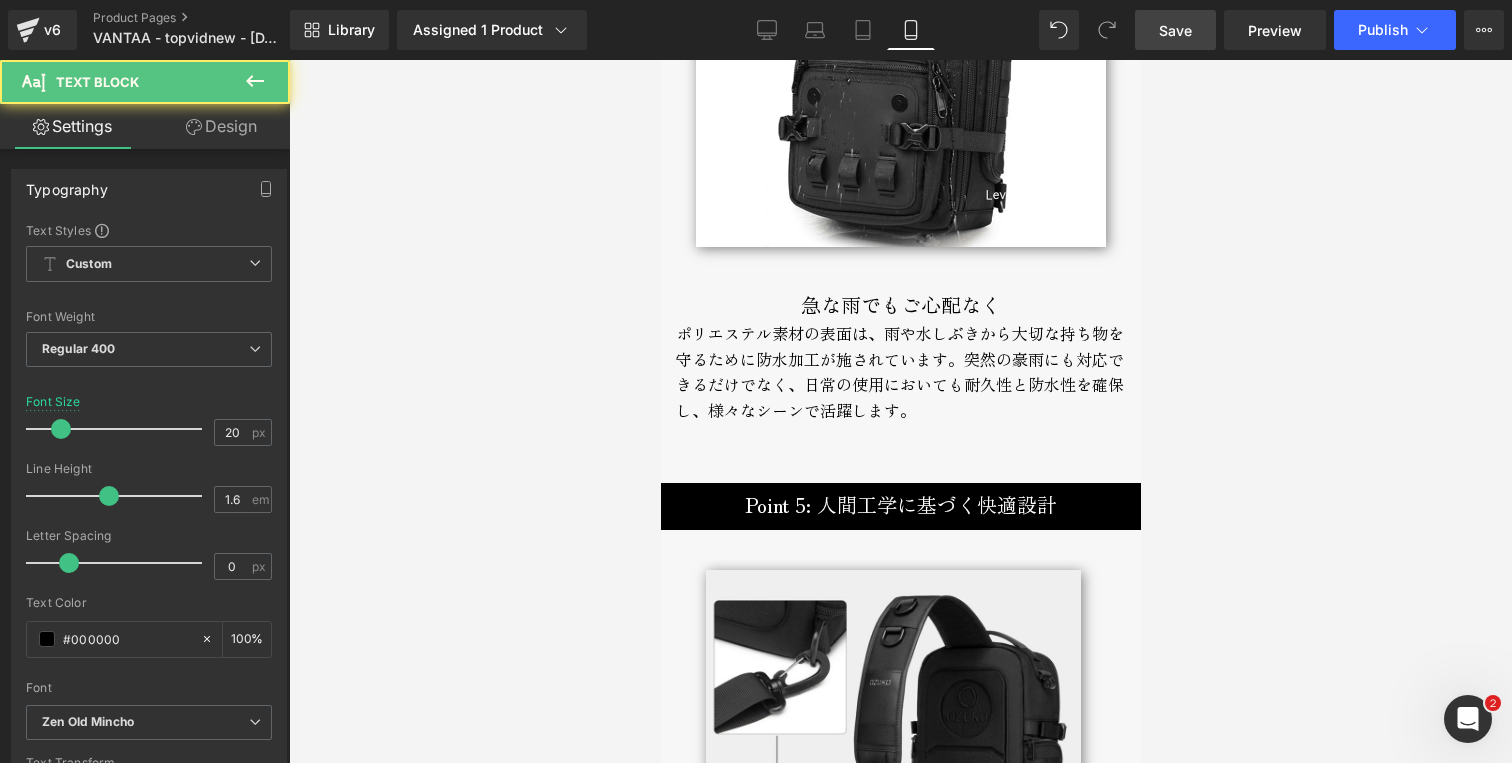 click on "急な雨でもご心配なく Text Block" at bounding box center (900, 305) 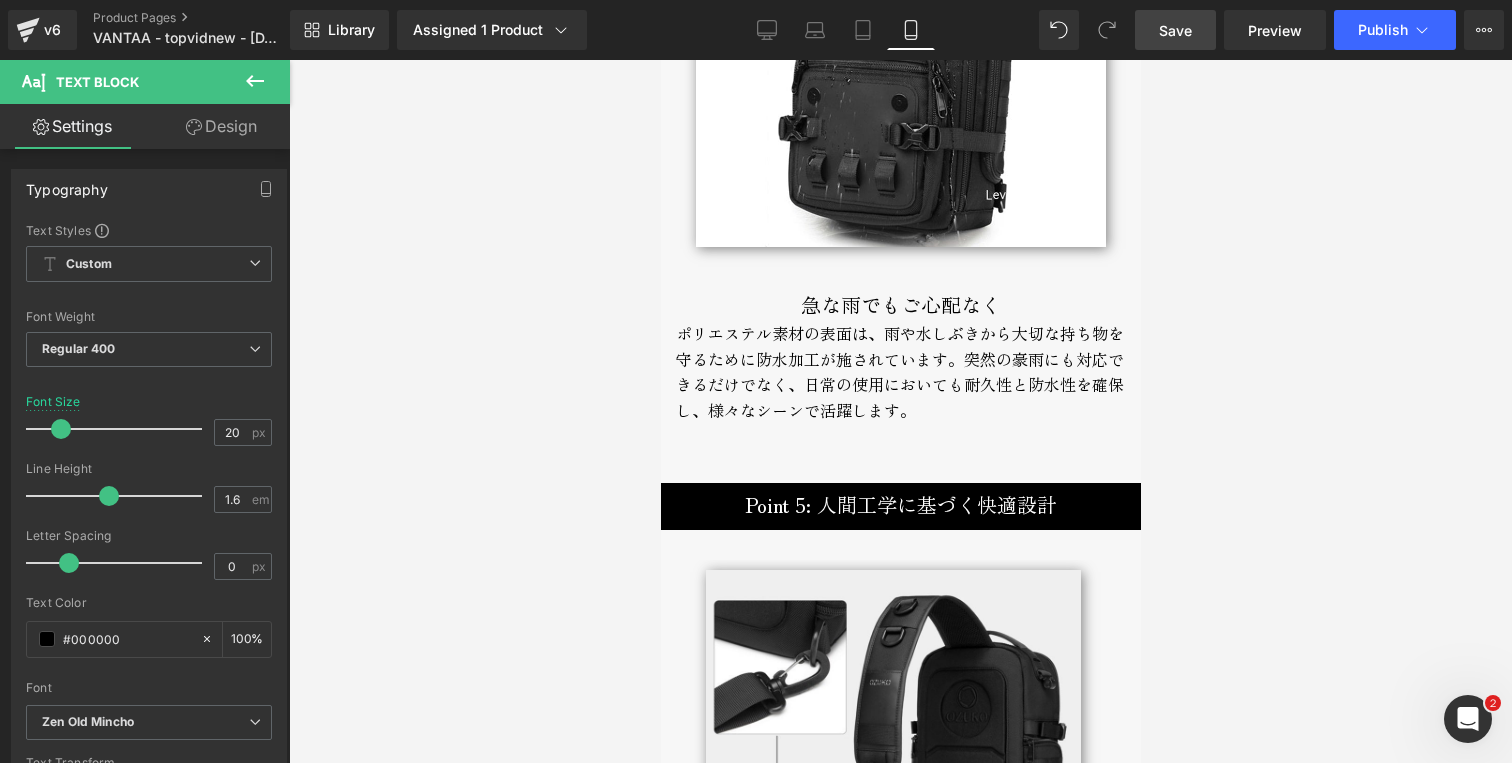click on "Design" at bounding box center [221, 126] 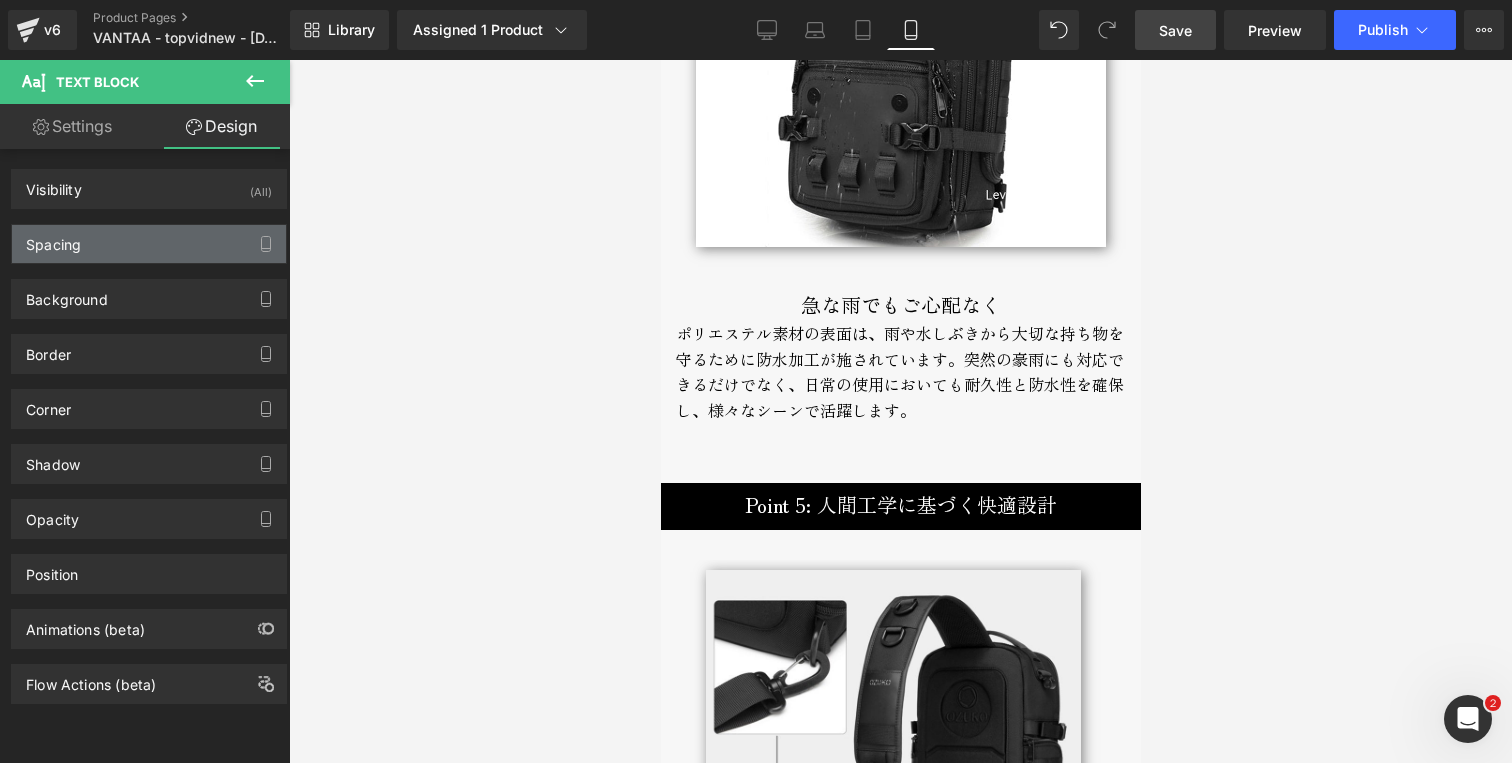 click on "Spacing" at bounding box center (149, 244) 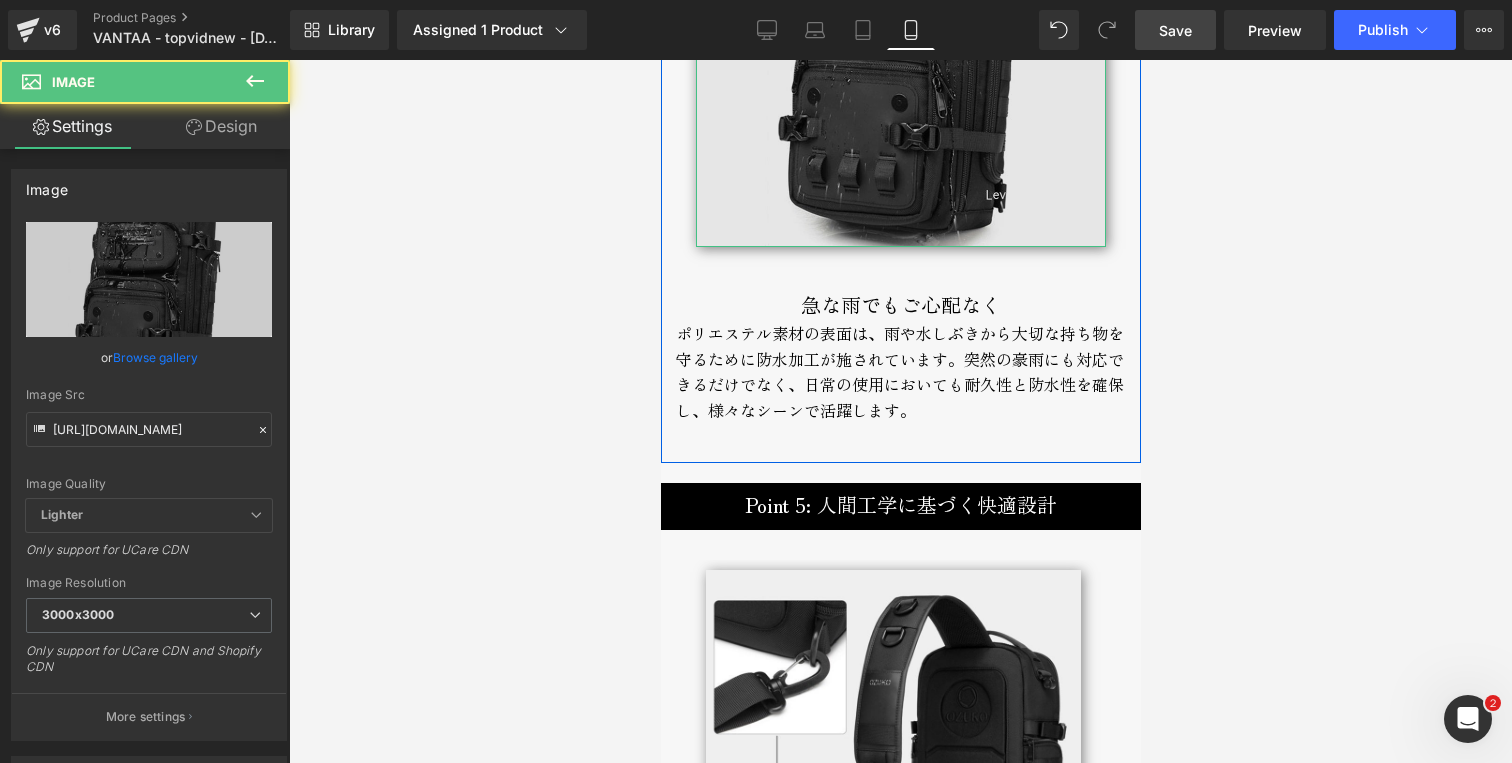 click at bounding box center (900, 42) 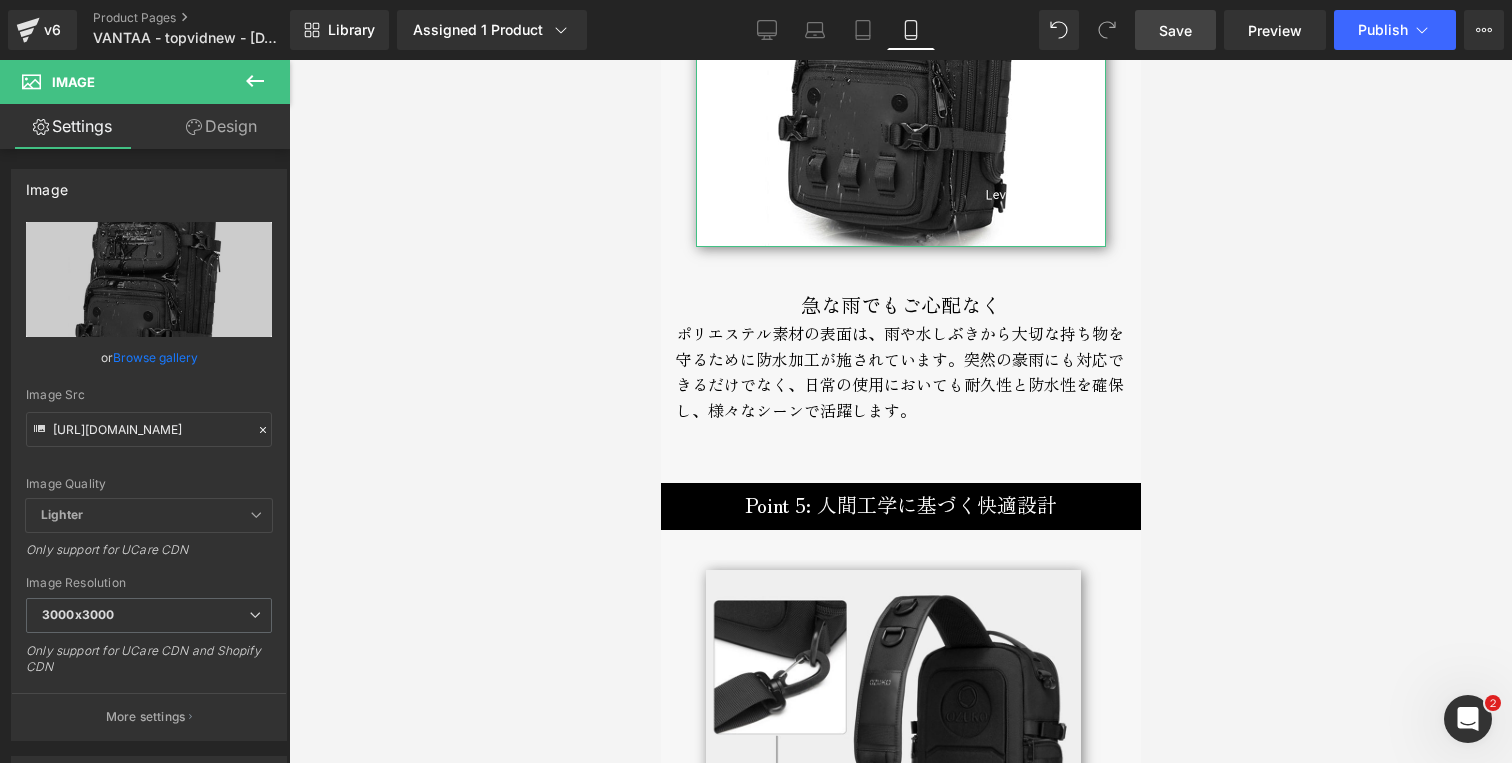 click on "Design" at bounding box center [221, 126] 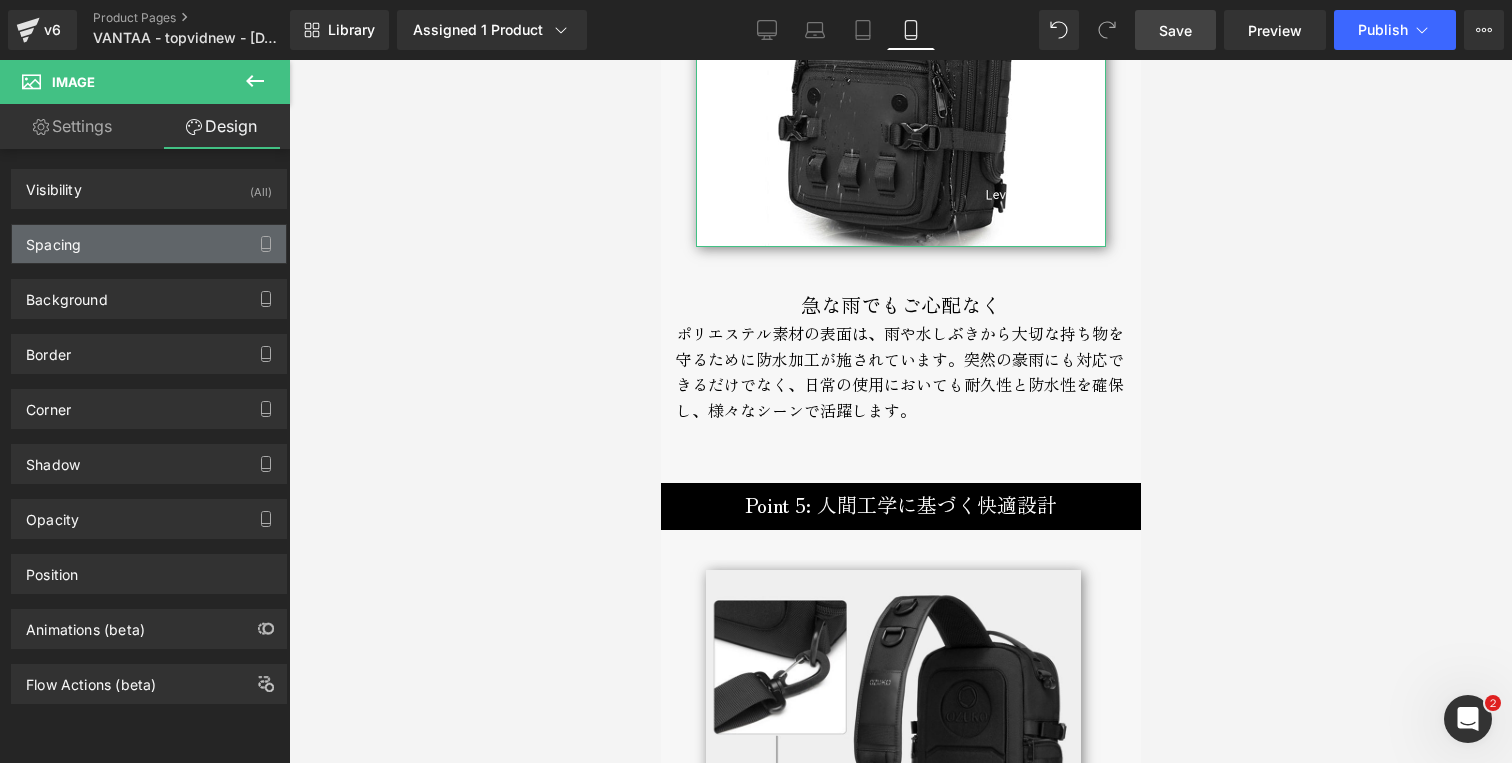 click on "Spacing" at bounding box center (53, 239) 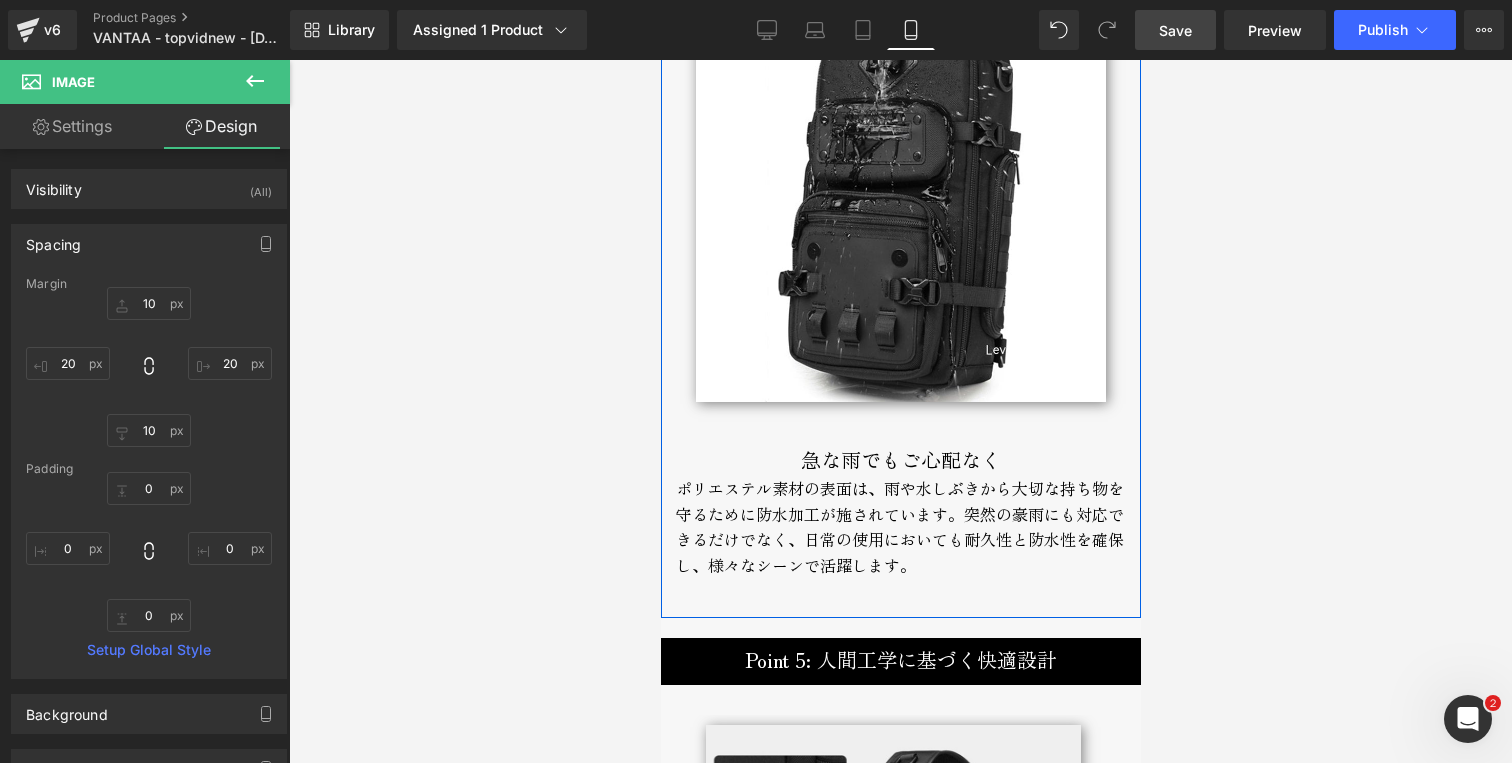 scroll, scrollTop: 4945, scrollLeft: 0, axis: vertical 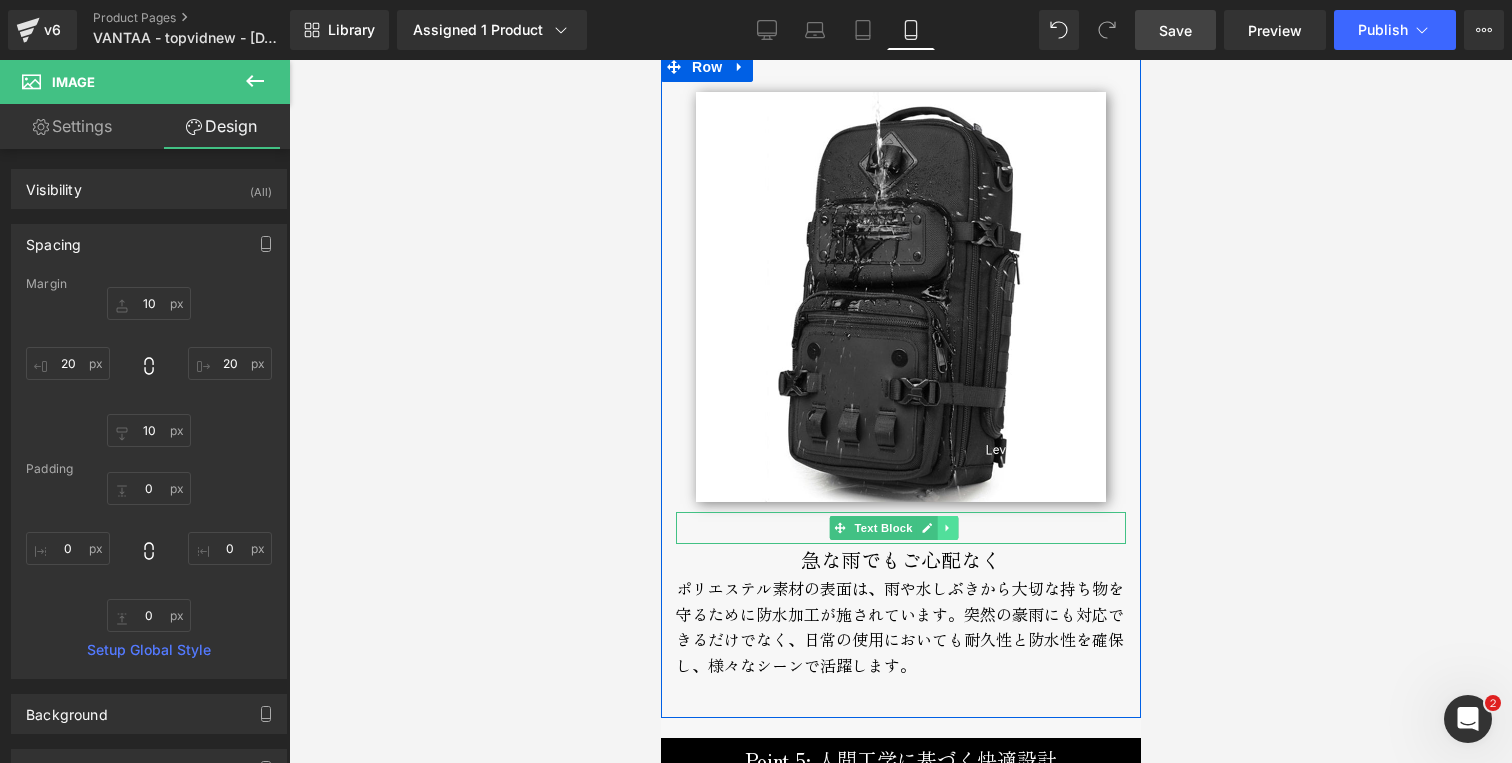 click at bounding box center (946, 528) 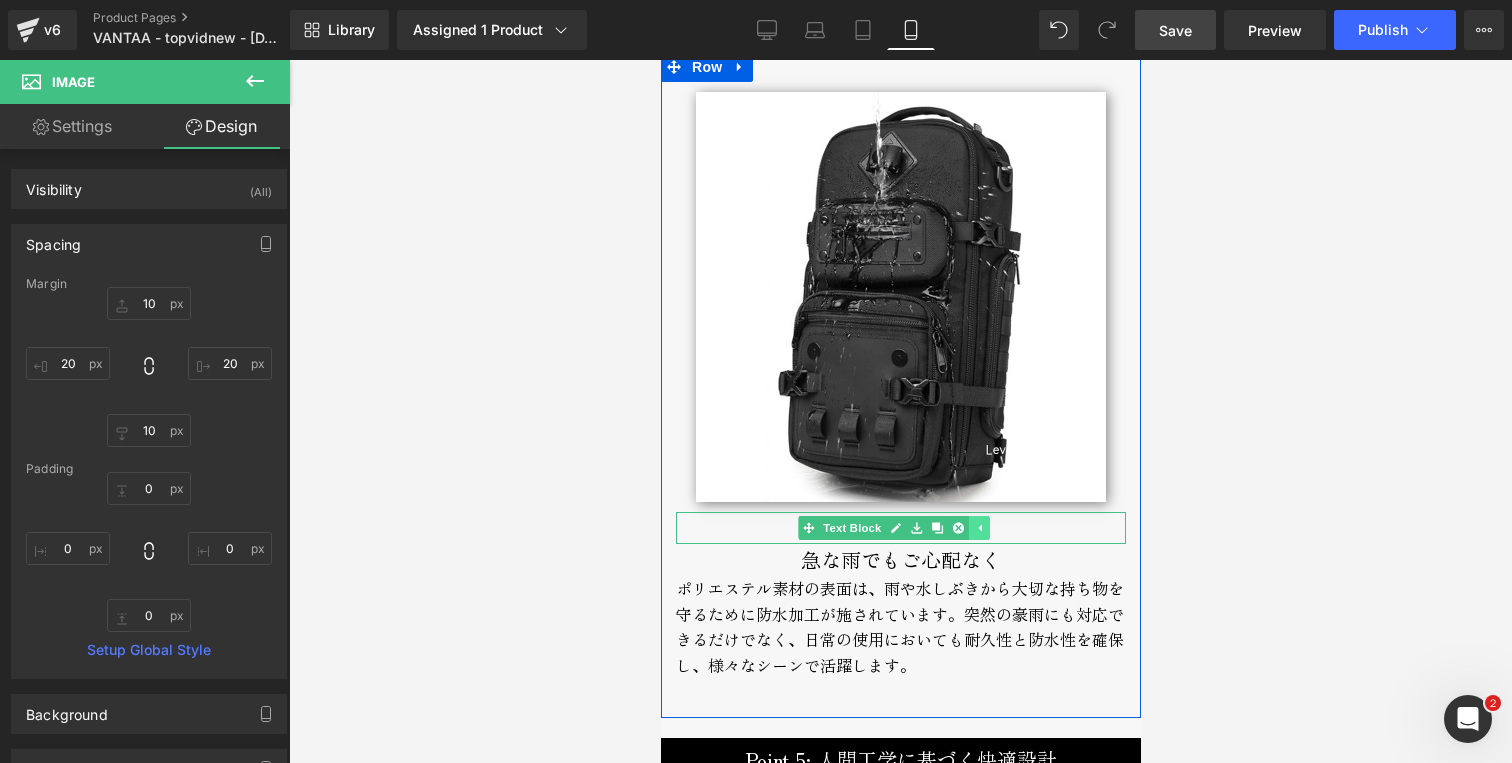 click 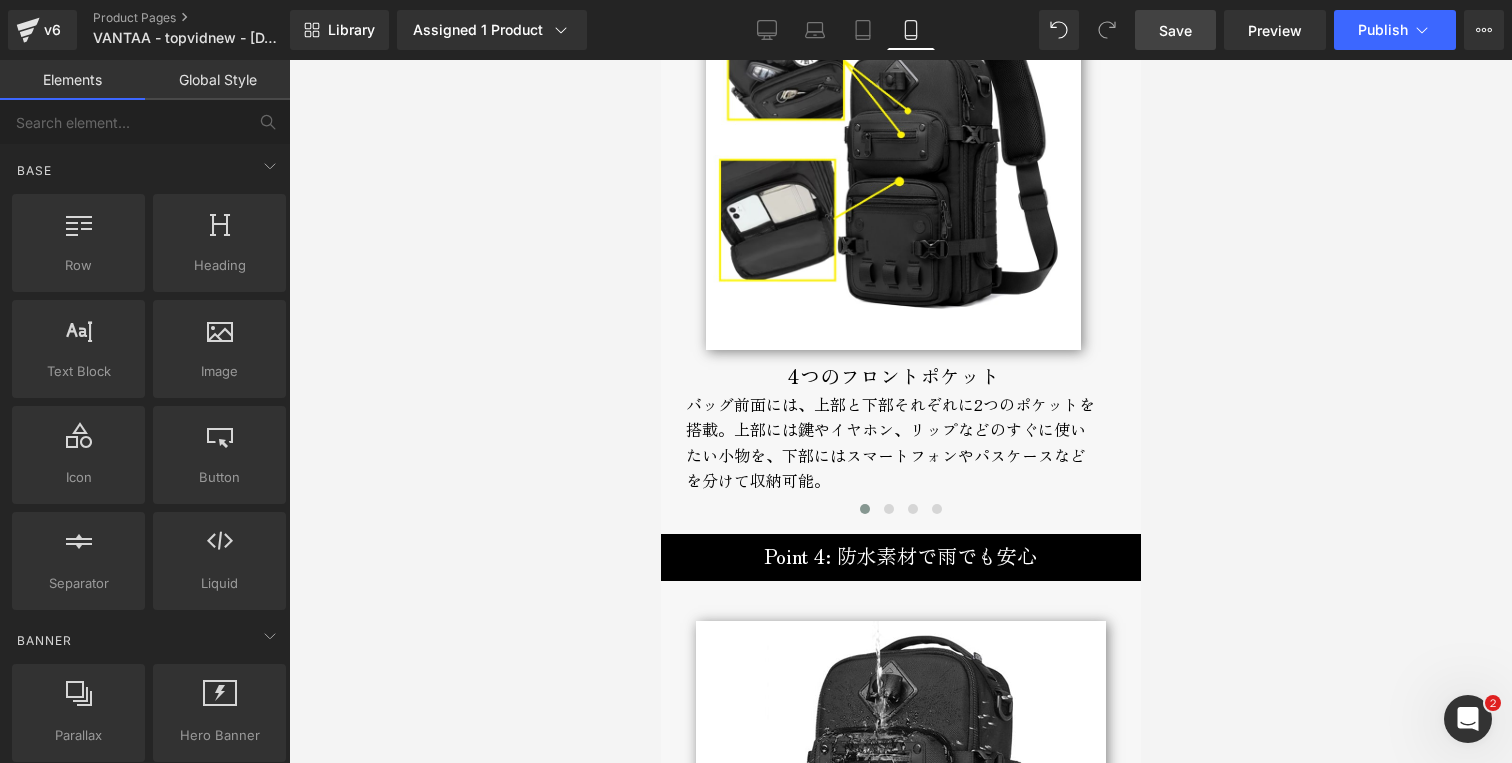 scroll, scrollTop: 4408, scrollLeft: 0, axis: vertical 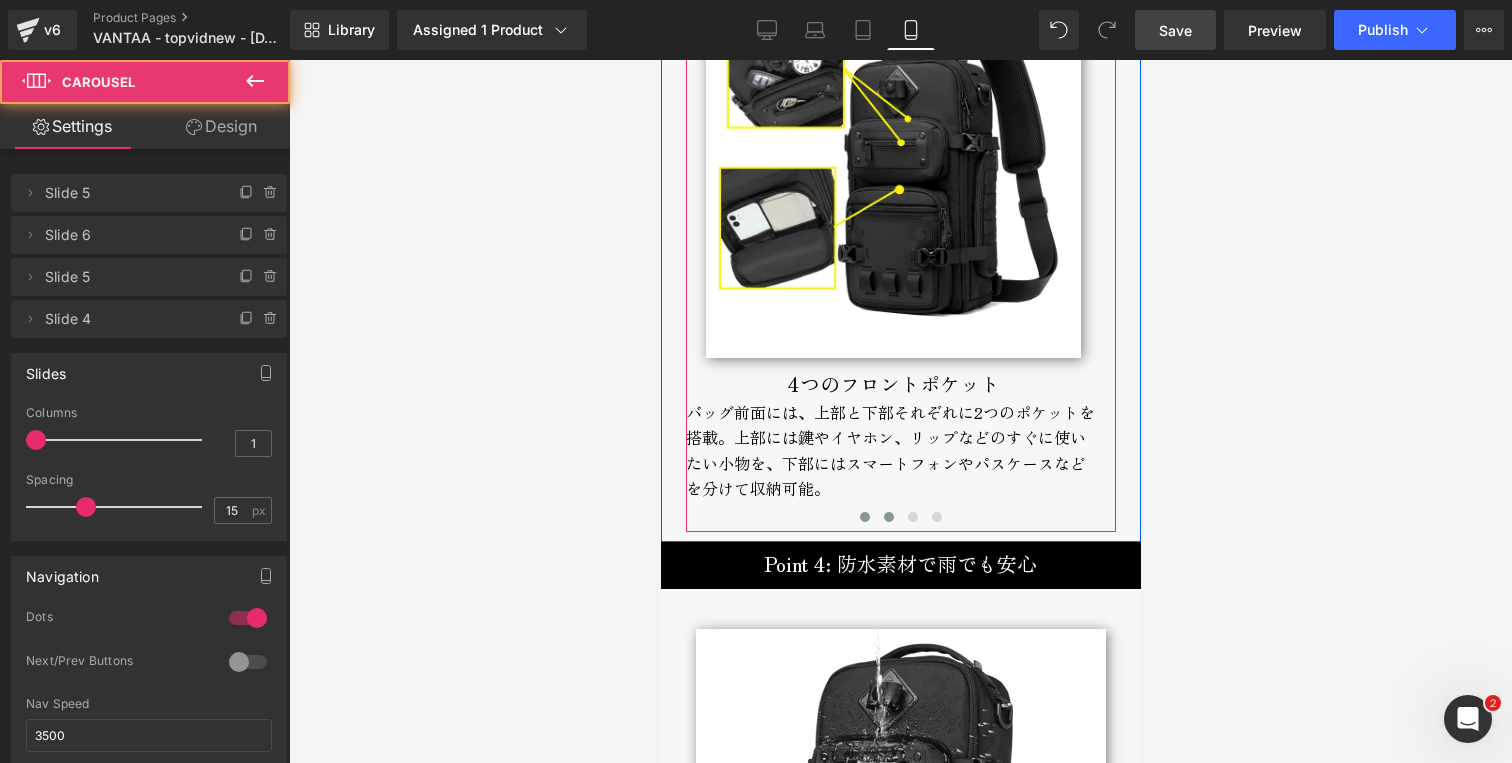 click at bounding box center [888, 517] 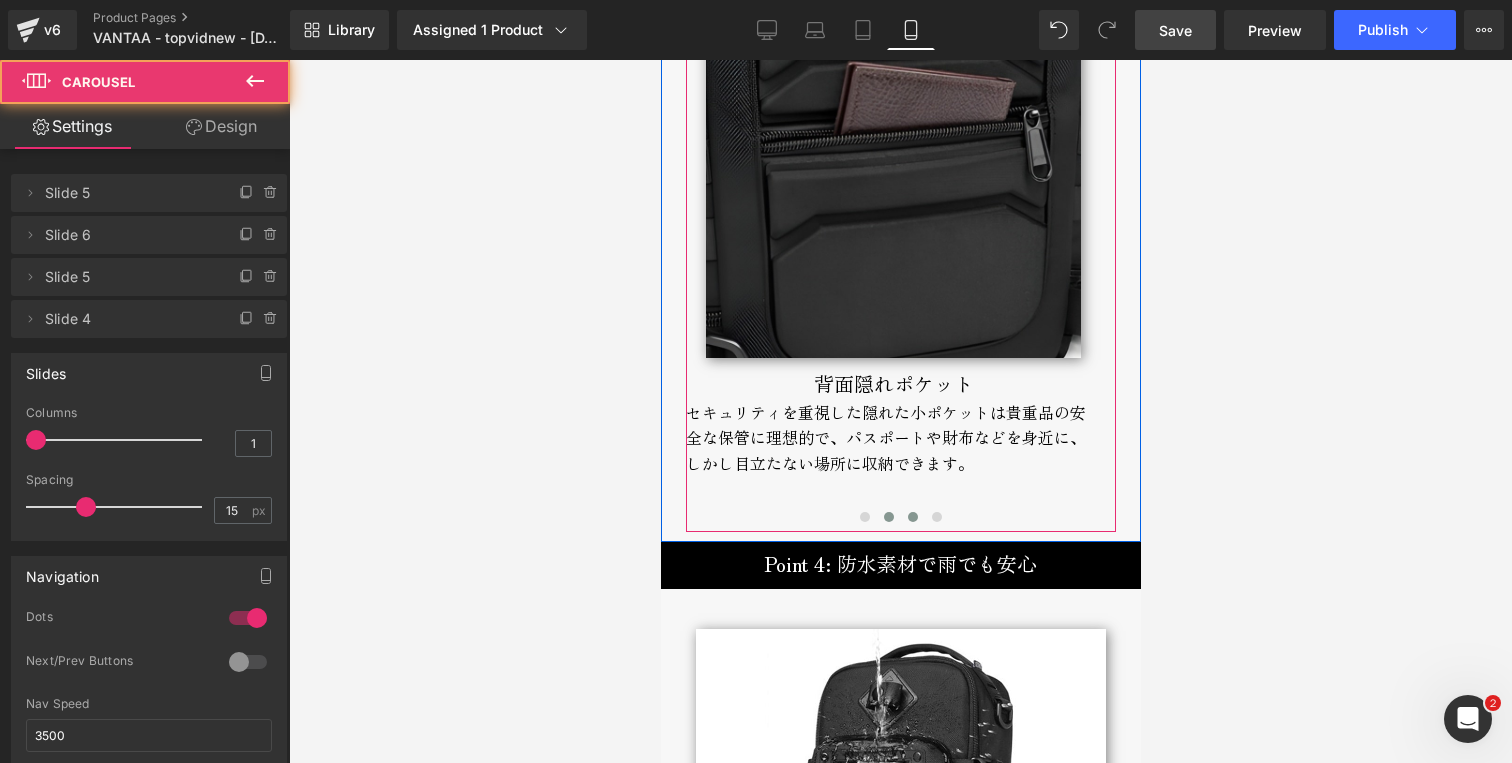 click at bounding box center [912, 517] 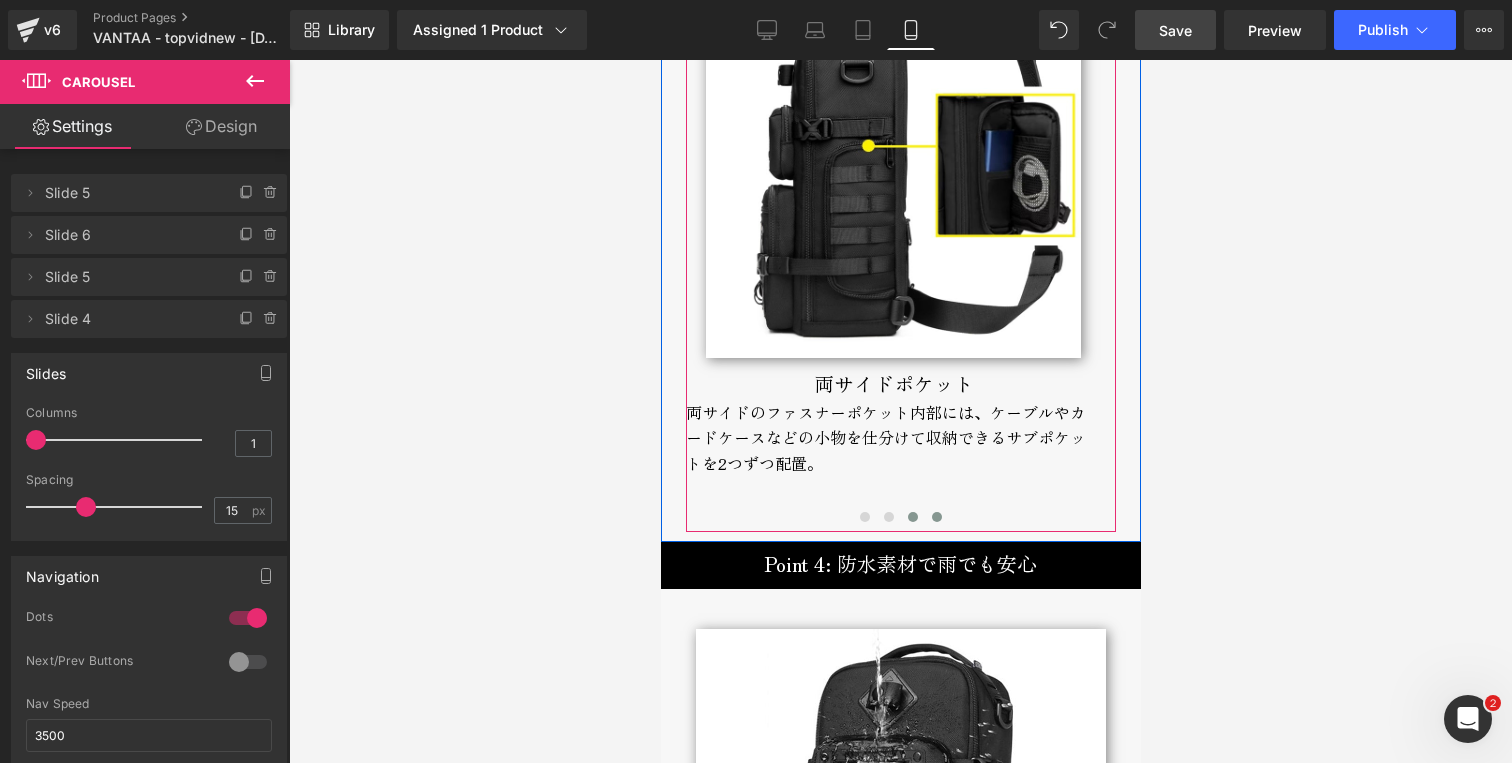 click at bounding box center (936, 517) 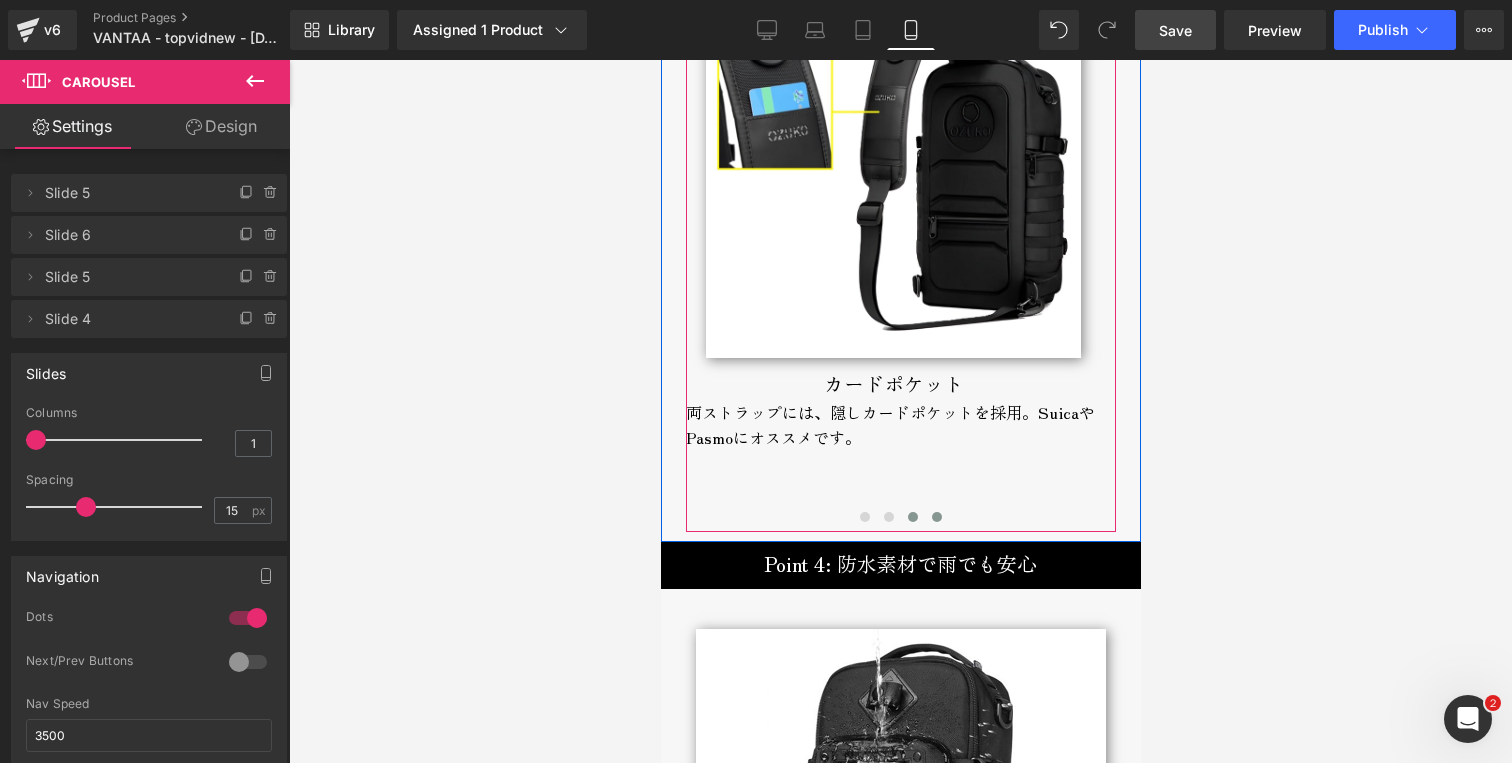 click at bounding box center [912, 517] 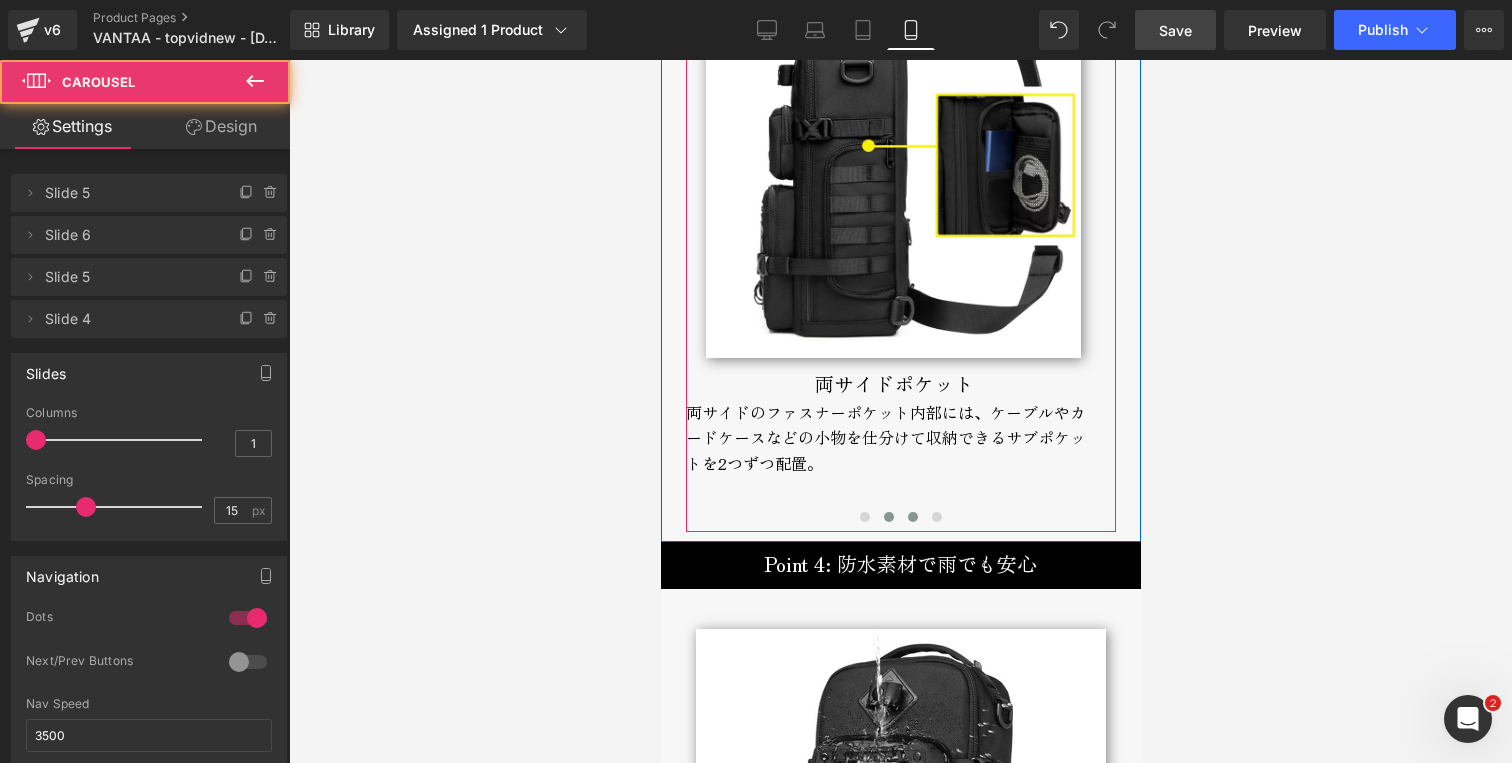 click at bounding box center [888, 517] 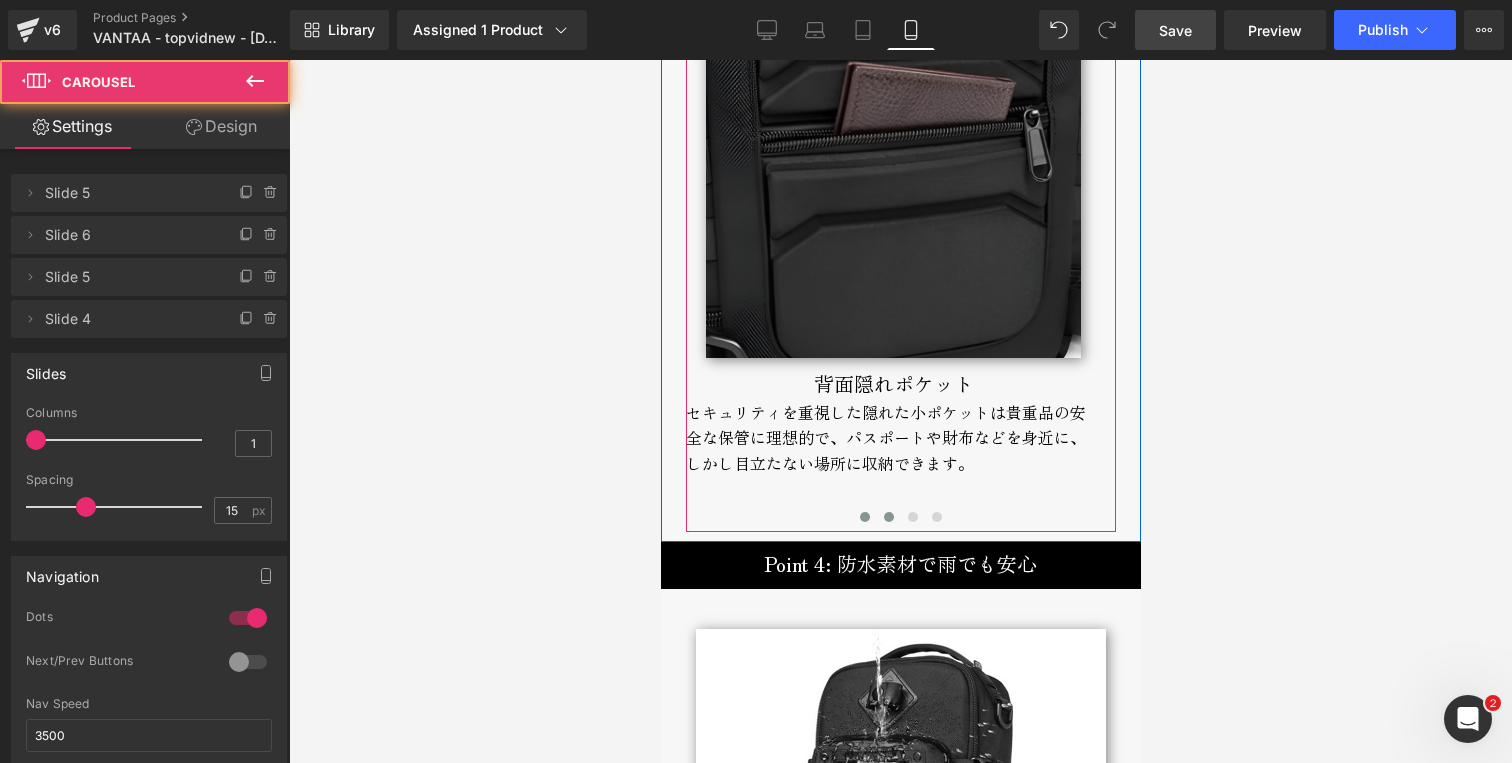 click at bounding box center [864, 517] 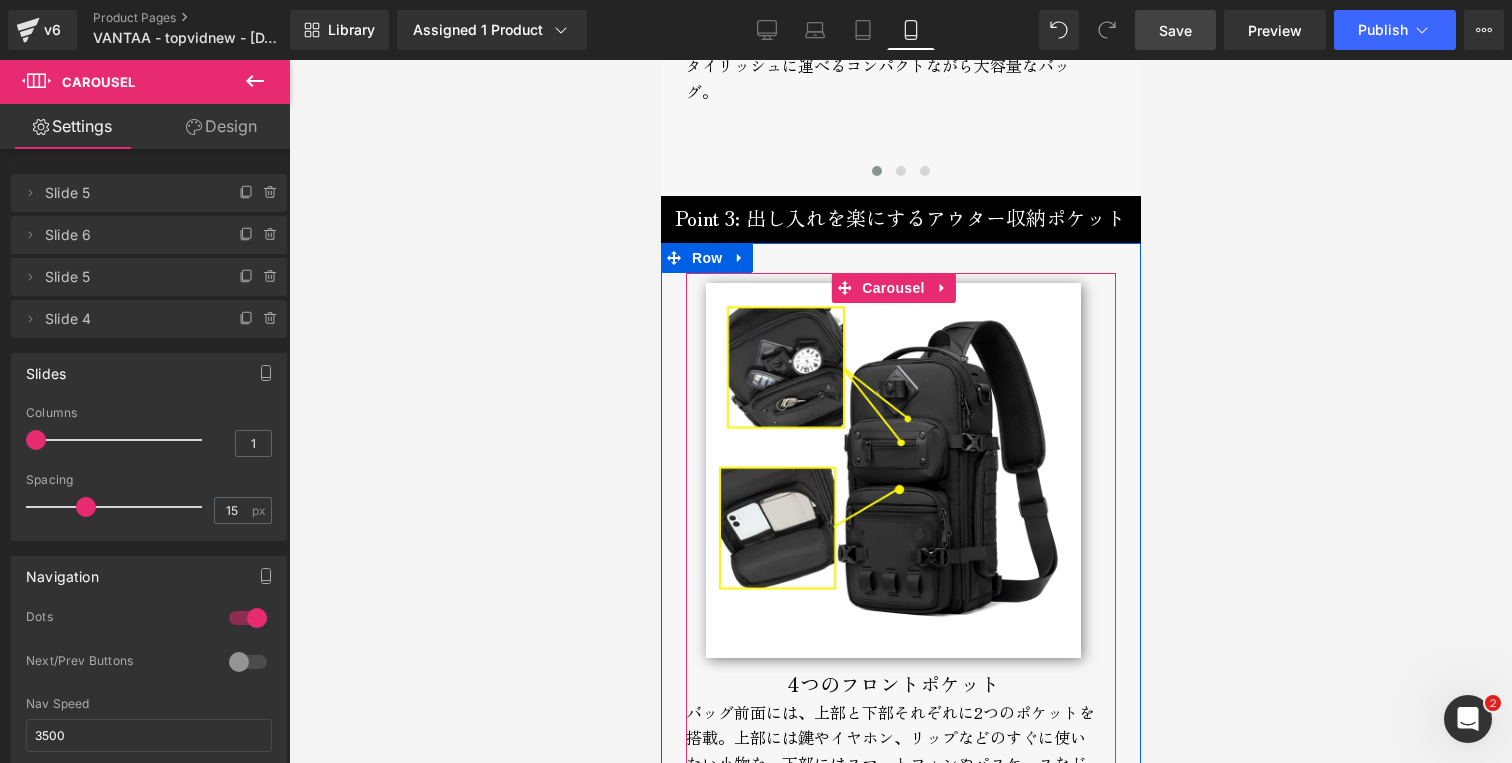 scroll, scrollTop: 4117, scrollLeft: 0, axis: vertical 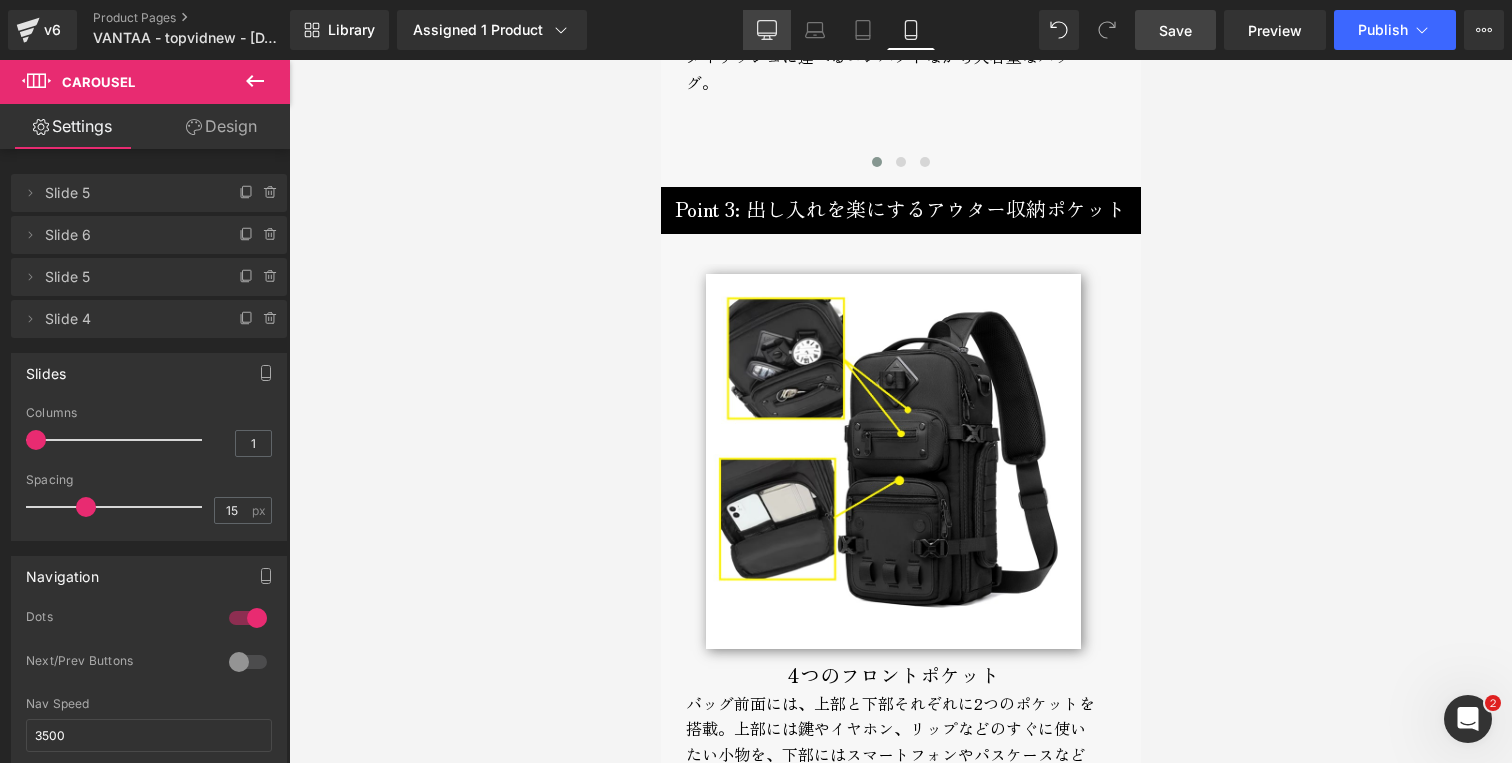 click on "Desktop" at bounding box center [767, 30] 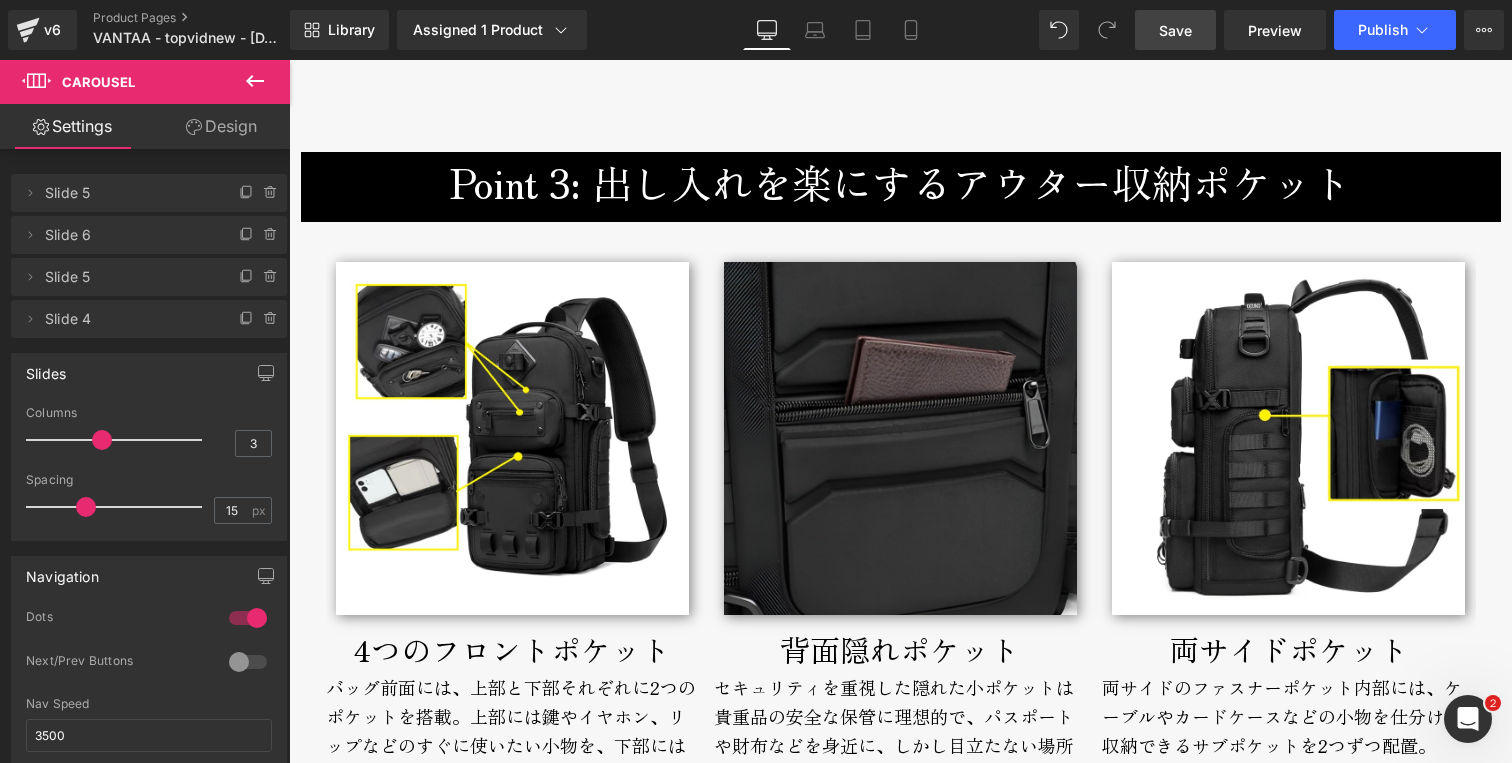 scroll, scrollTop: 4064, scrollLeft: 0, axis: vertical 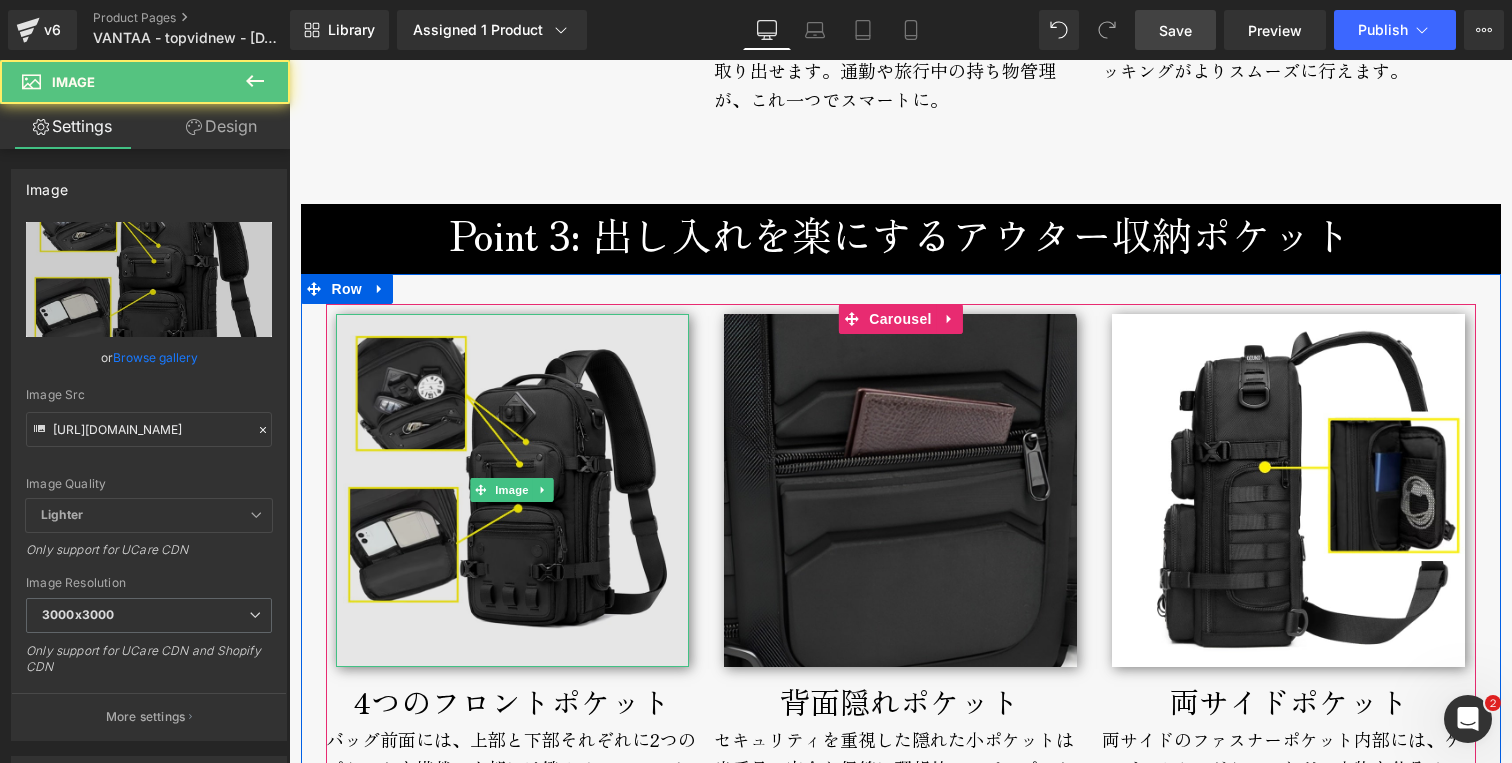 click at bounding box center (512, 490) 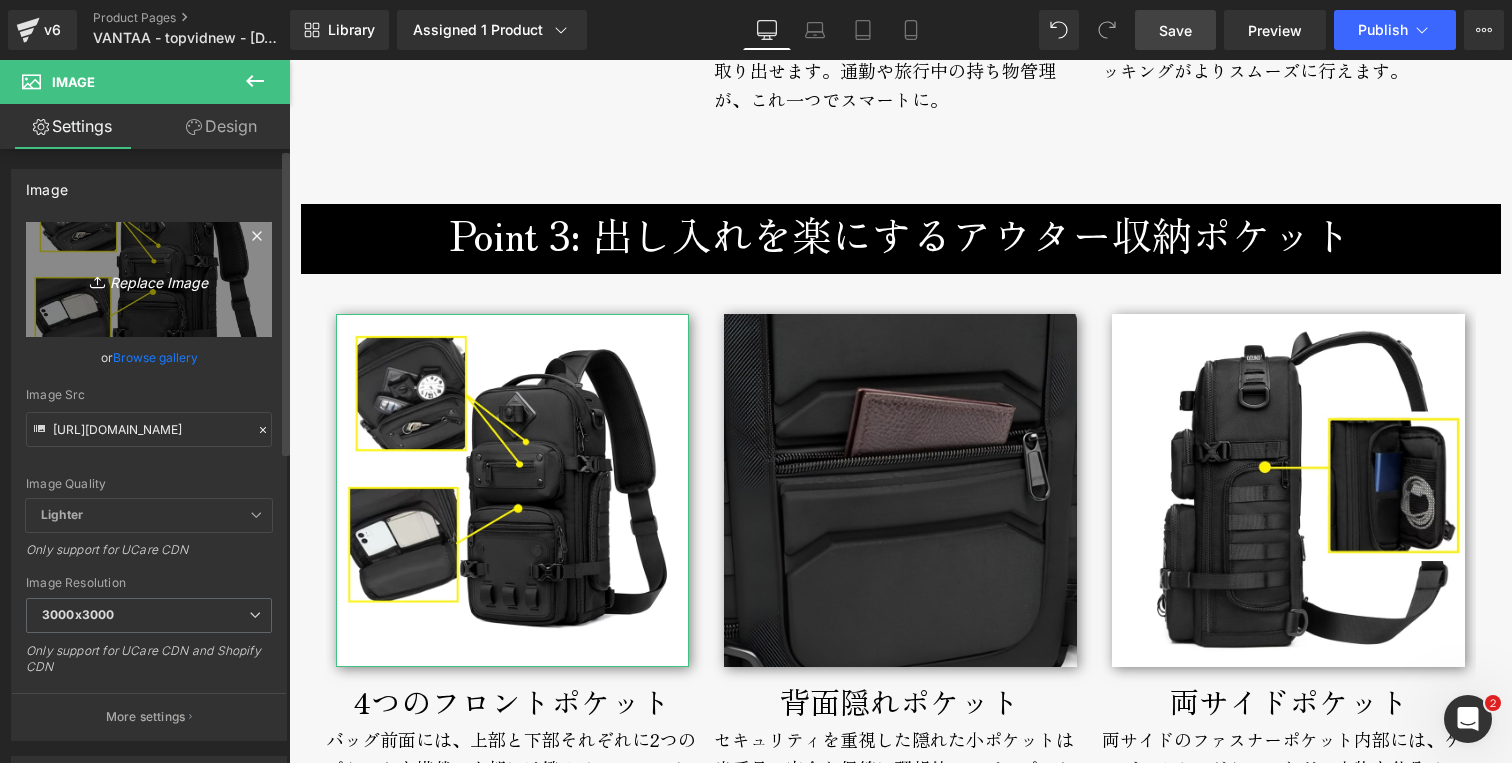 click on "Replace Image" at bounding box center (149, 279) 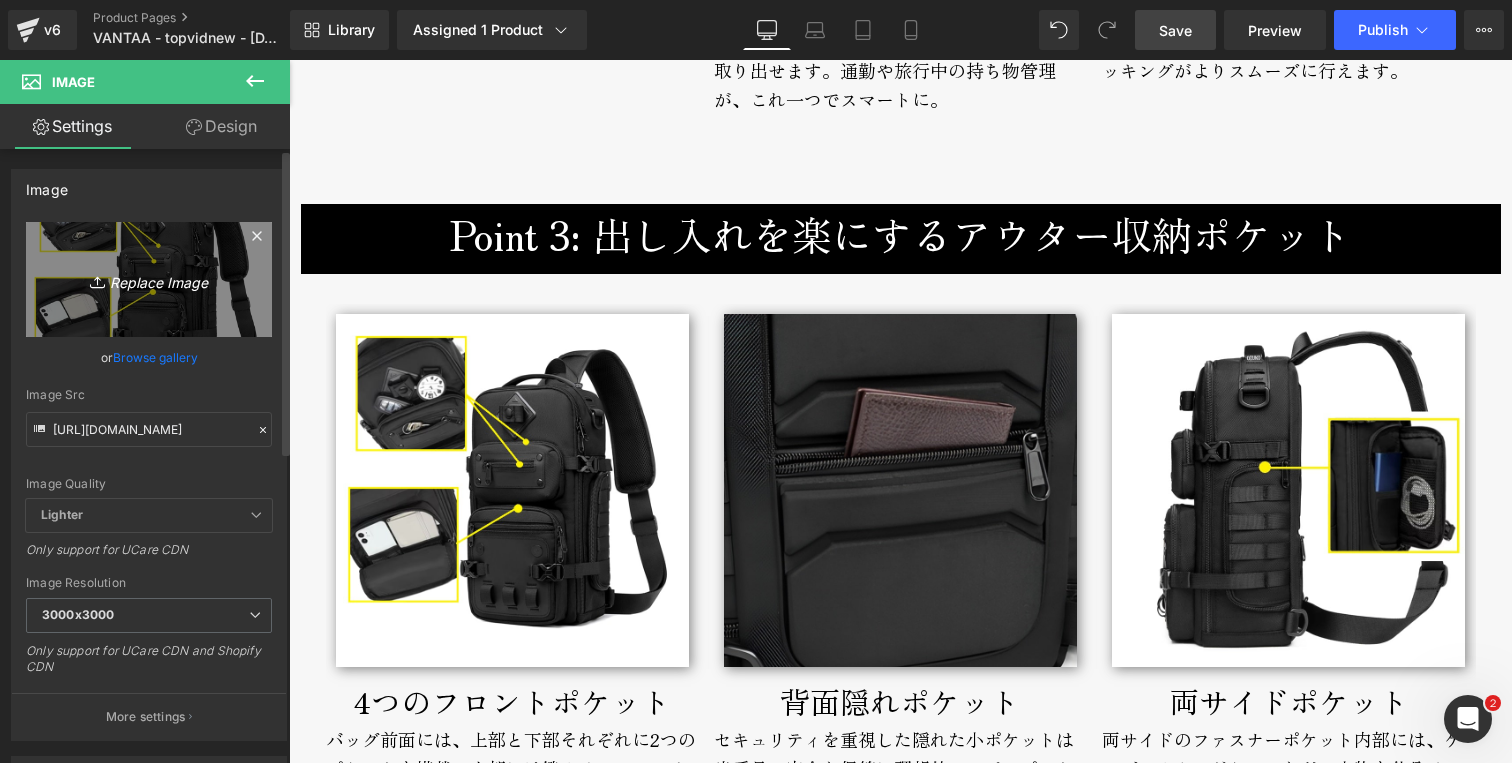 type on "C:\fakepath\vantaa-broderik-frontpocket1-800px.jpg" 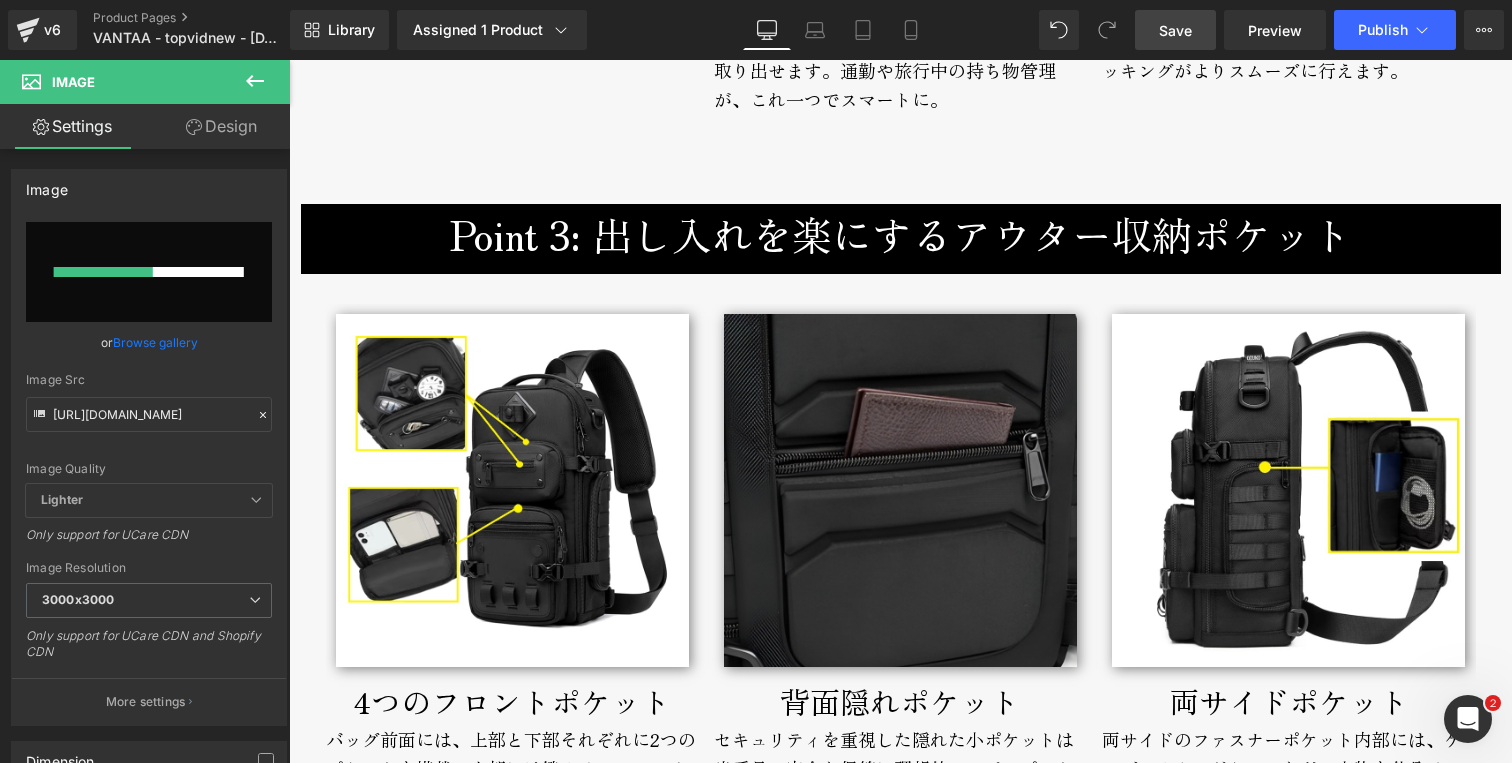 type 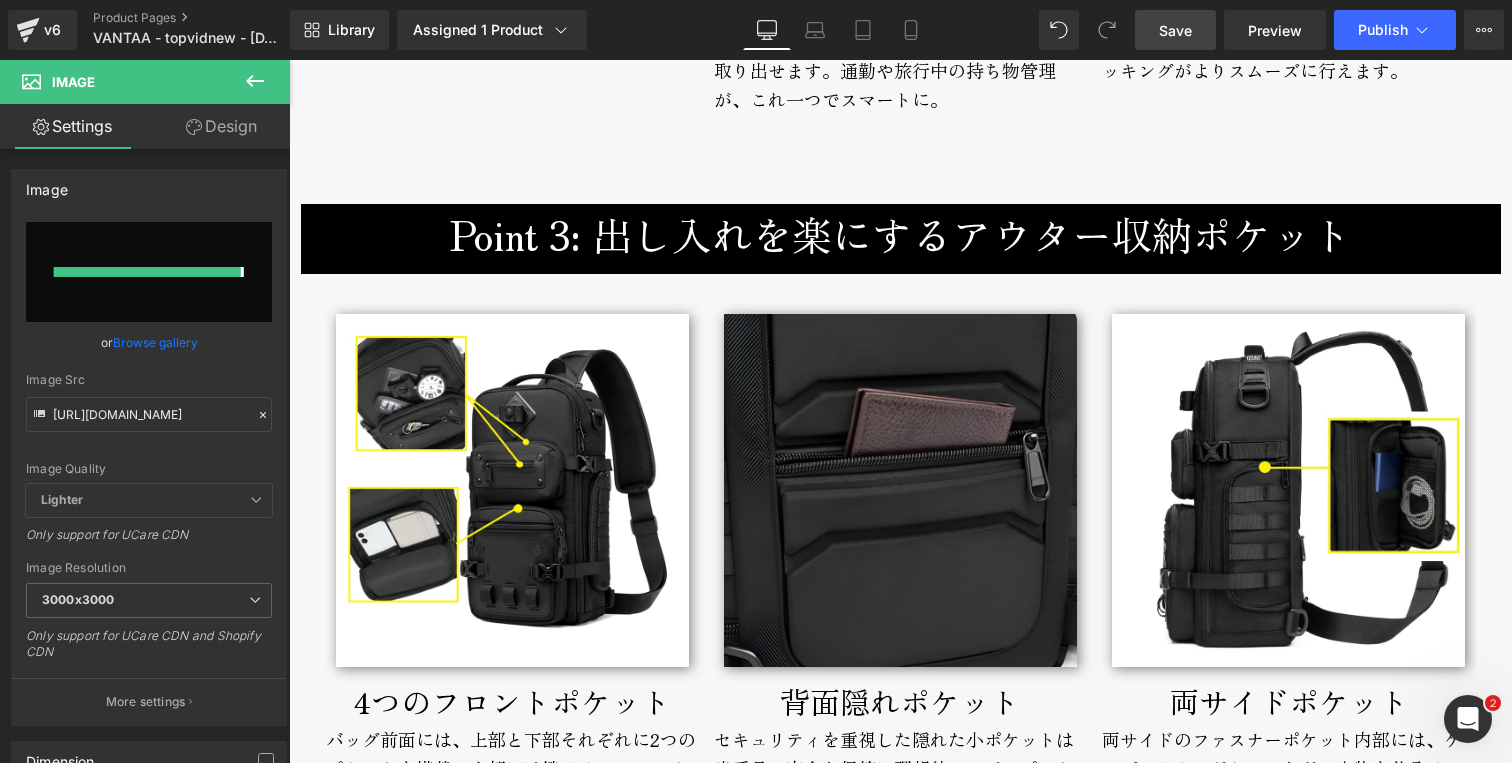 type on "[URL][DOMAIN_NAME]" 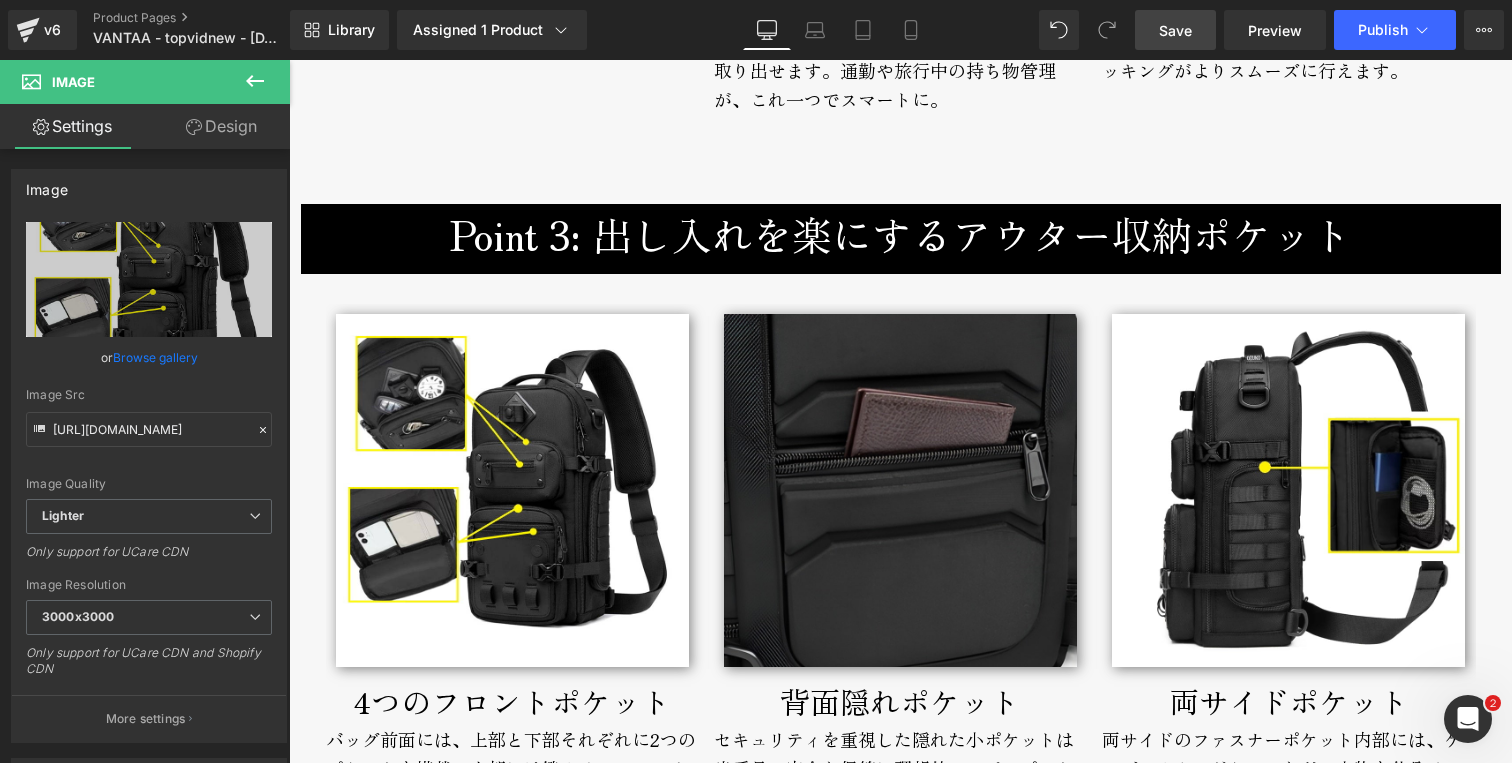click on "Save" at bounding box center (1175, 30) 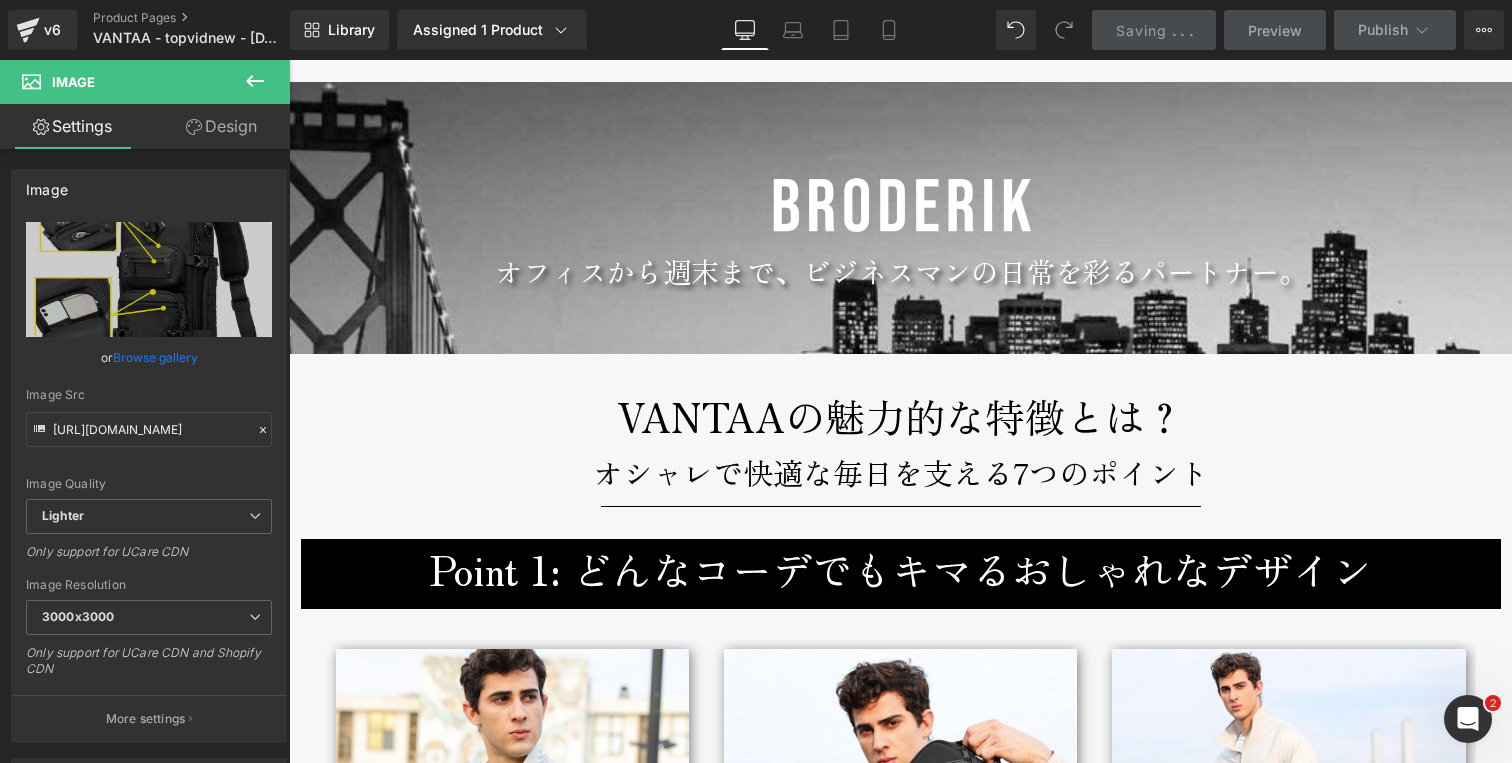 scroll, scrollTop: 2202, scrollLeft: 0, axis: vertical 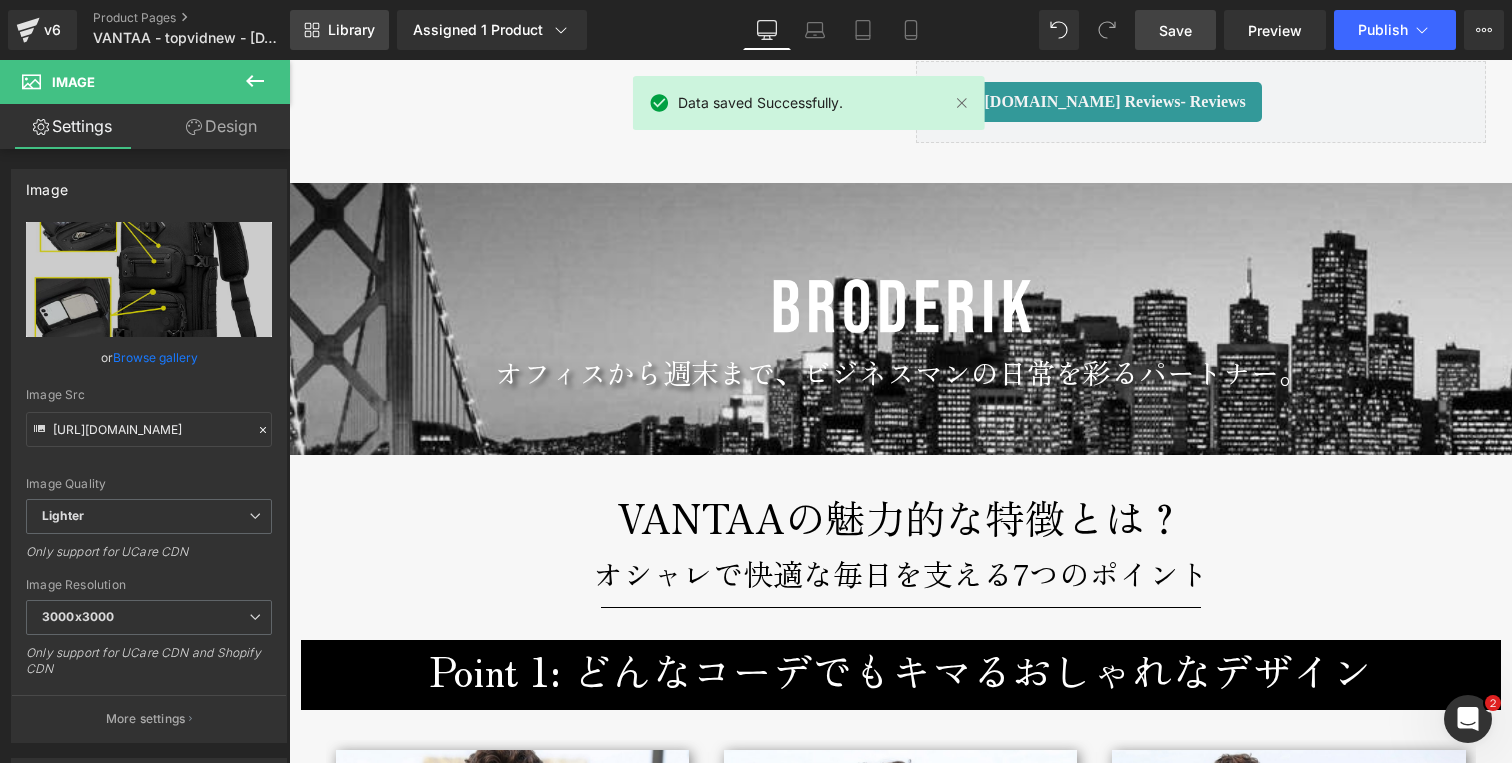click on "Library" at bounding box center (339, 30) 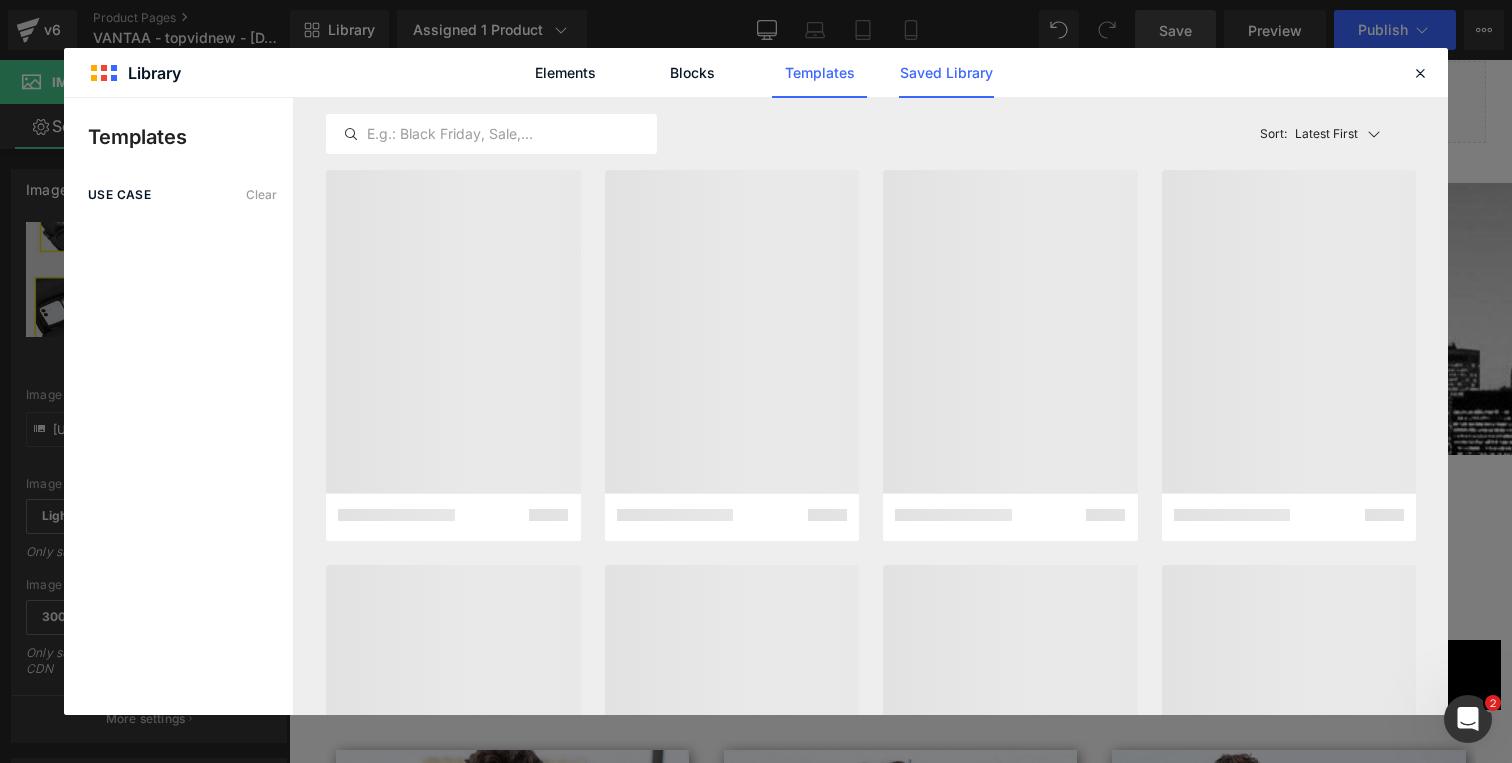 click on "Saved Library" 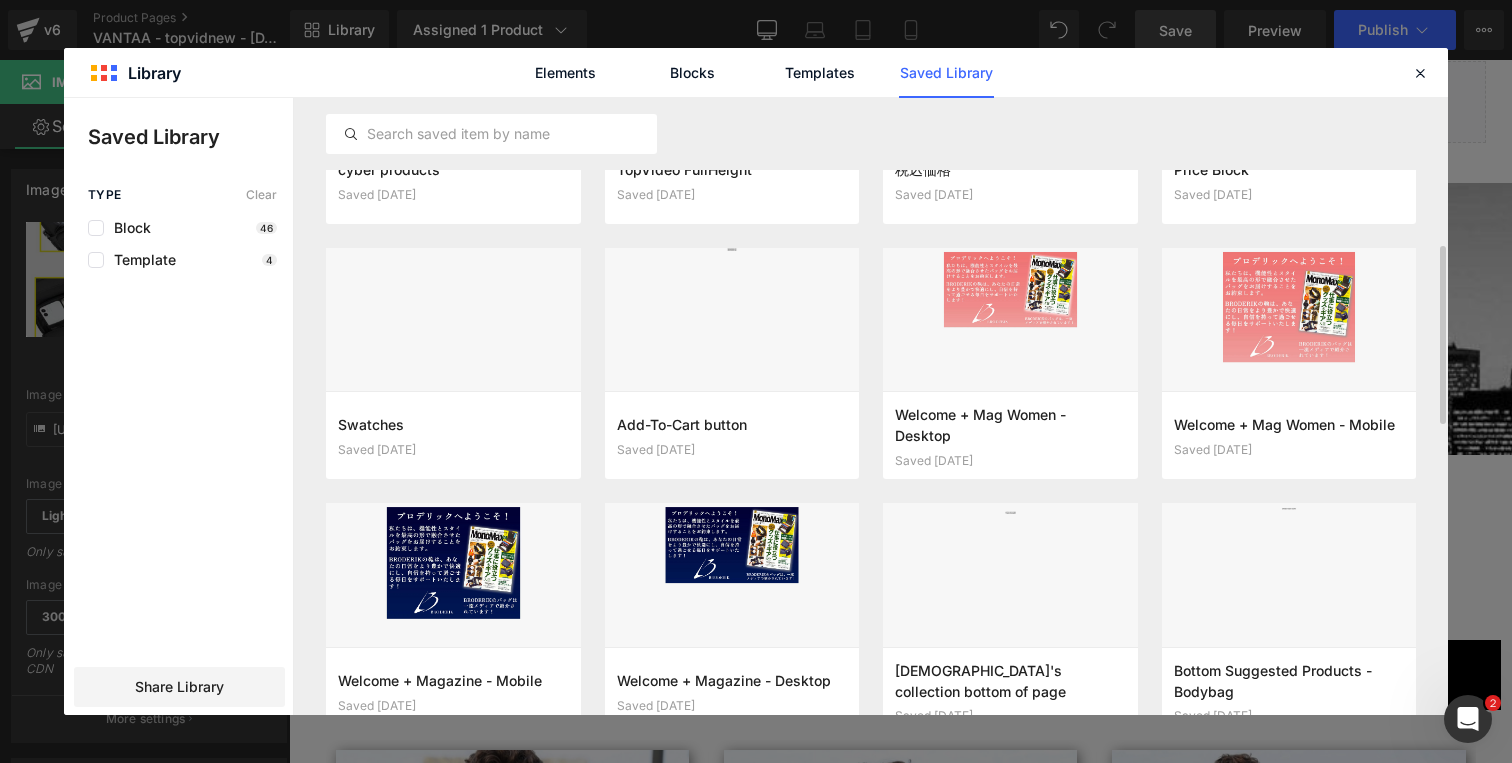 scroll, scrollTop: 506, scrollLeft: 0, axis: vertical 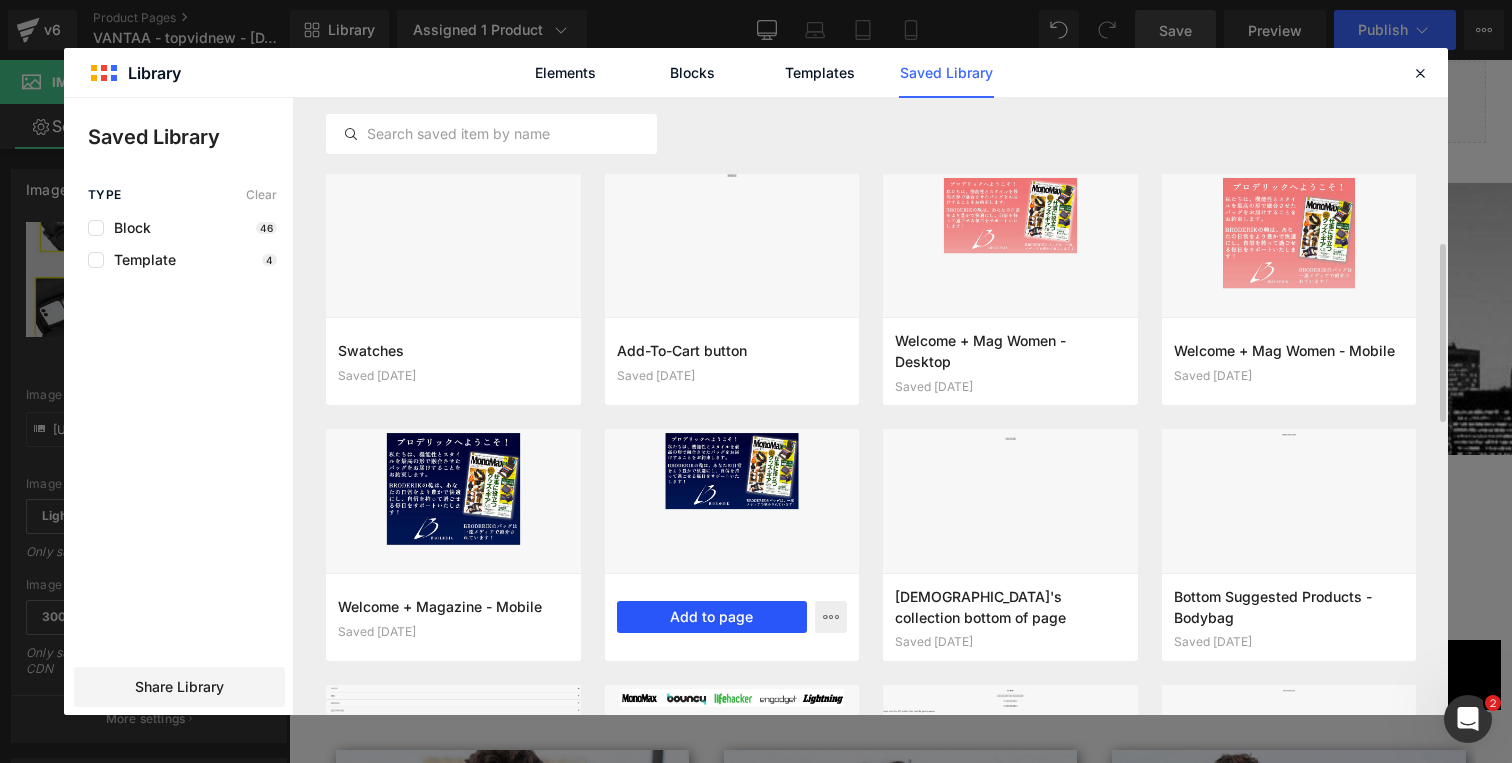 click on "Add to page" at bounding box center (712, 617) 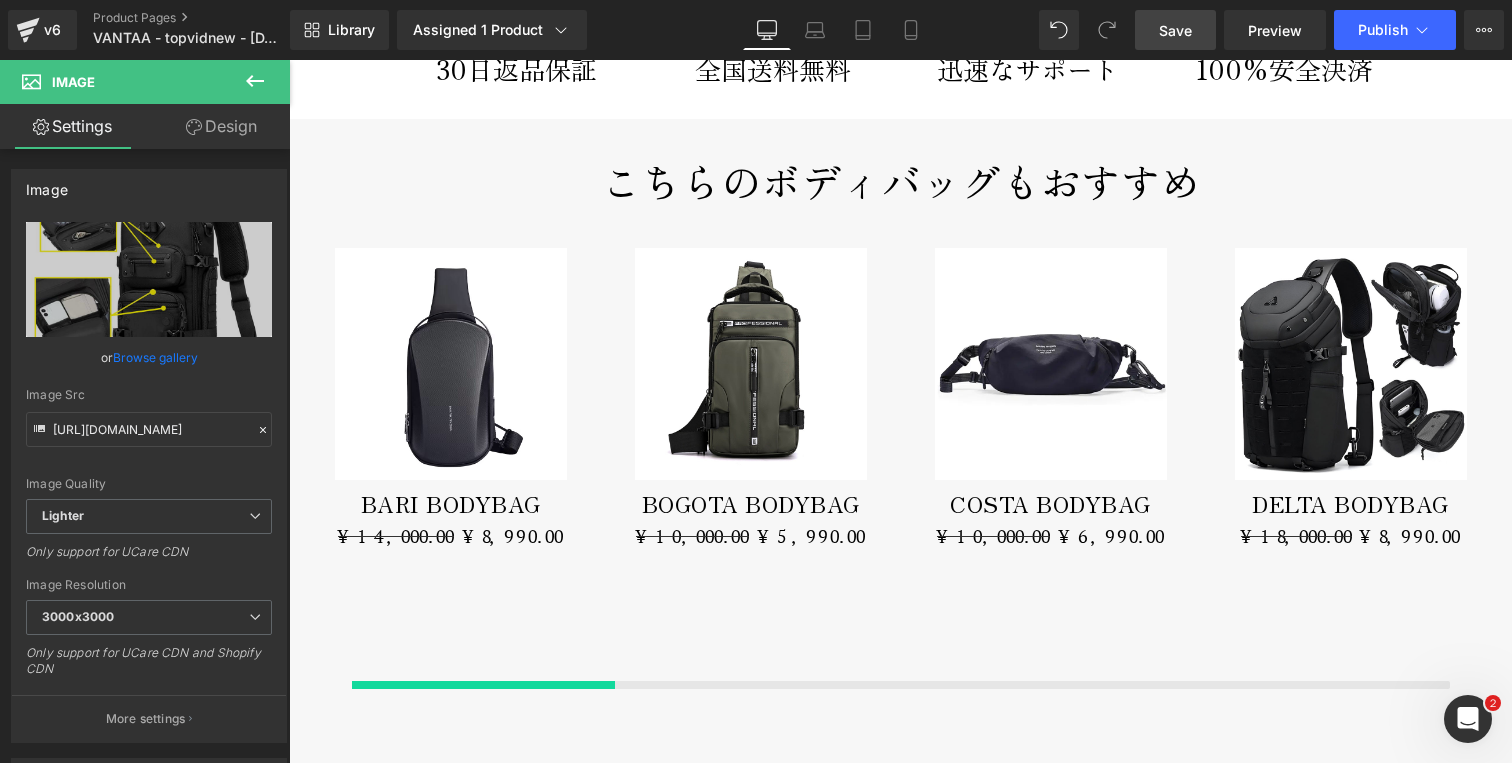 scroll, scrollTop: 9303, scrollLeft: 0, axis: vertical 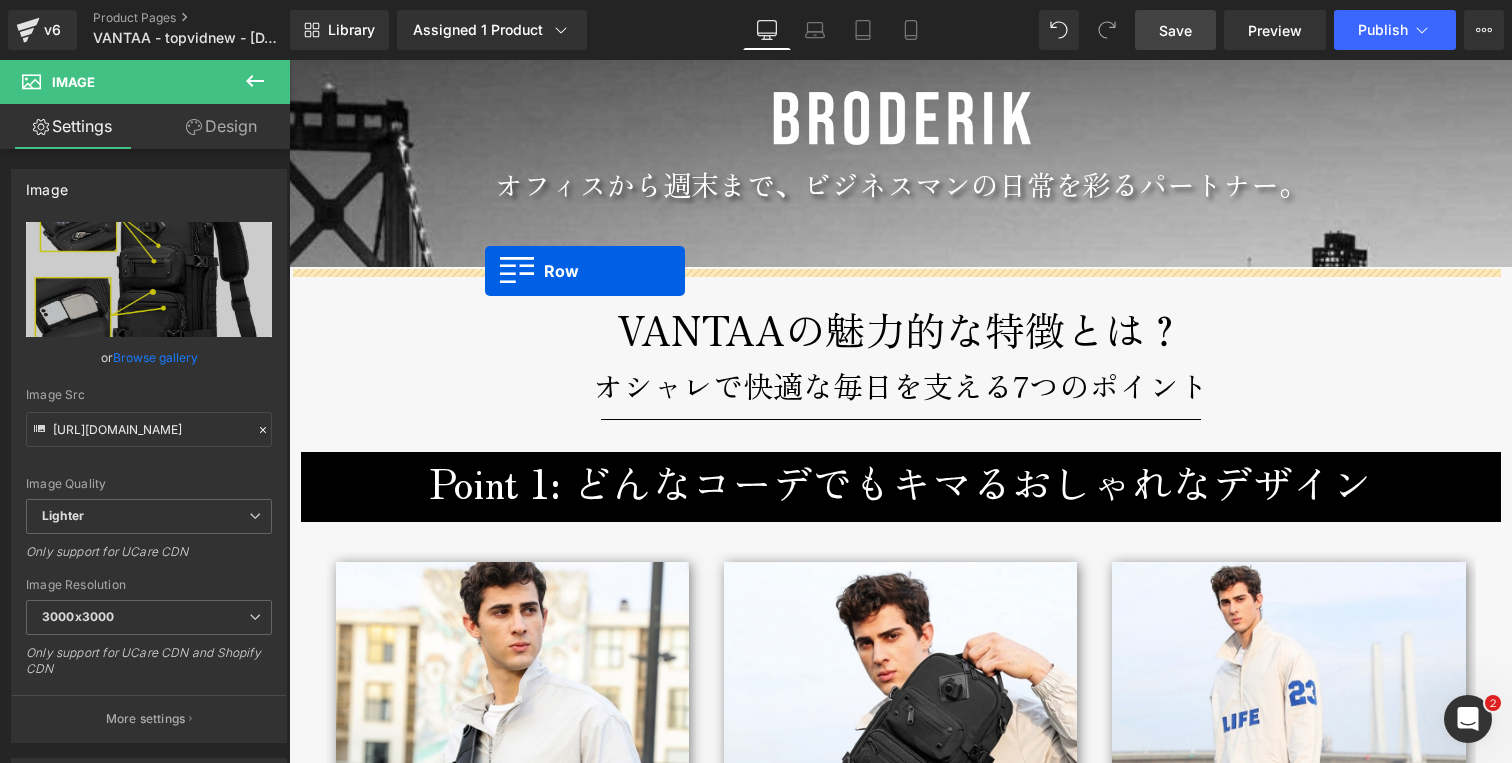 drag, startPoint x: 297, startPoint y: 174, endPoint x: 485, endPoint y: 271, distance: 211.54904 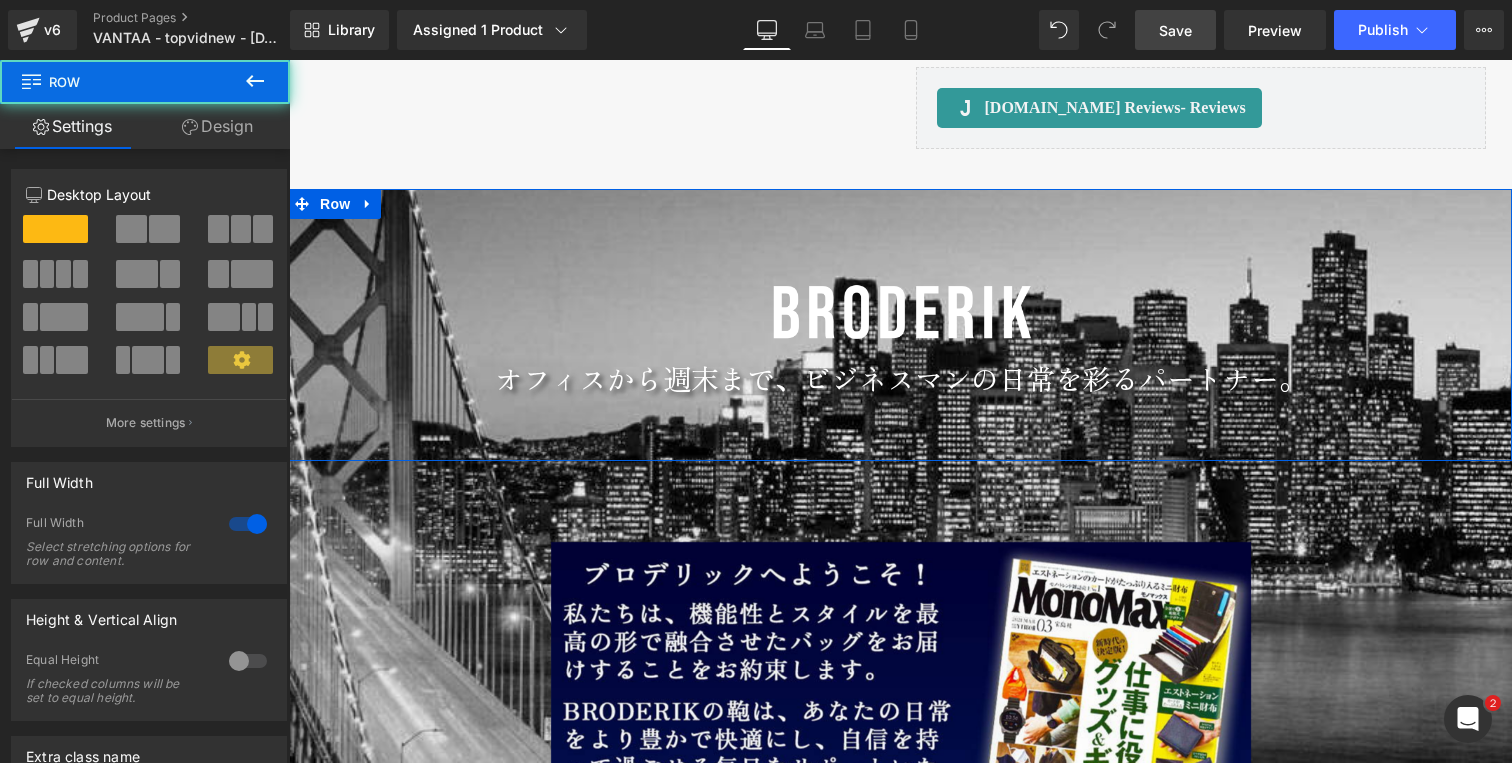 scroll, scrollTop: 2121, scrollLeft: 0, axis: vertical 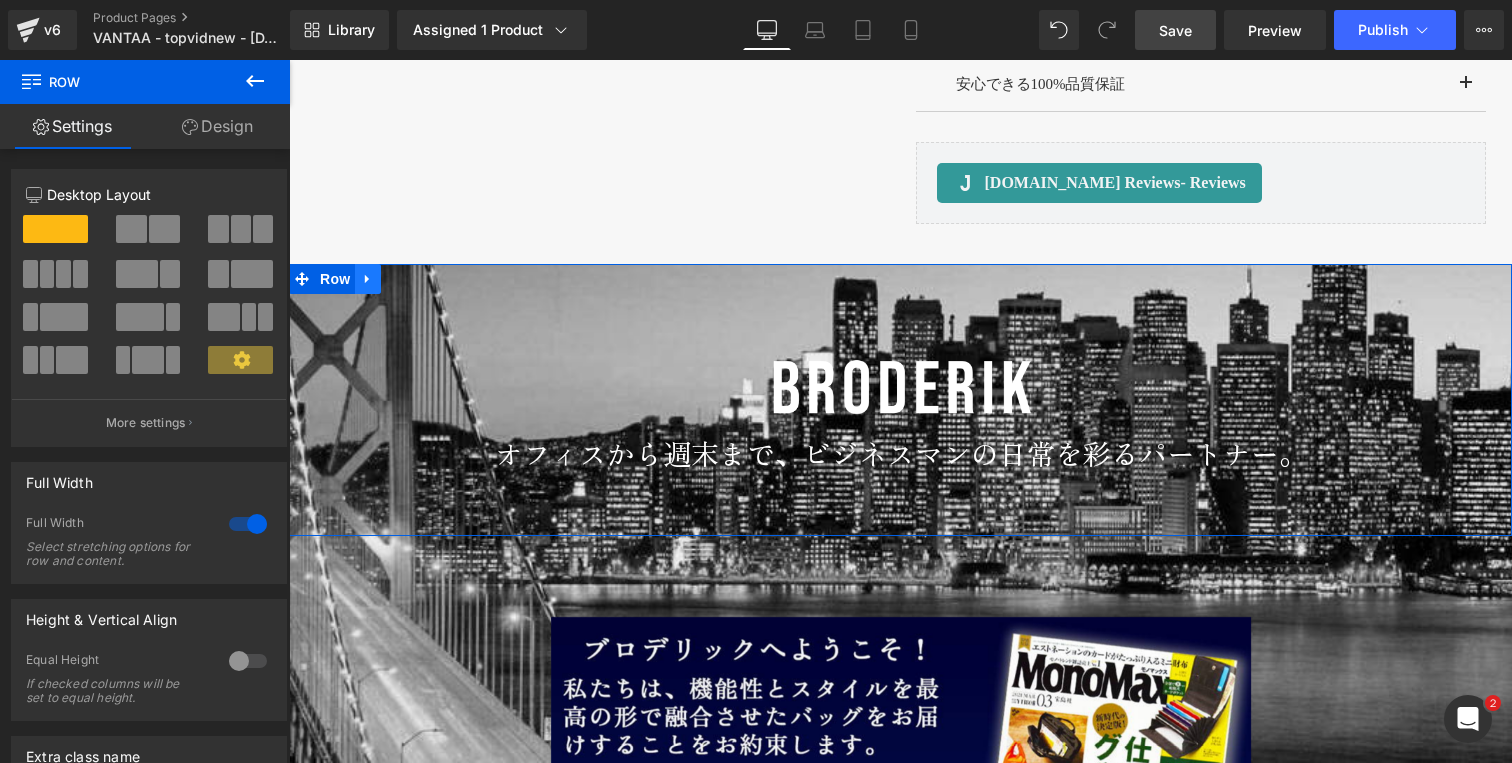 click 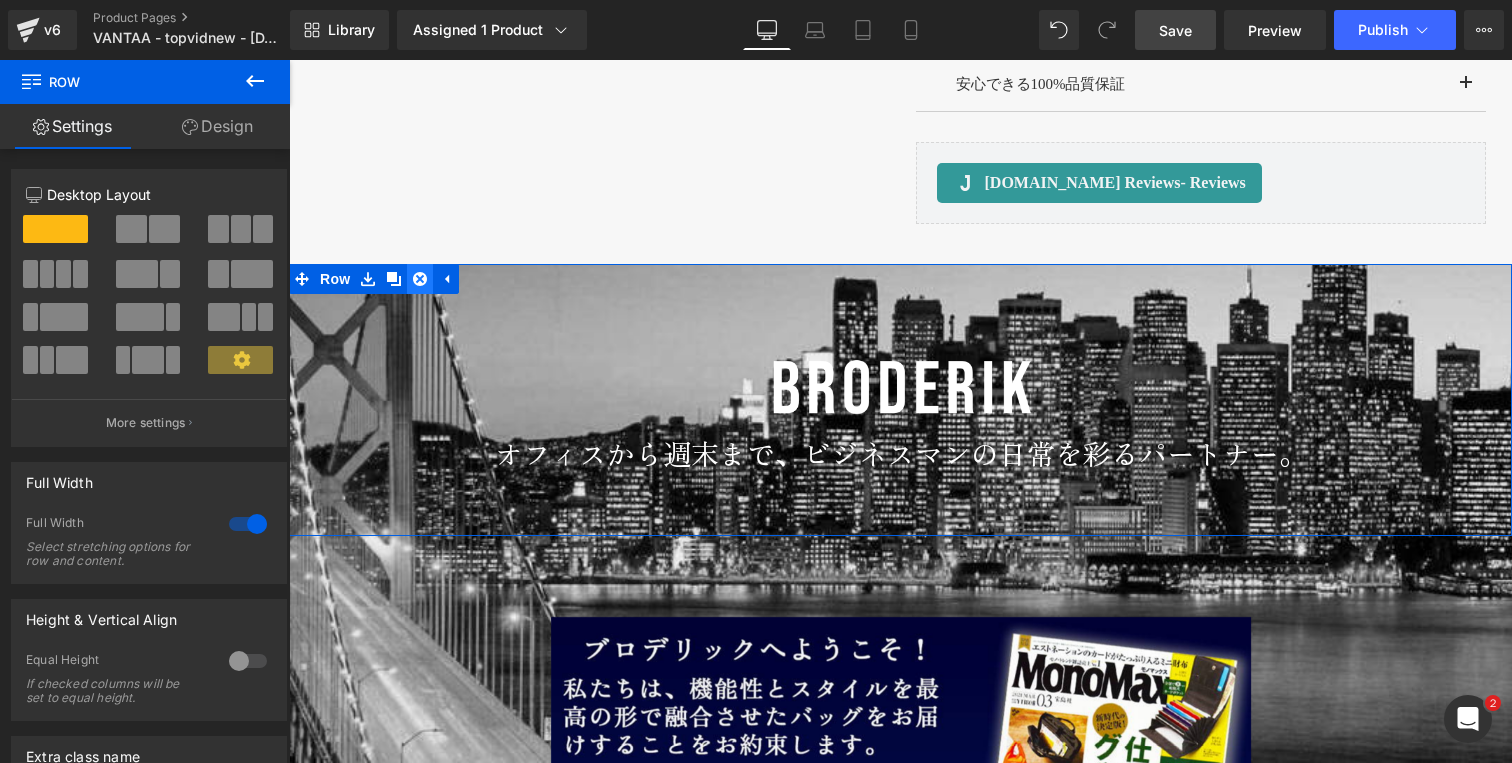 click 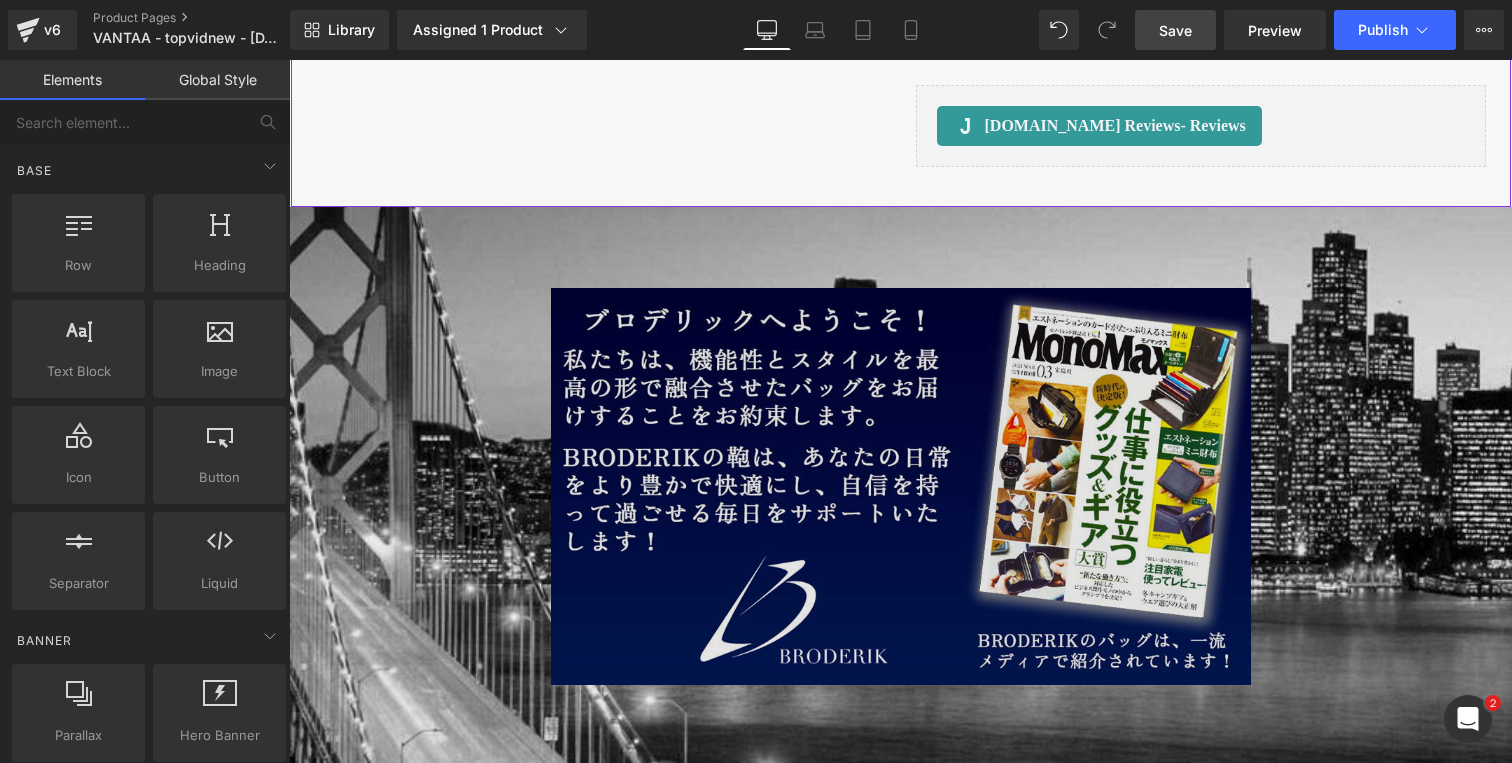scroll, scrollTop: 2275, scrollLeft: 0, axis: vertical 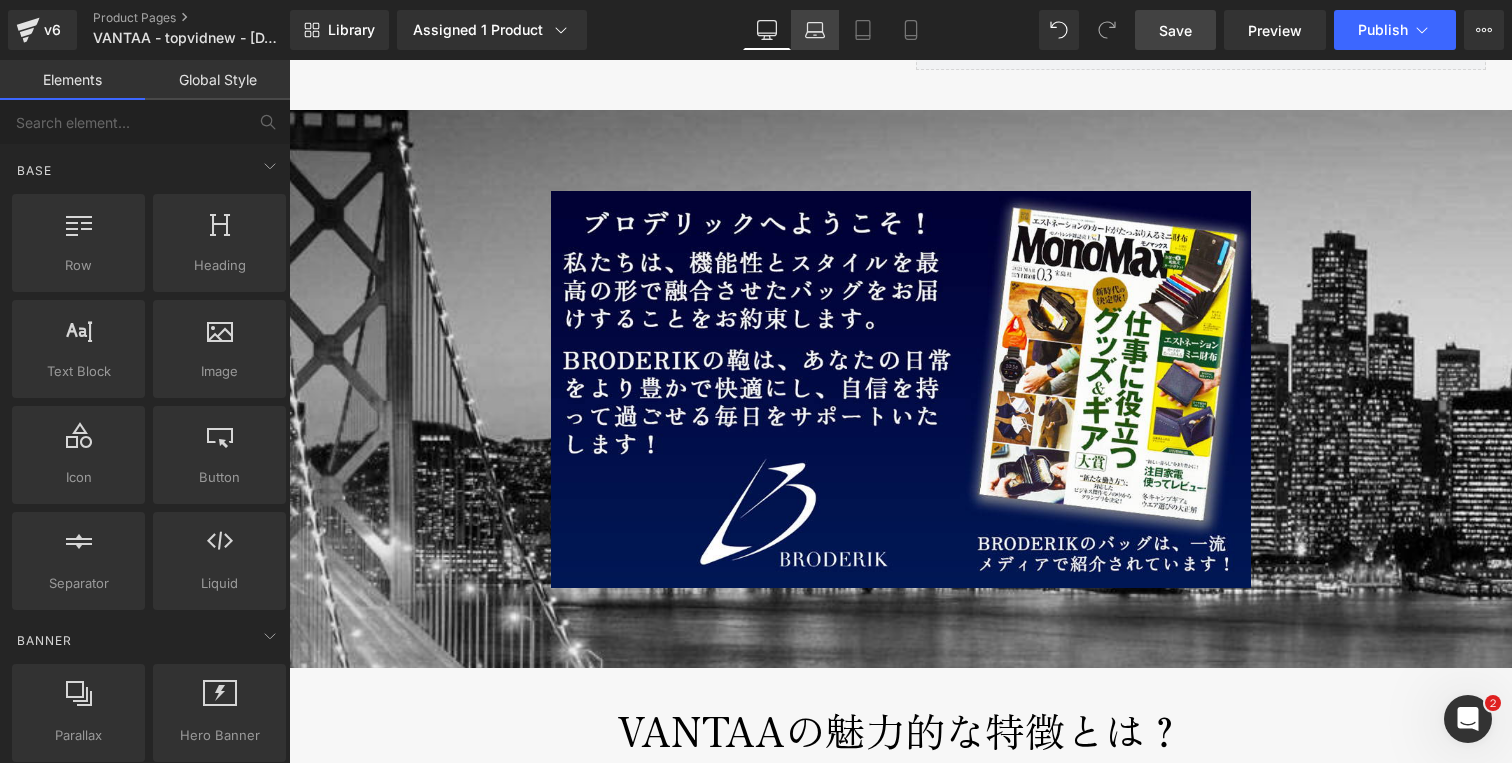 click 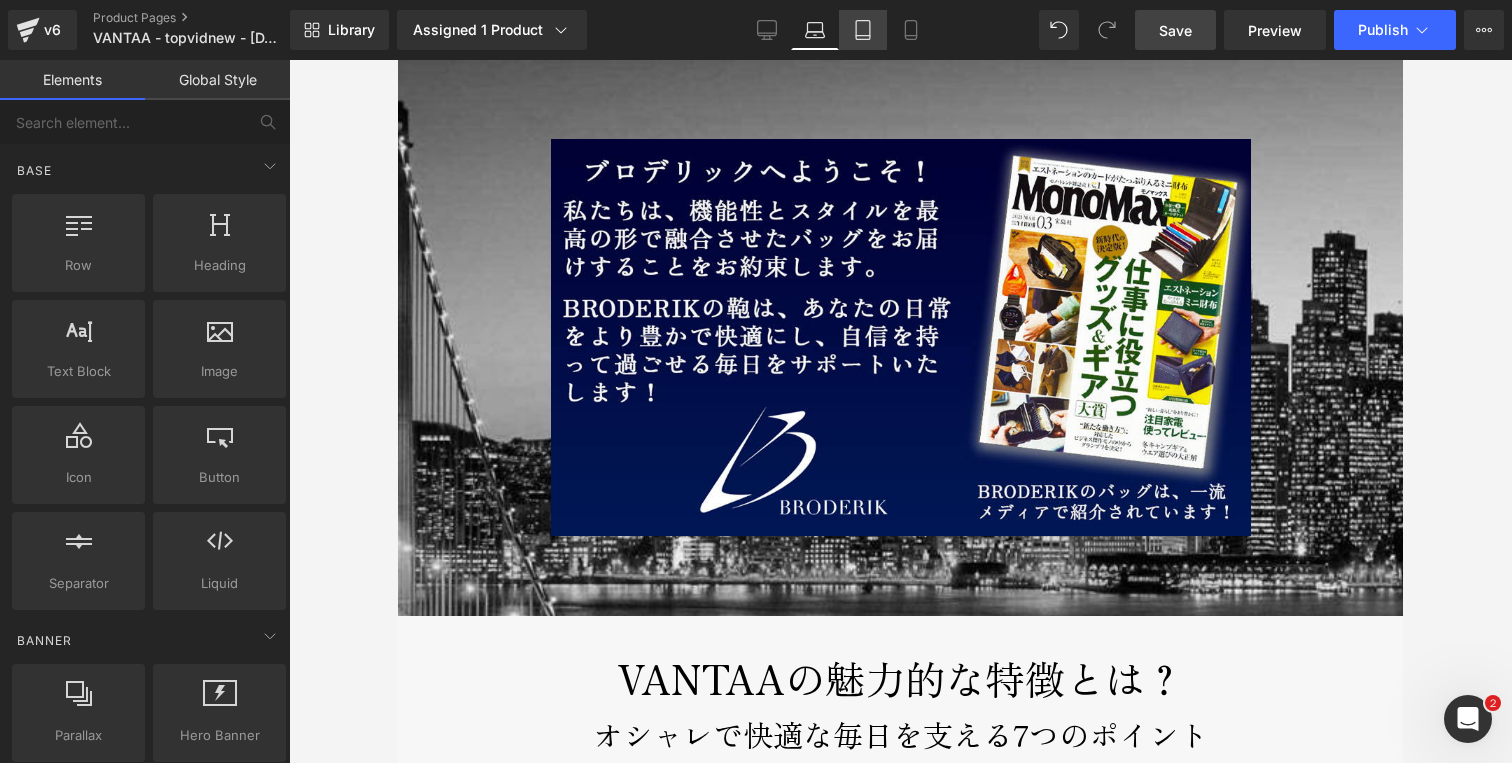 click 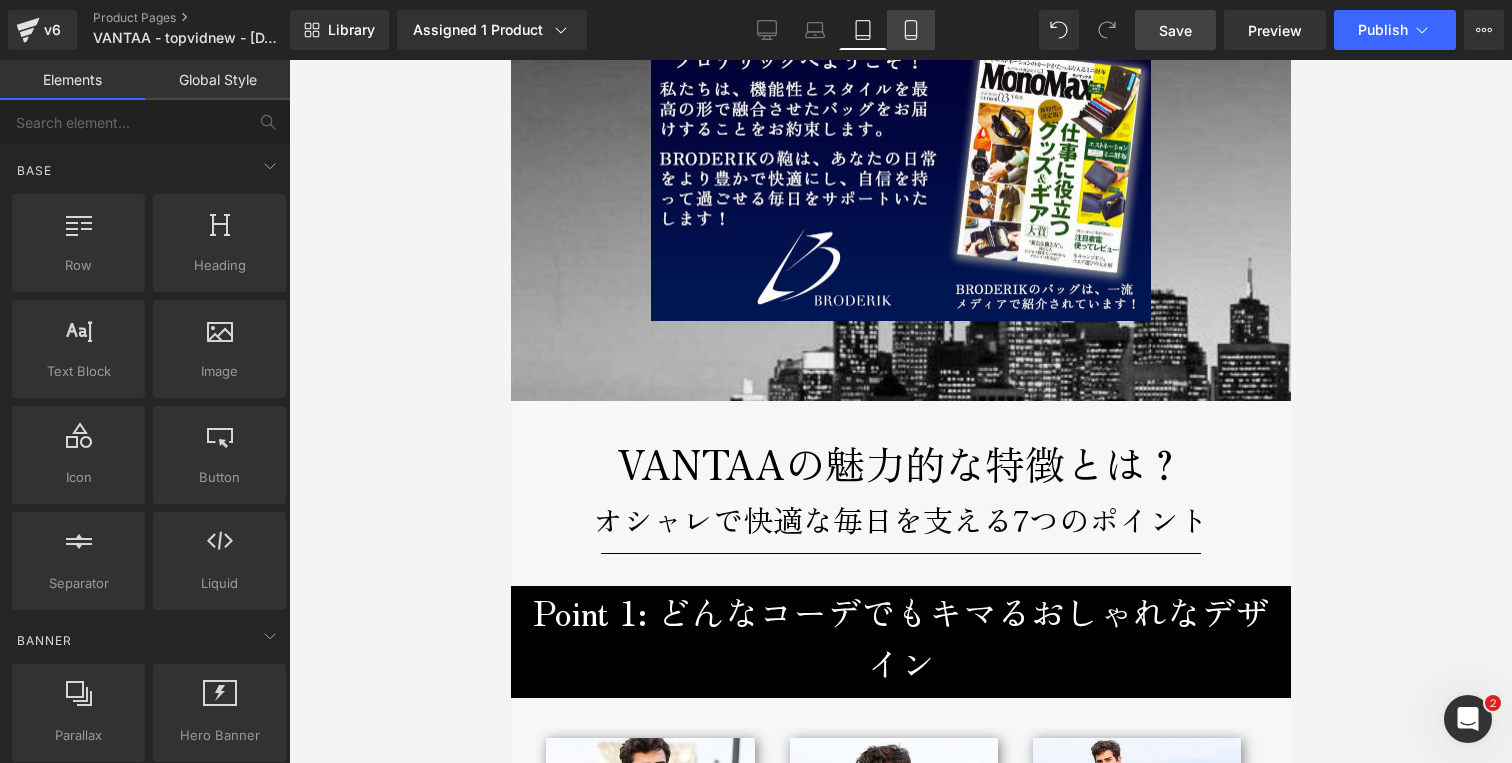 click 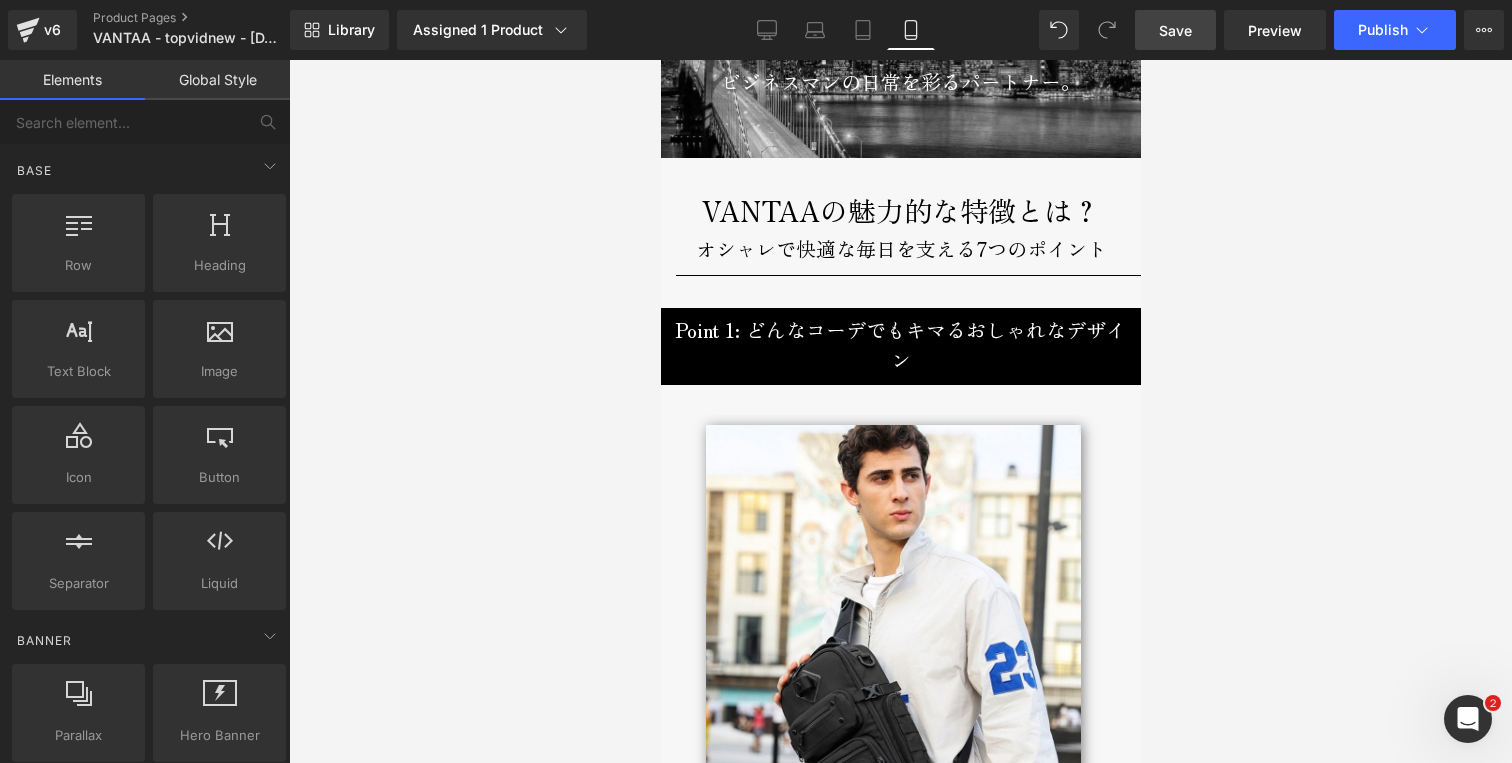 scroll, scrollTop: 2298, scrollLeft: 0, axis: vertical 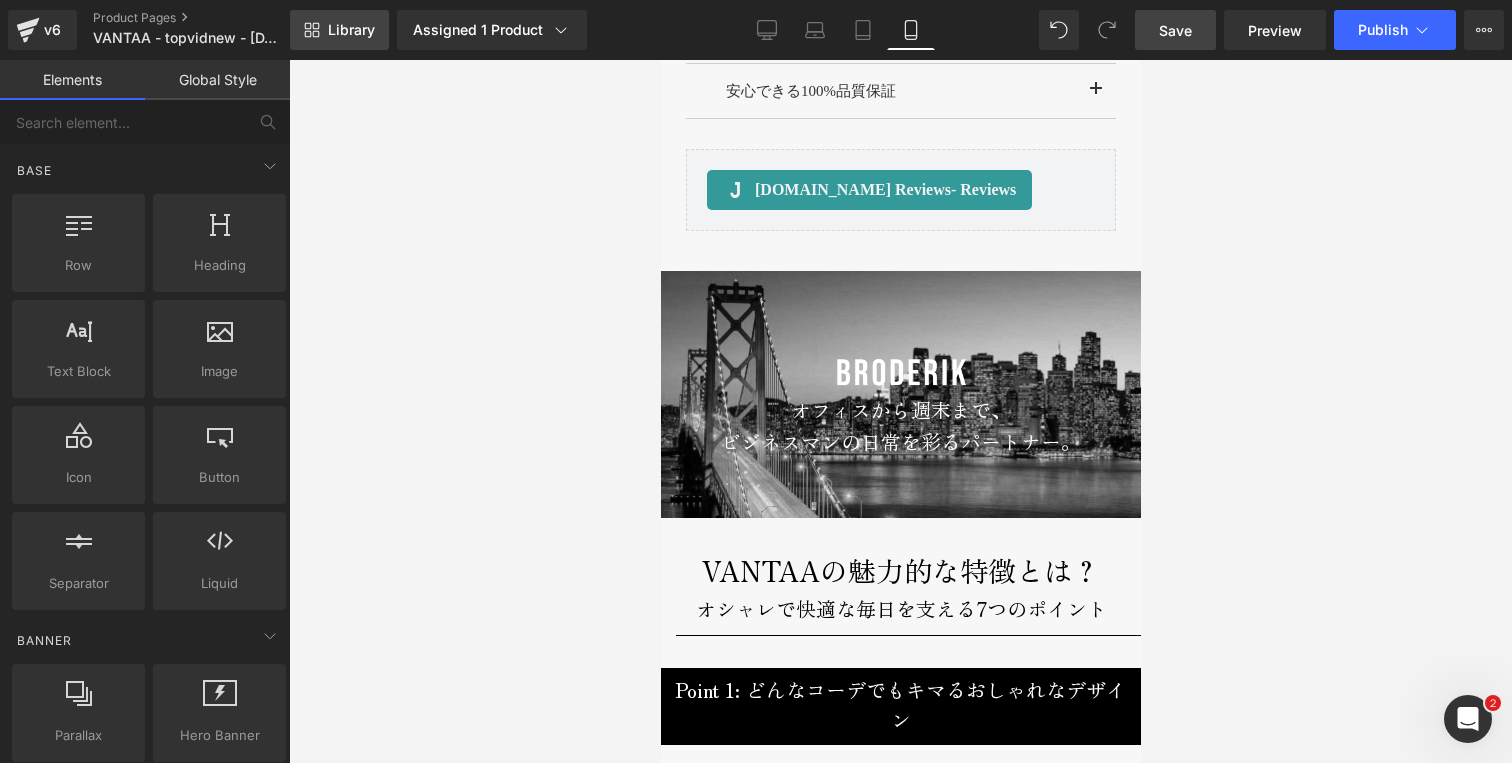 click on "Library" at bounding box center (351, 30) 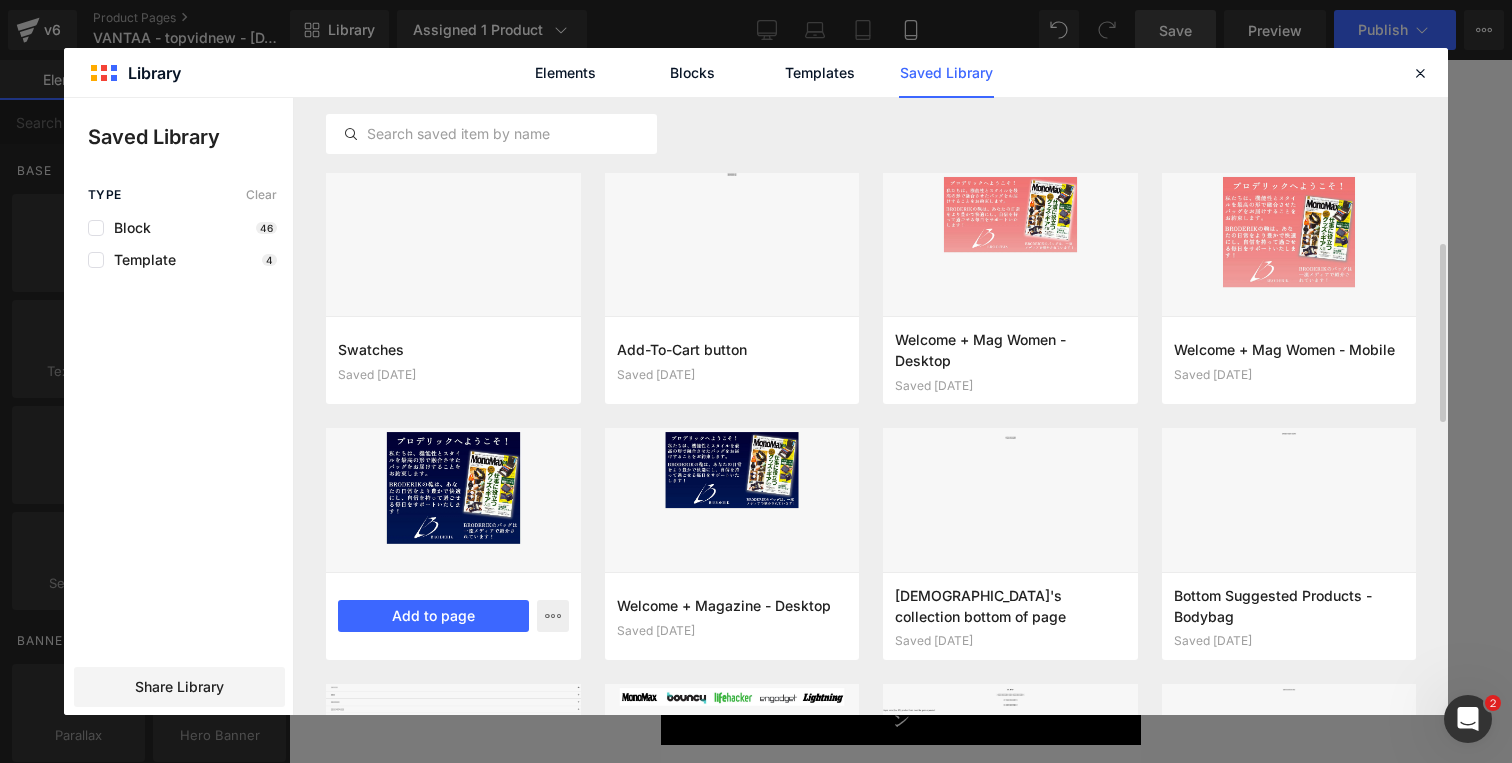 scroll, scrollTop: 595, scrollLeft: 0, axis: vertical 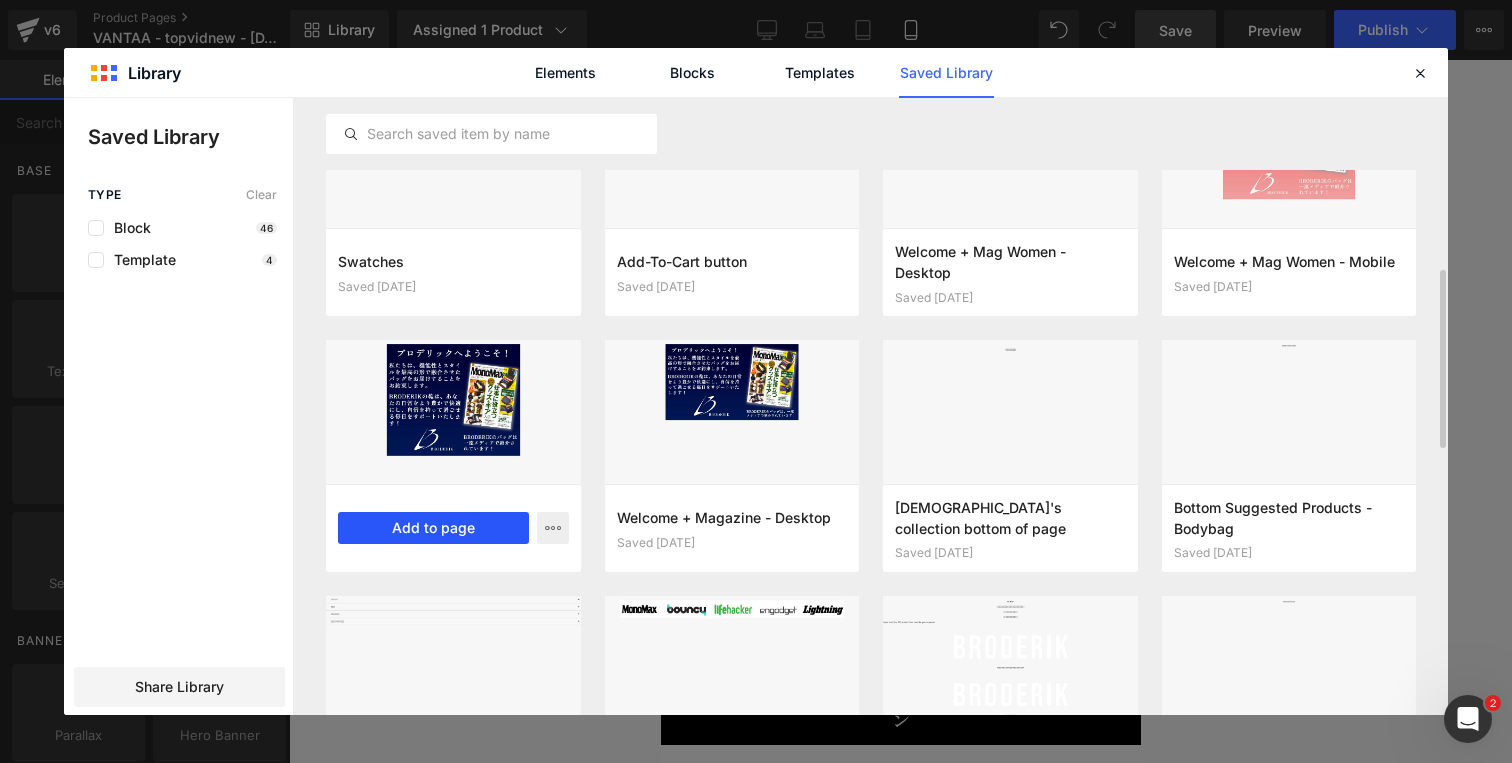 click on "Add to page" at bounding box center [433, 528] 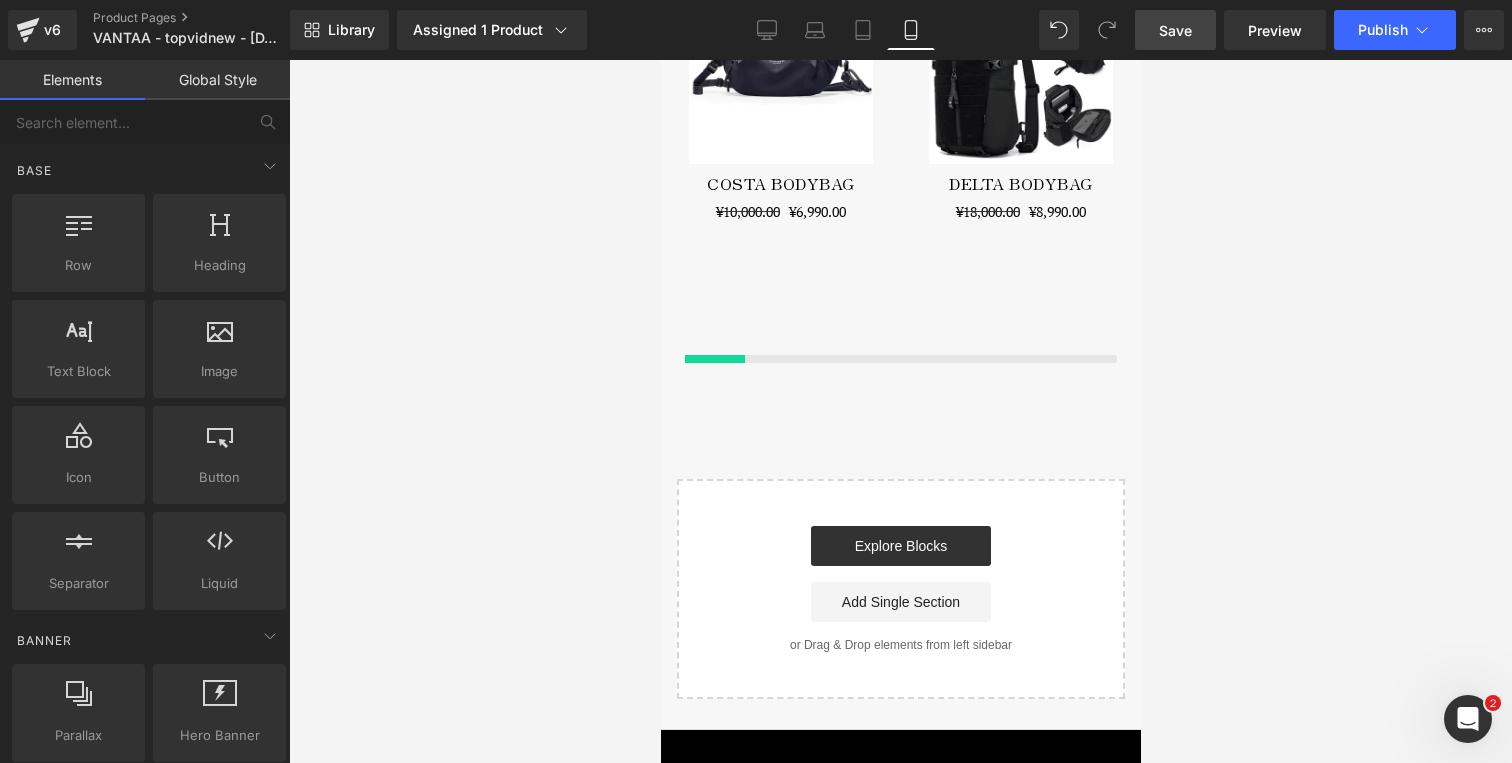 scroll, scrollTop: 8724, scrollLeft: 0, axis: vertical 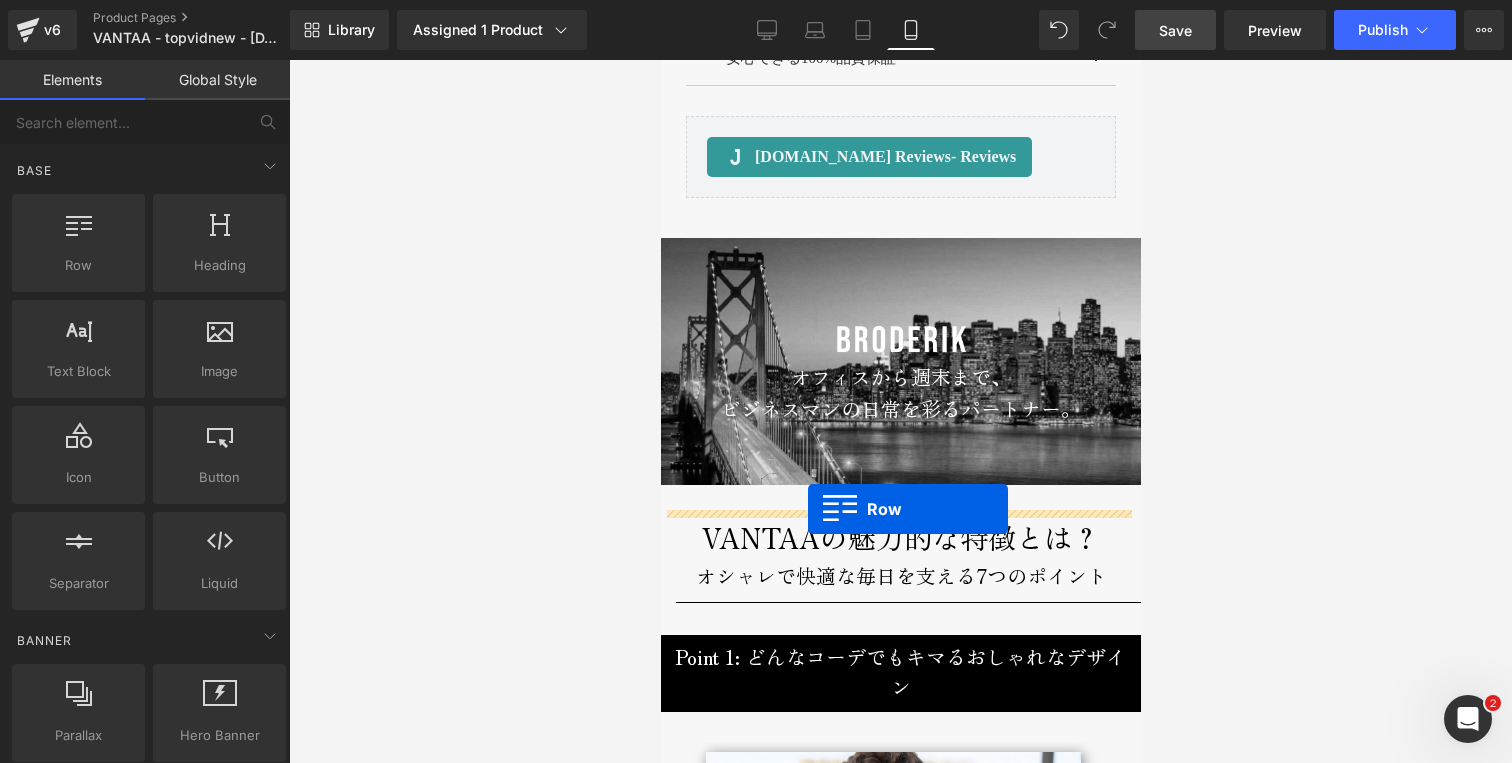 drag, startPoint x: 669, startPoint y: 329, endPoint x: 807, endPoint y: 508, distance: 226.01991 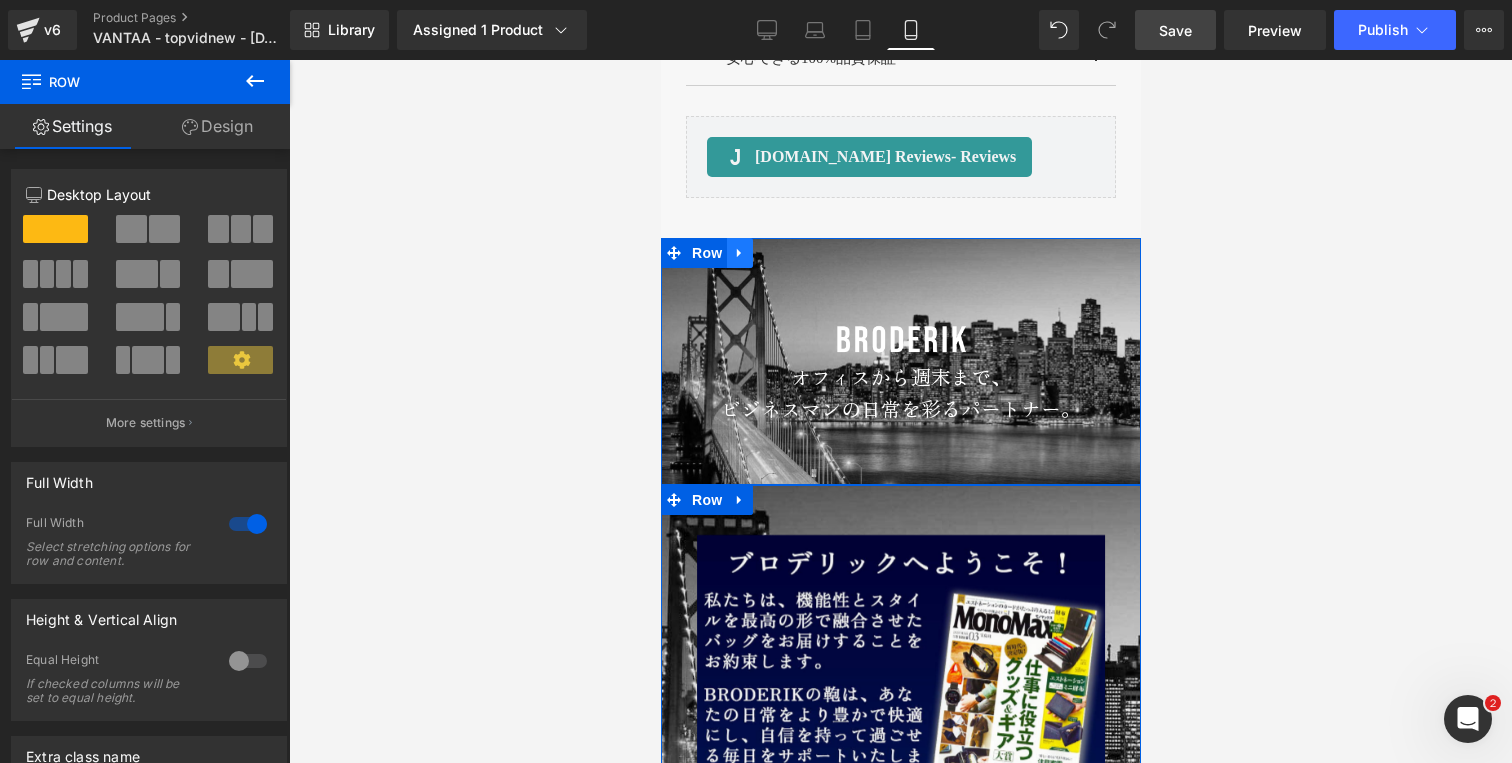 click 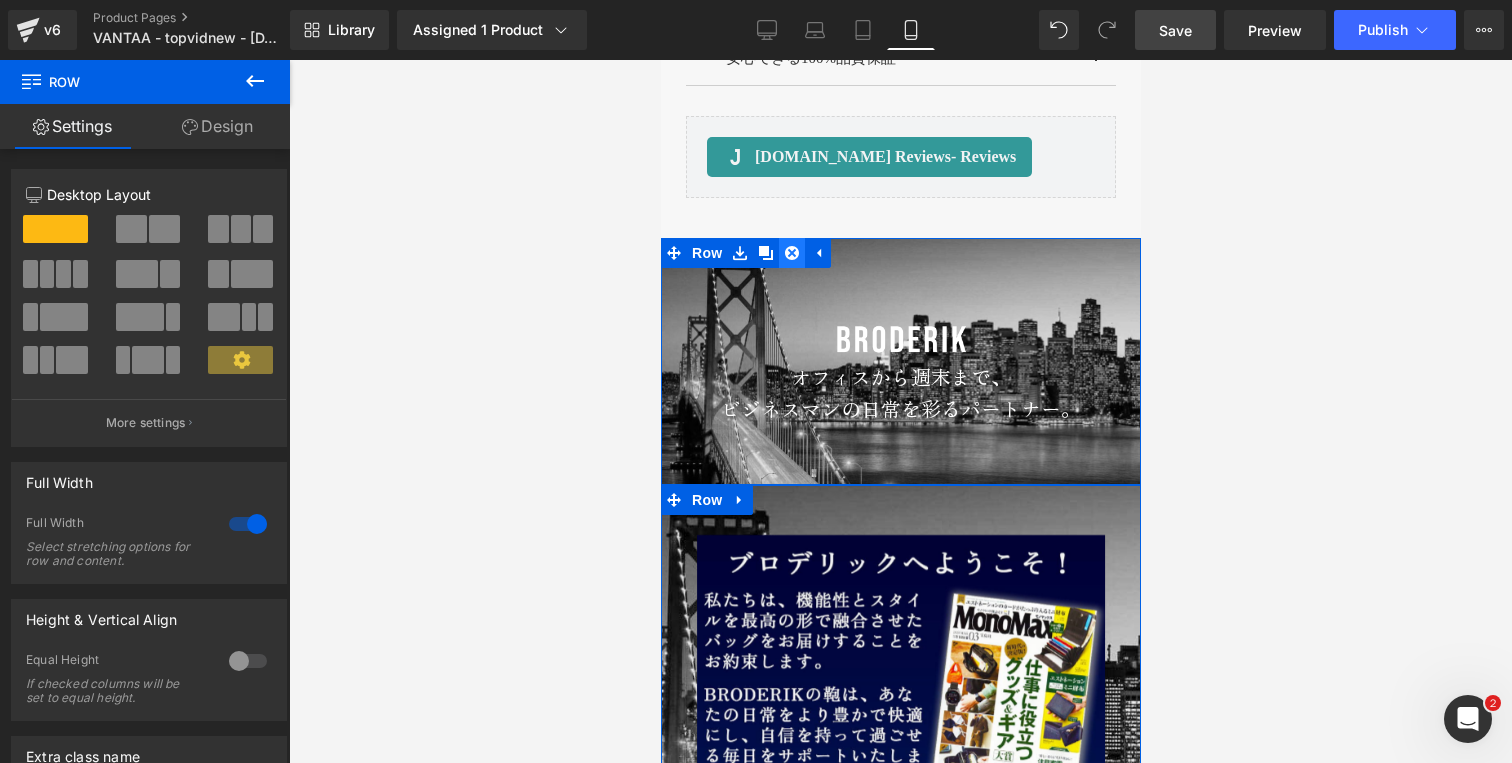click 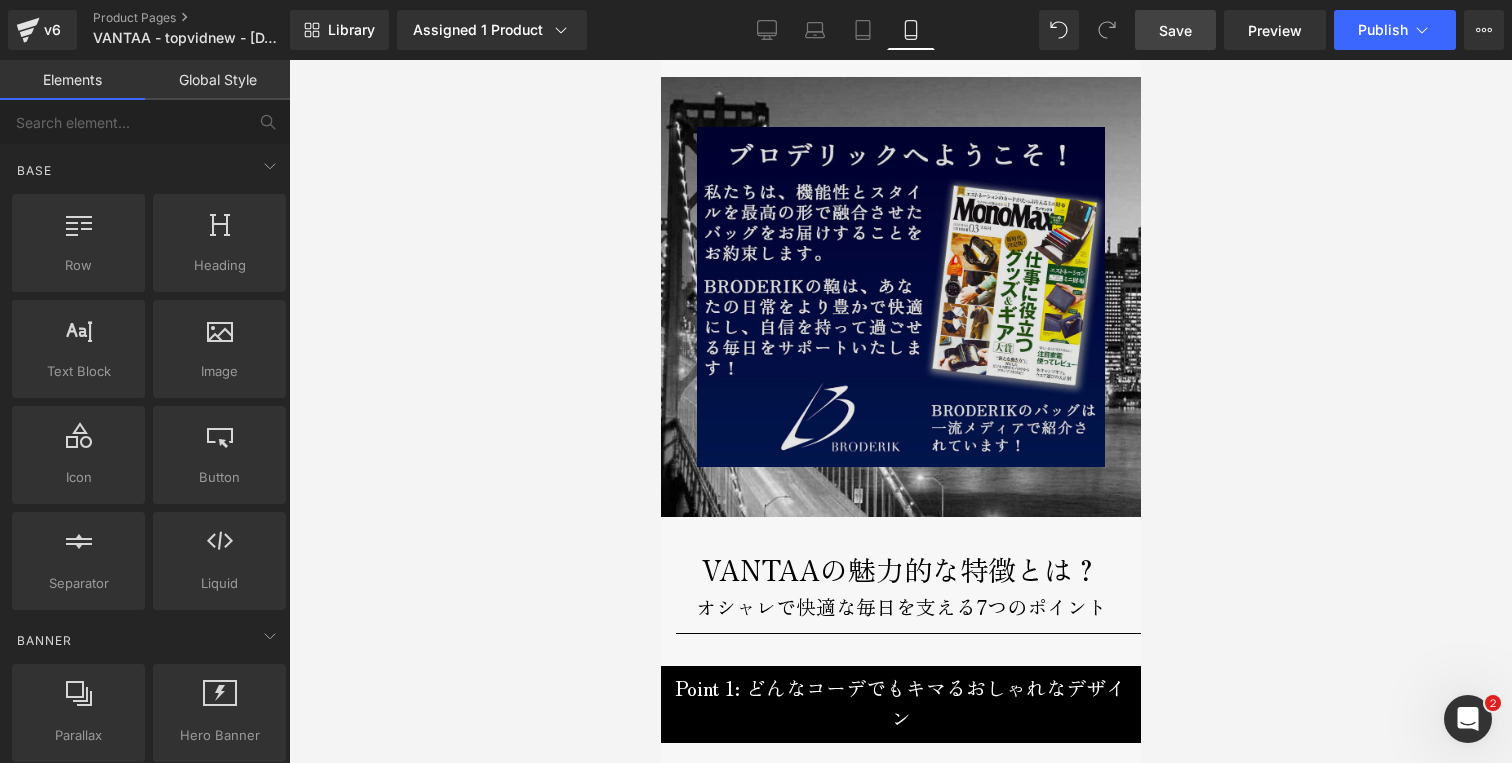 scroll, scrollTop: 2345, scrollLeft: 0, axis: vertical 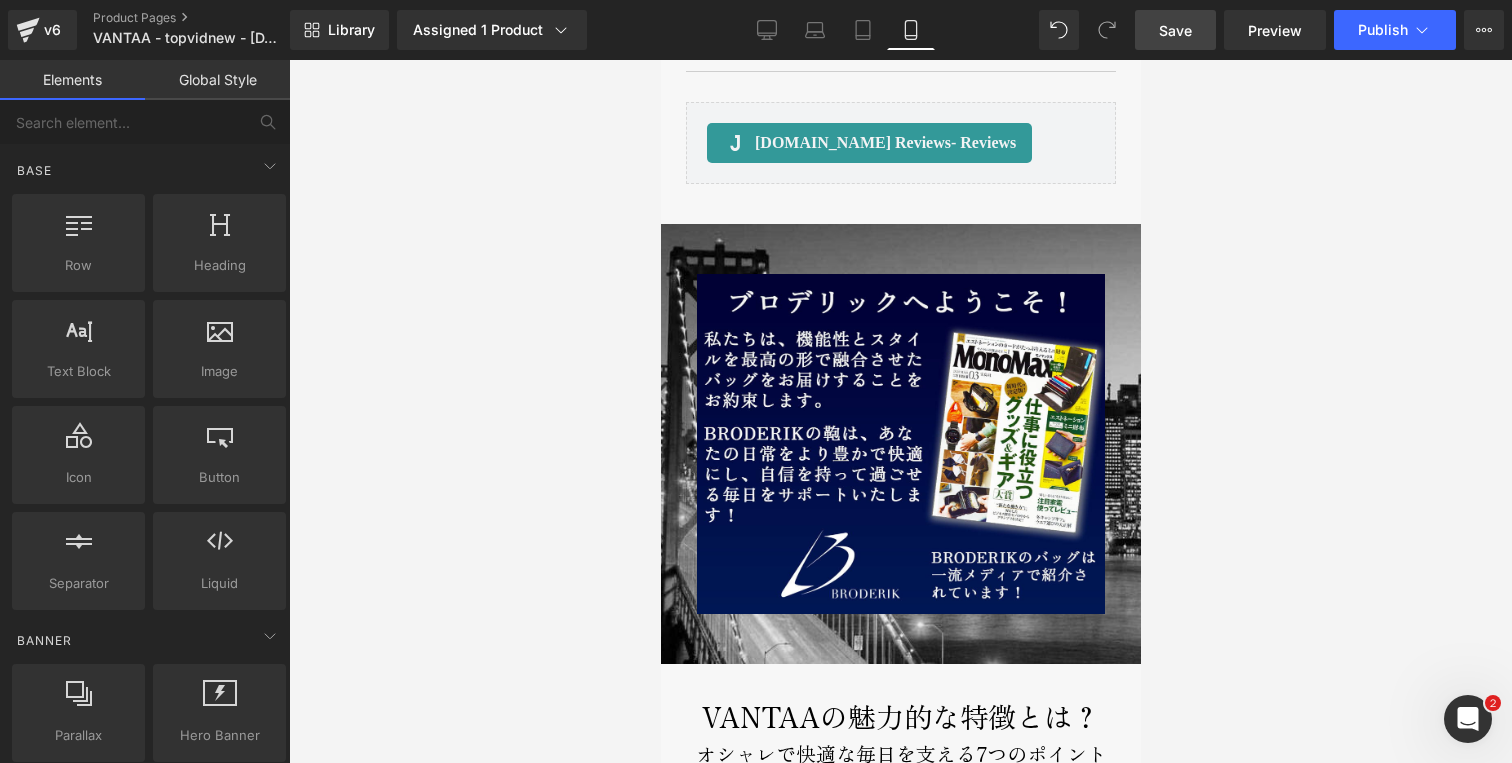 click on "Save" at bounding box center (1175, 30) 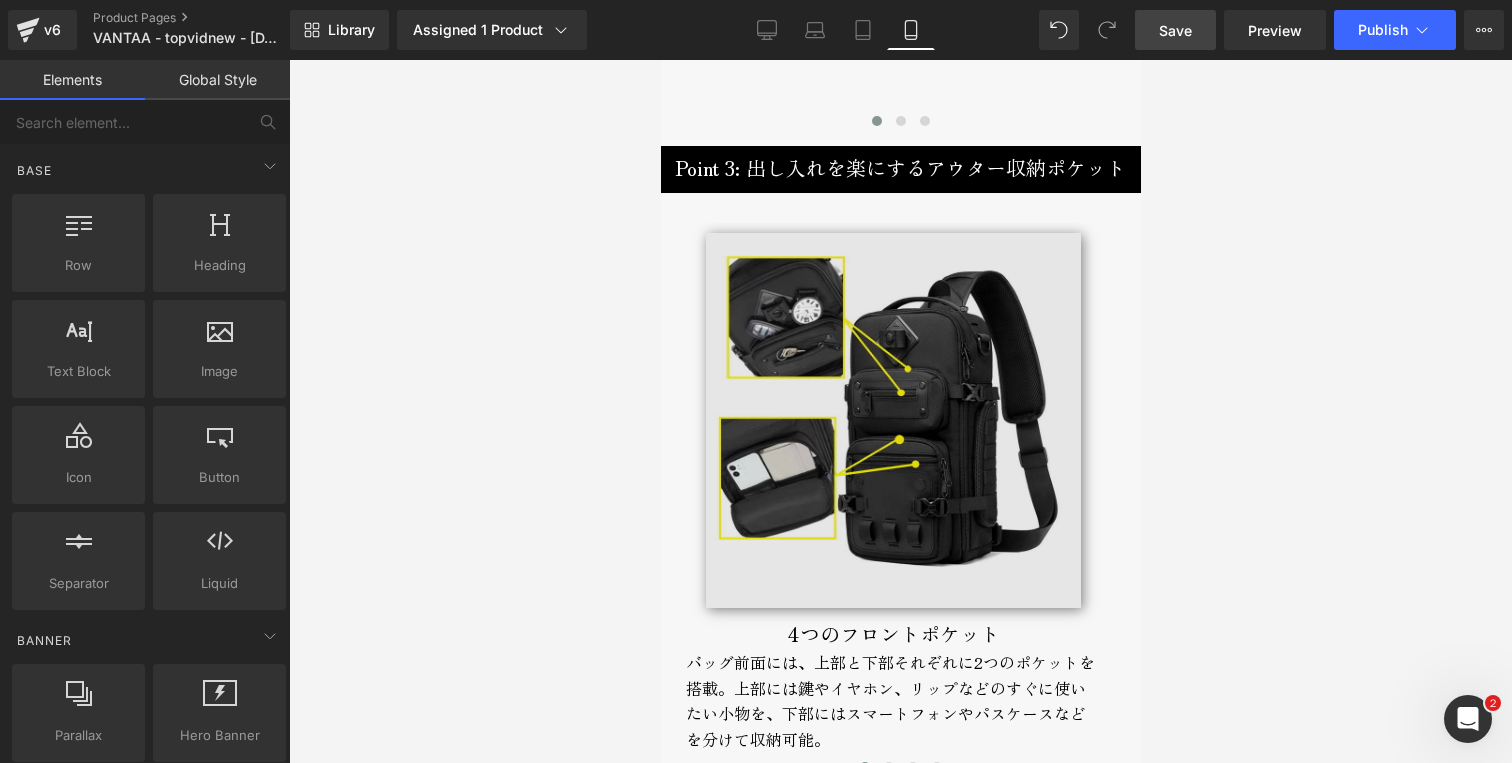 scroll, scrollTop: 4330, scrollLeft: 0, axis: vertical 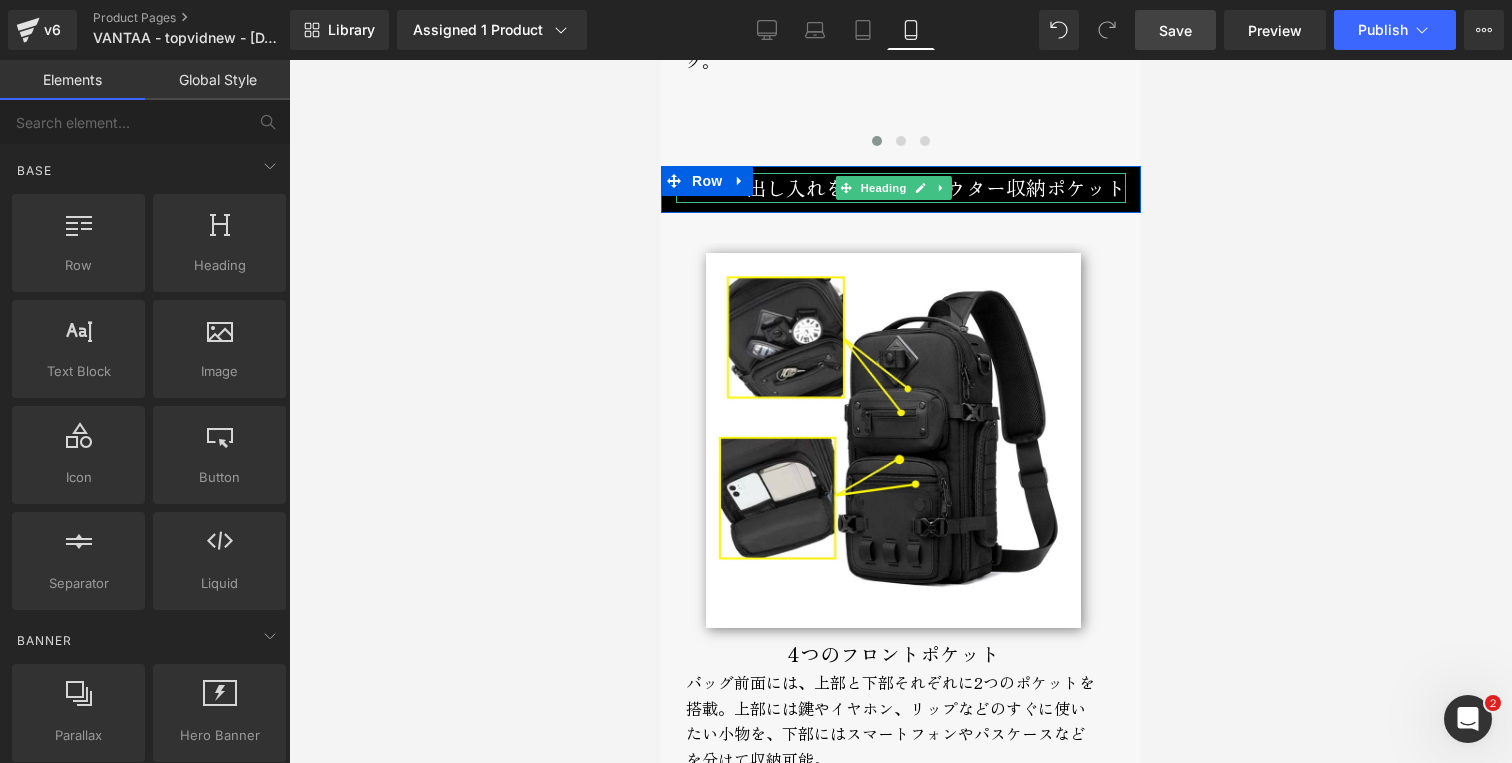 click on "Point 3: 出し入れを楽にするアウター収納ポケット" at bounding box center (900, 188) 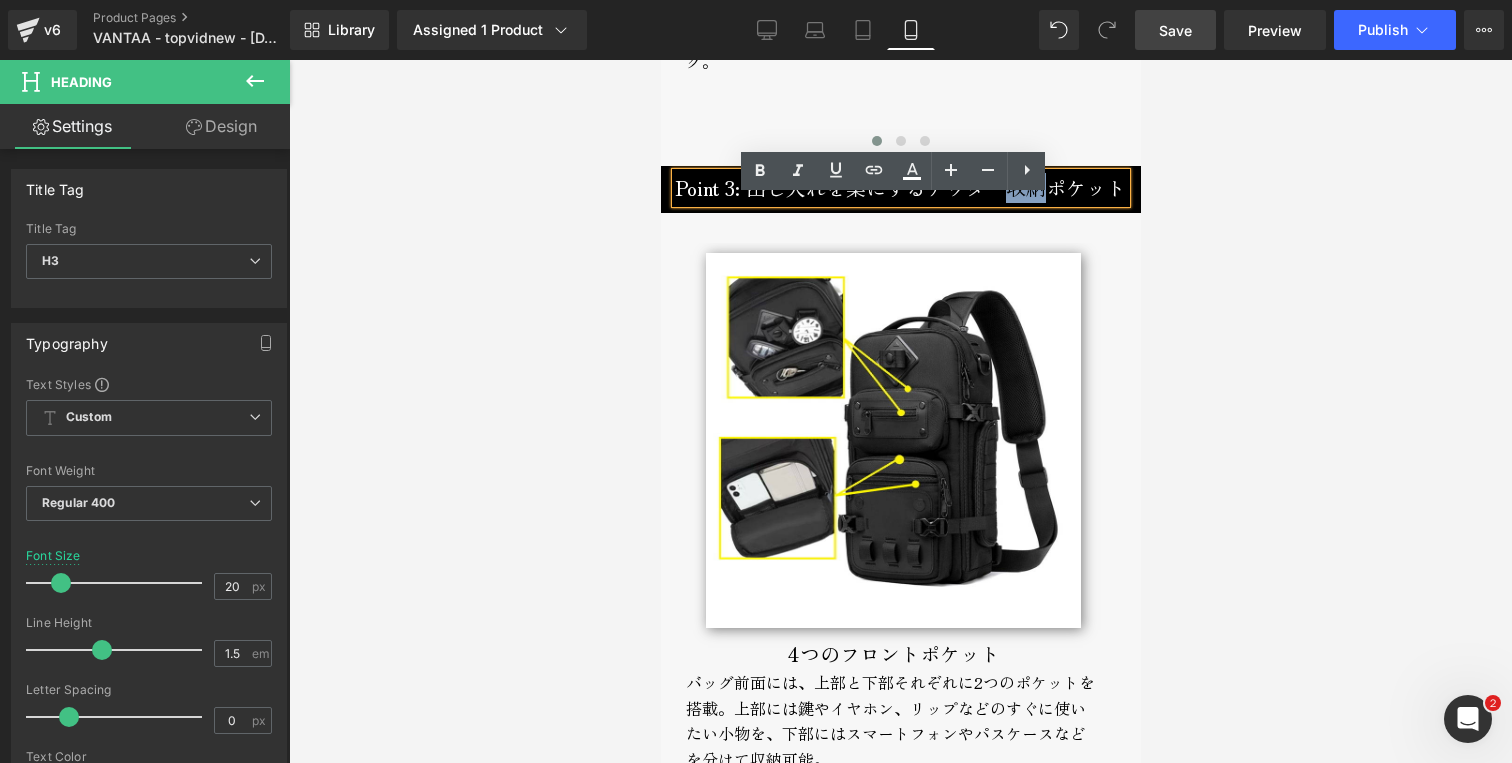 drag, startPoint x: 1010, startPoint y: 217, endPoint x: 1044, endPoint y: 219, distance: 34.058773 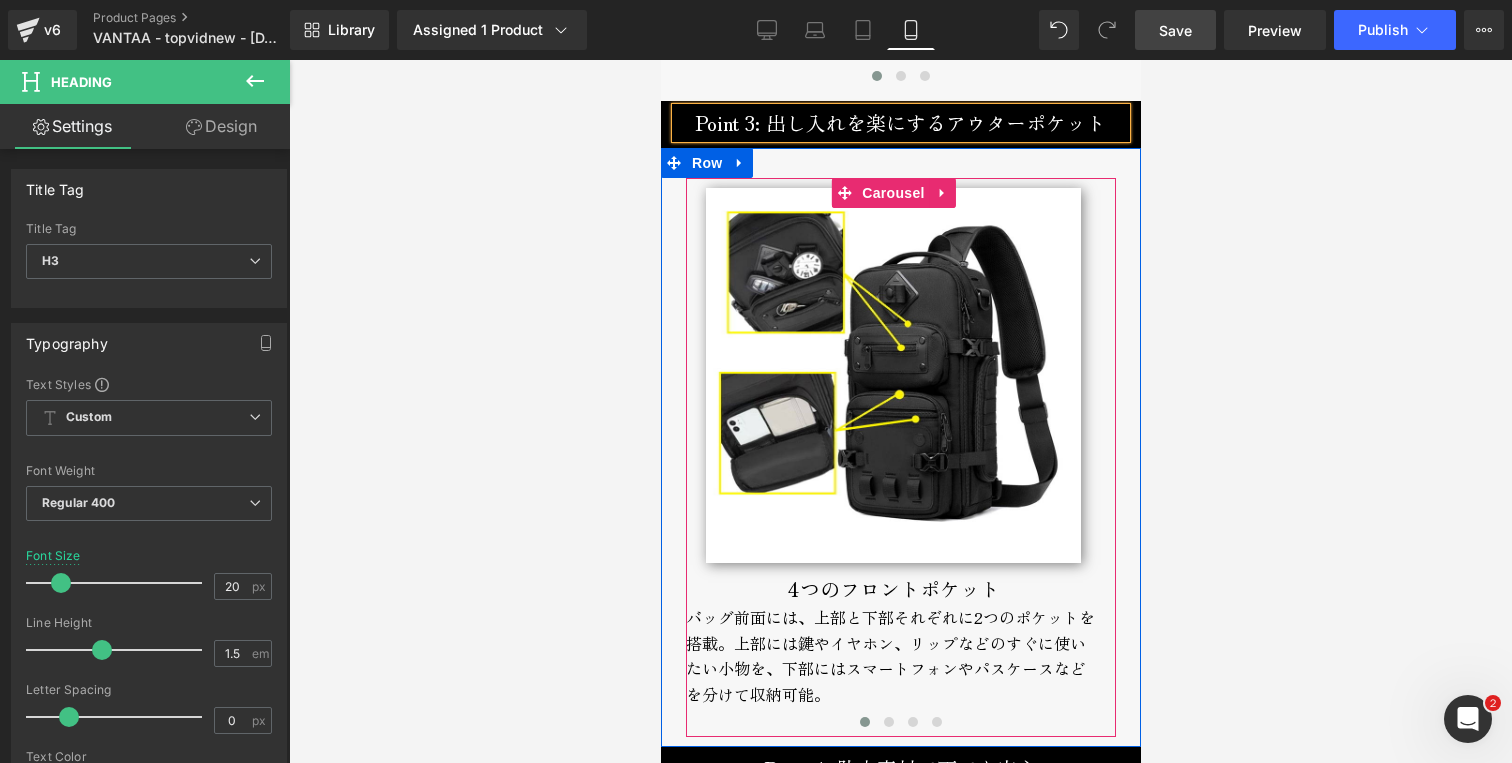 scroll, scrollTop: 4624, scrollLeft: 0, axis: vertical 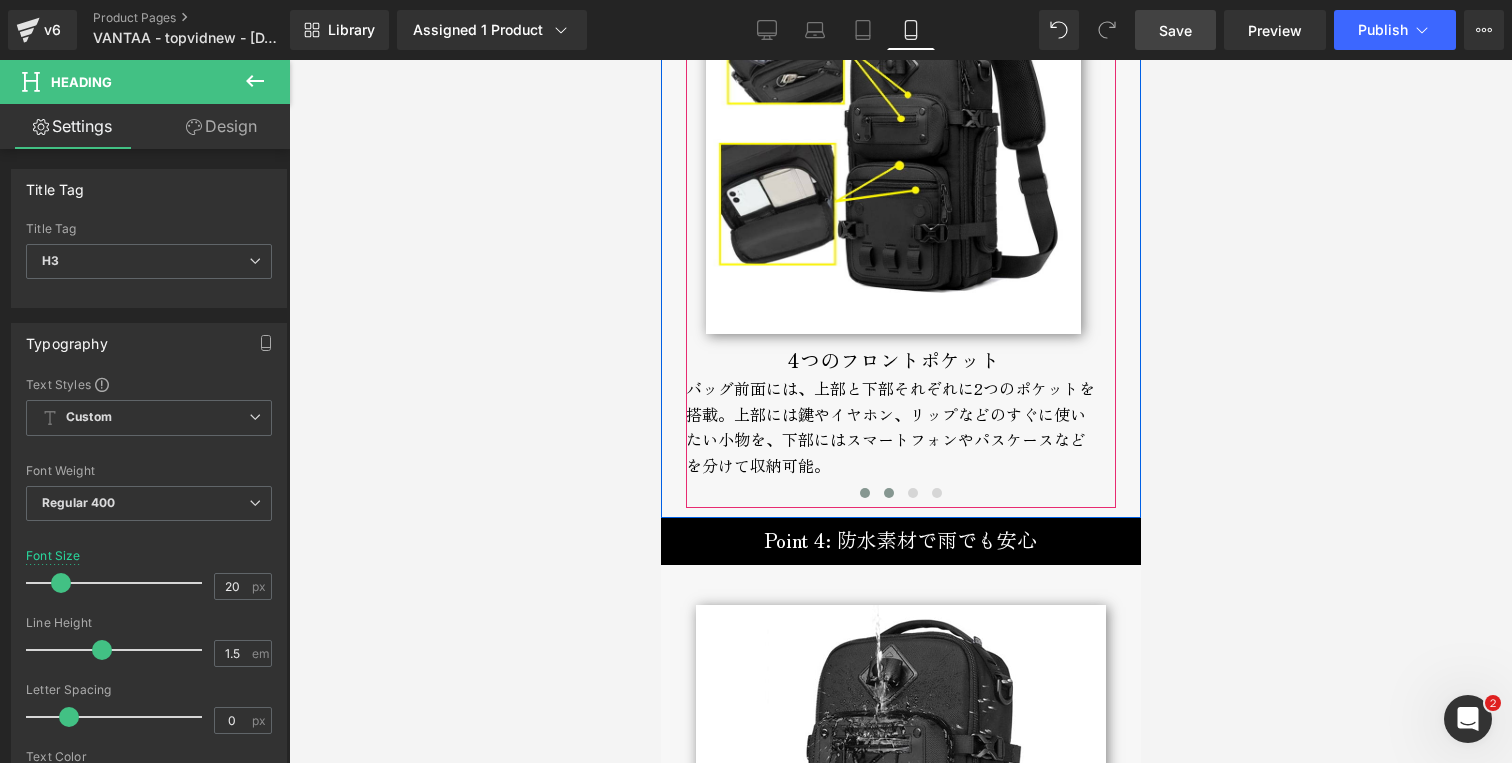 click at bounding box center [888, 493] 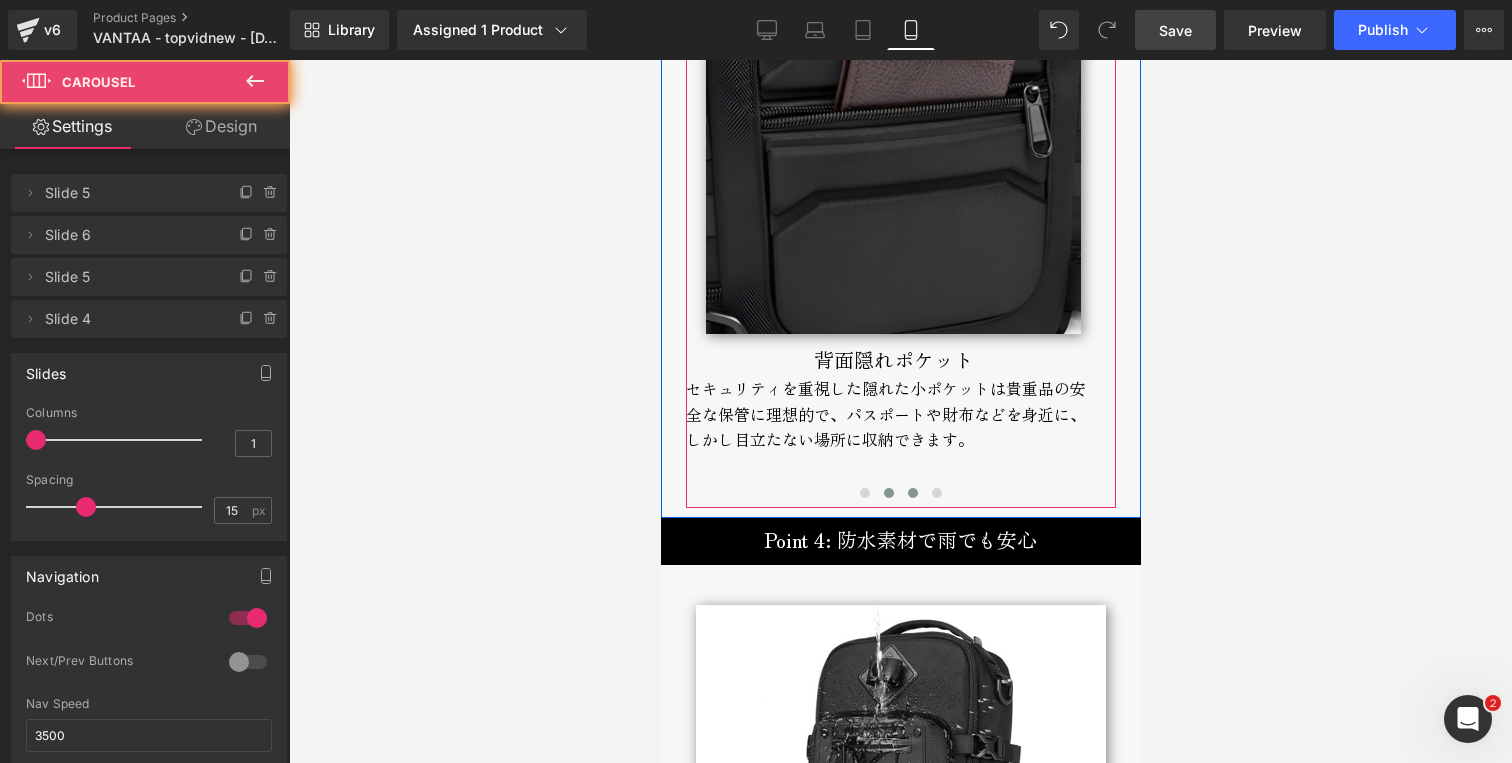 click at bounding box center (912, 493) 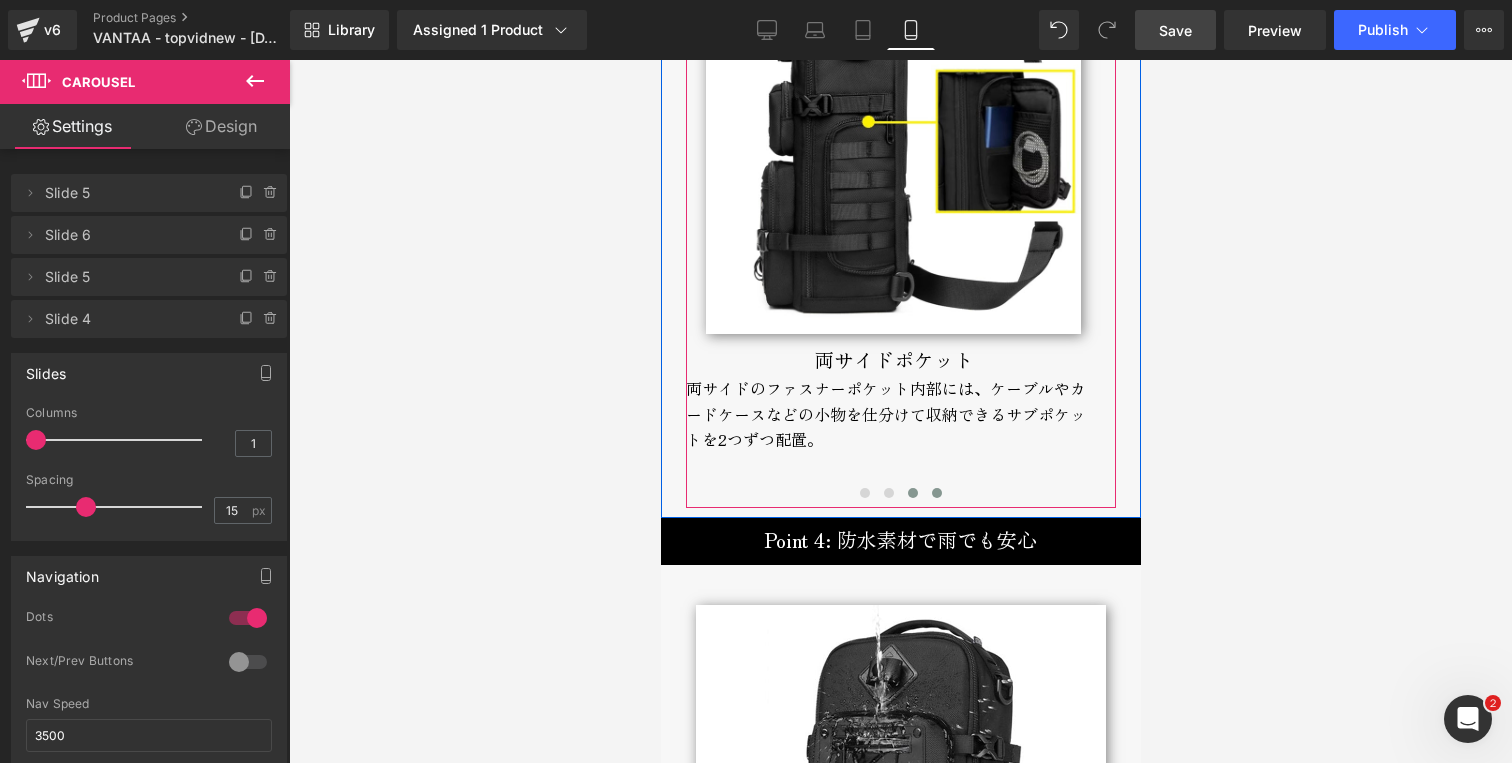 click at bounding box center (936, 493) 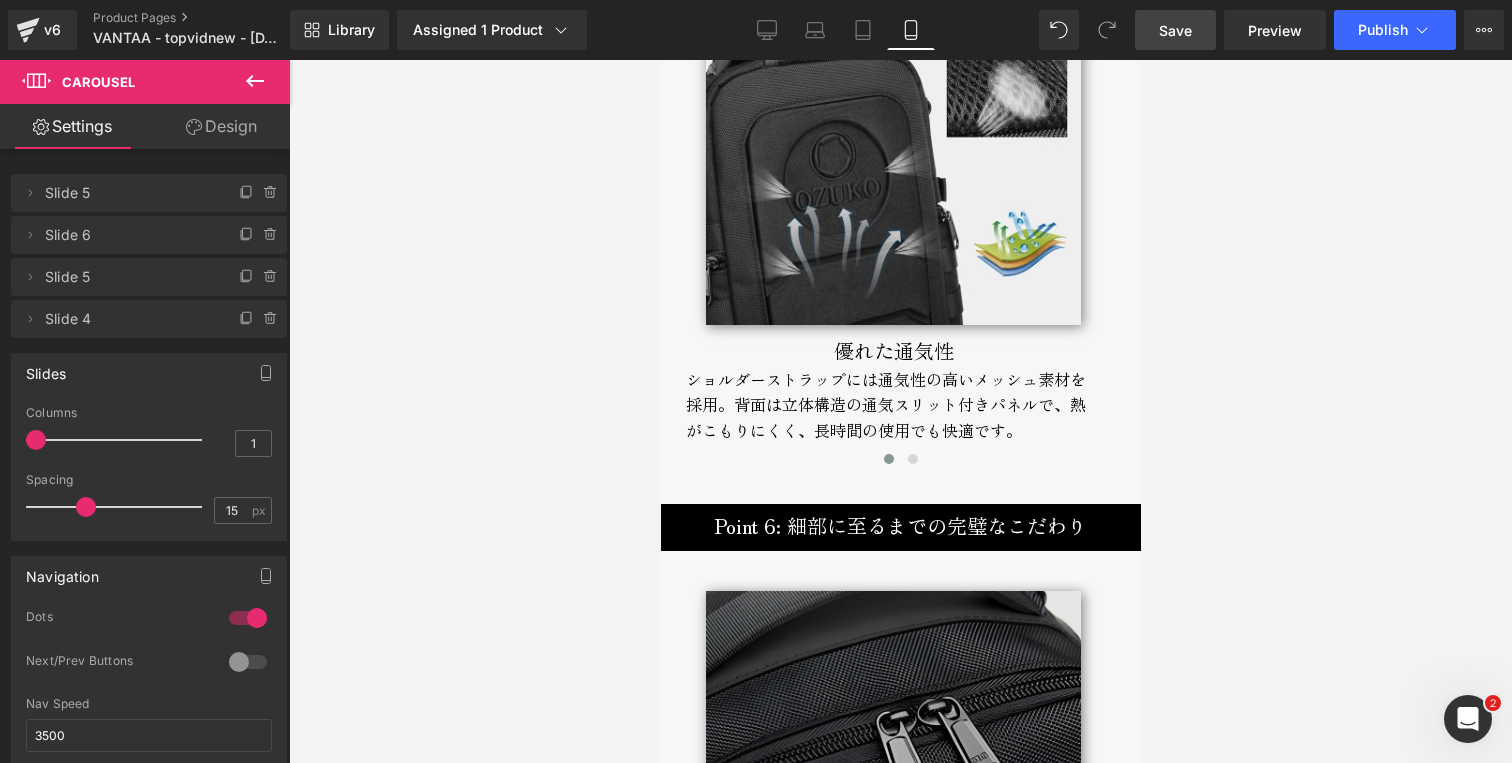 scroll, scrollTop: 6094, scrollLeft: 0, axis: vertical 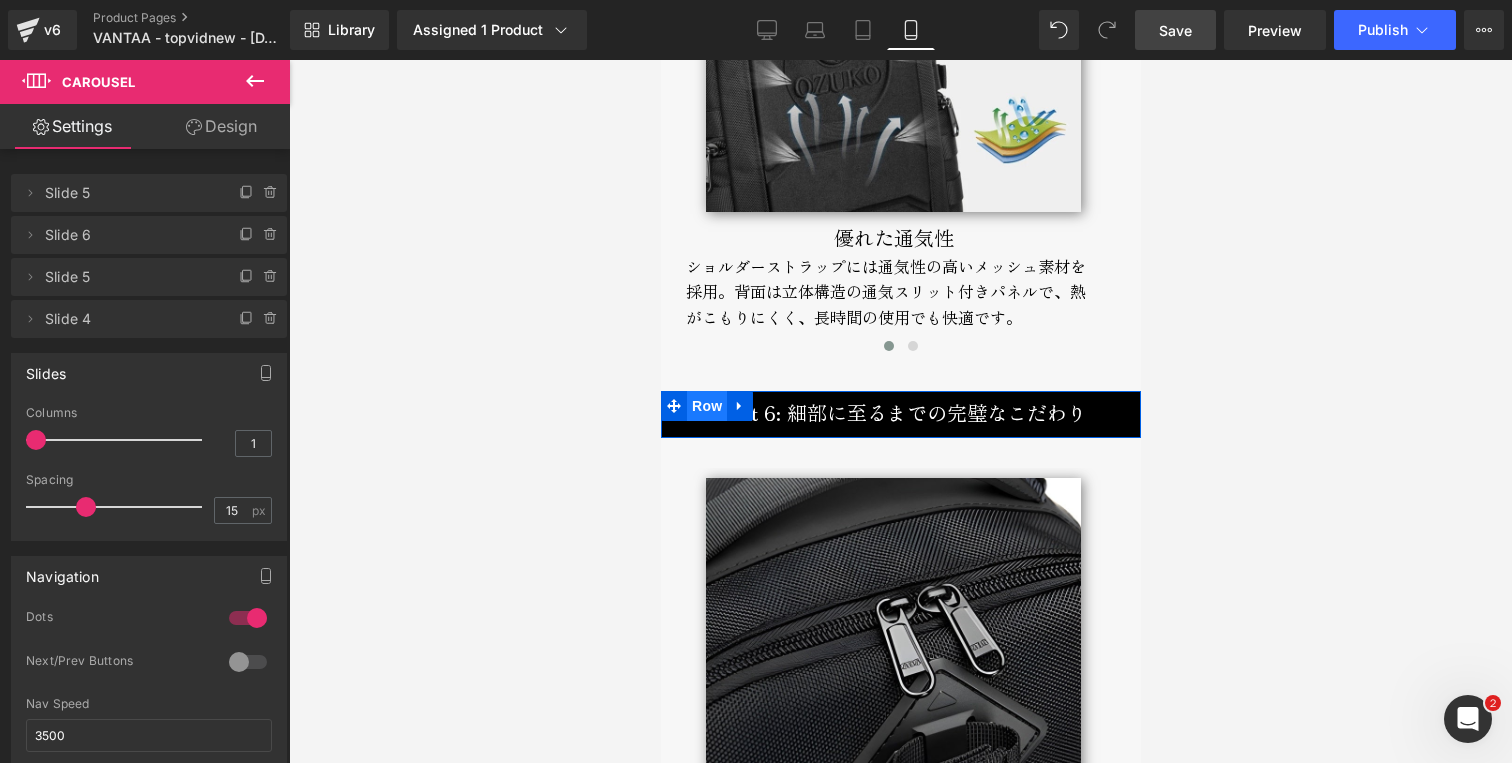 click on "Row" at bounding box center [706, 406] 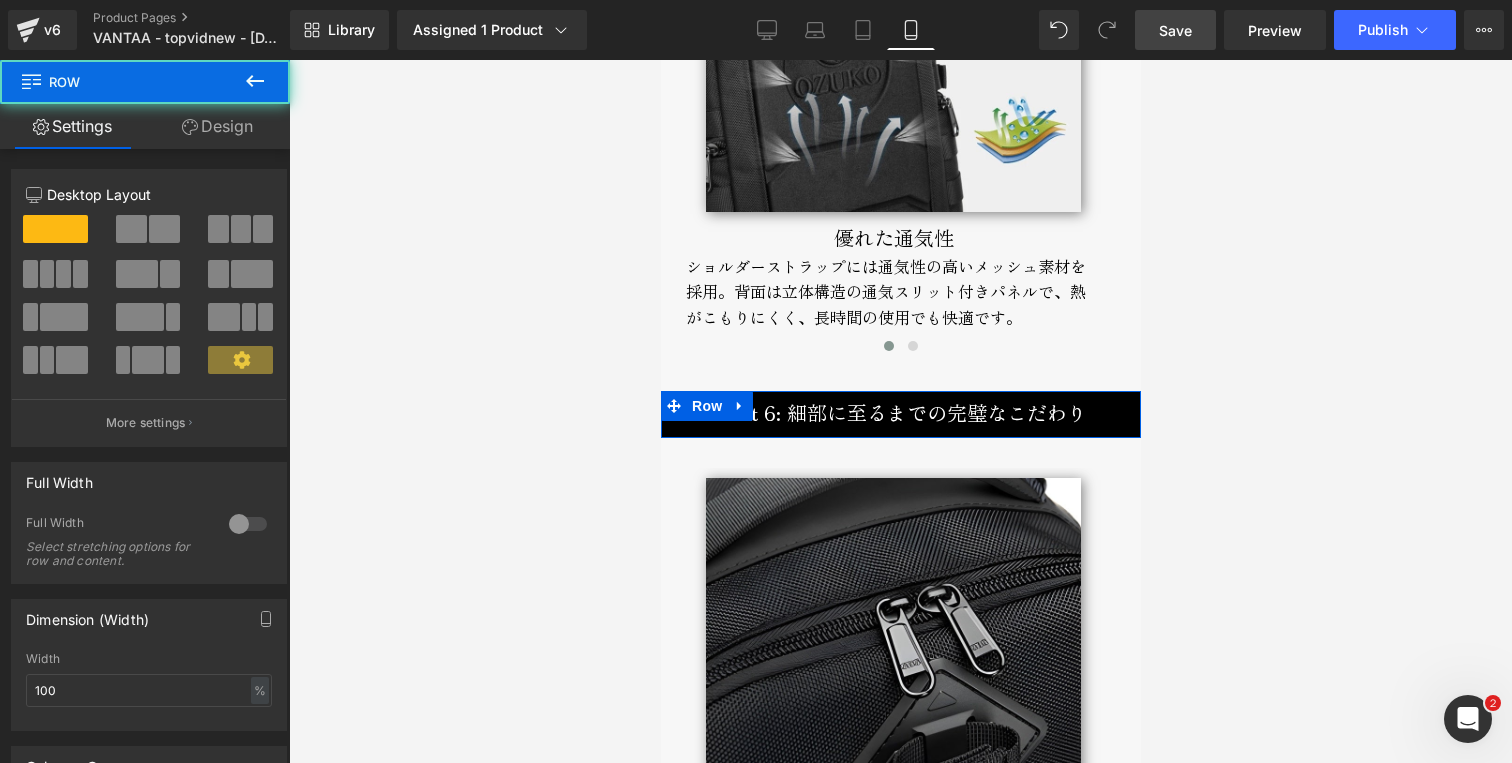 click on "Design" at bounding box center [217, 126] 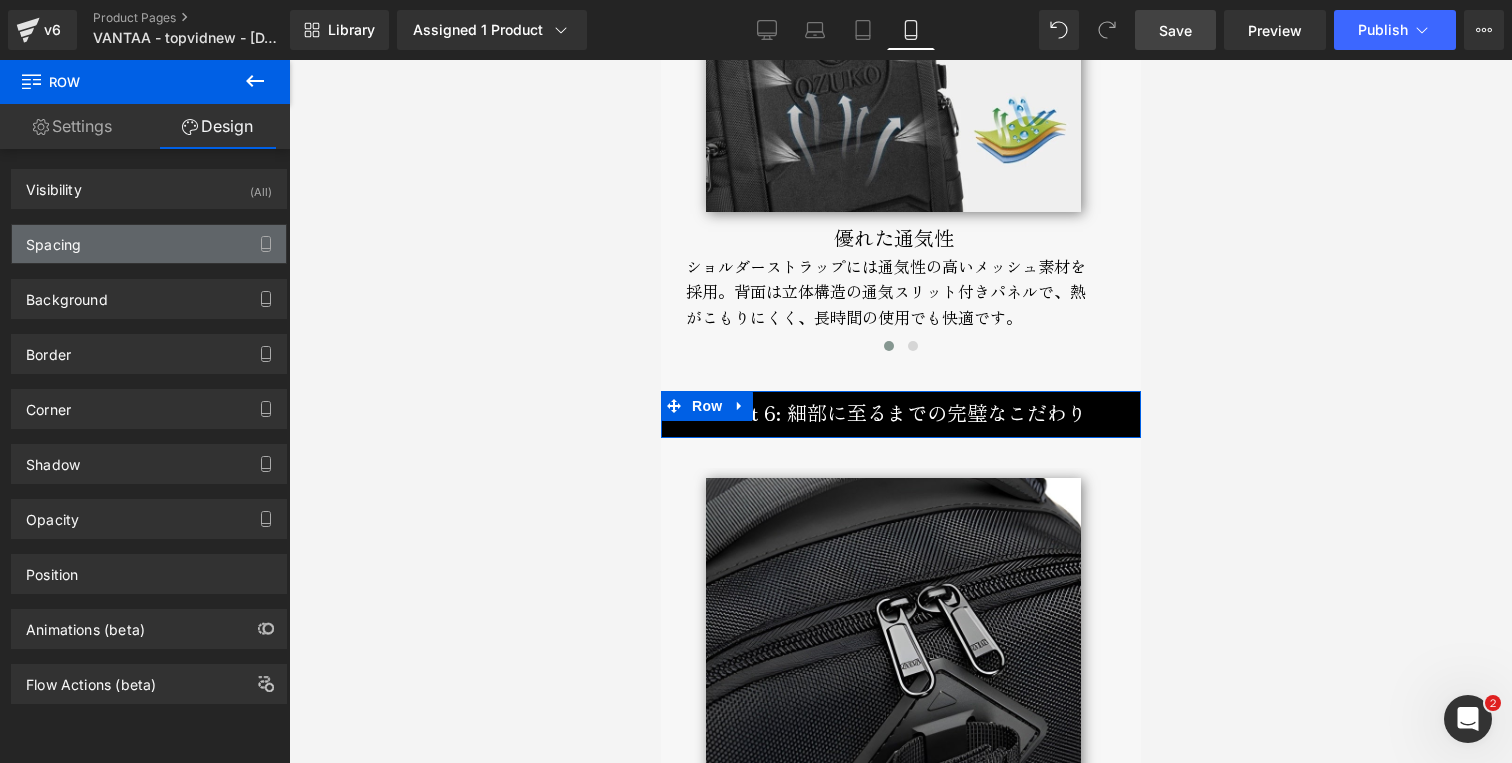 click on "Spacing" at bounding box center [149, 244] 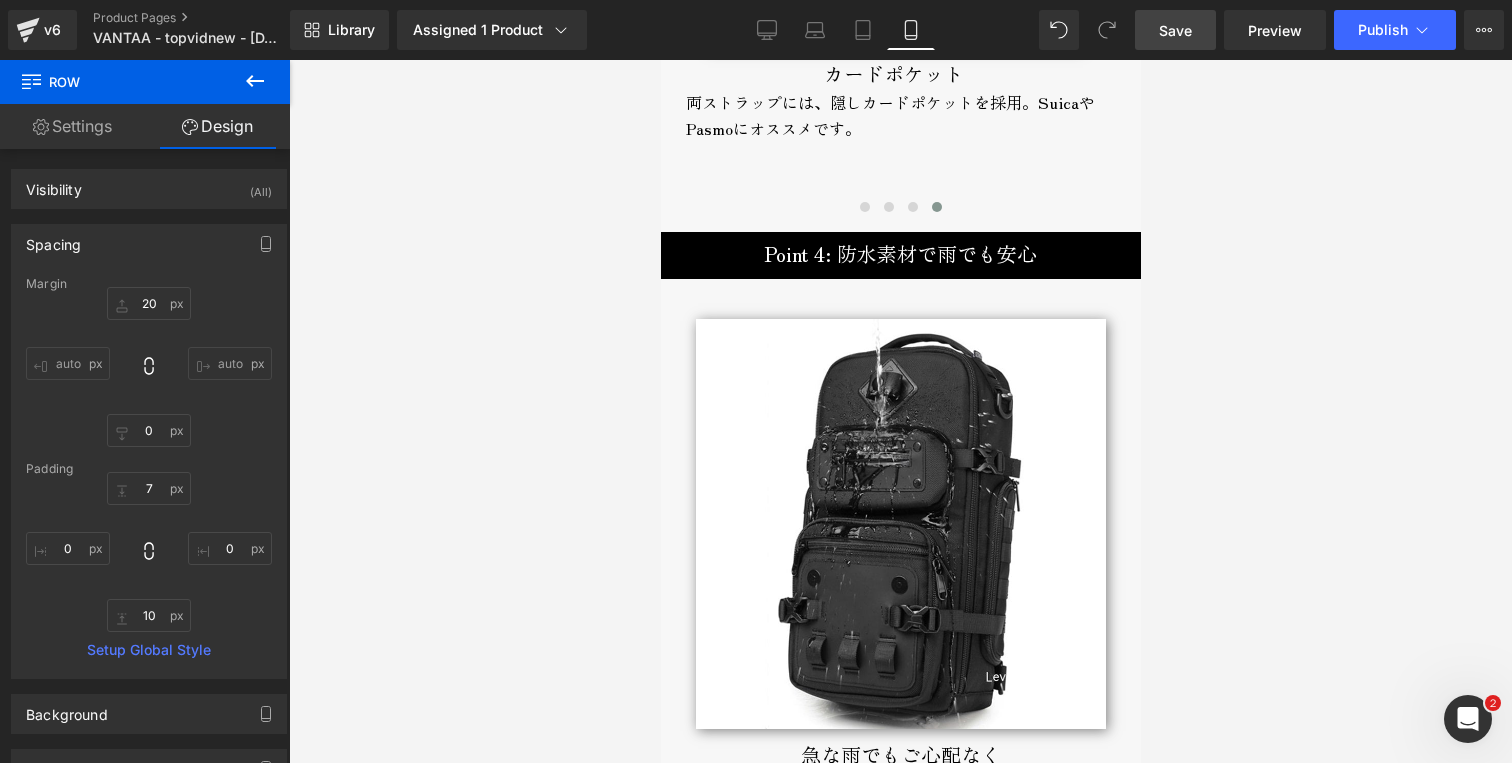 scroll, scrollTop: 4889, scrollLeft: 0, axis: vertical 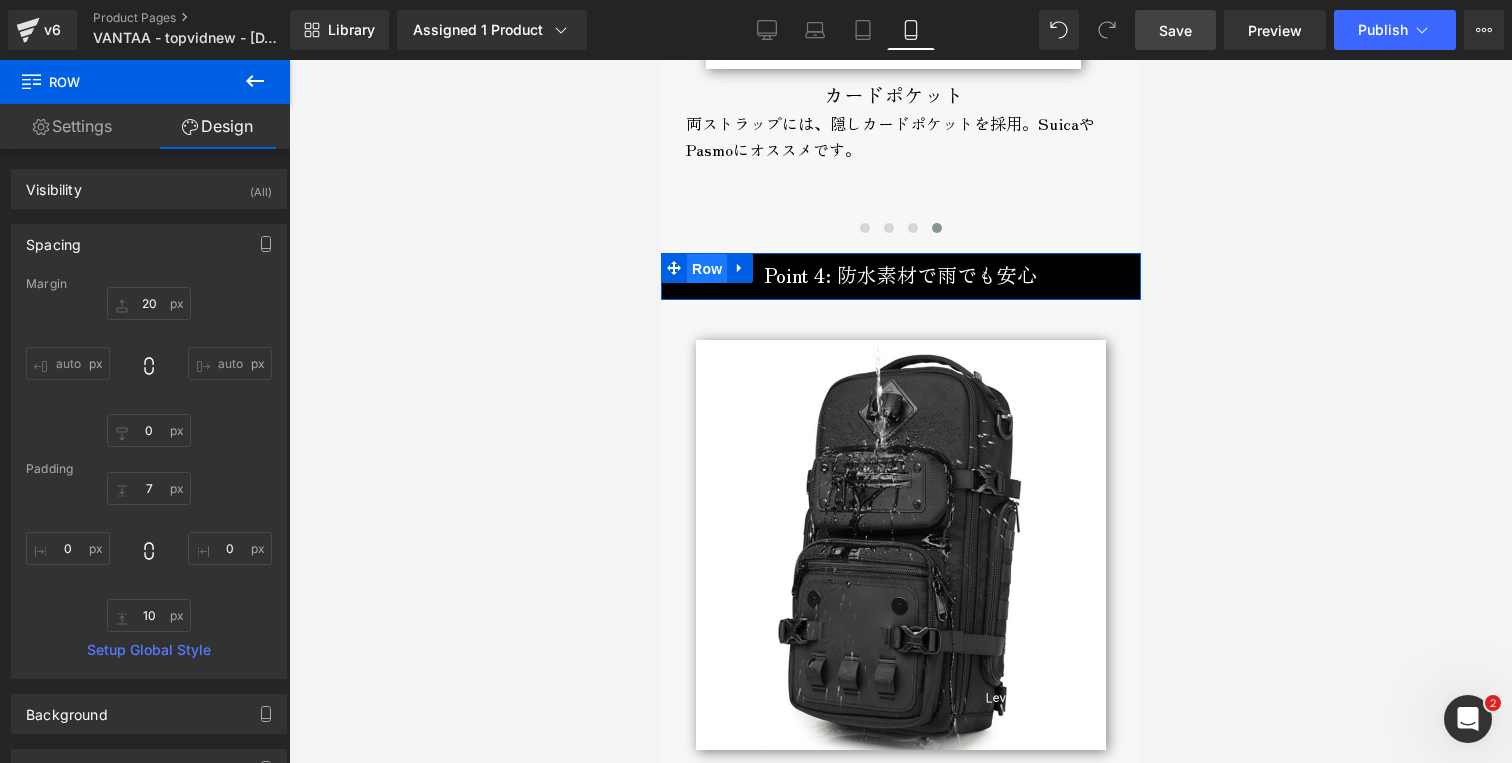 click on "Row" at bounding box center (706, 269) 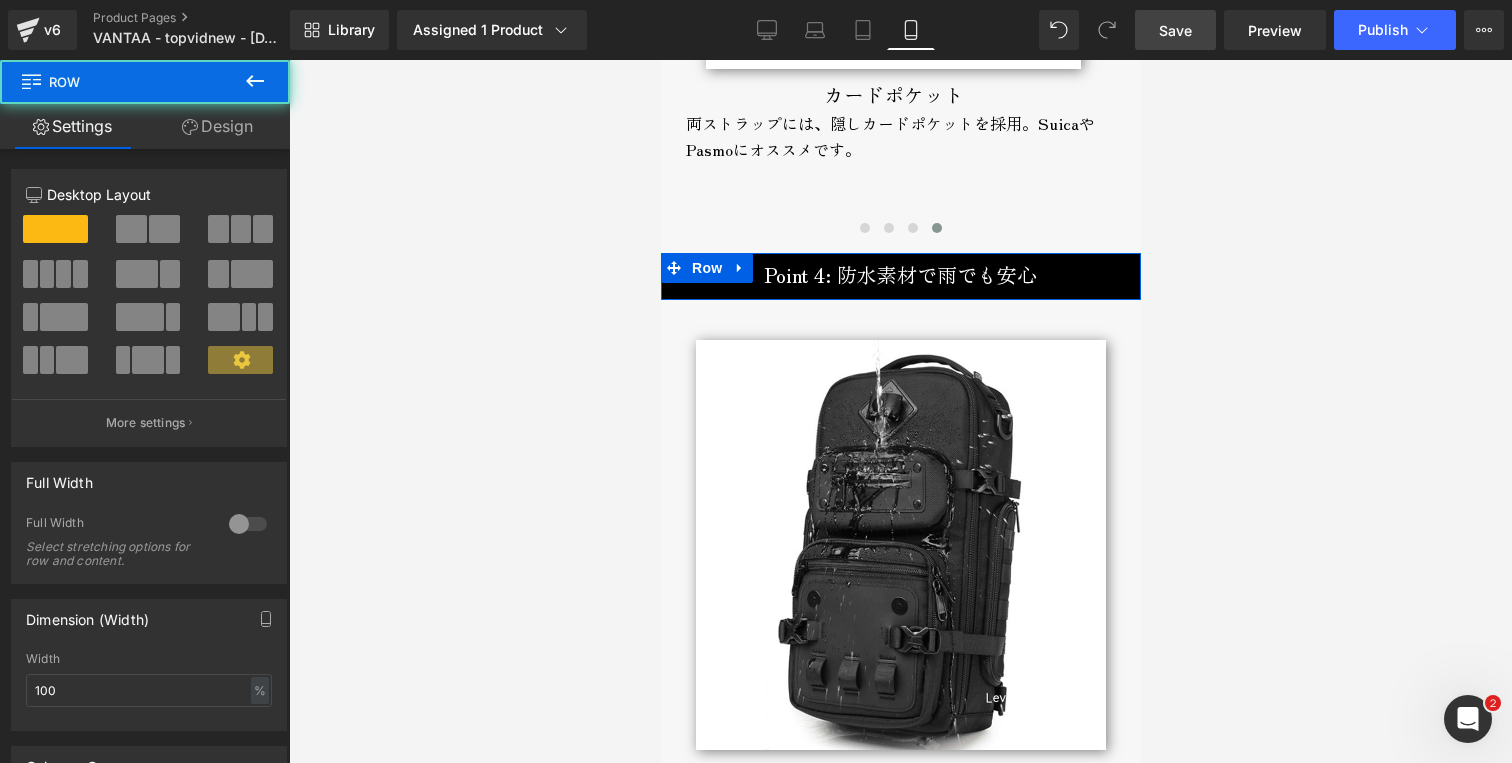 click on "Design" at bounding box center [217, 126] 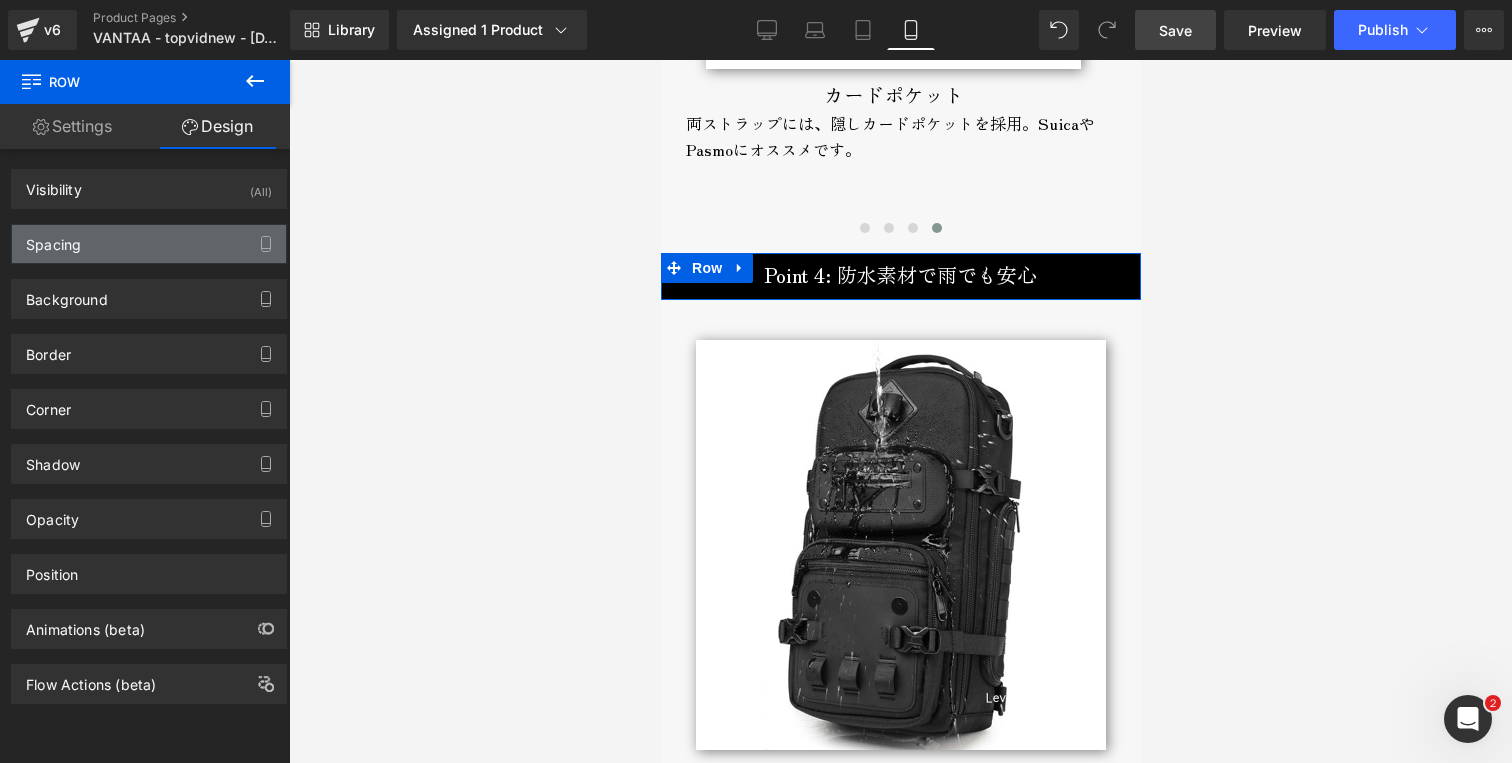 click on "Spacing" at bounding box center [149, 244] 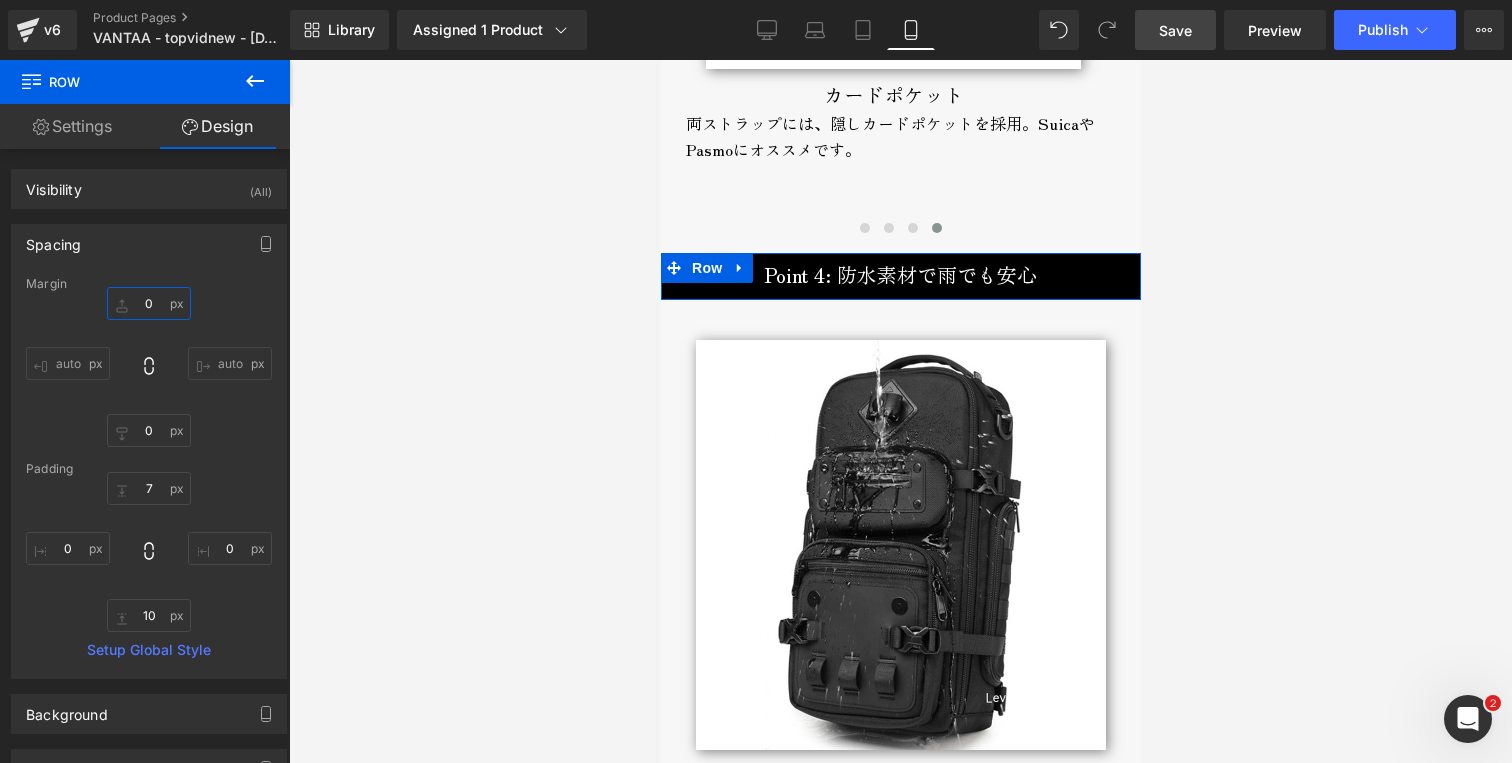 click on "0" at bounding box center (149, 303) 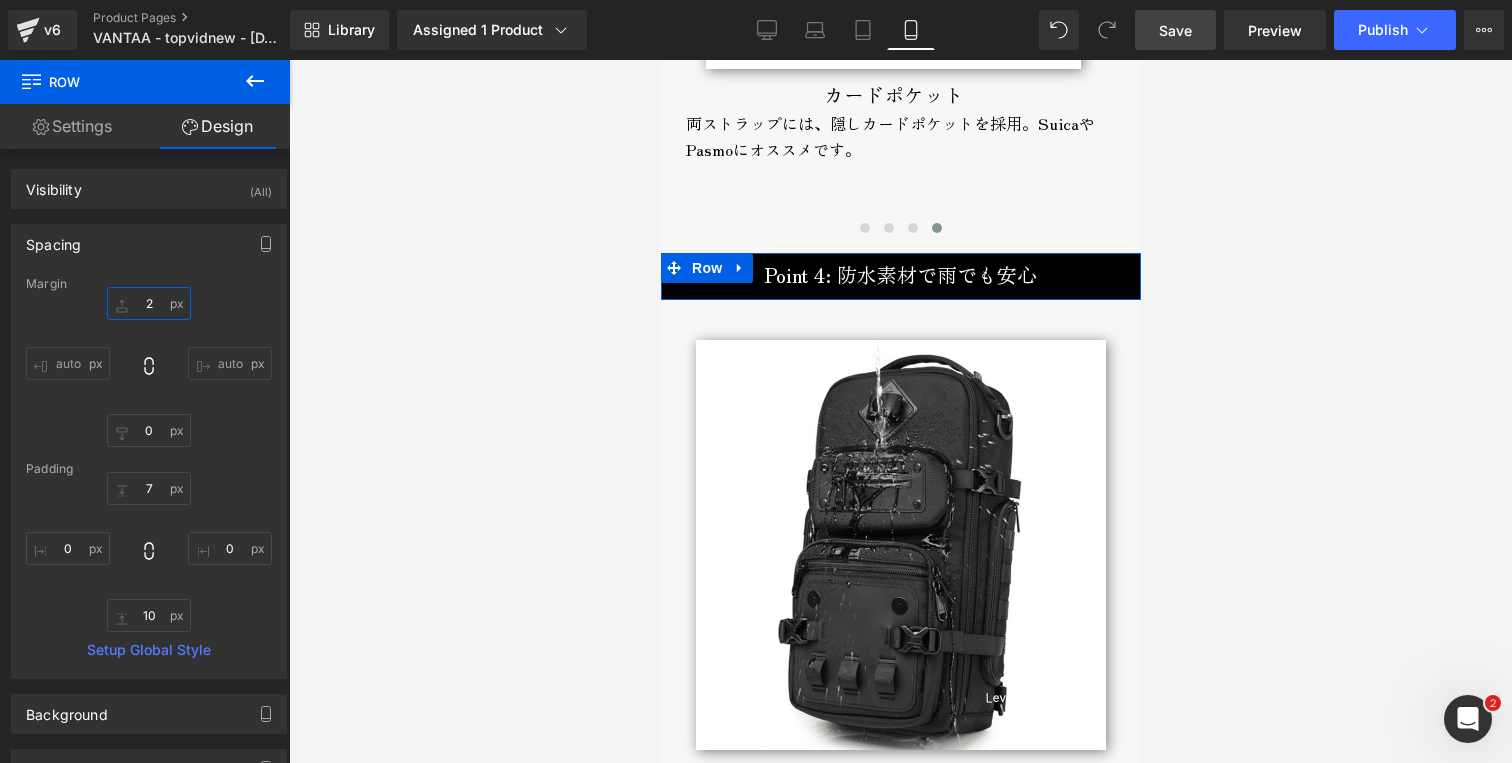 type on "20" 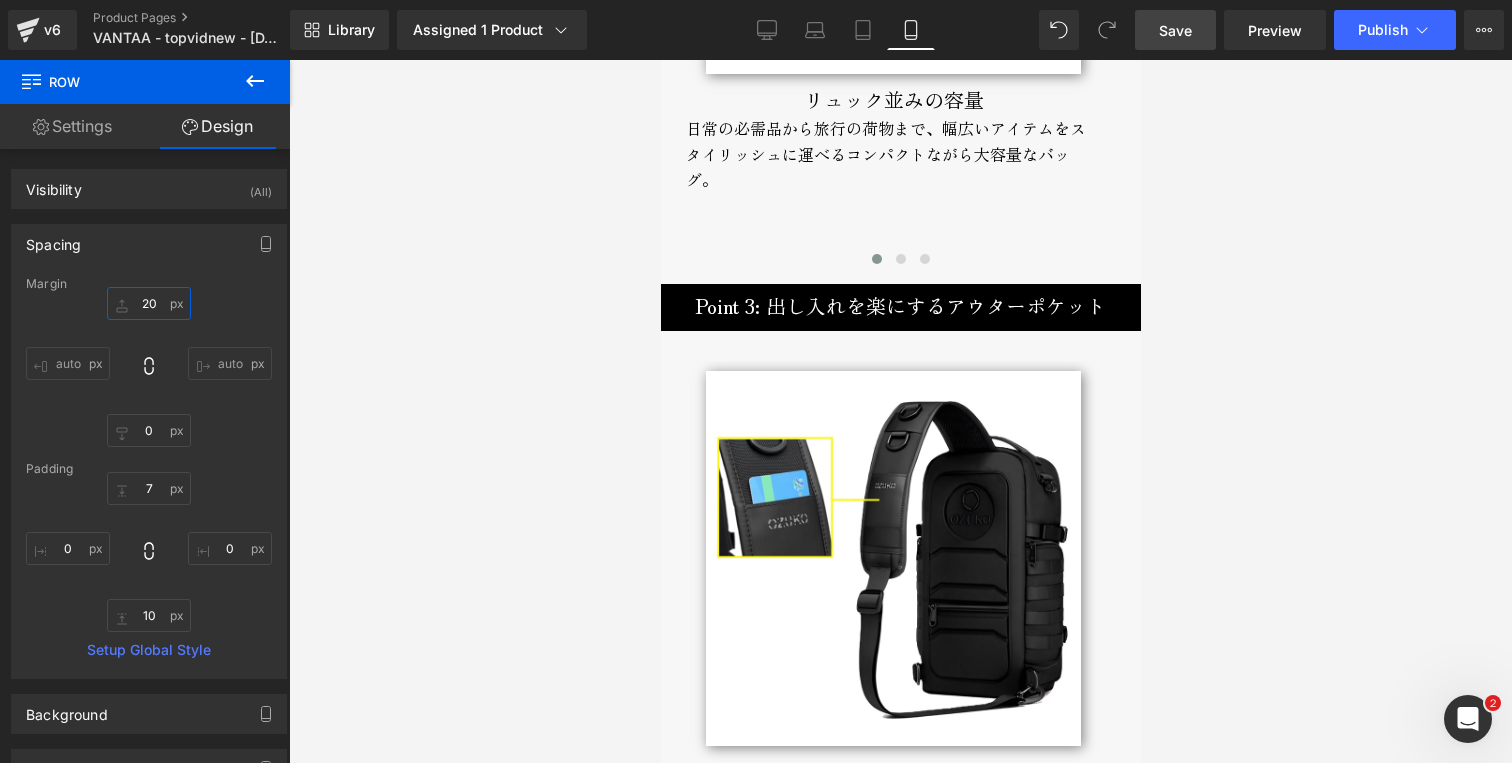 scroll, scrollTop: 4034, scrollLeft: 0, axis: vertical 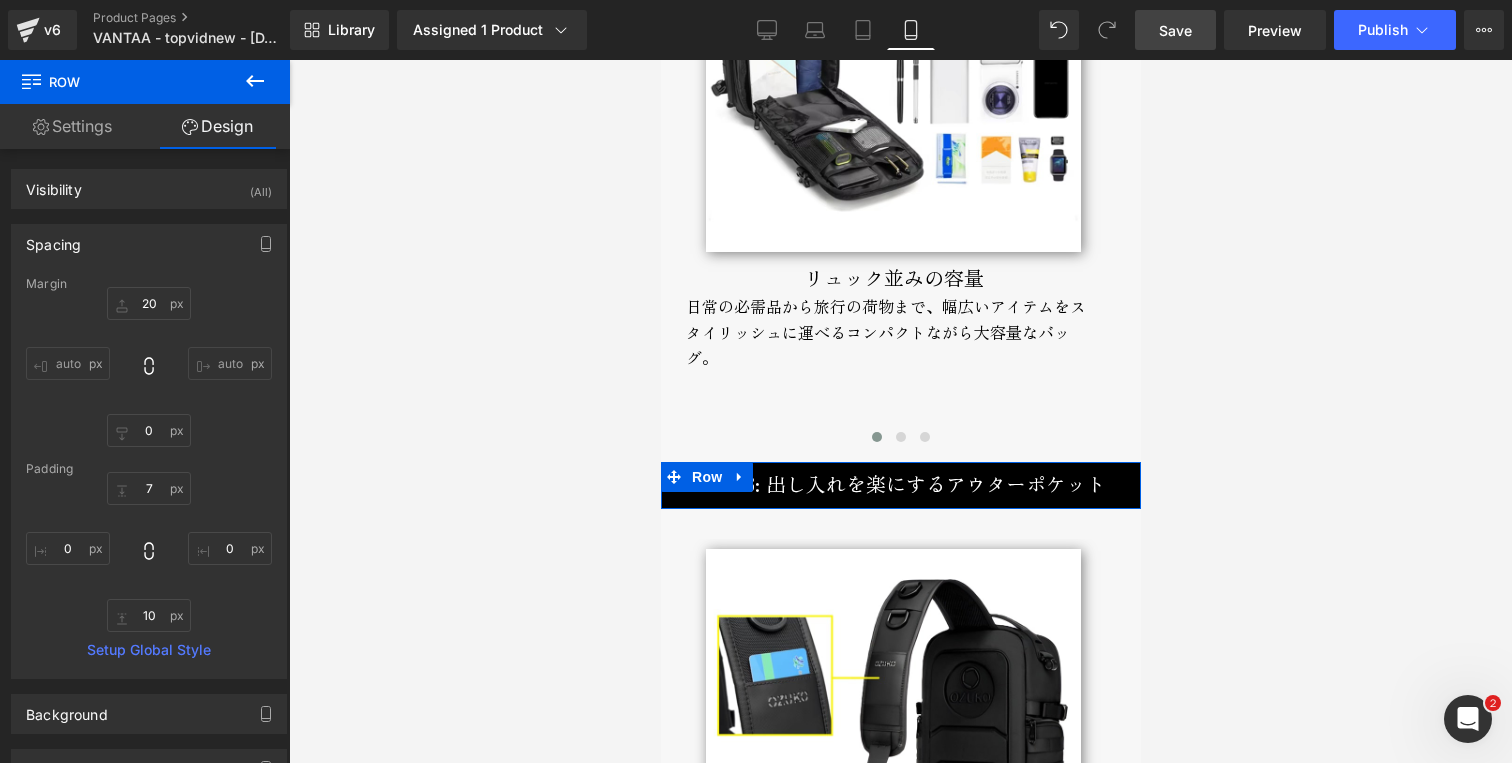 click on "Row" at bounding box center [706, 477] 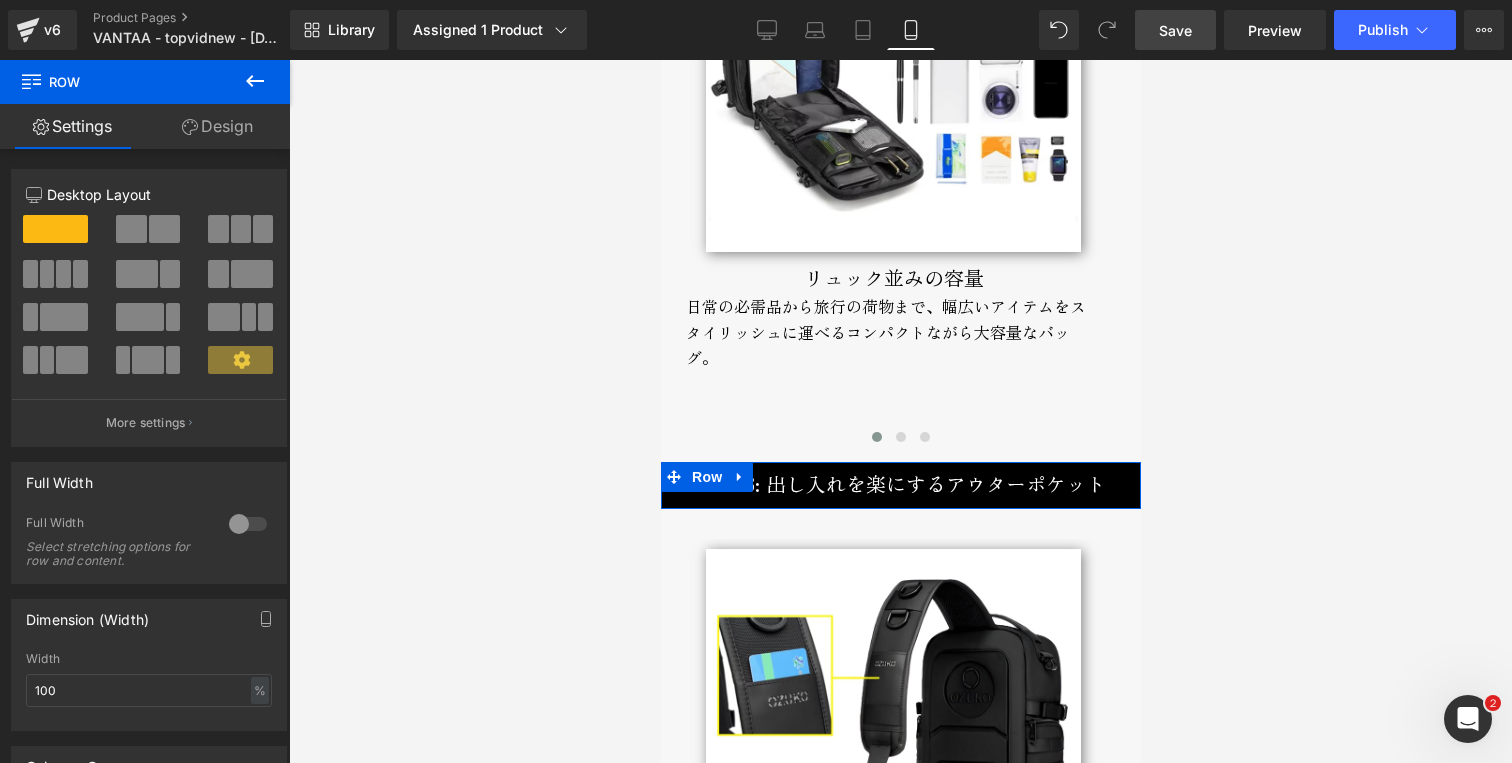 click on "Design" at bounding box center [217, 126] 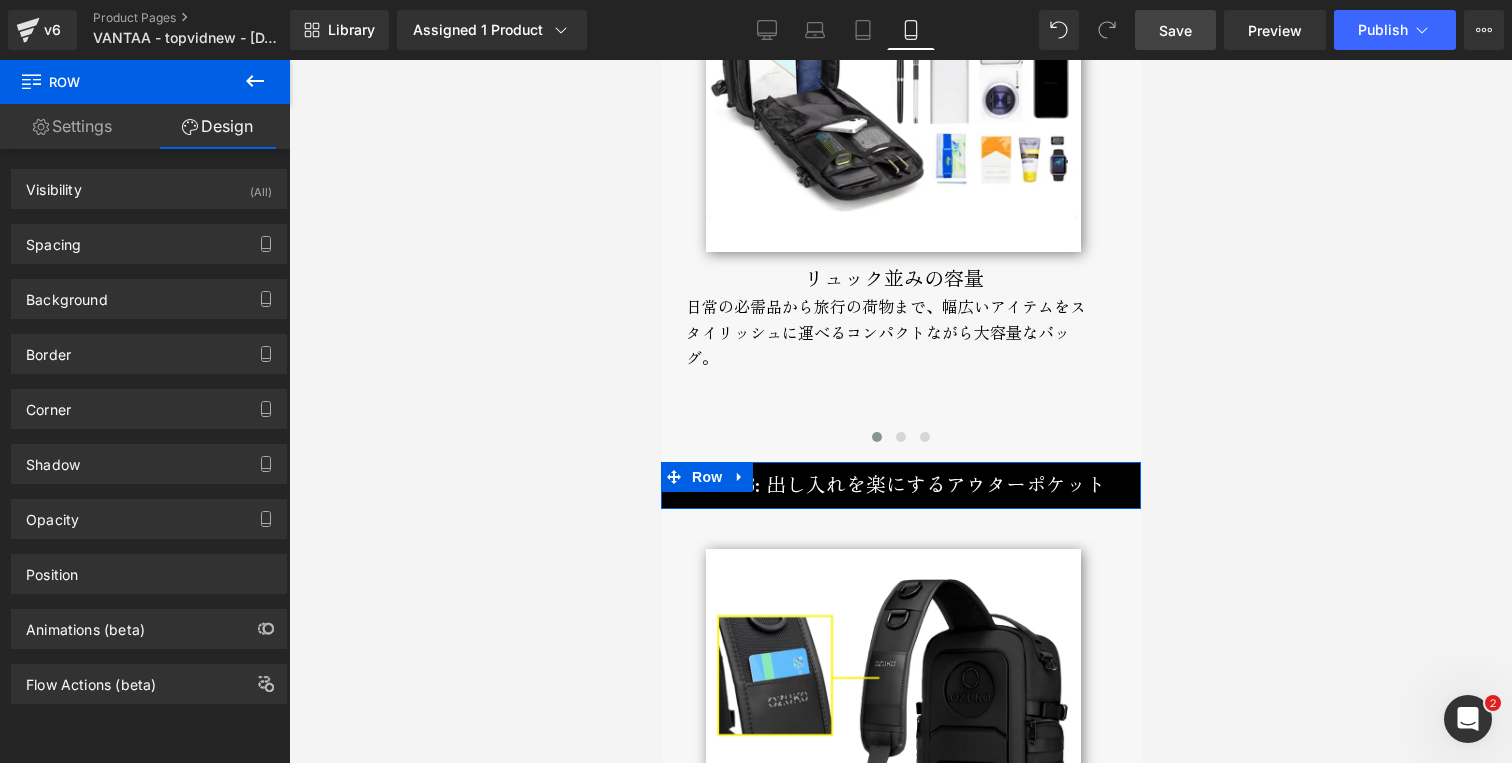 drag, startPoint x: 77, startPoint y: 240, endPoint x: 89, endPoint y: 270, distance: 32.31099 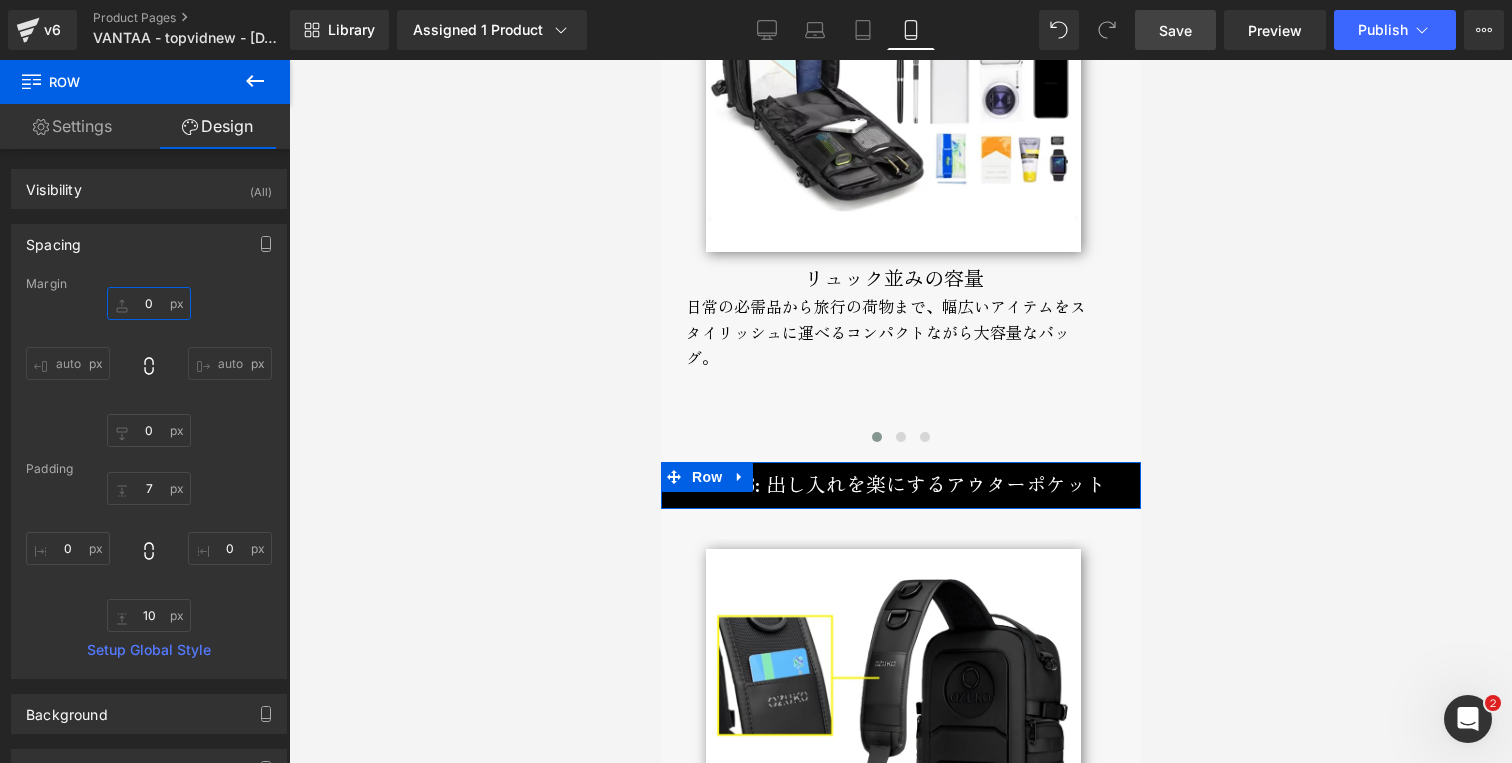 click on "0" at bounding box center [149, 303] 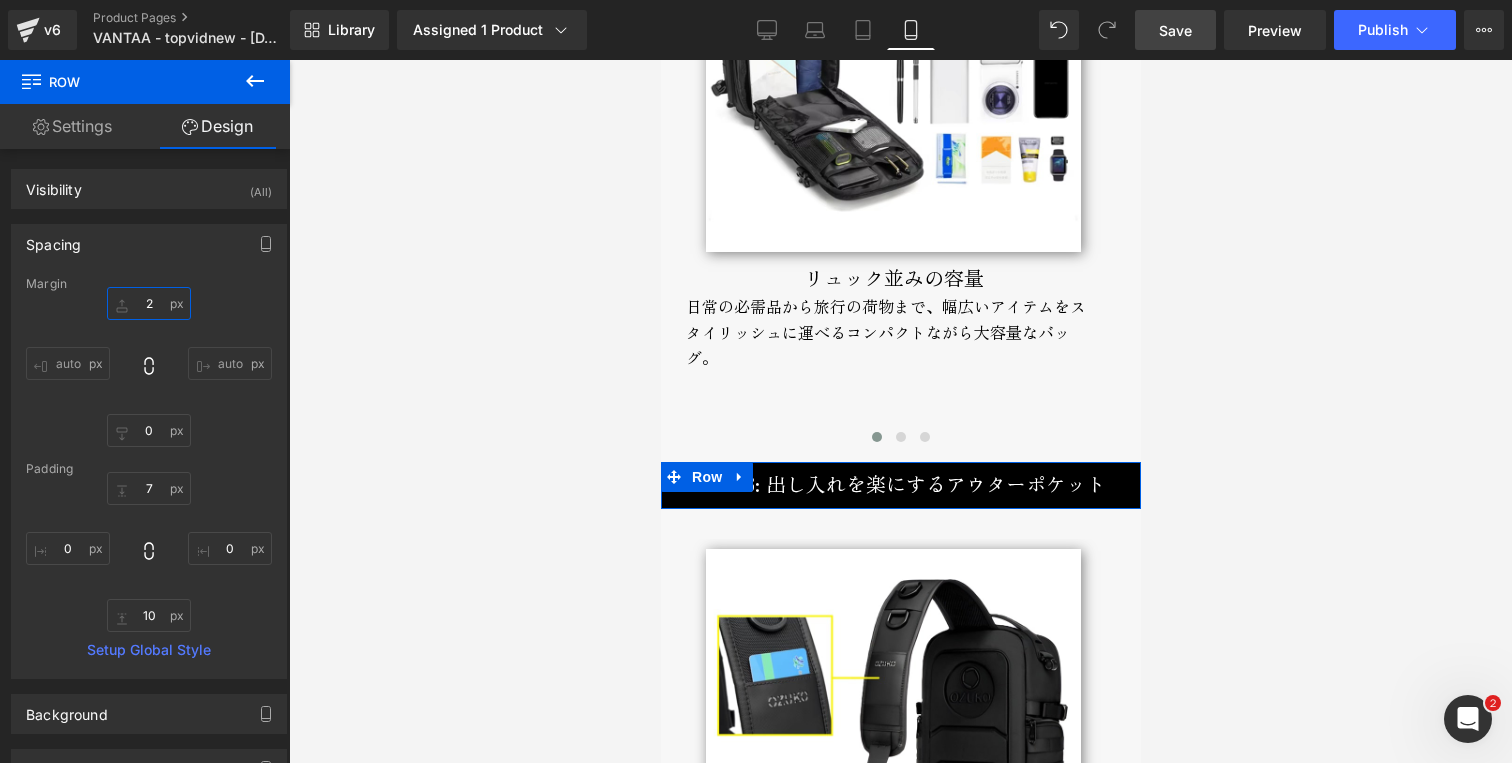 type on "20" 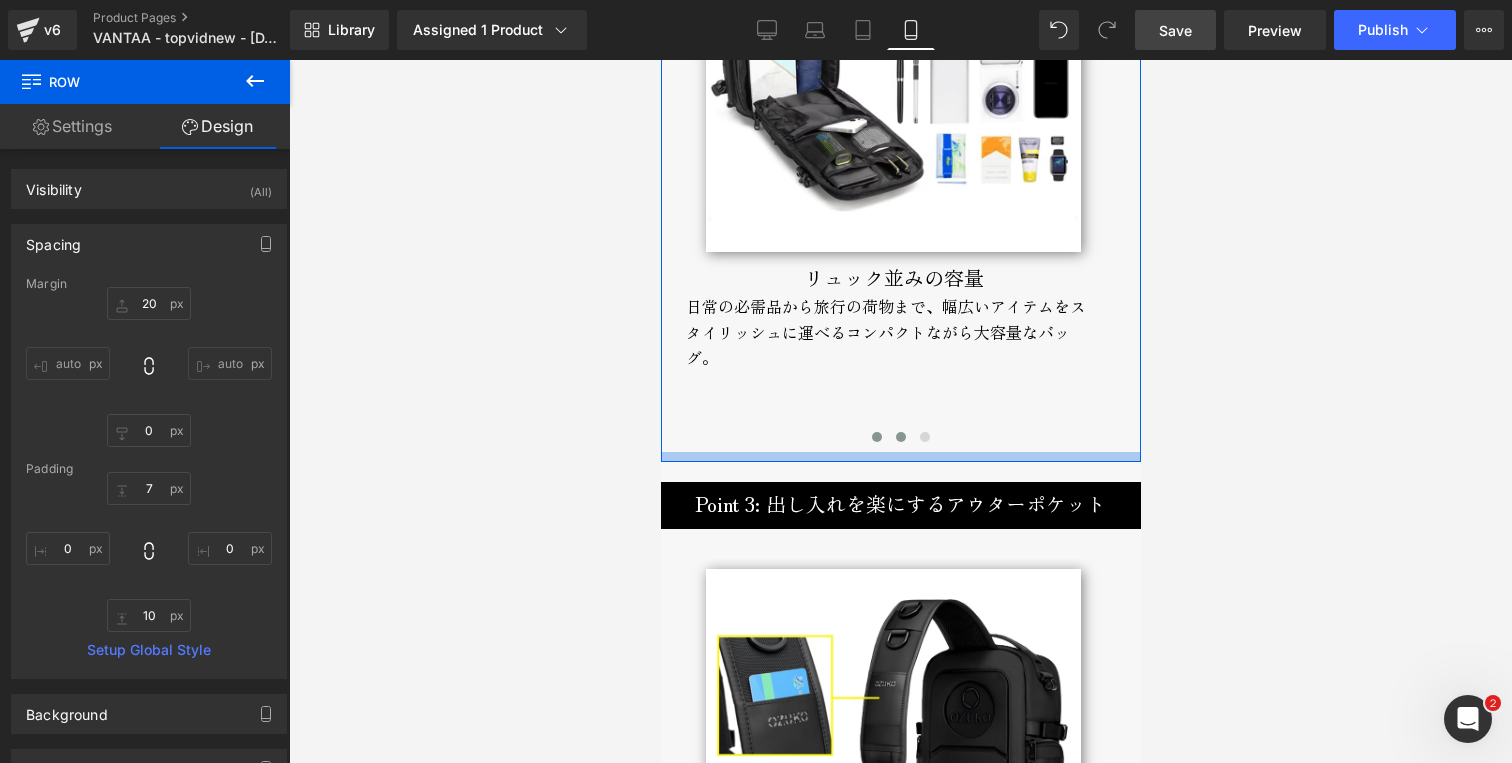 click at bounding box center [900, 437] 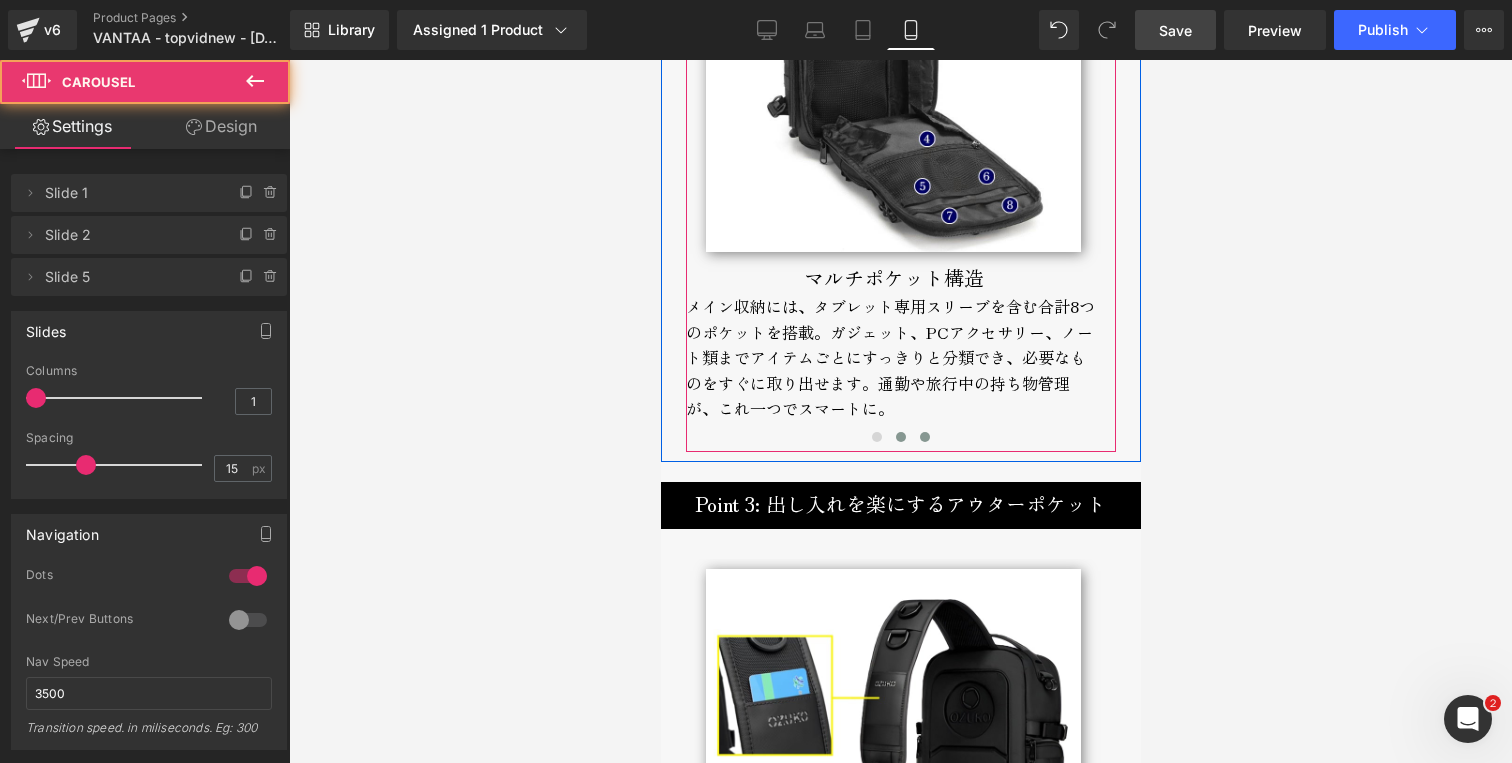 click at bounding box center (924, 437) 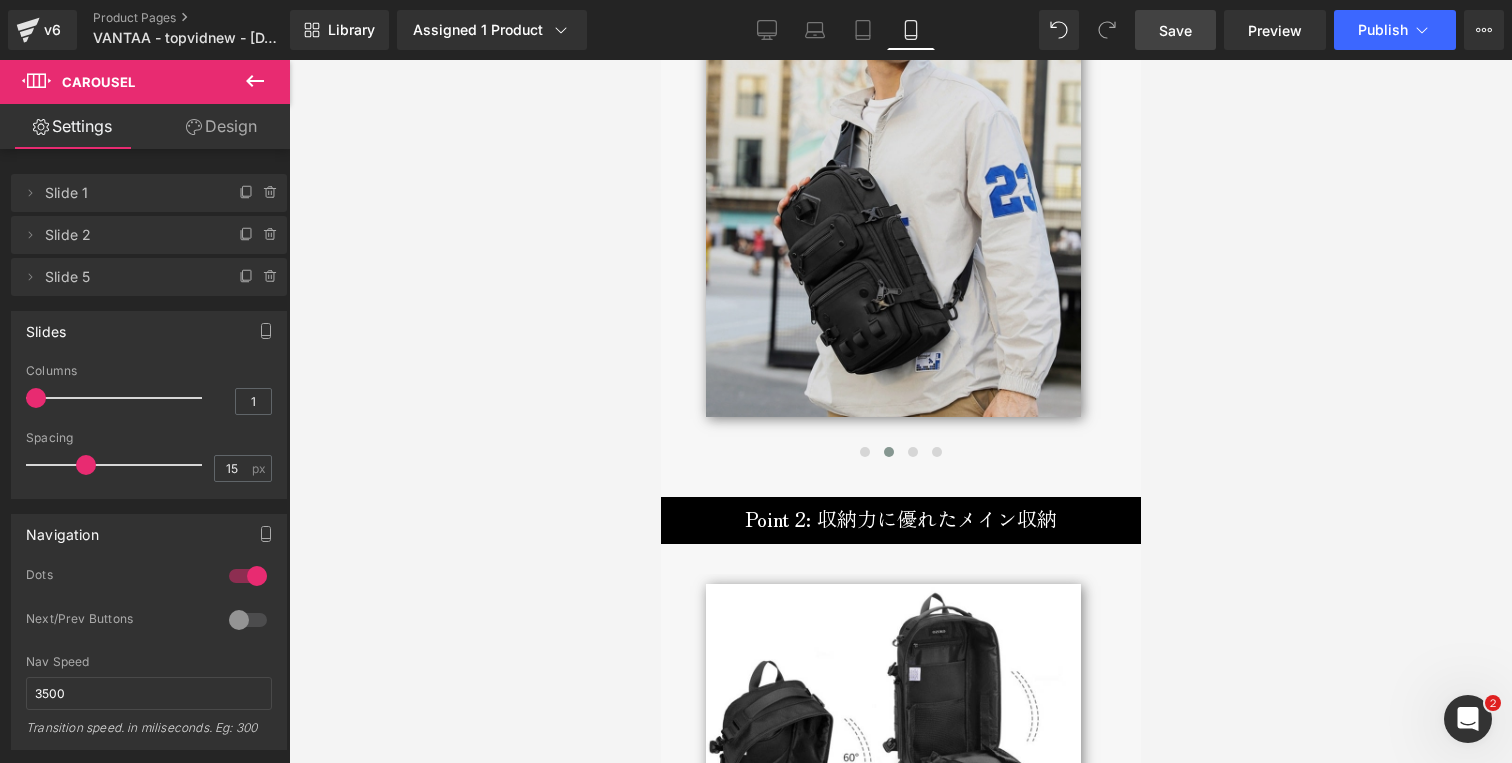 scroll, scrollTop: 3322, scrollLeft: 0, axis: vertical 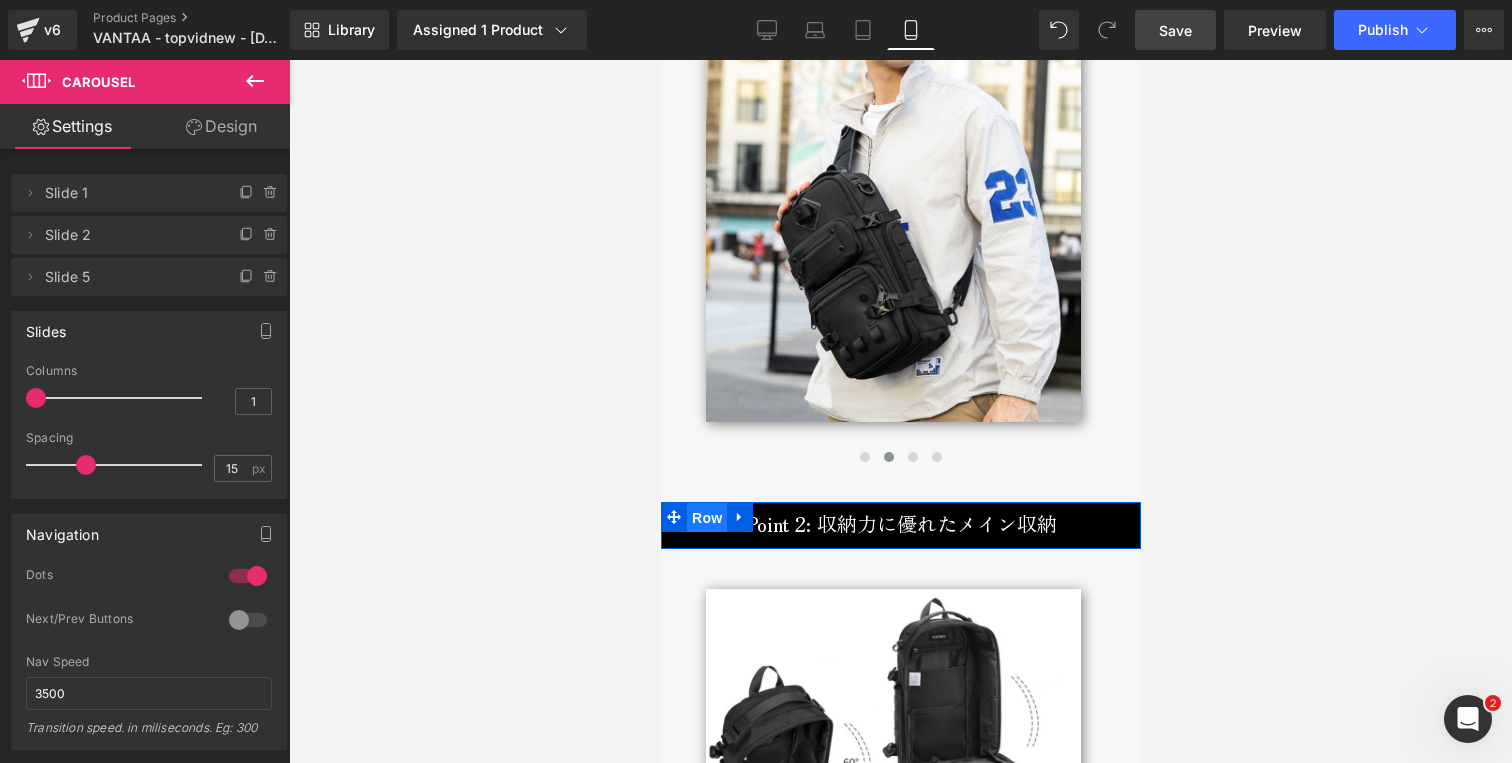 click on "Row" at bounding box center [706, 518] 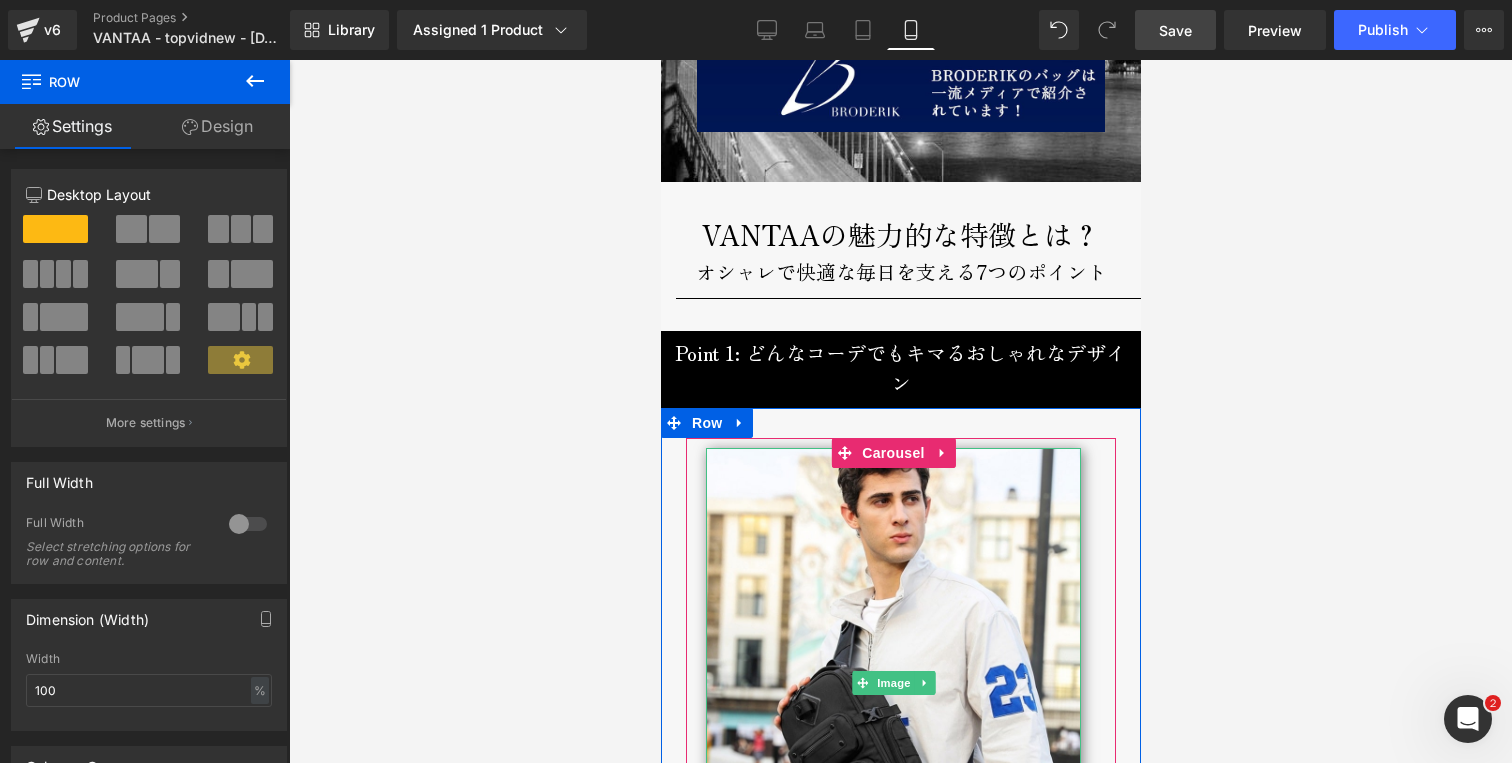 scroll, scrollTop: 2664, scrollLeft: 0, axis: vertical 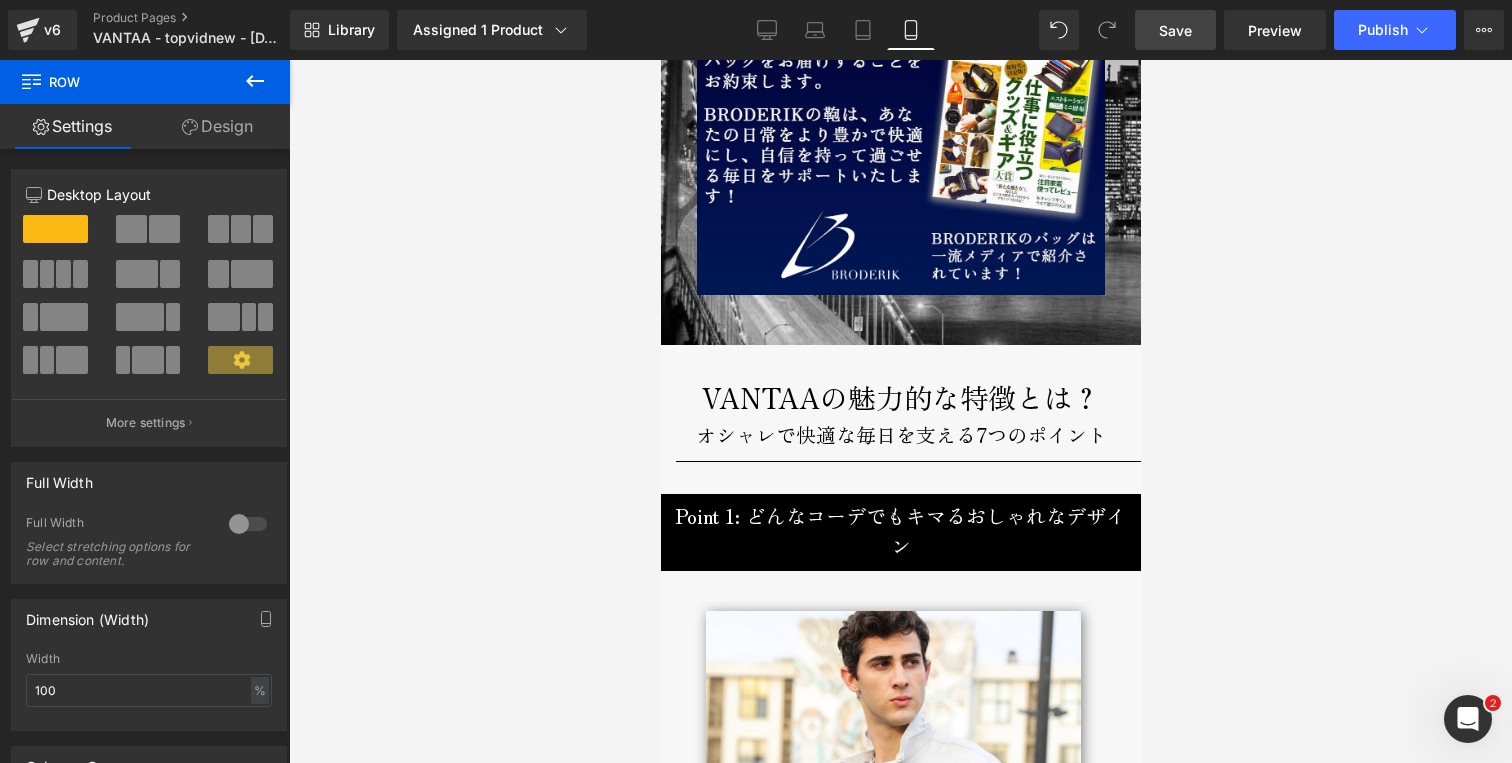 click on "Save" at bounding box center (1175, 30) 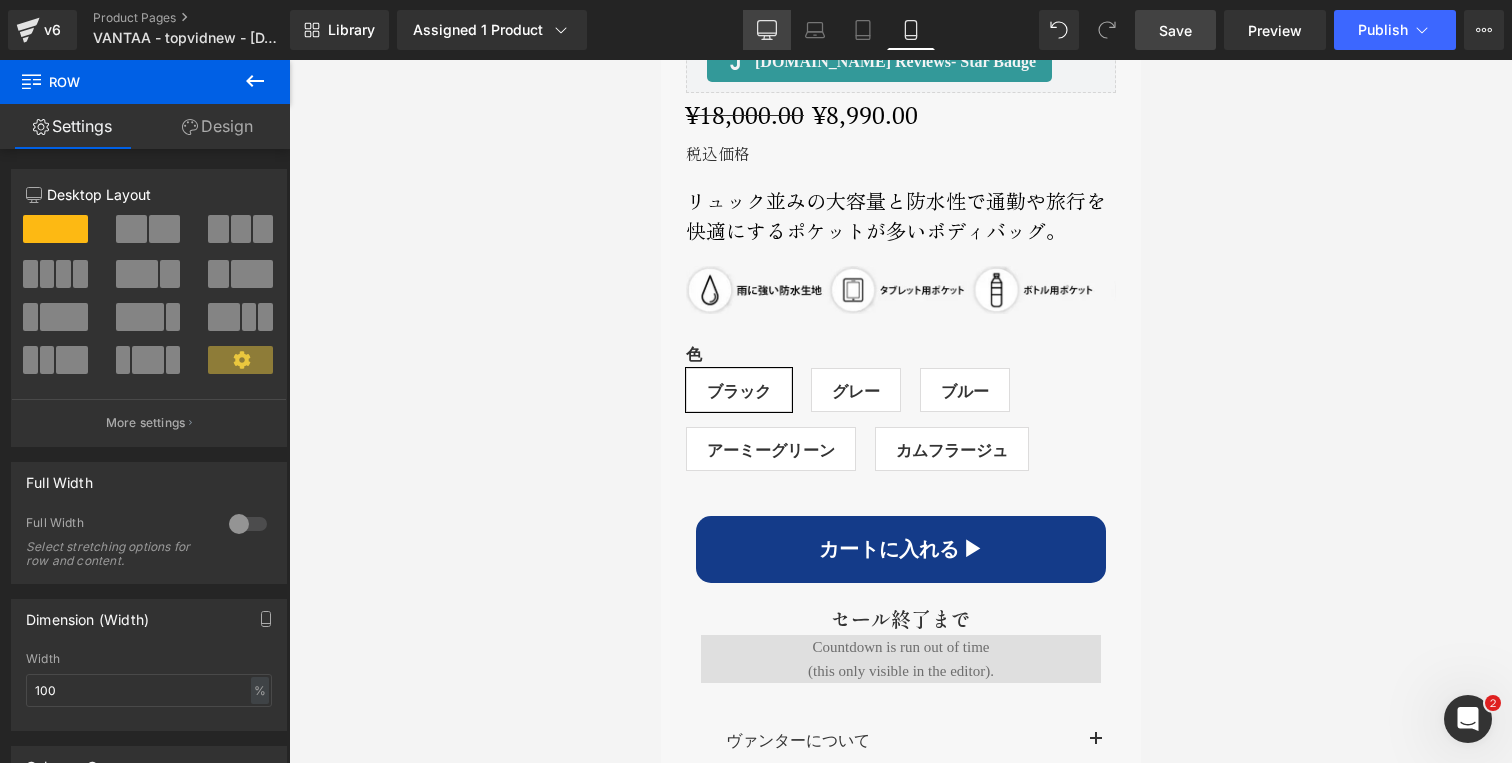 click 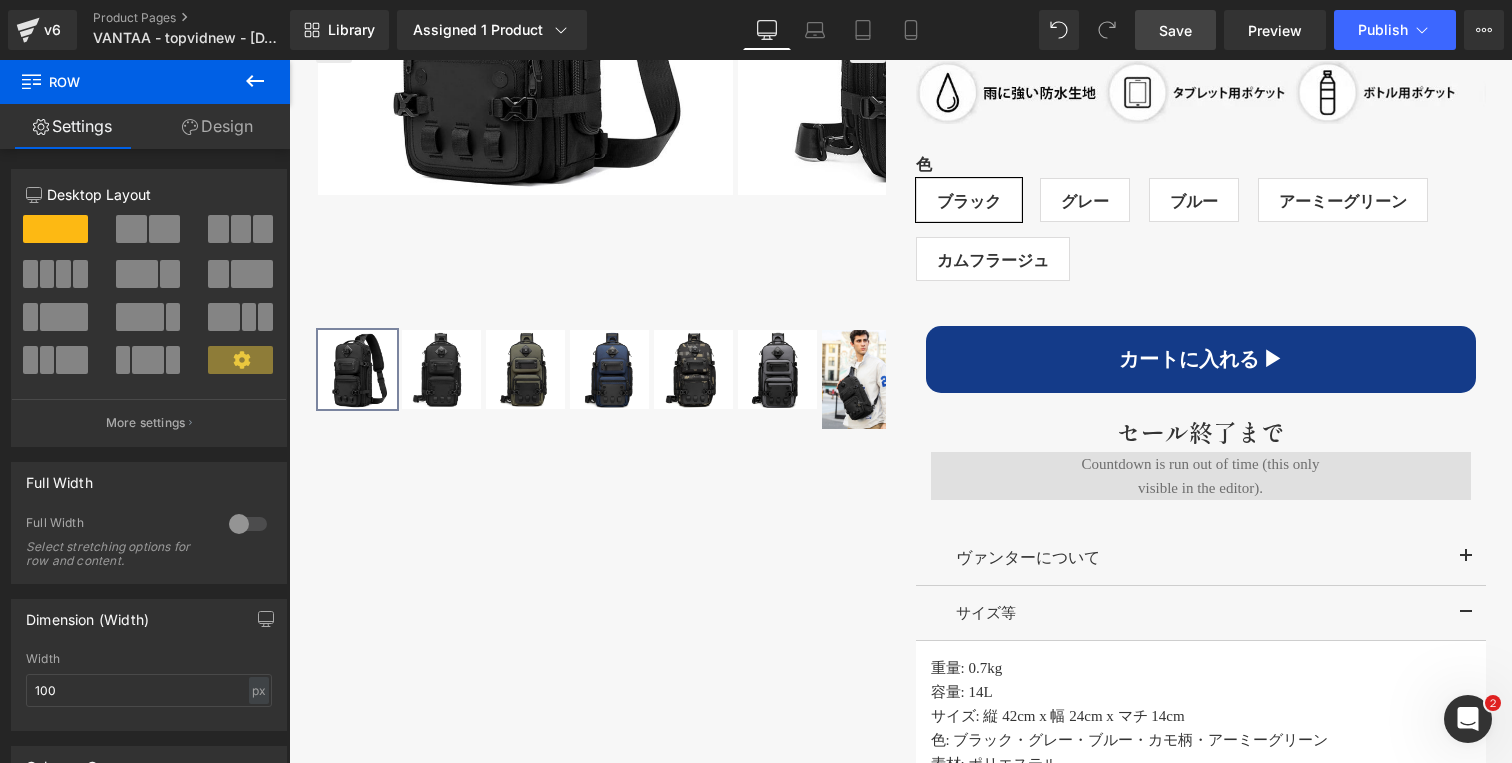 type on "1200" 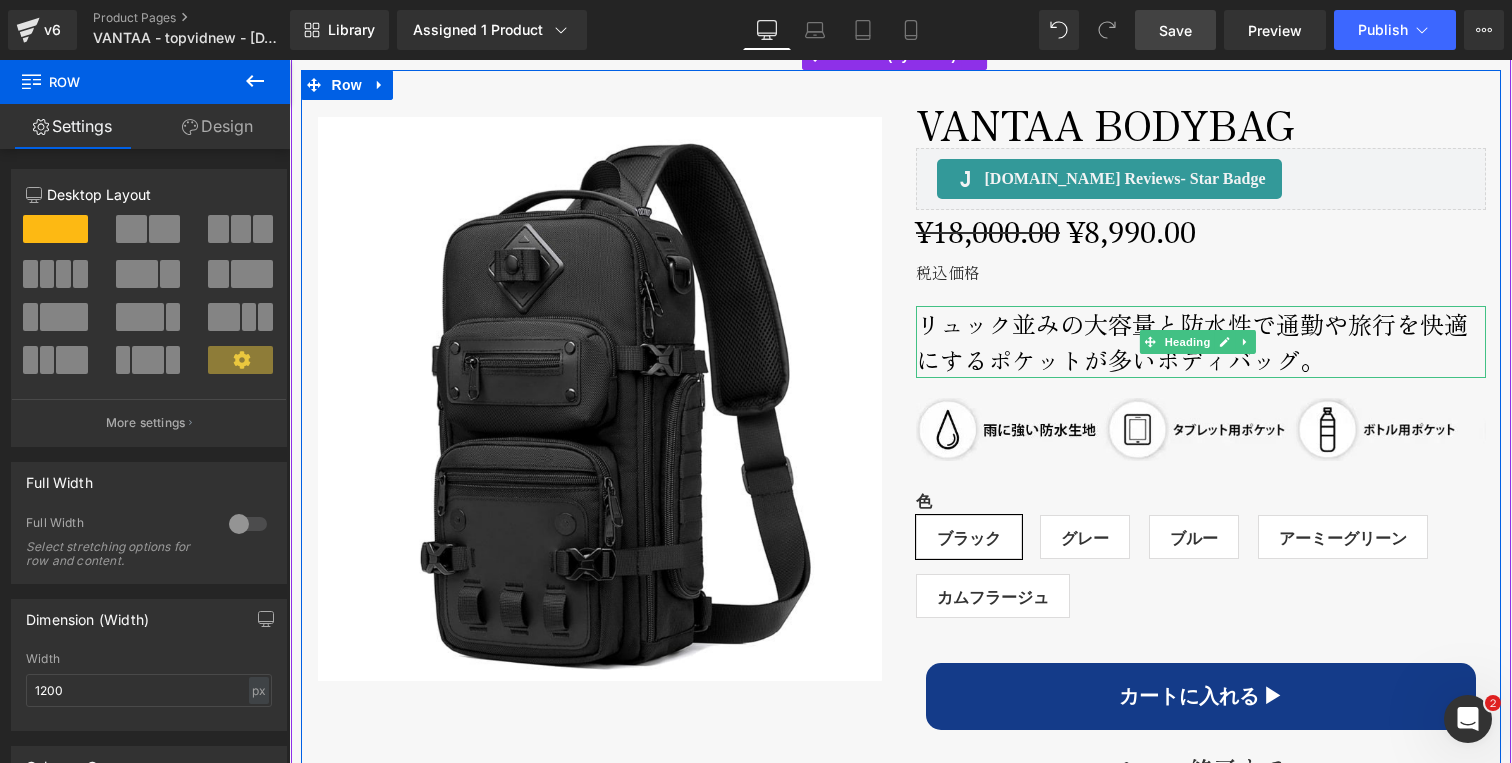 scroll, scrollTop: 1056, scrollLeft: 0, axis: vertical 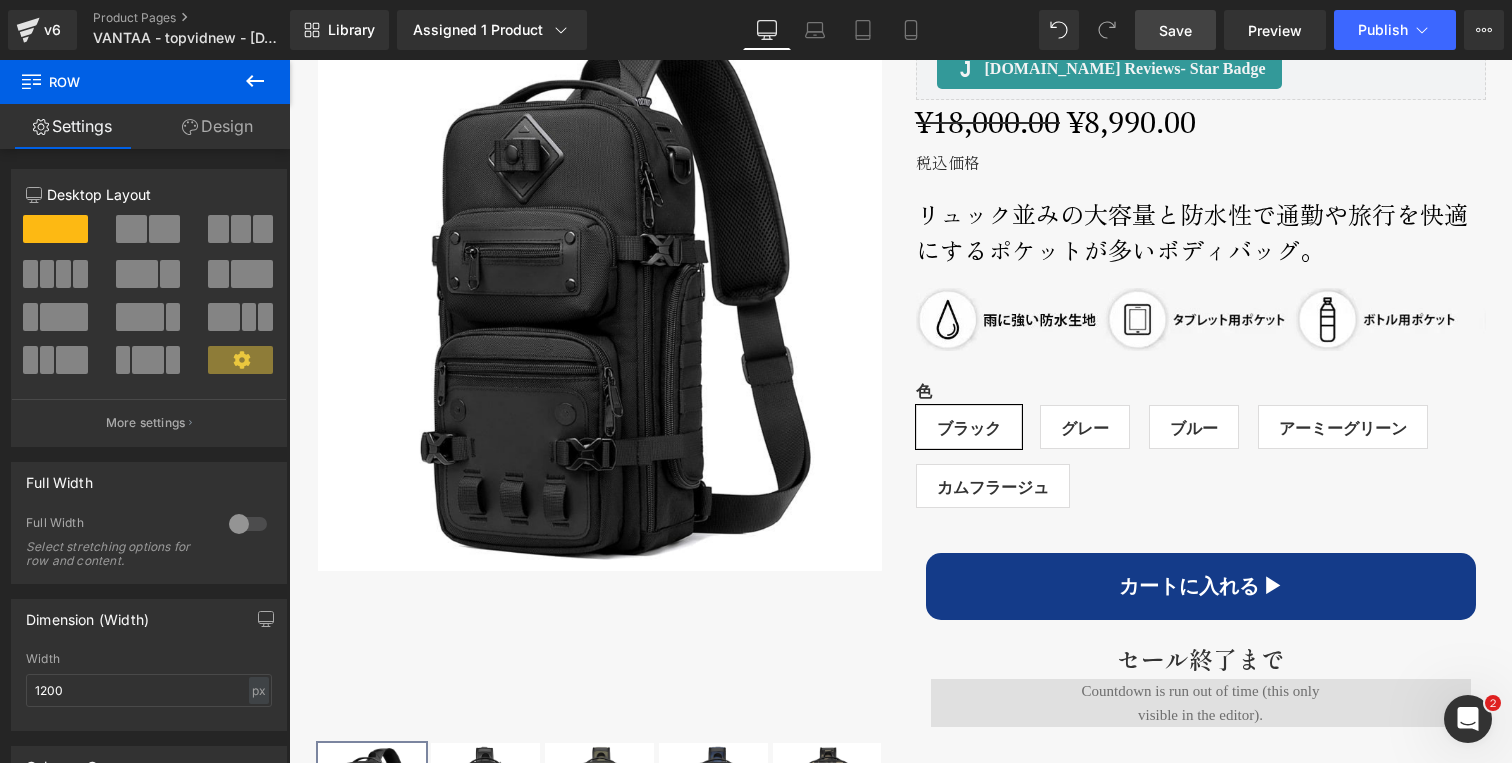 drag, startPoint x: 1183, startPoint y: 33, endPoint x: 840, endPoint y: 350, distance: 467.05246 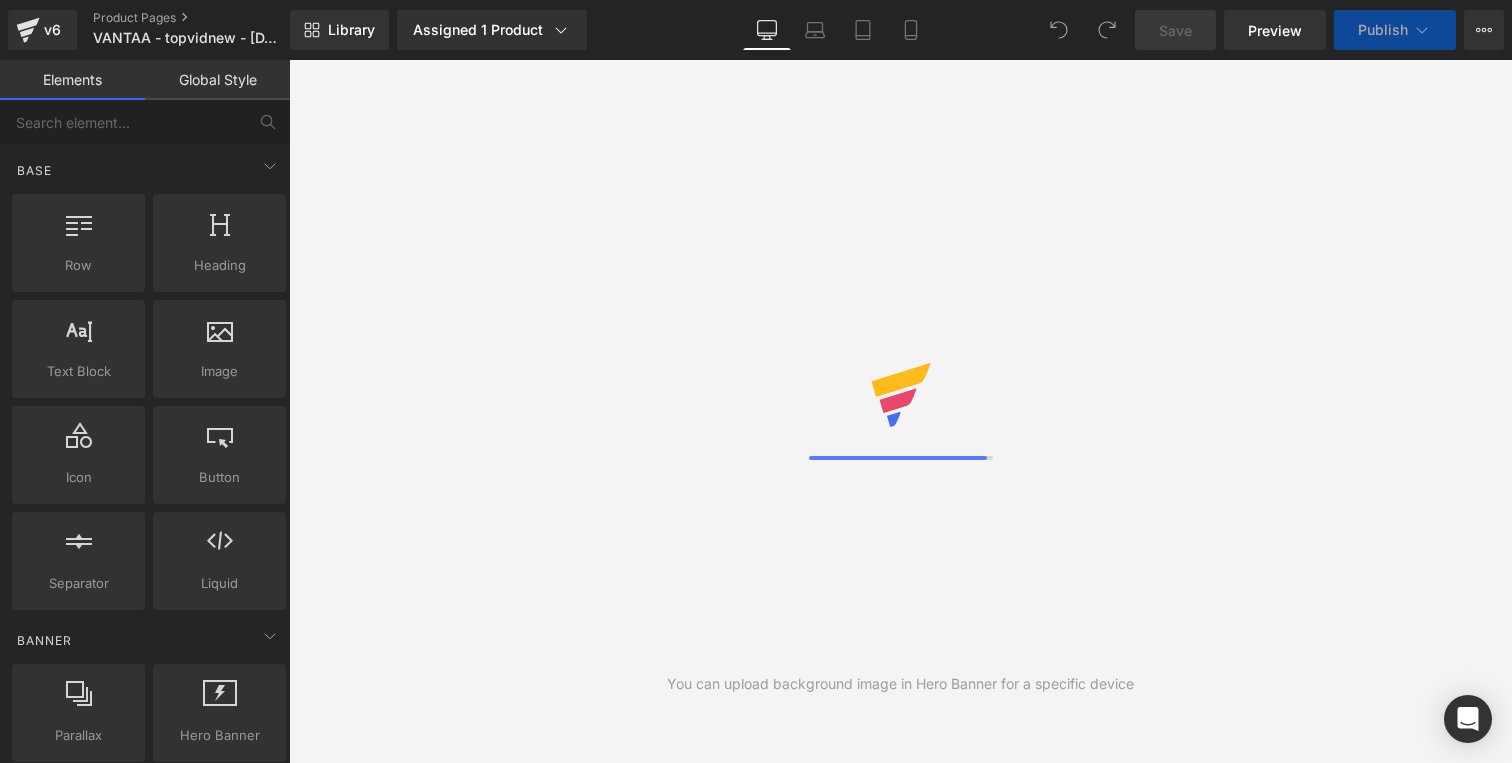 scroll, scrollTop: 0, scrollLeft: 0, axis: both 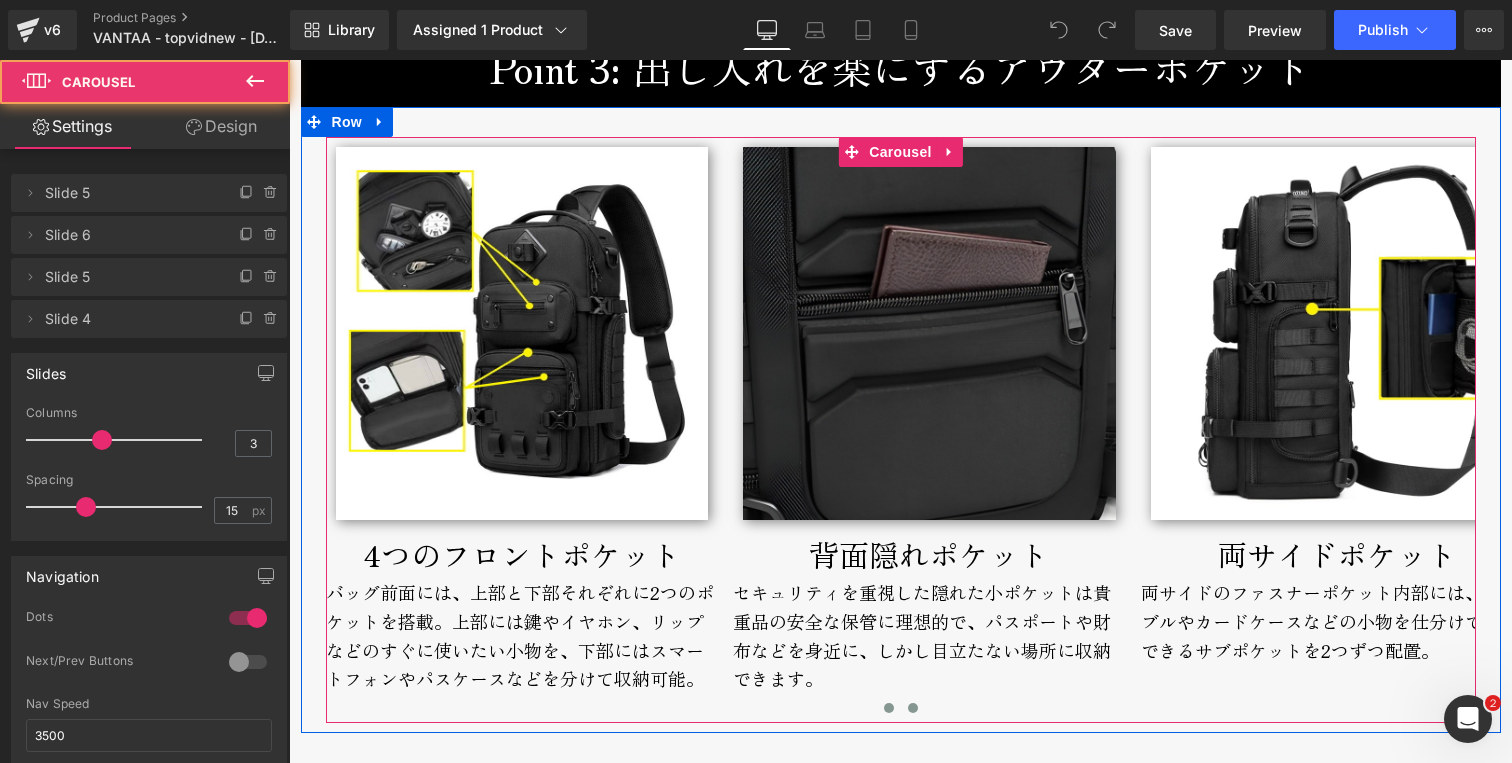 click at bounding box center (913, 708) 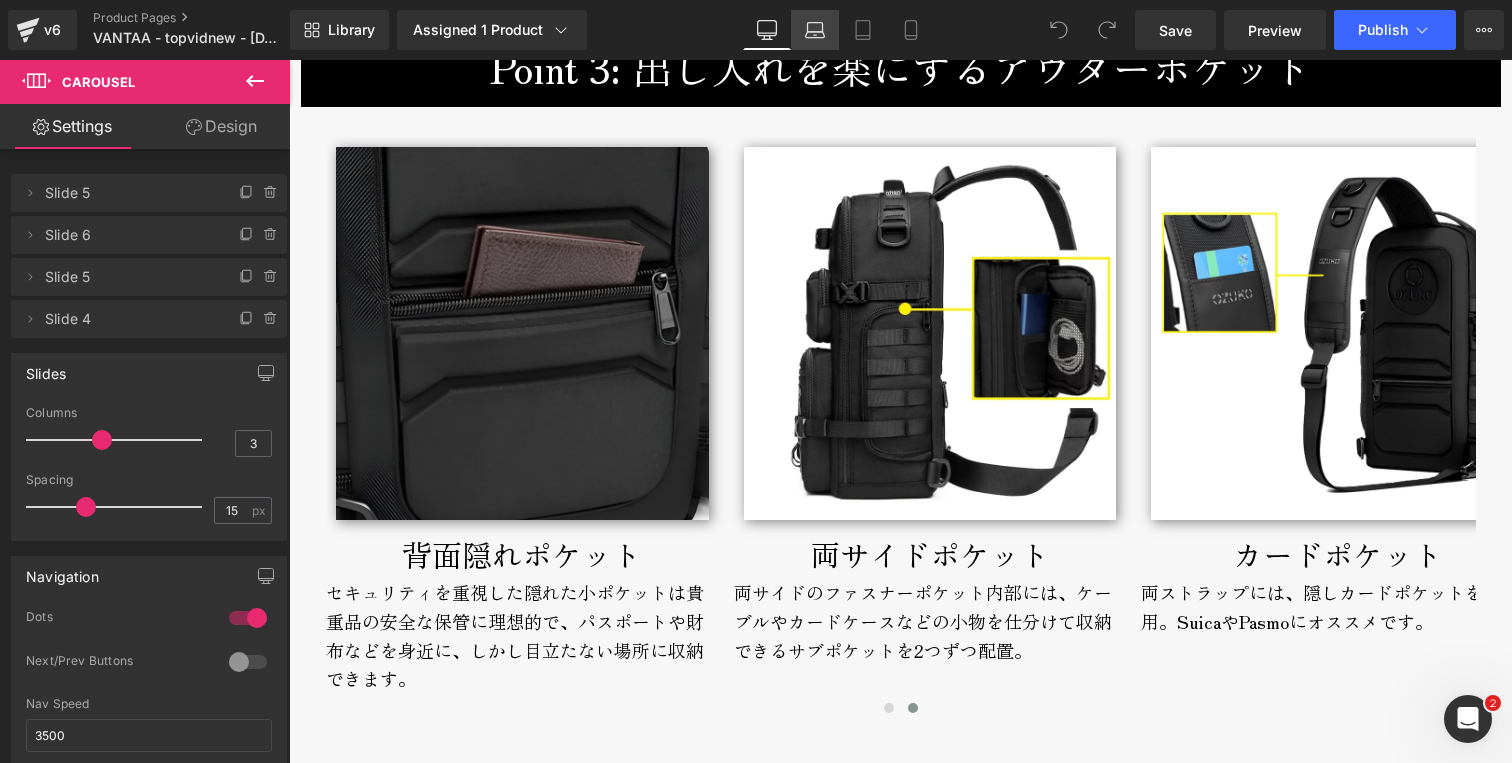click 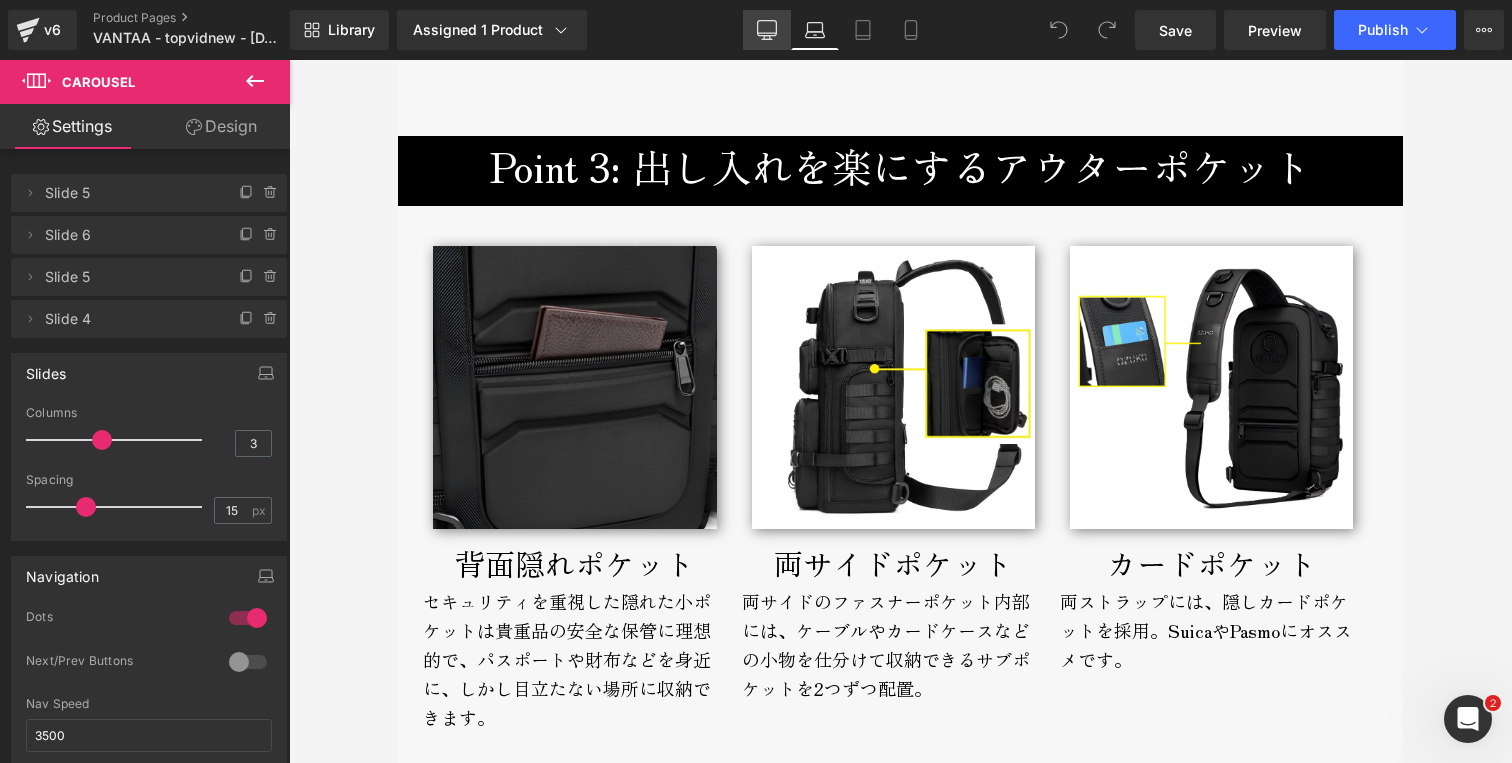 click on "Desktop" at bounding box center [767, 30] 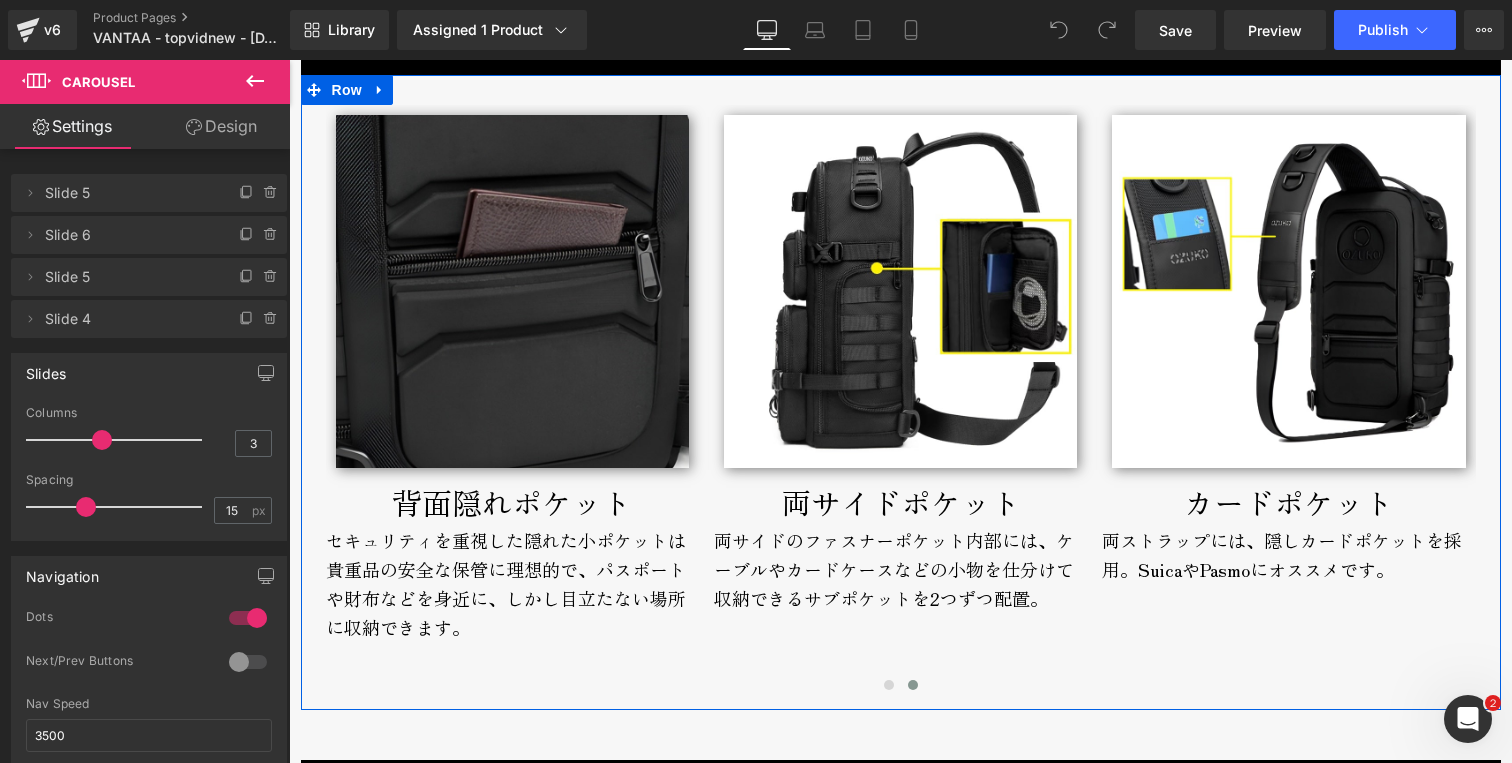 scroll, scrollTop: 4414, scrollLeft: 0, axis: vertical 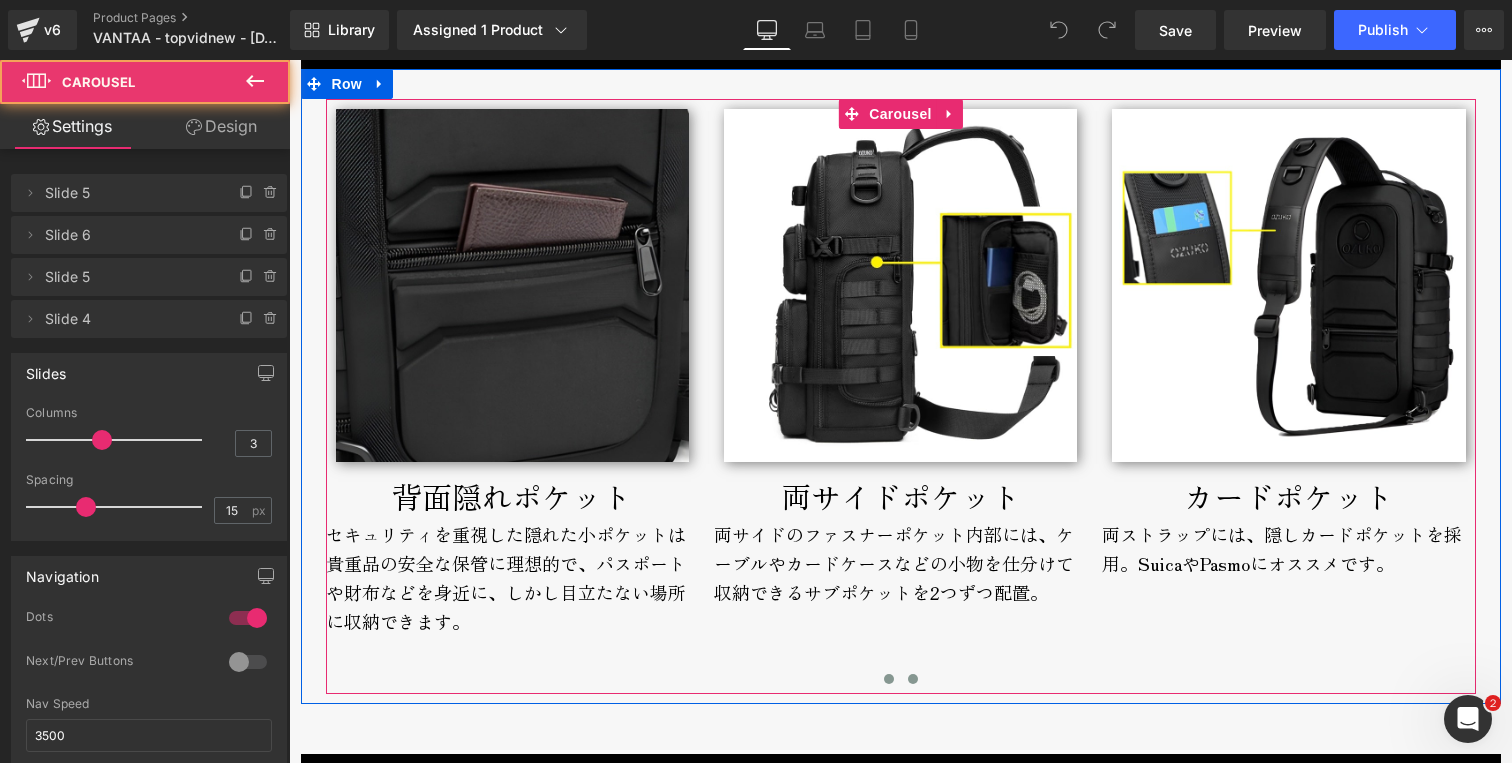 click at bounding box center [889, 679] 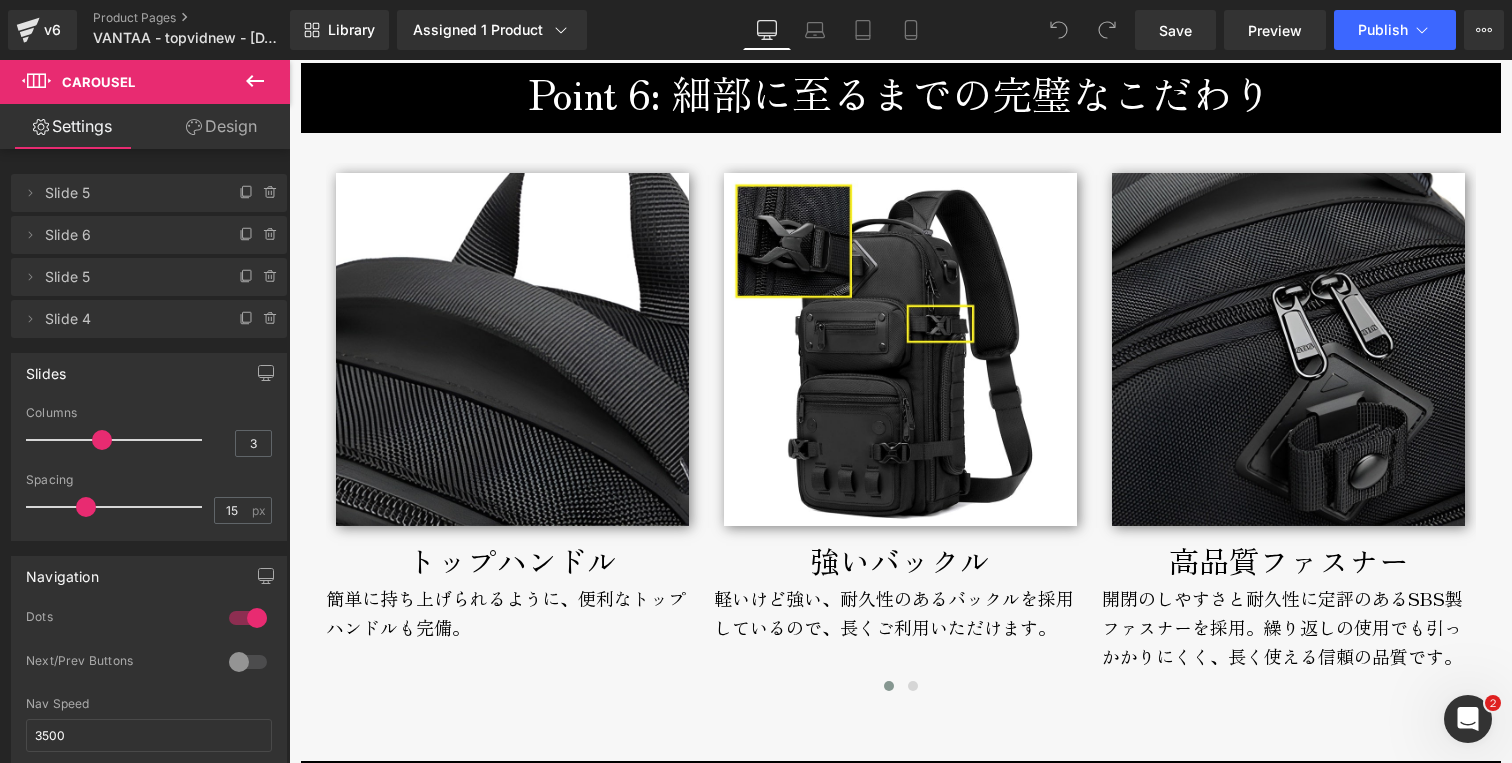 scroll, scrollTop: 6730, scrollLeft: 0, axis: vertical 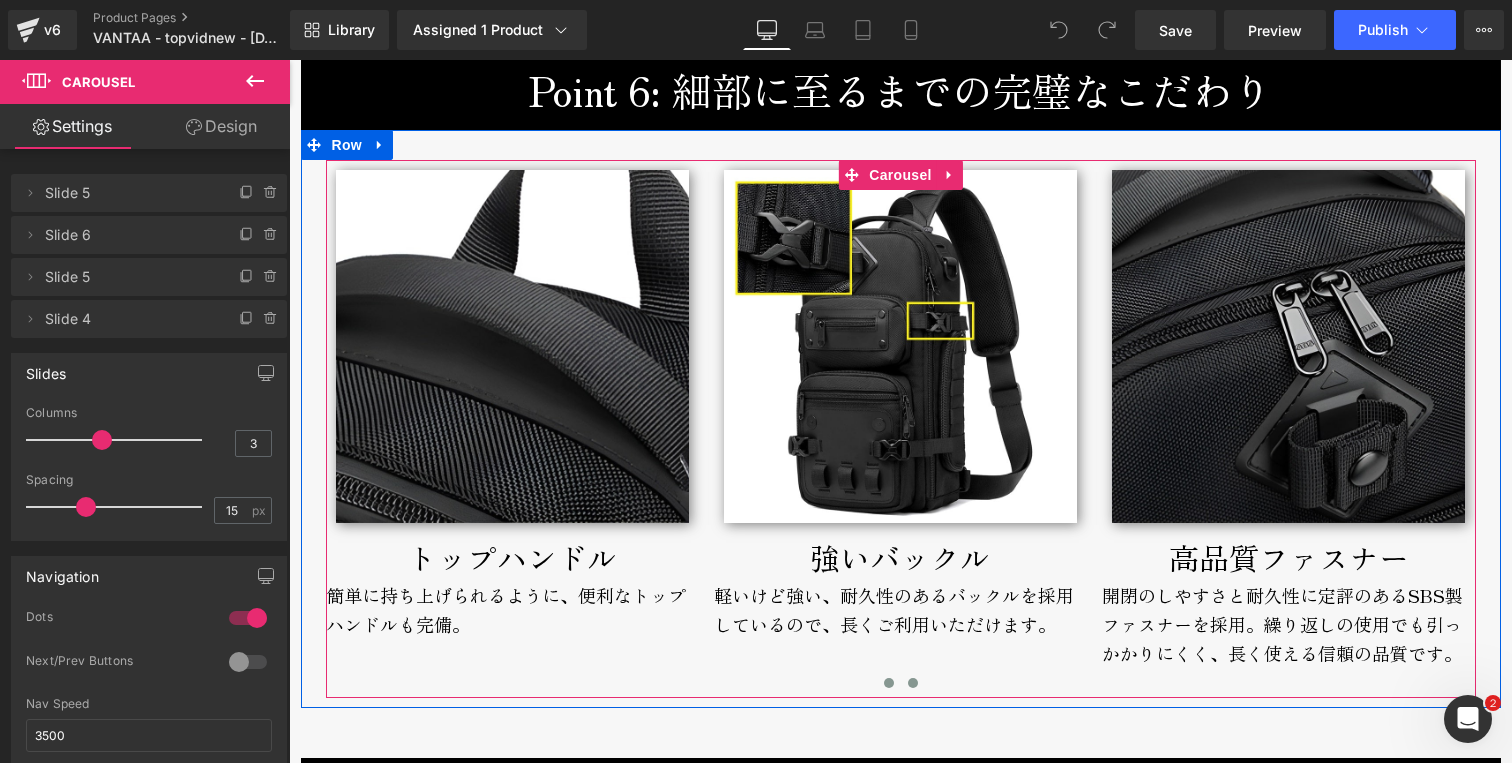 click at bounding box center [913, 683] 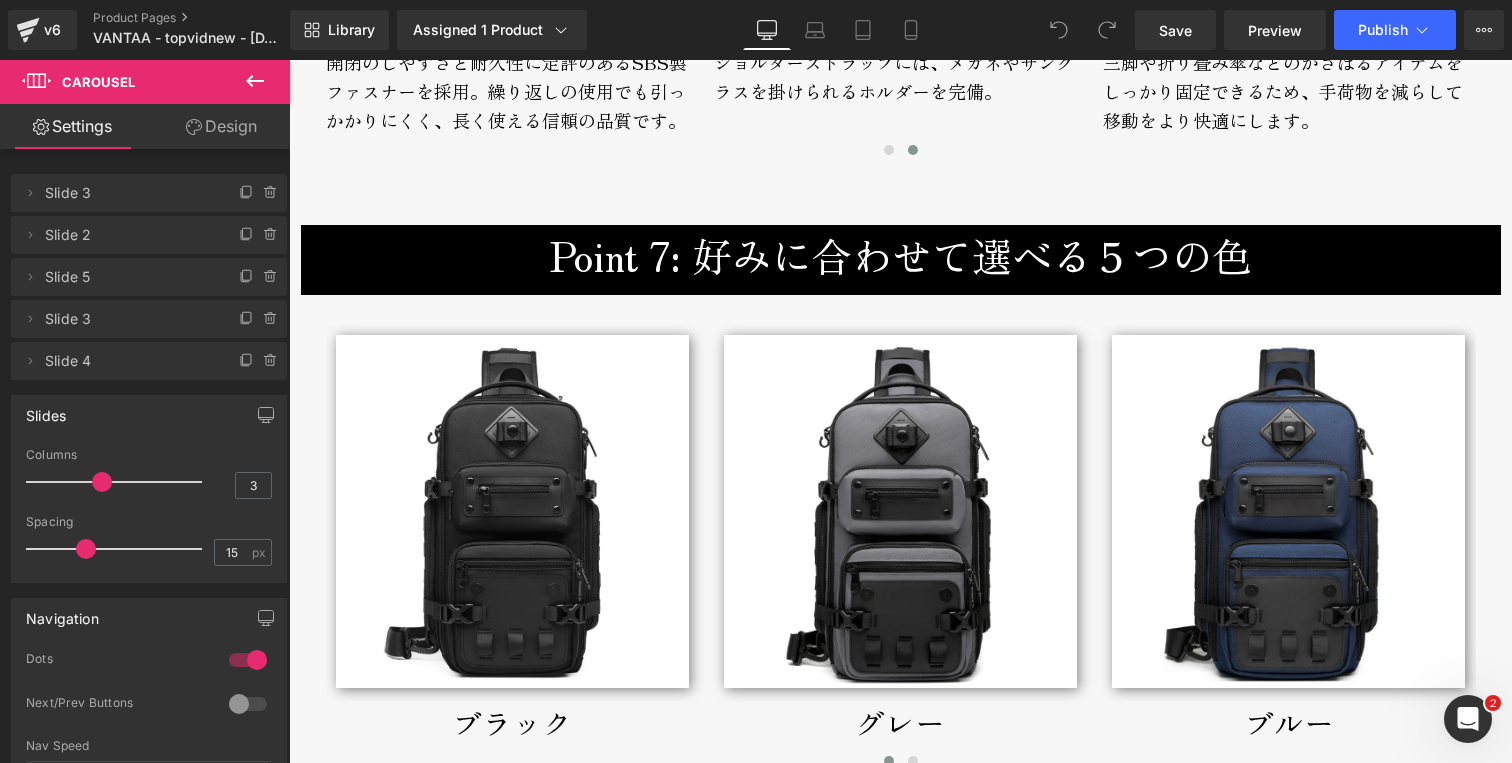 scroll, scrollTop: 7267, scrollLeft: 0, axis: vertical 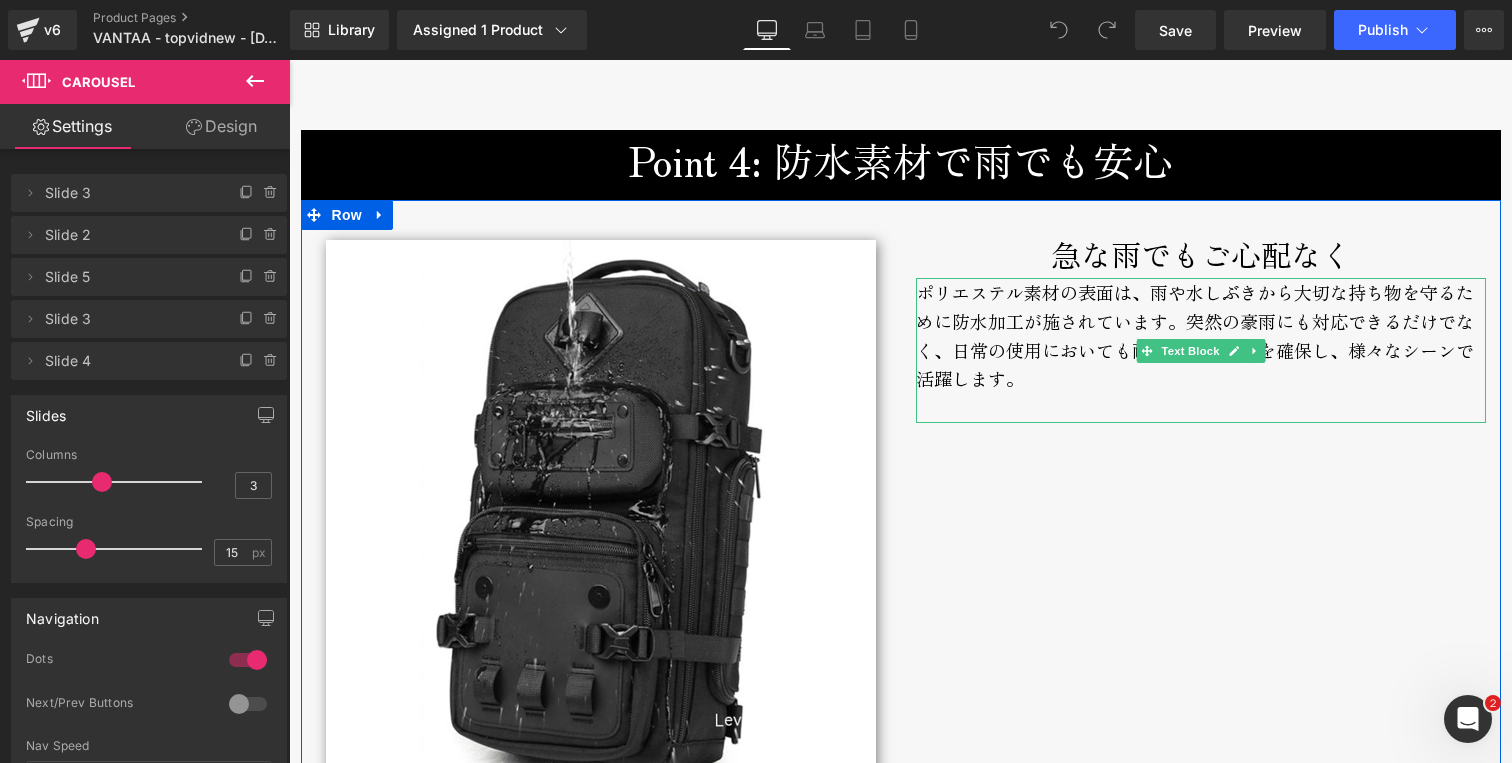 click on "ポリエステル素材の表面は、雨や水しぶきから大切な持ち物を守るために防水加工が施されています。突然の豪雨にも対応できるだけでなく、日常の使用においても耐久性と防水性を確保し、様々なシーンで活躍します。" at bounding box center [1201, 350] 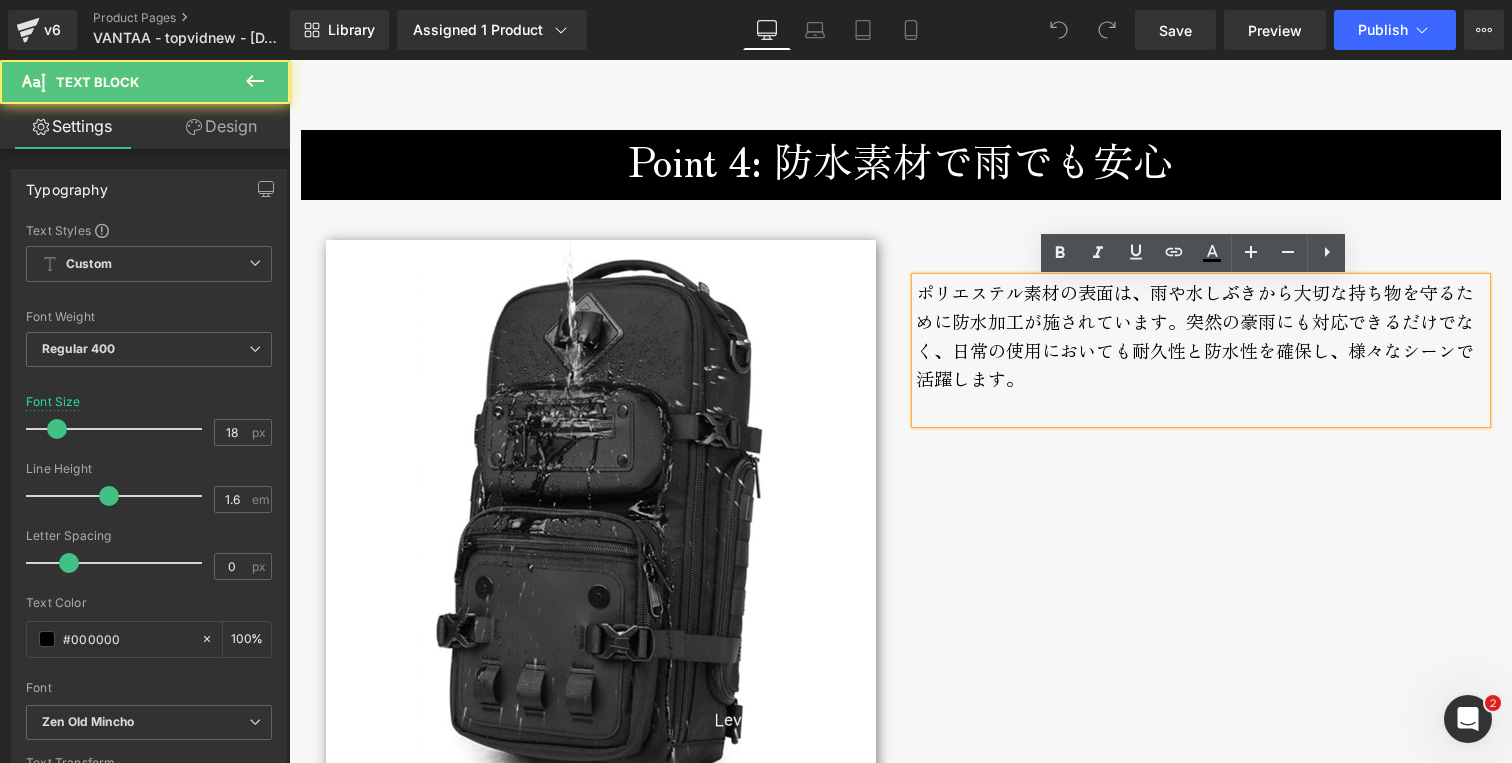 click on "ポリエステル素材の表面は、雨や水しぶきから大切な持ち物を守るために防水加工が施されています。突然の豪雨にも対応できるだけでなく、日常の使用においても耐久性と防水性を確保し、様々なシーンで活躍します。" at bounding box center [1201, 350] 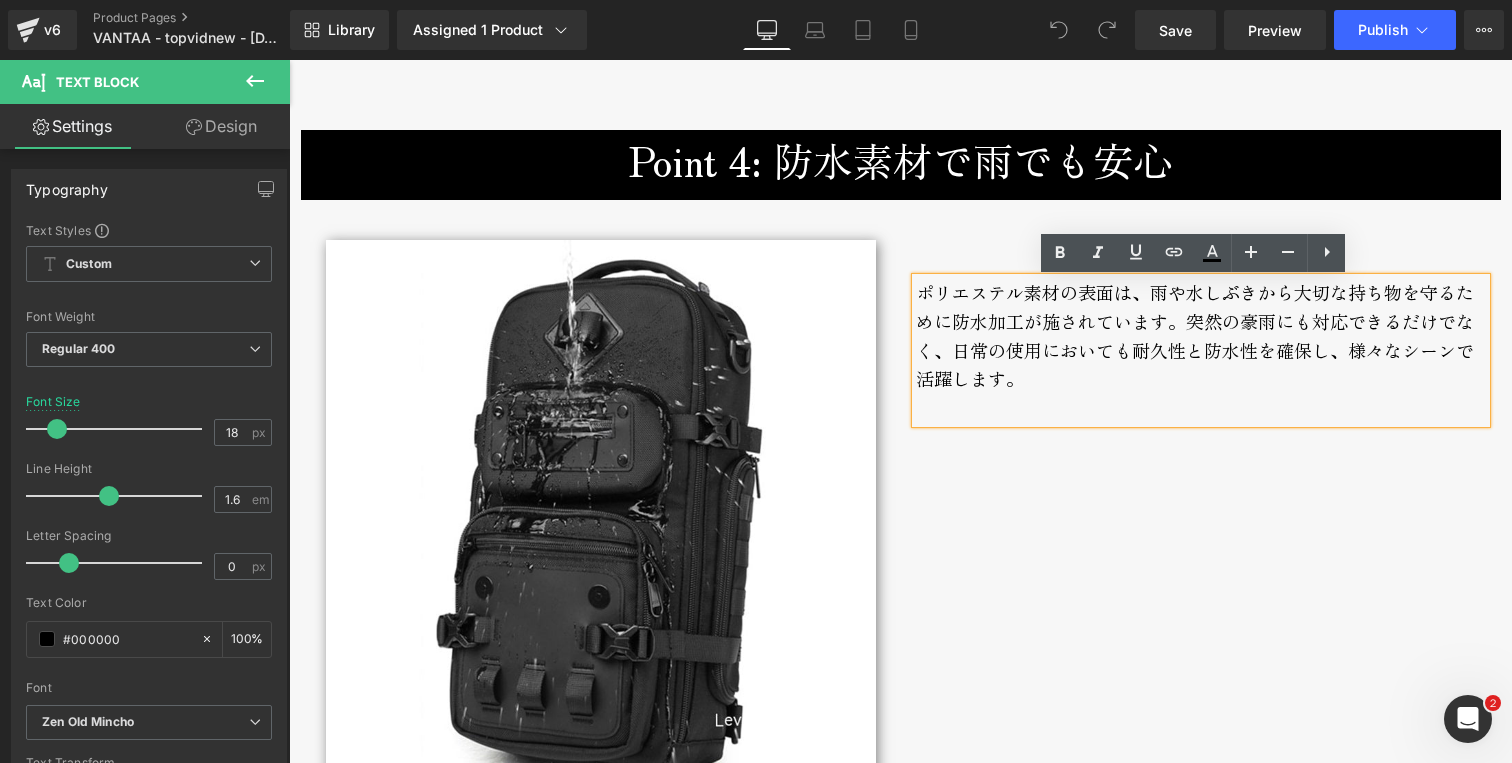 type 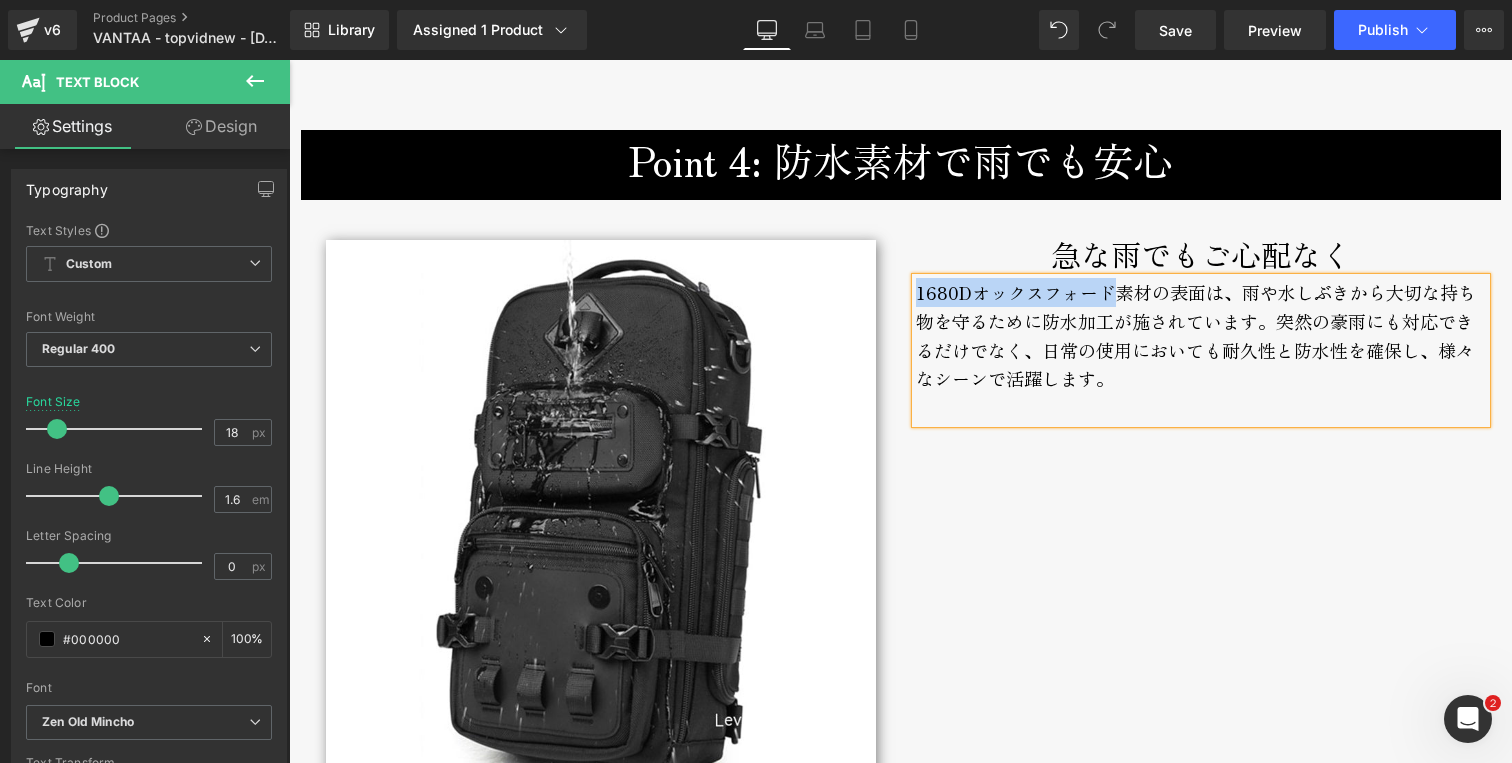 copy on "1680Dオックスフォード" 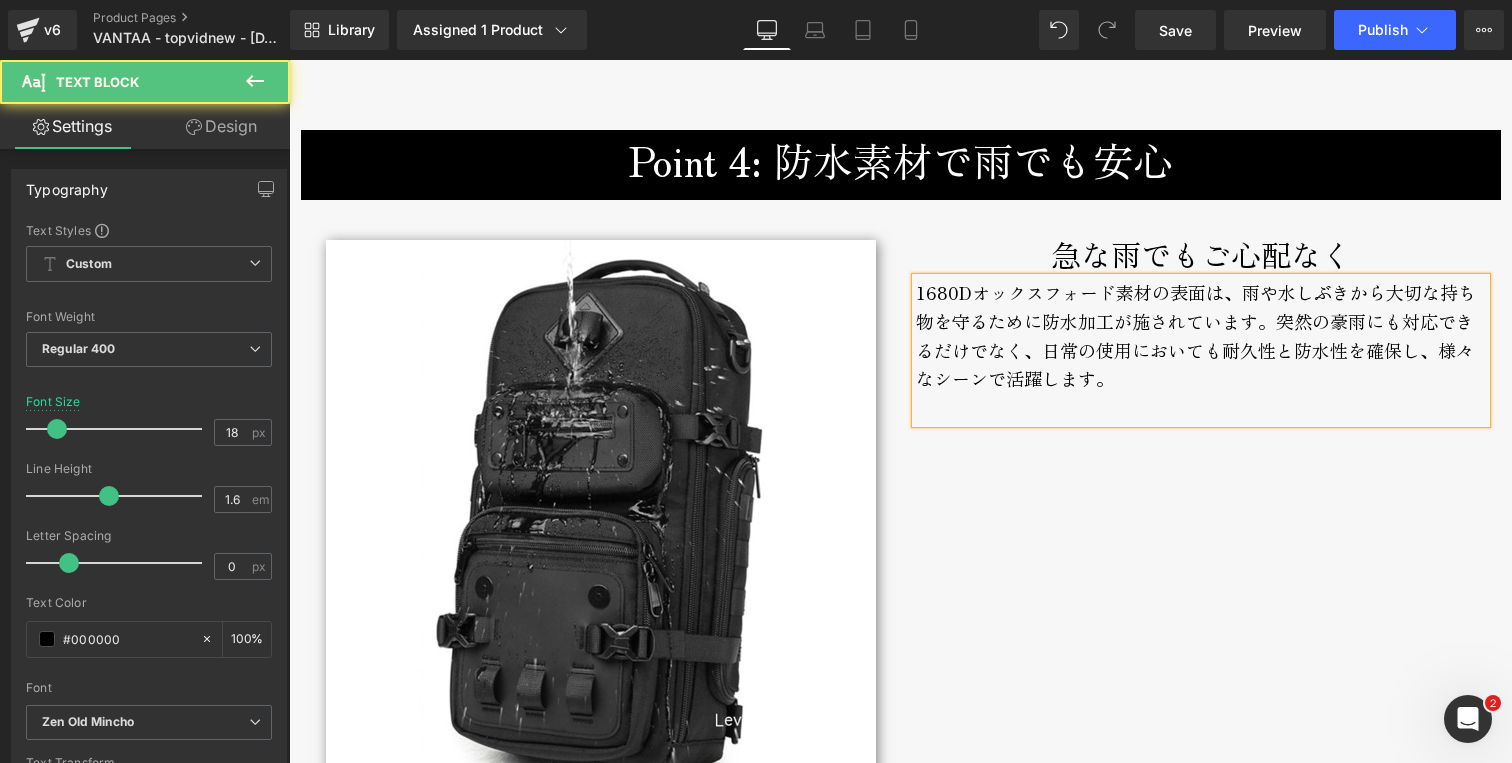 click on "1680Dオックスフォード素材の表面は、雨や水しぶきから大切な持ち物を守るために防水加工が施されています。突然の豪雨にも対応できるだけでなく、日常の使用においても耐久性と防水性を確保し、様々なシーンで活躍します。" at bounding box center (1201, 350) 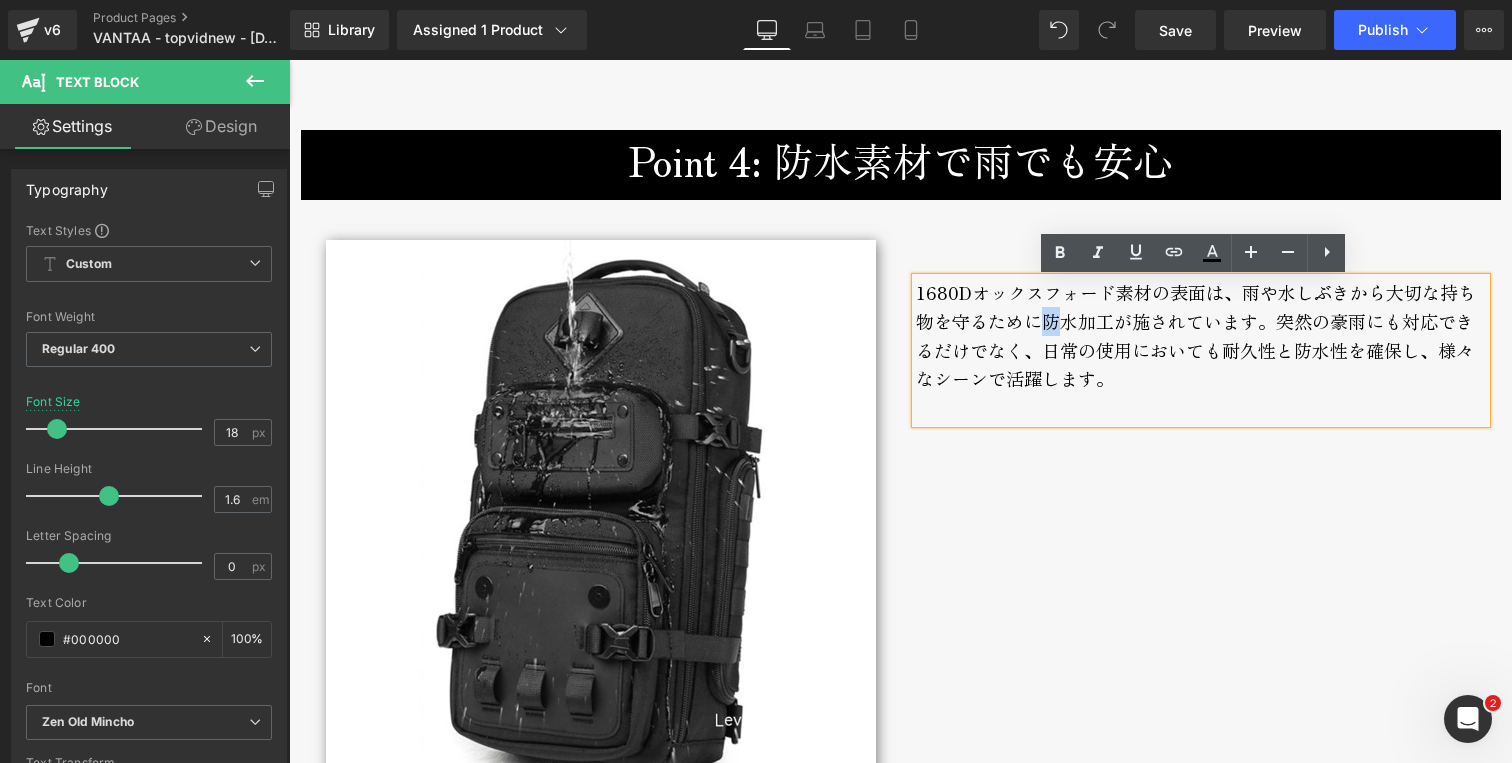 drag, startPoint x: 1033, startPoint y: 323, endPoint x: 1049, endPoint y: 325, distance: 16.124516 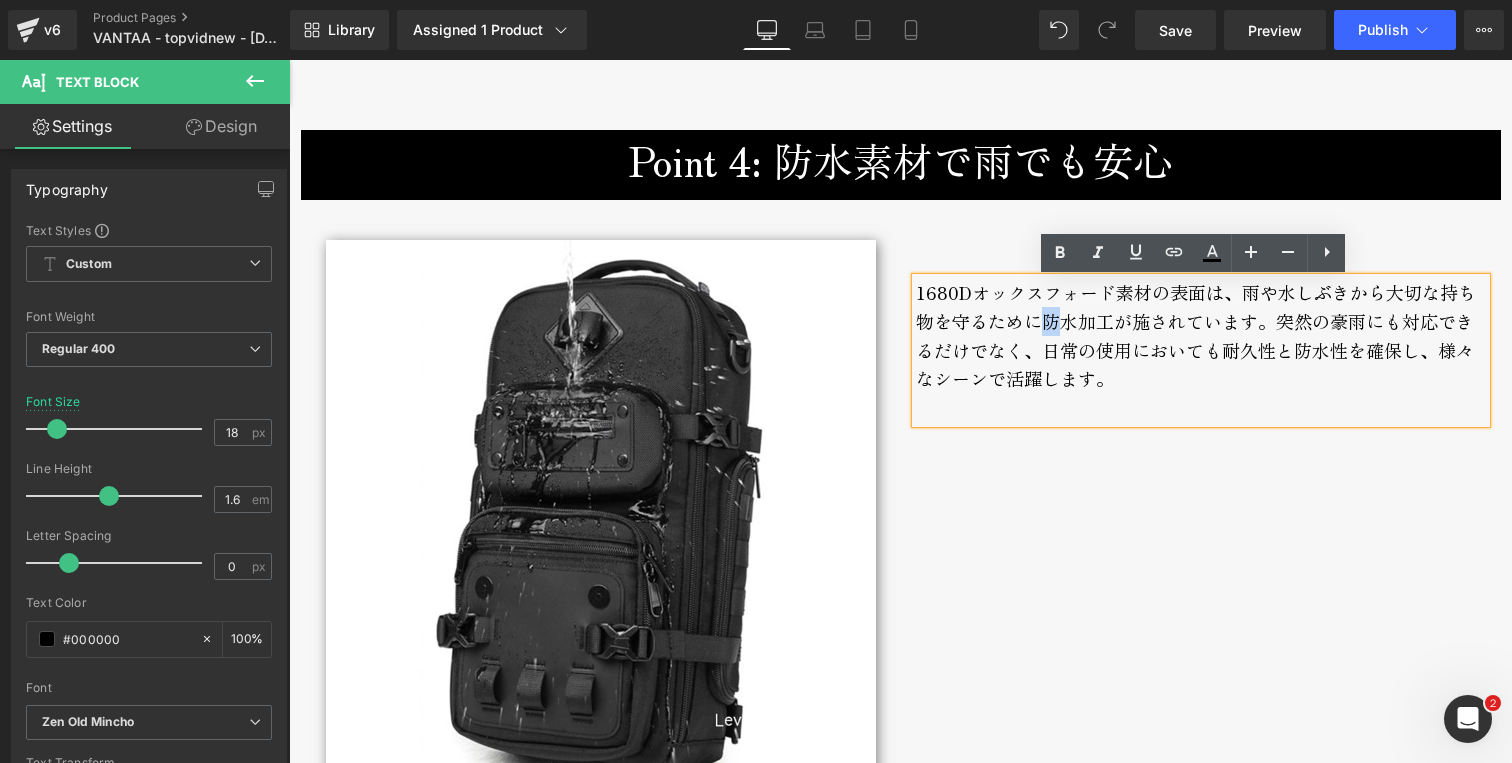 click on "1680Dオックスフォード素材の表面は、雨や水しぶきから大切な持ち物を守るために防水加工が施されています。突然の豪雨にも対応できるだけでなく、日常の使用においても耐久性と防水性を確保し、様々なシーンで活躍します。" at bounding box center [1201, 350] 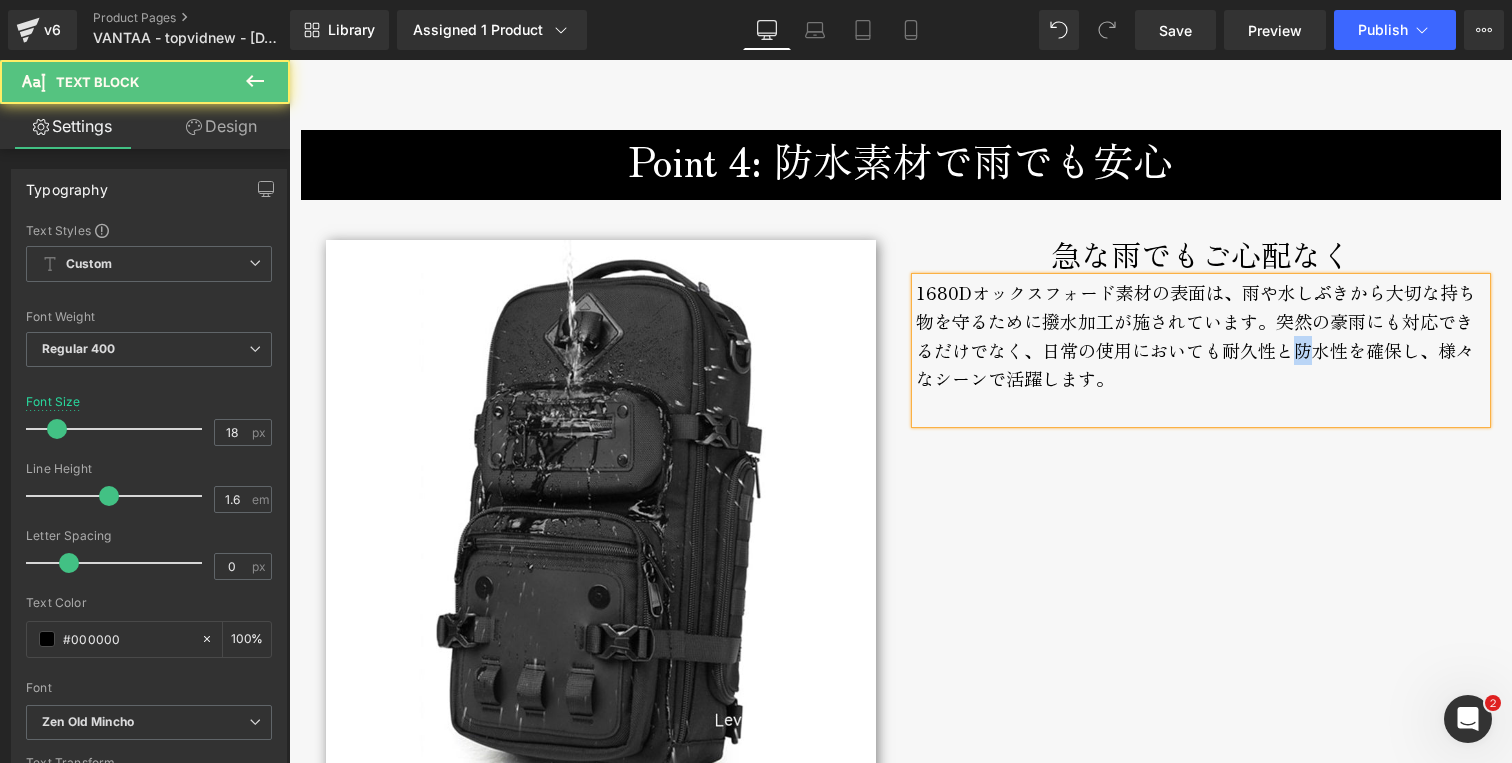 click on "1680Dオックスフォード素材の表面は、雨や水しぶきから大切な持ち物を守るために撥水加工が施されています。突然の豪雨にも対応できるだけでなく、日常の使用においても耐久性と防水性を確保し、様々なシーンで活躍します。" at bounding box center [1201, 350] 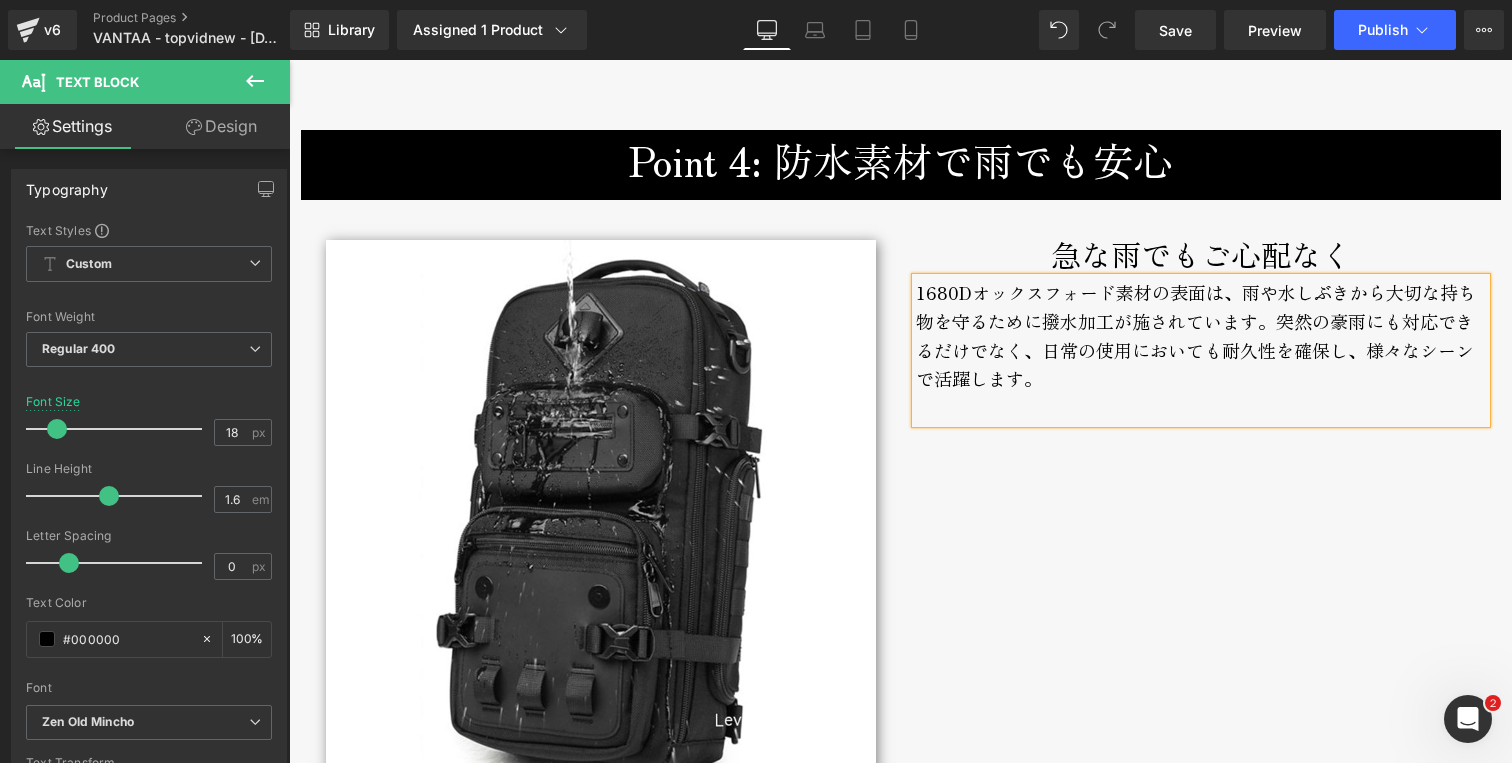 click on "Image         急な雨でもご心配なく Text Block         1680Dオックスフォード素材の表面は、雨や水しぶきから大切な持ち物を守るために撥水加工が施されています。突然の豪雨にも対応できるだけでなく、日常の使用においても耐久性を確保し、様々なシーンで活躍します。 Text Block         Row" at bounding box center (901, 505) 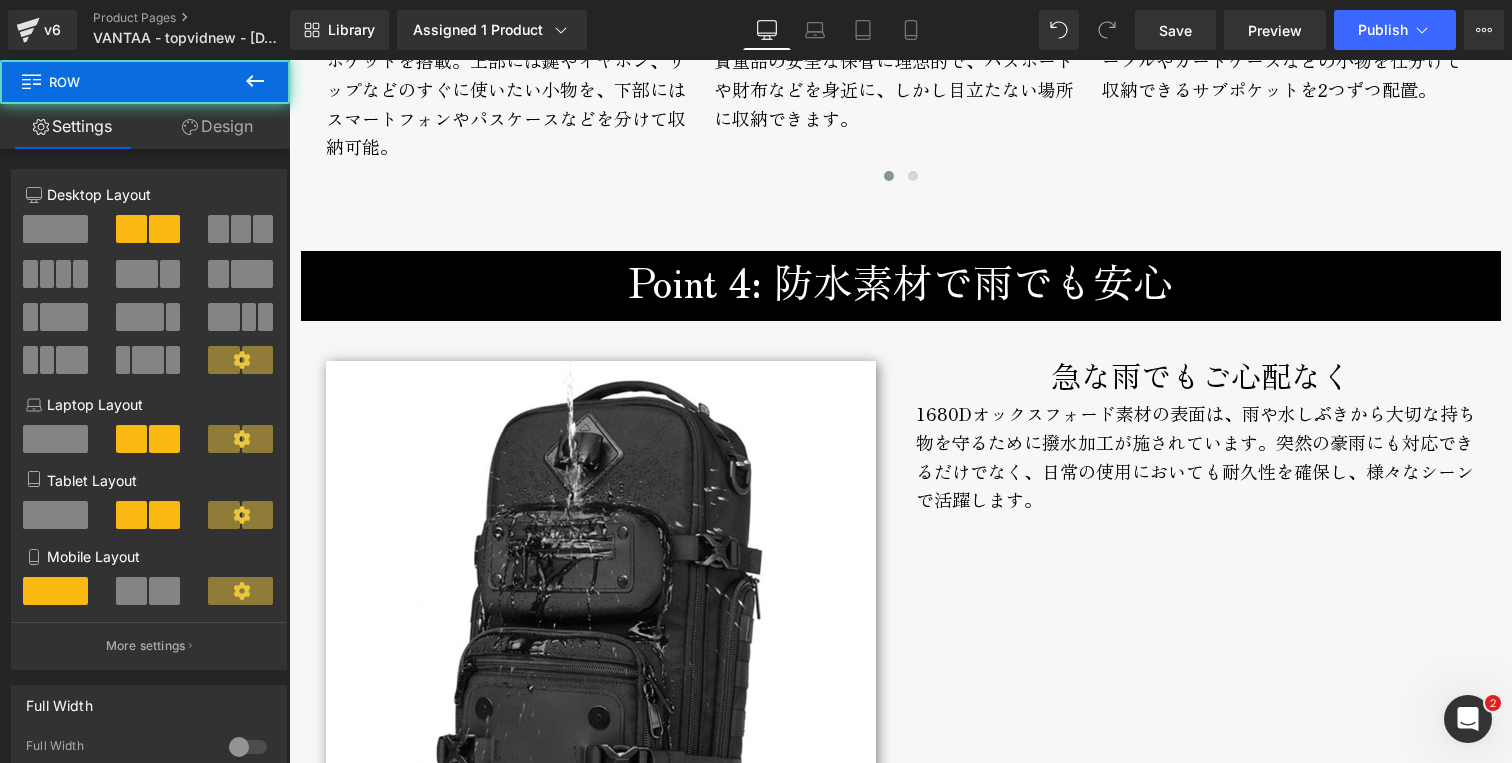 scroll, scrollTop: 4909, scrollLeft: 0, axis: vertical 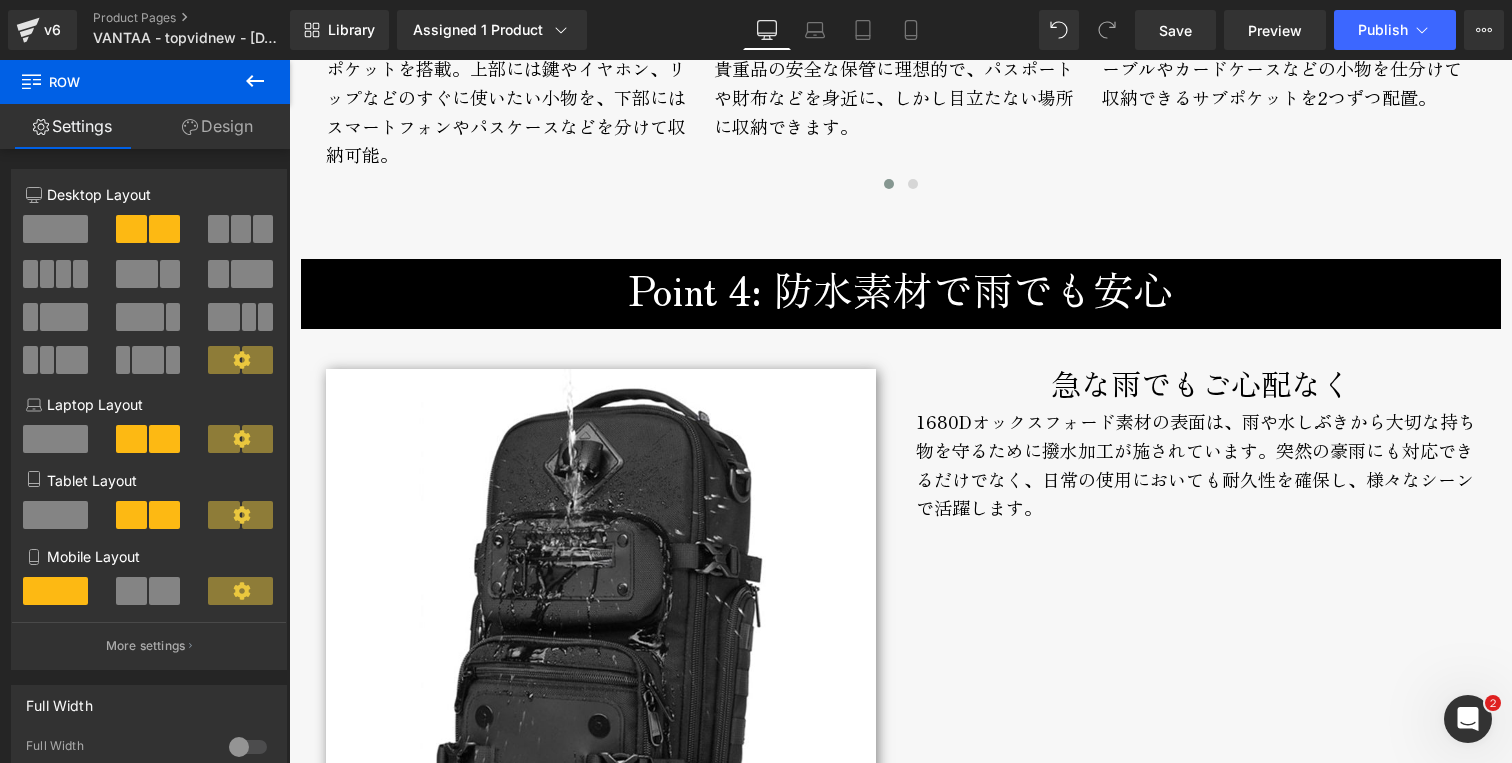 click on "Point 4: 防水素材で雨でも安心" at bounding box center [901, 289] 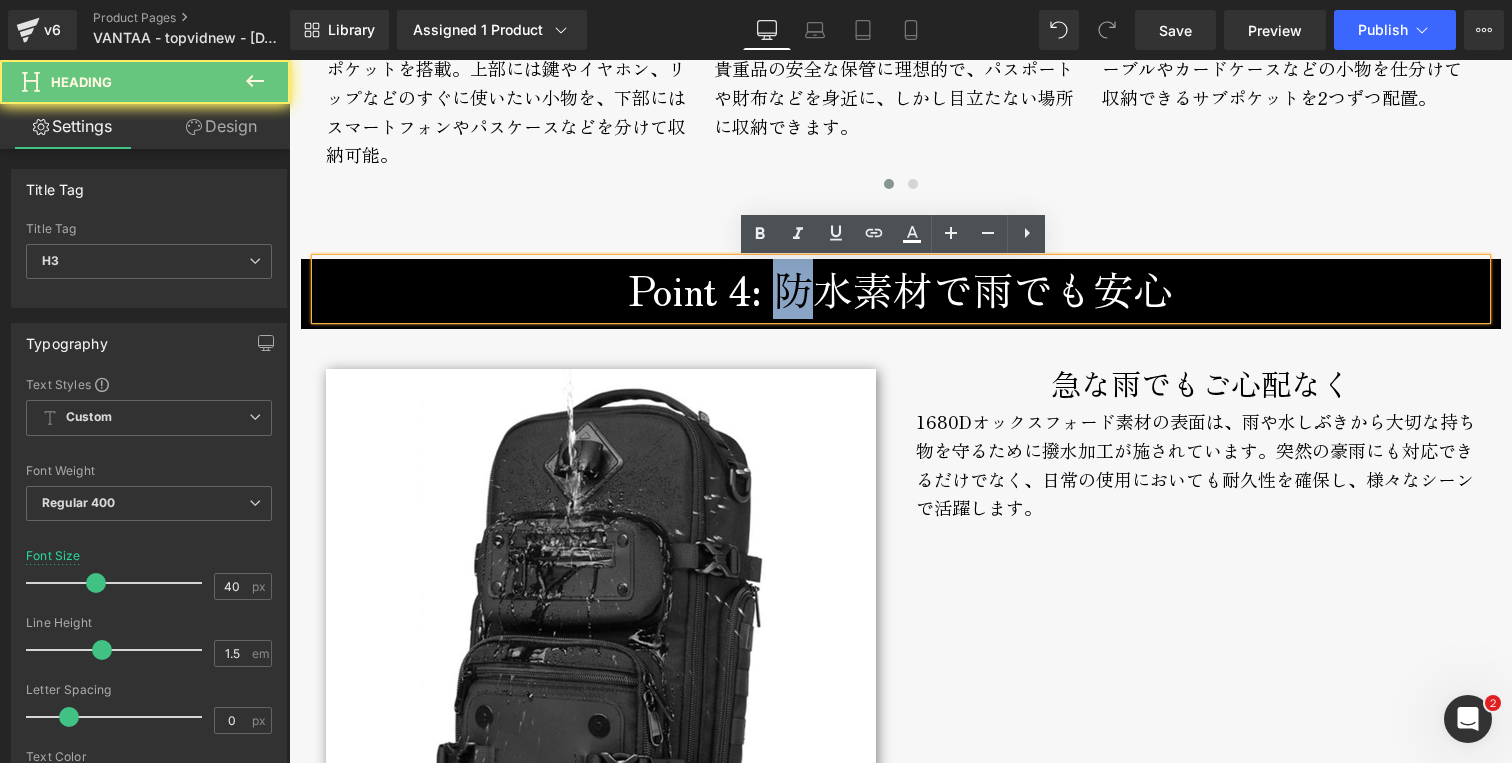 drag, startPoint x: 769, startPoint y: 298, endPoint x: 788, endPoint y: 298, distance: 19 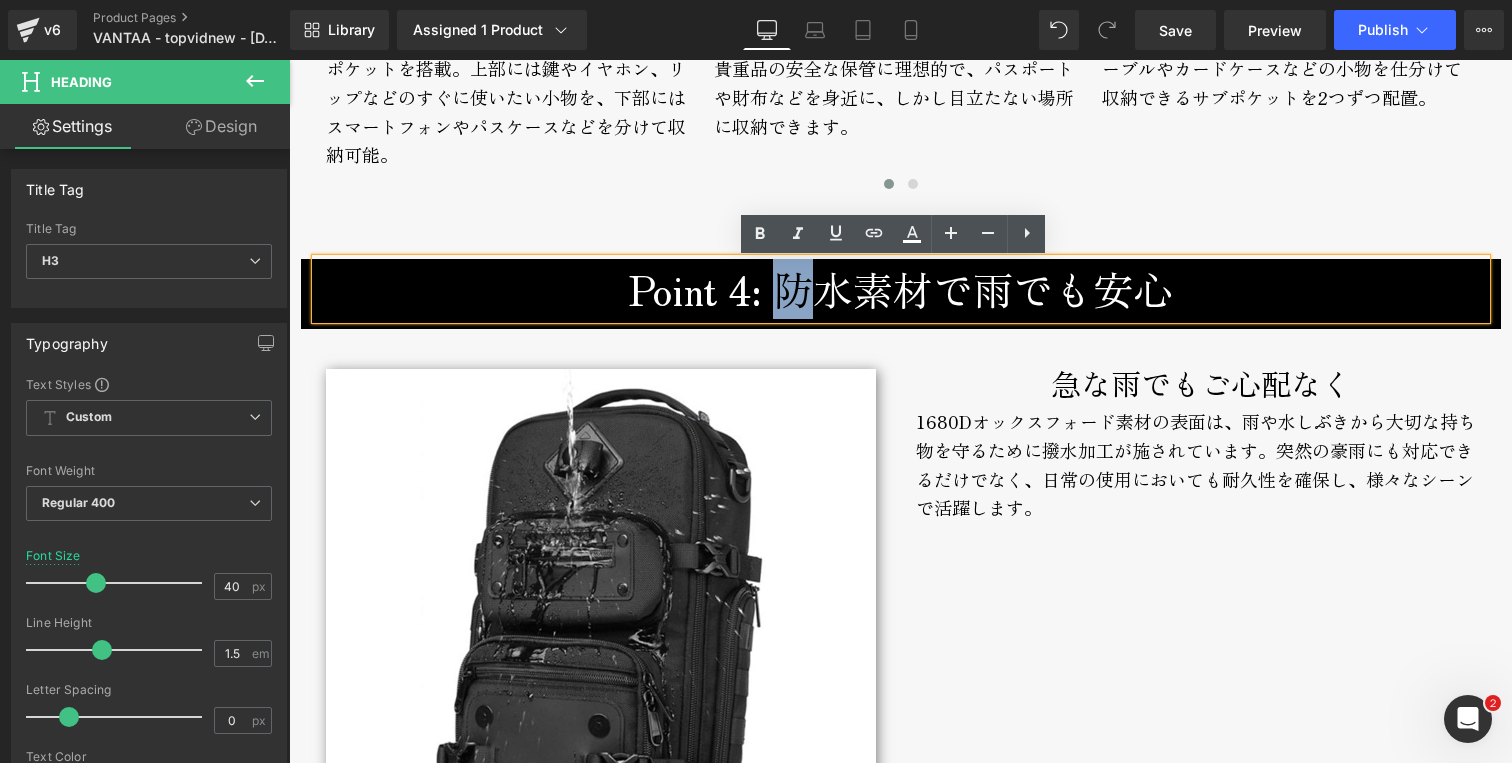 type 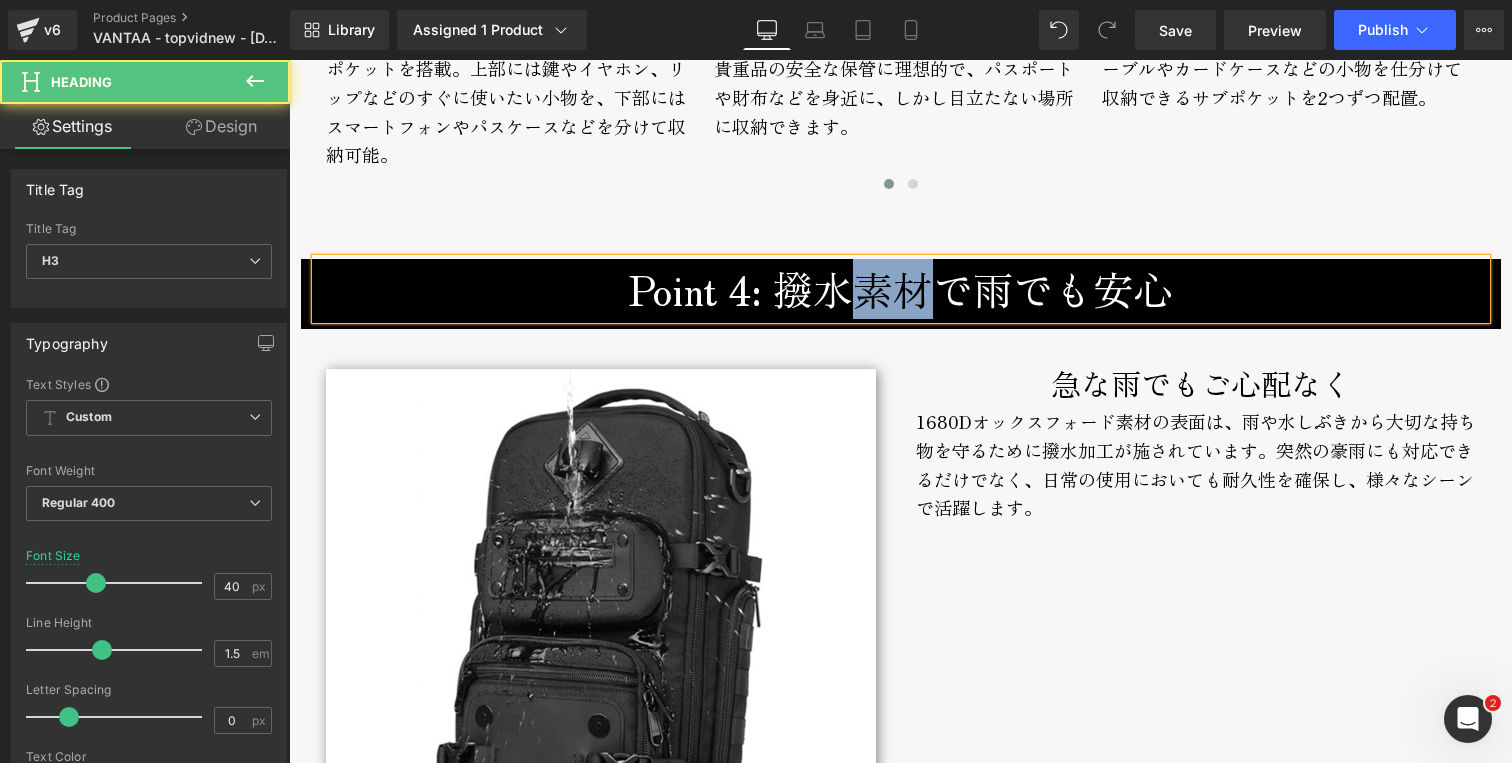 drag, startPoint x: 852, startPoint y: 296, endPoint x: 916, endPoint y: 297, distance: 64.00781 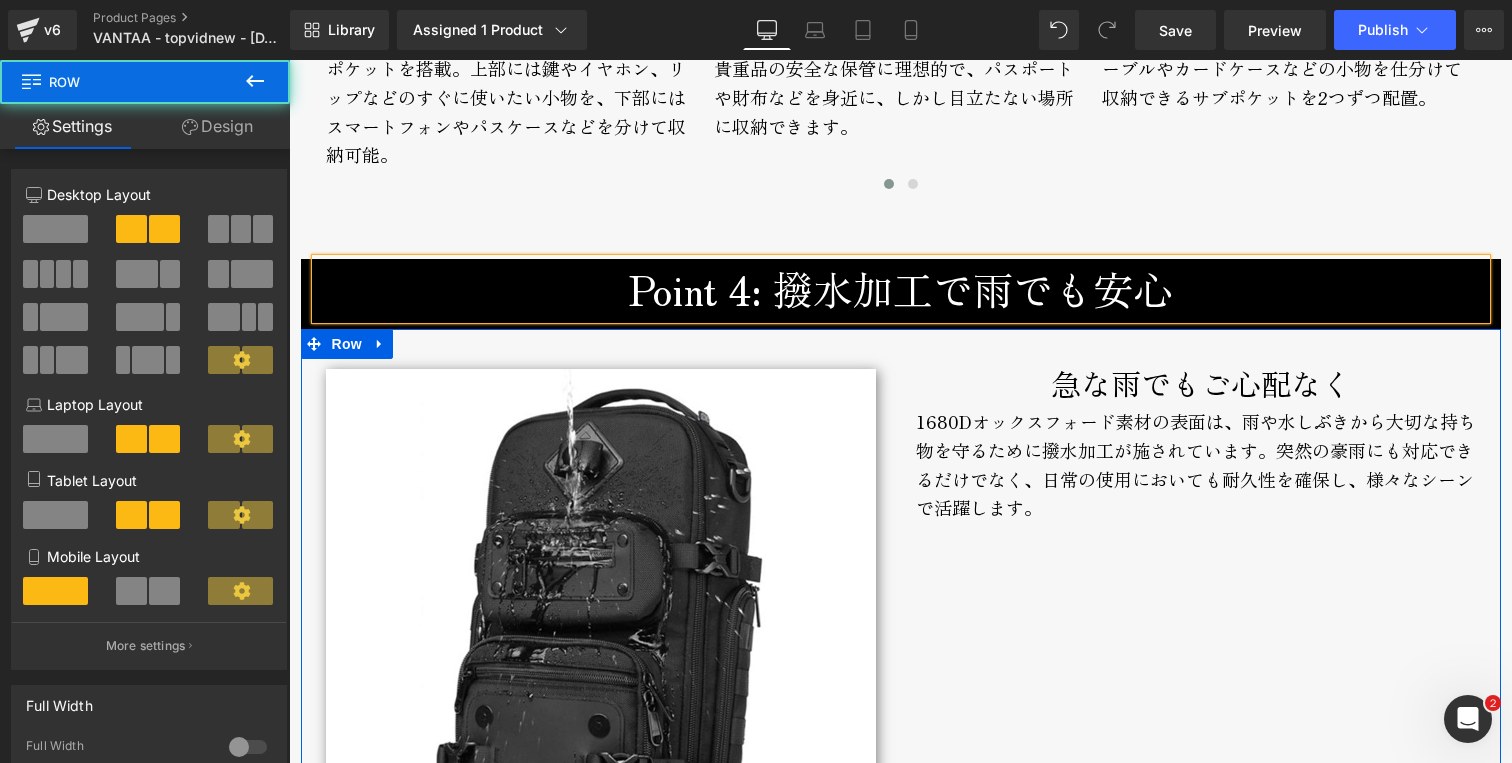 drag, startPoint x: 1113, startPoint y: 602, endPoint x: 1108, endPoint y: 593, distance: 10.29563 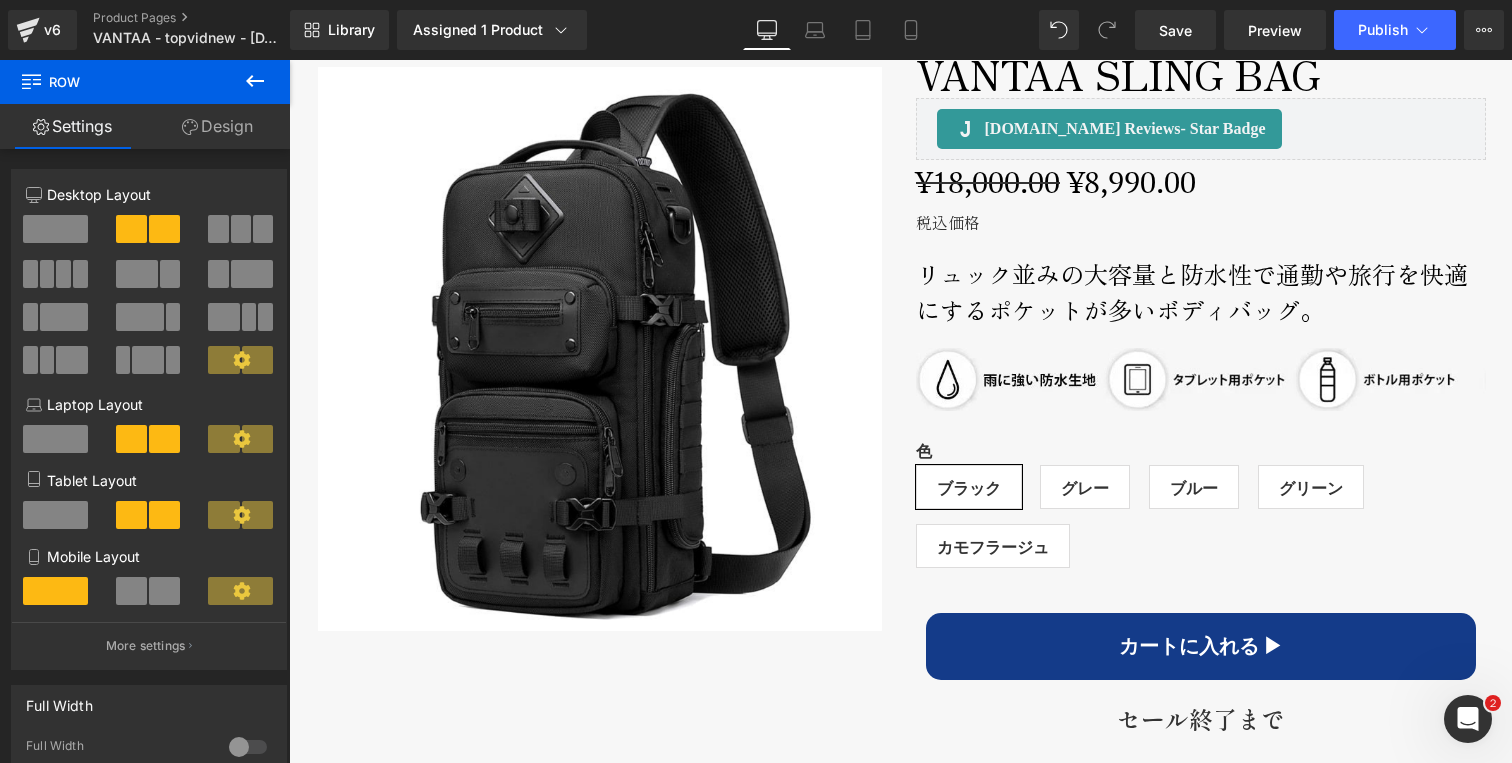 scroll, scrollTop: 988, scrollLeft: 0, axis: vertical 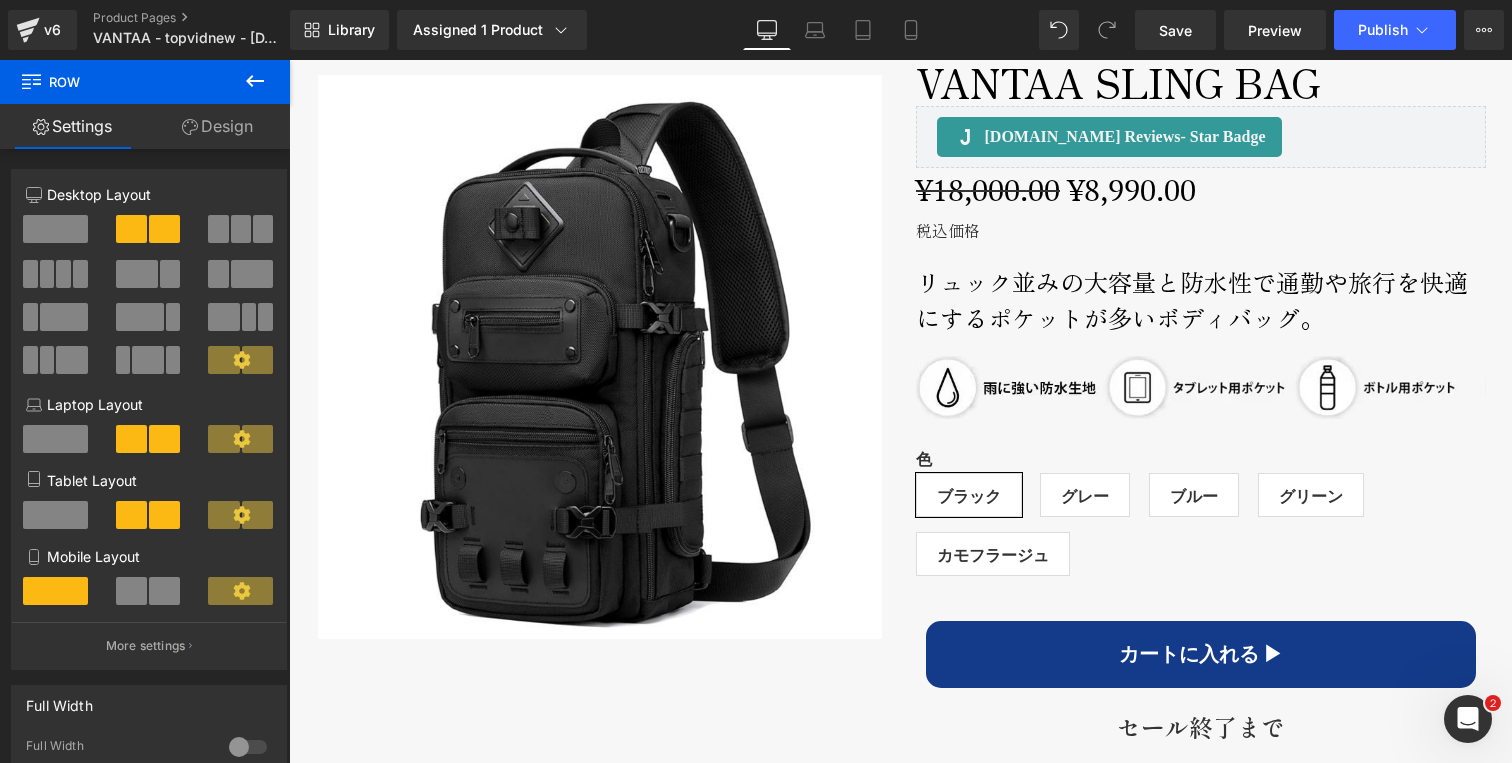 click at bounding box center (1166, 387) 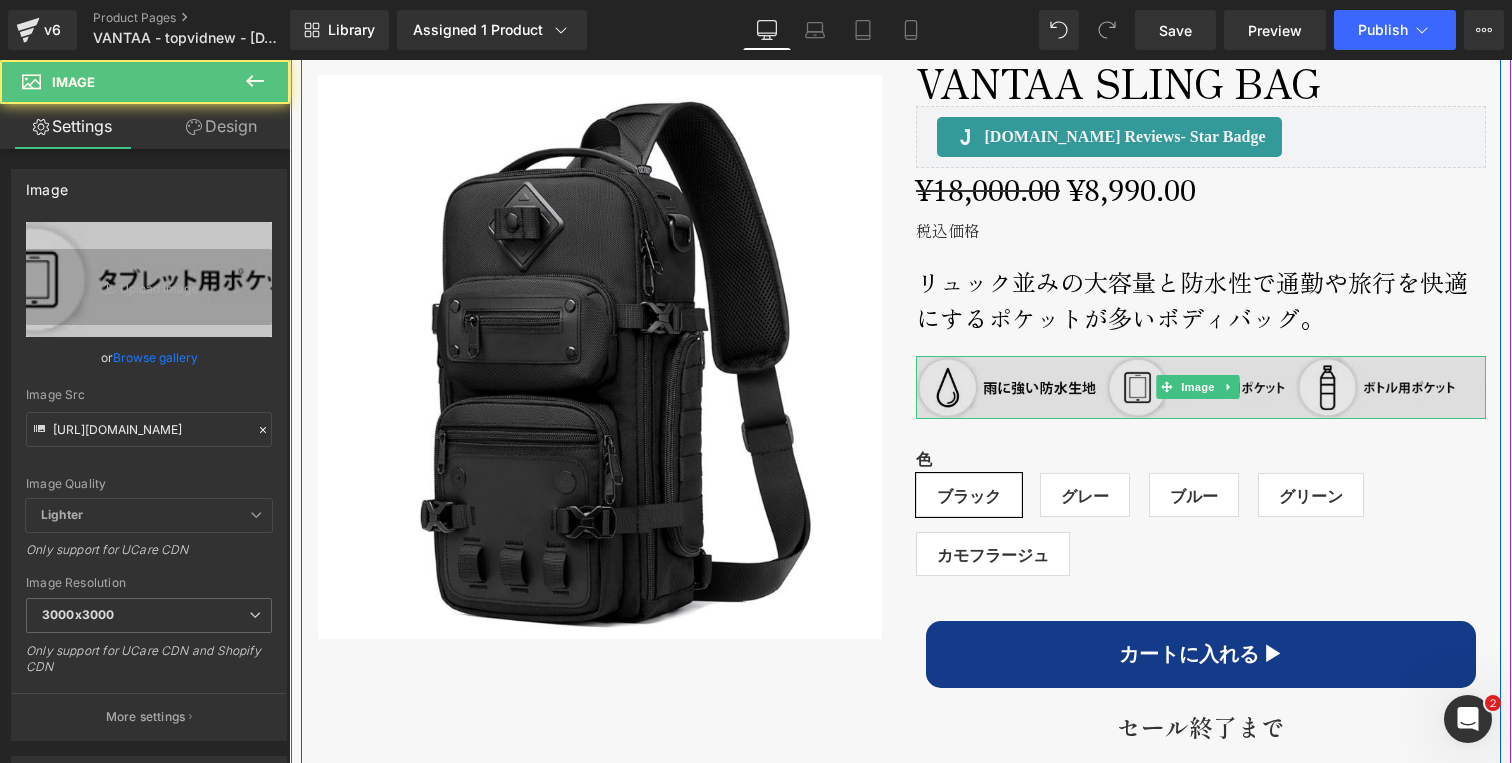 click at bounding box center (1201, 387) 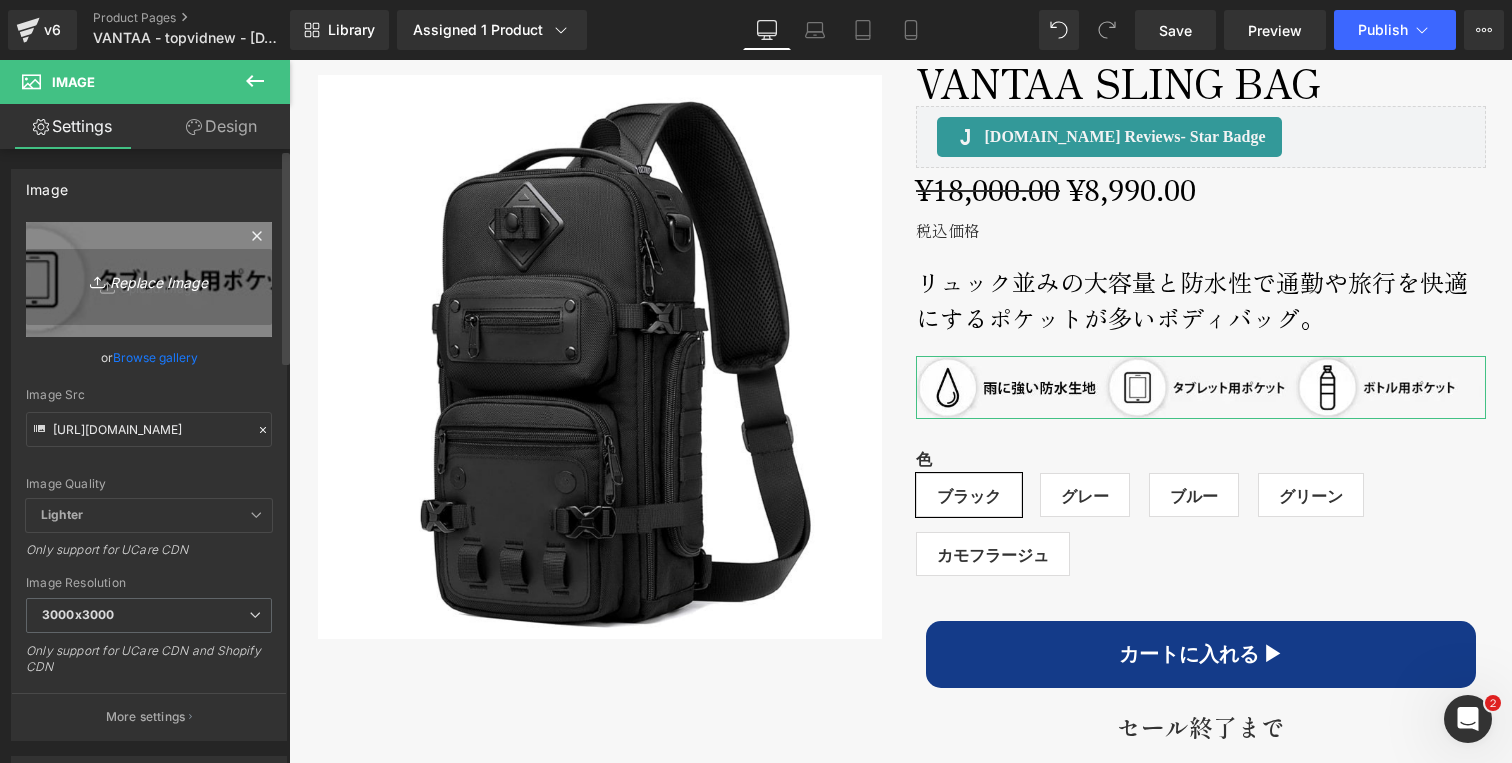 click on "Replace Image" at bounding box center (149, 279) 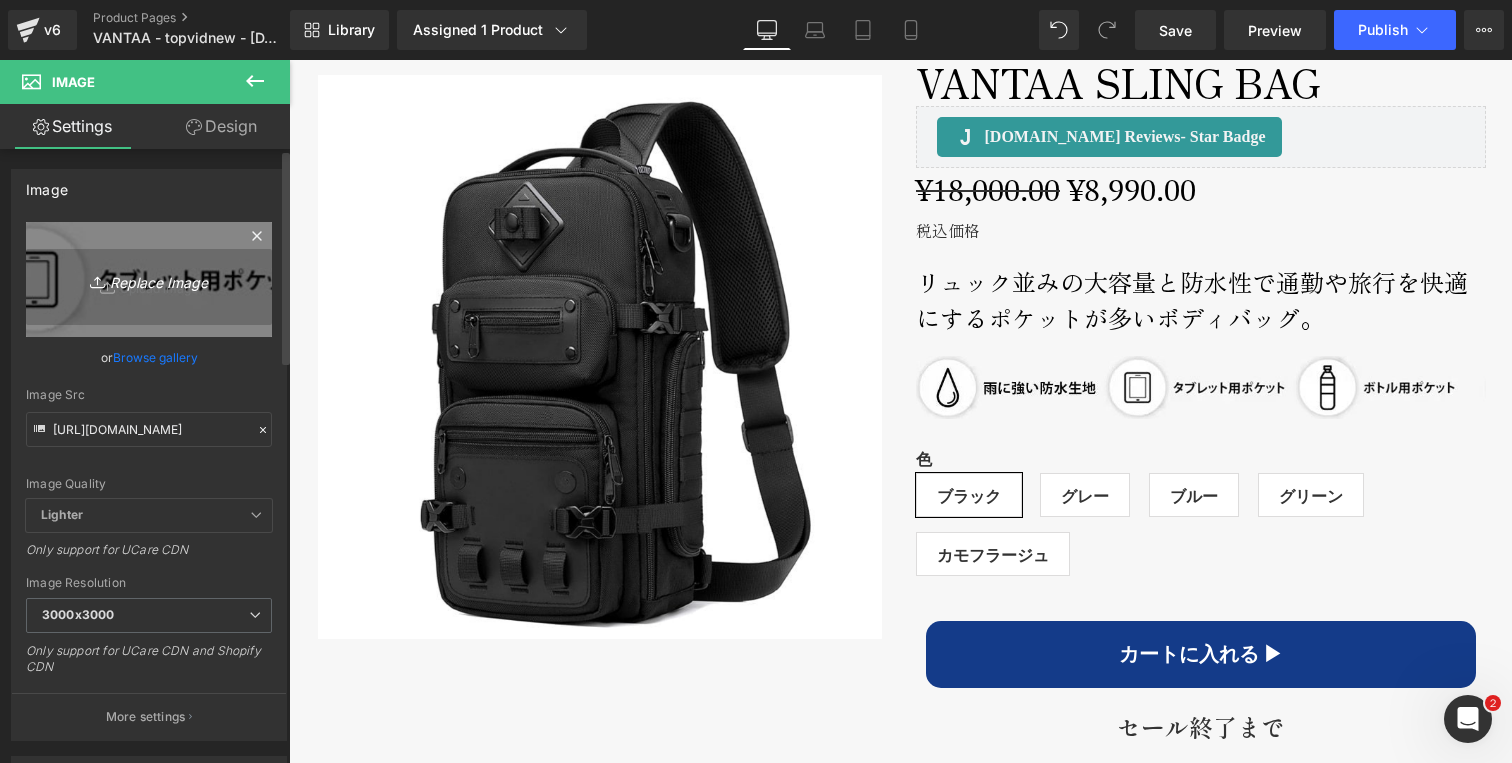 type on "C:\fakepath\features-vantaa.jpg" 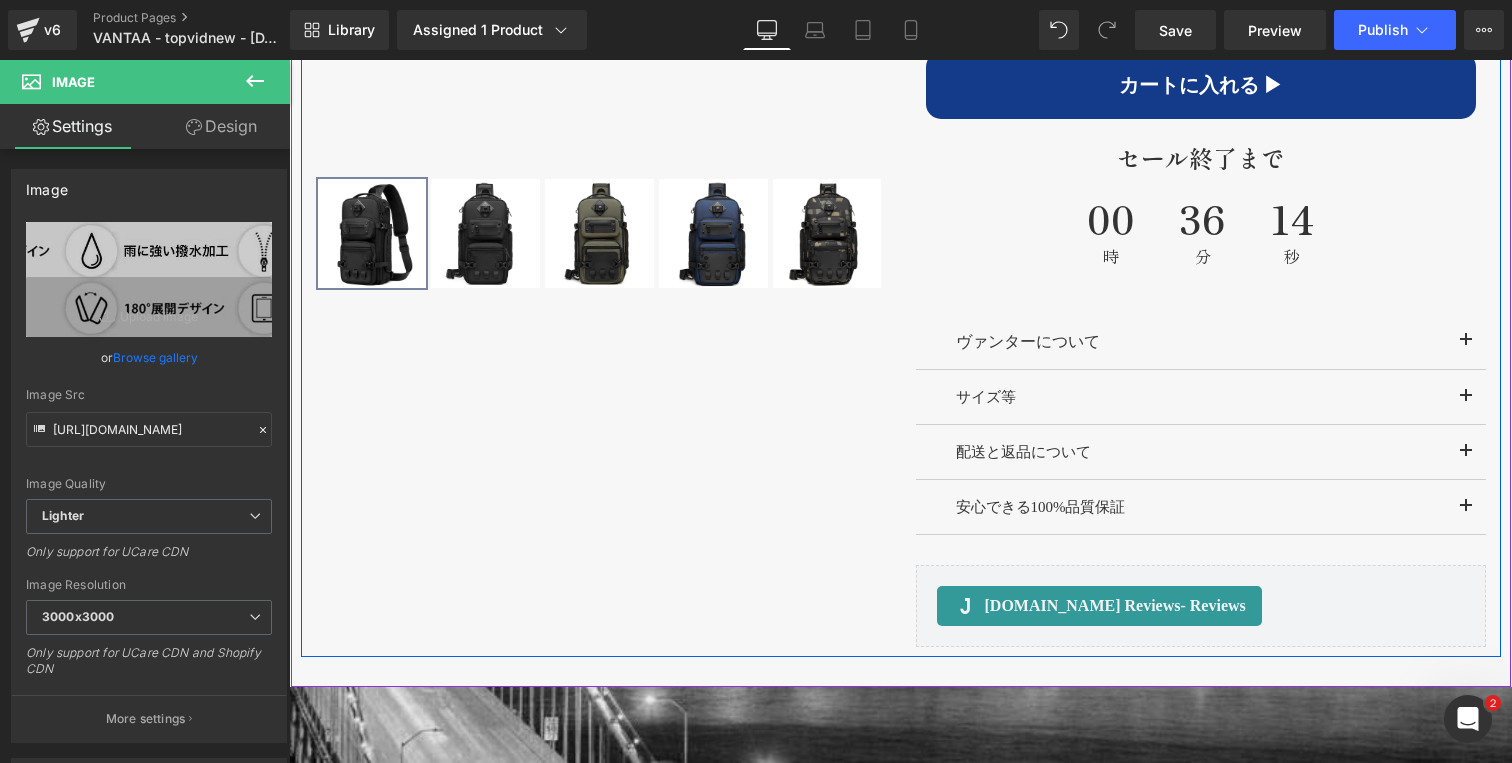 scroll, scrollTop: 1643, scrollLeft: 0, axis: vertical 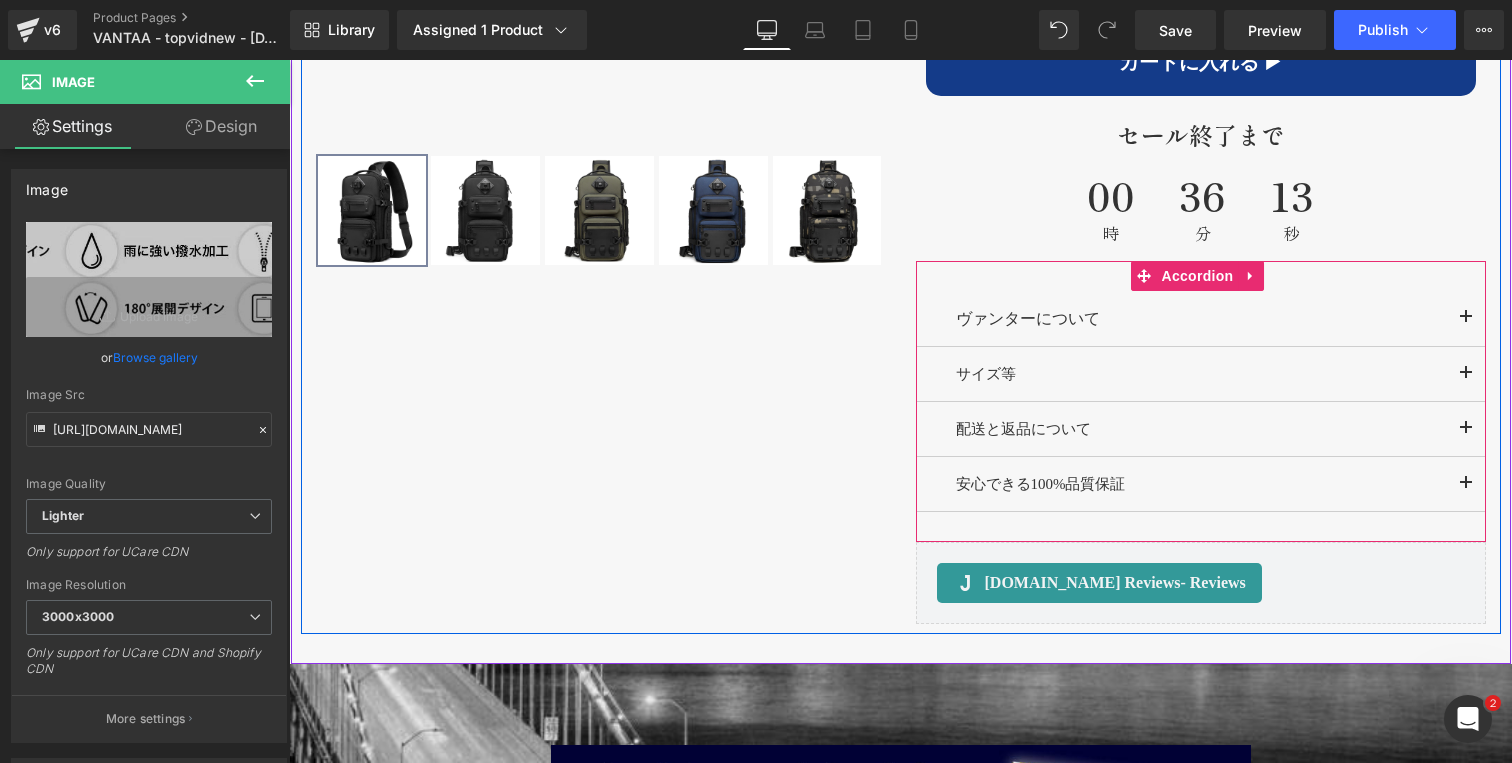 click at bounding box center [1466, 379] 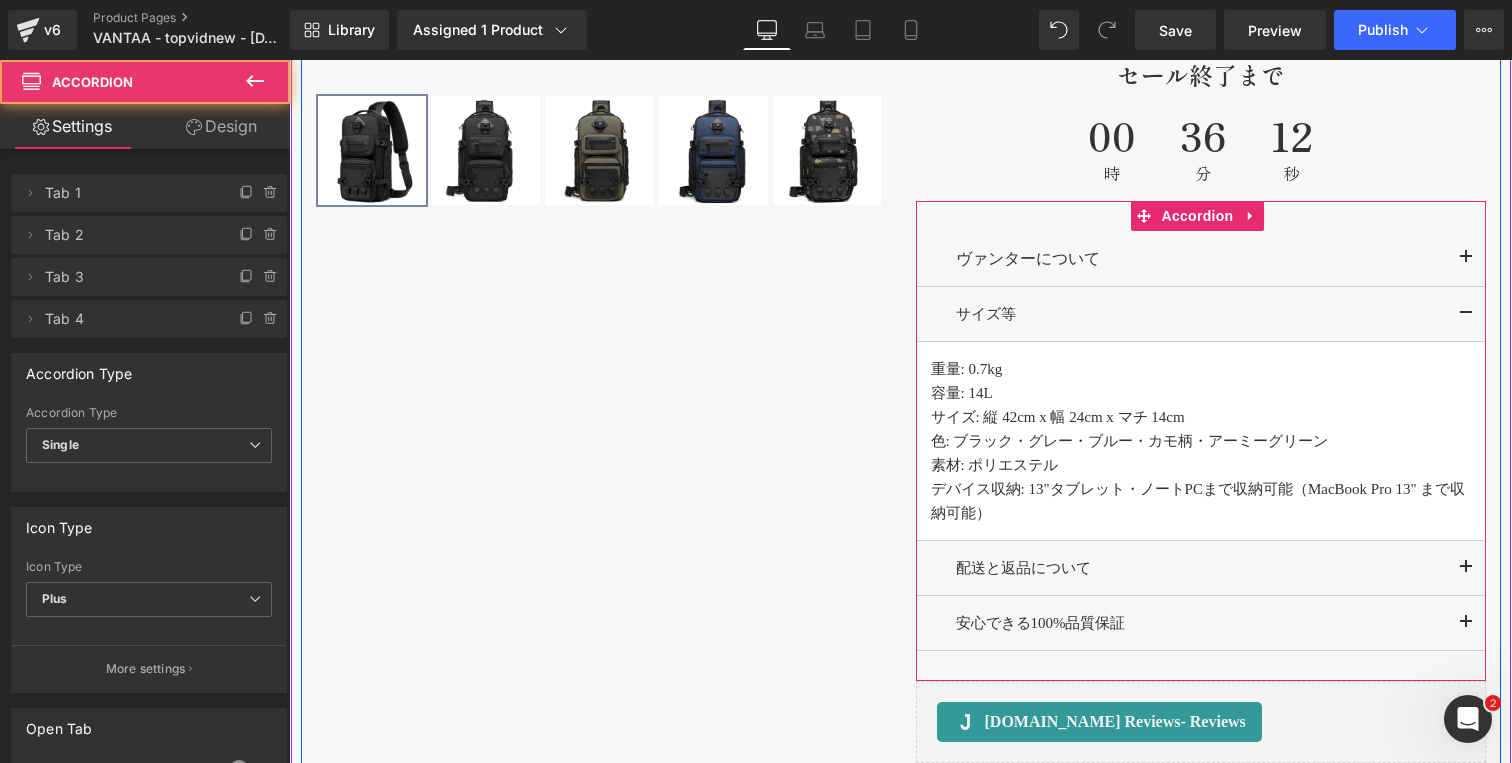 scroll, scrollTop: 1744, scrollLeft: 0, axis: vertical 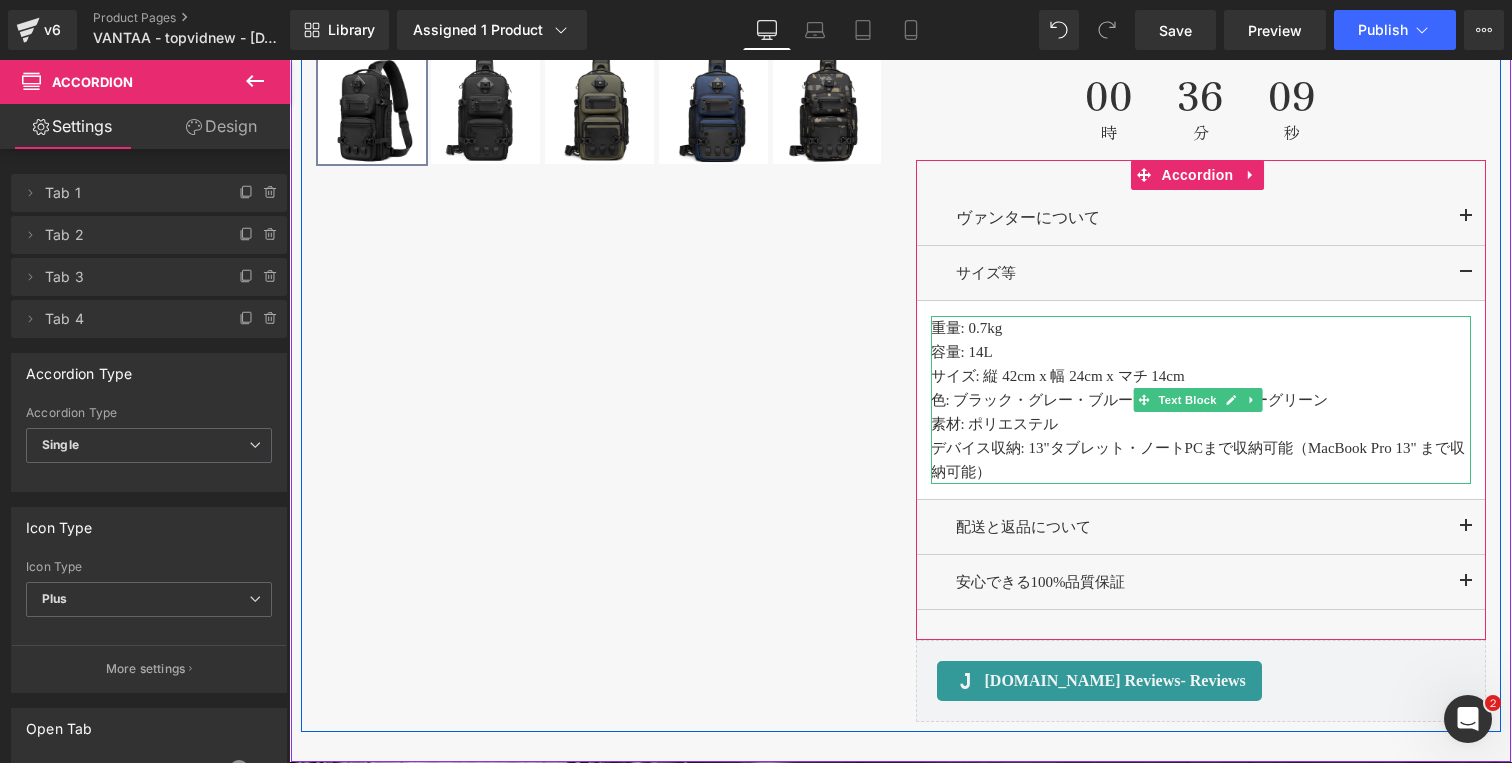 click on "色: ブラック・グレー・ブルー・カモ柄・アーミーグリーン" at bounding box center (1201, 400) 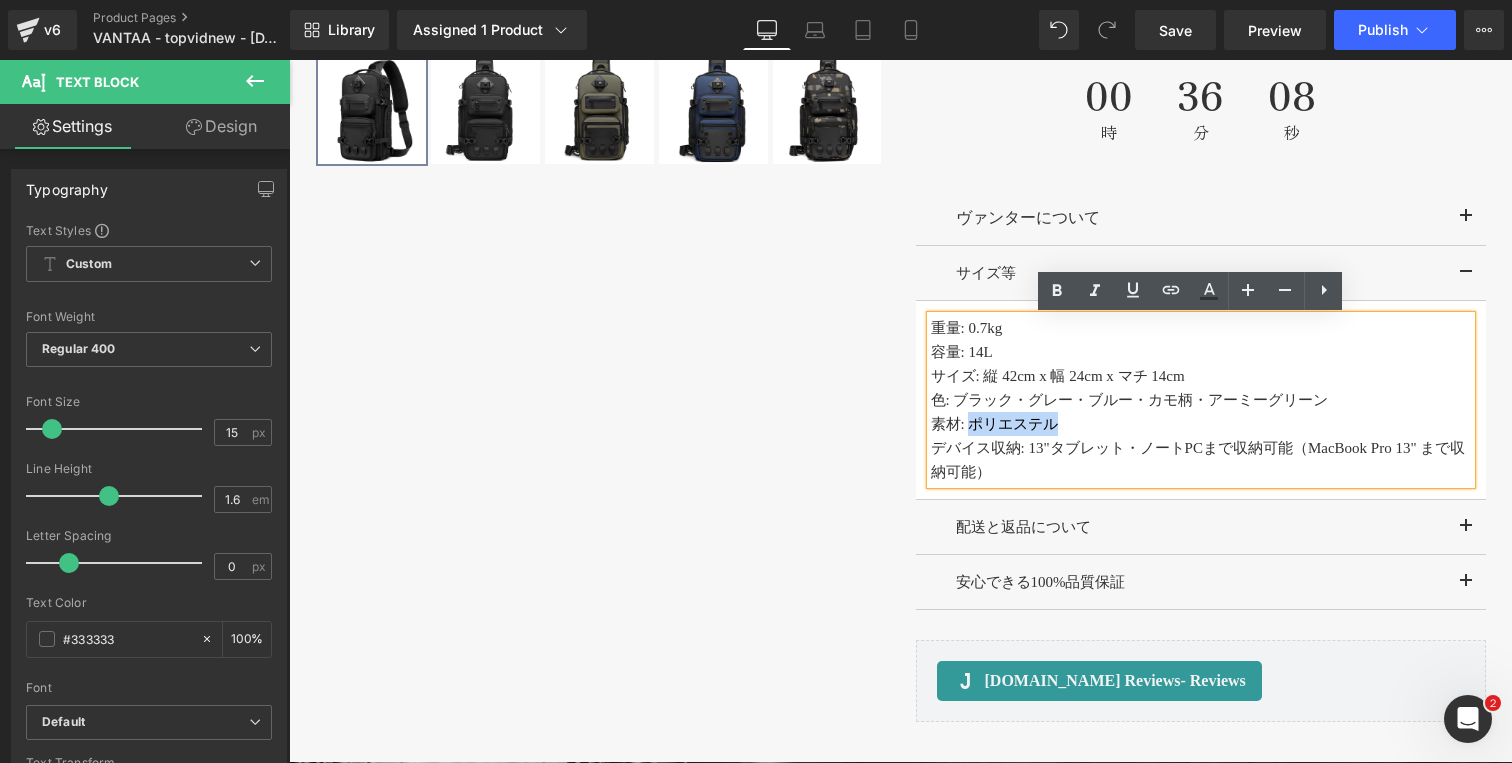 drag, startPoint x: 1004, startPoint y: 425, endPoint x: 967, endPoint y: 424, distance: 37.01351 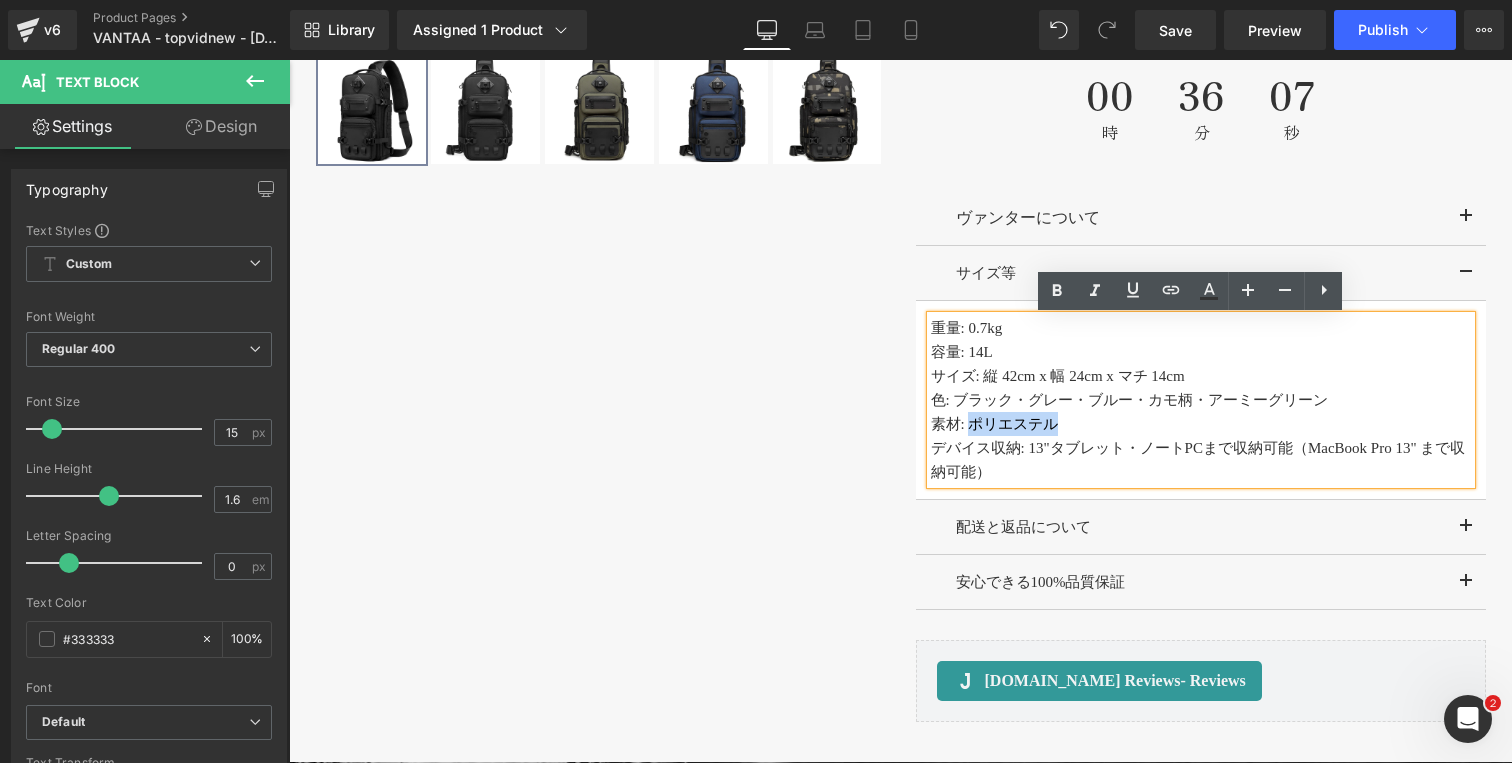 type 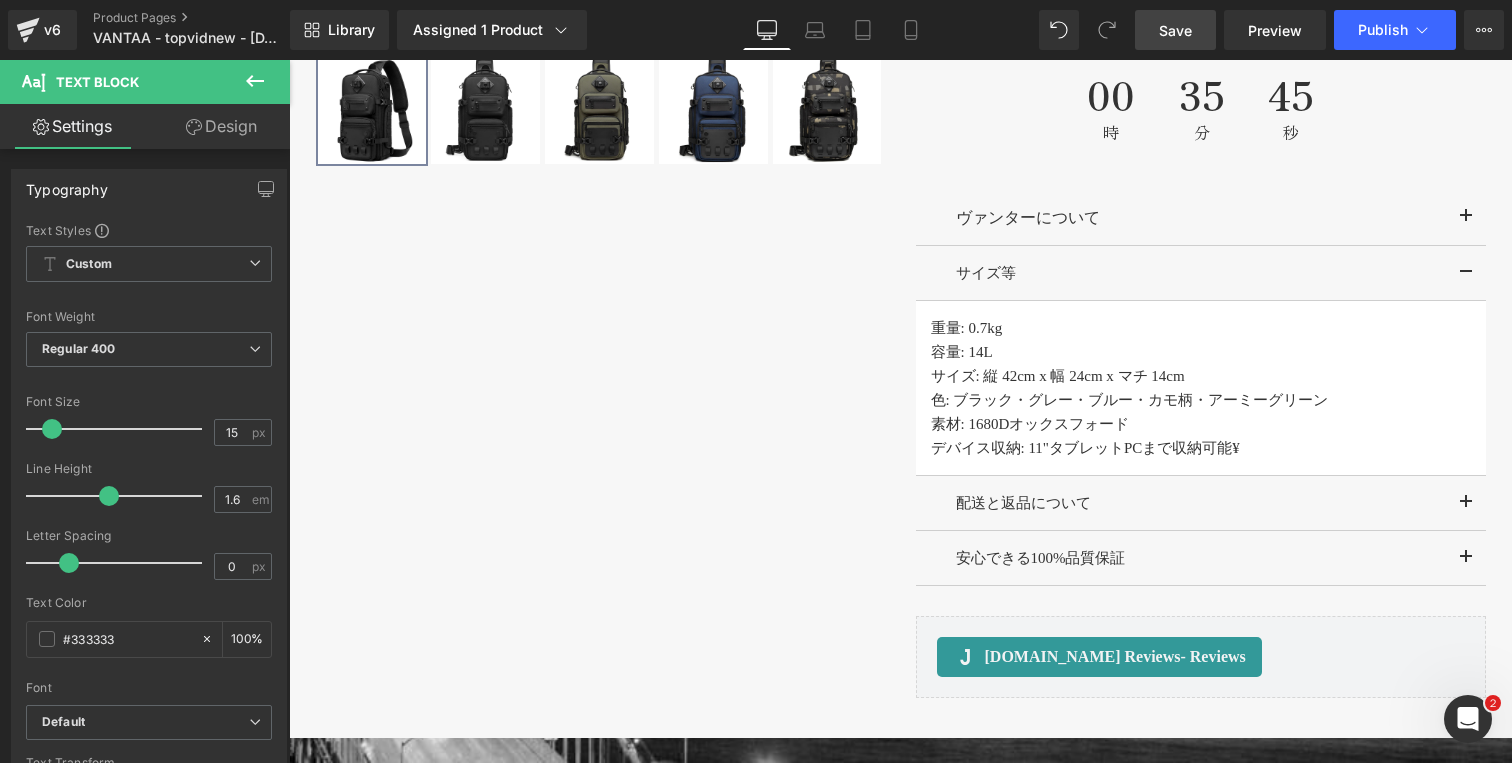 click on "Save" at bounding box center [1175, 30] 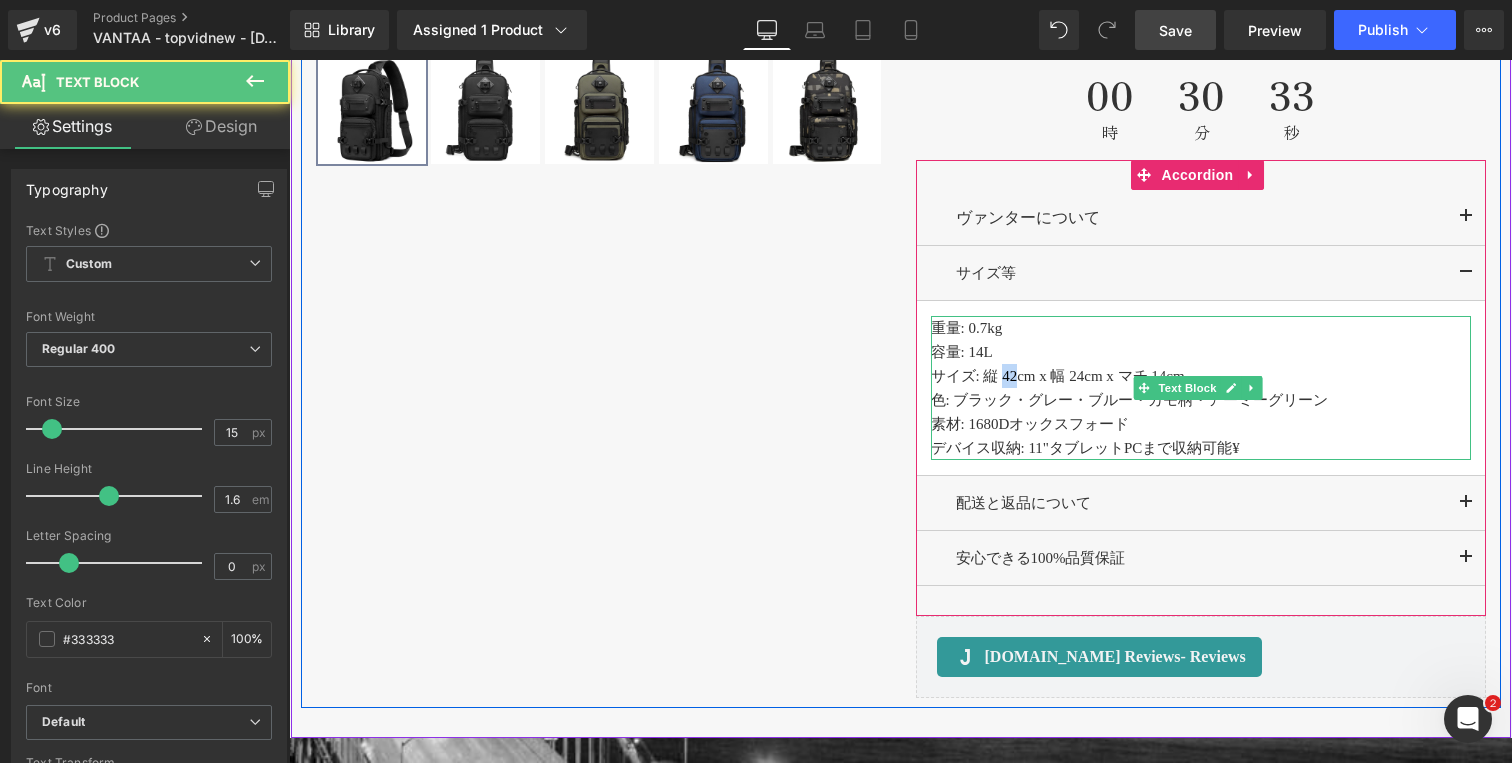 drag, startPoint x: 998, startPoint y: 379, endPoint x: 1010, endPoint y: 378, distance: 12.0415945 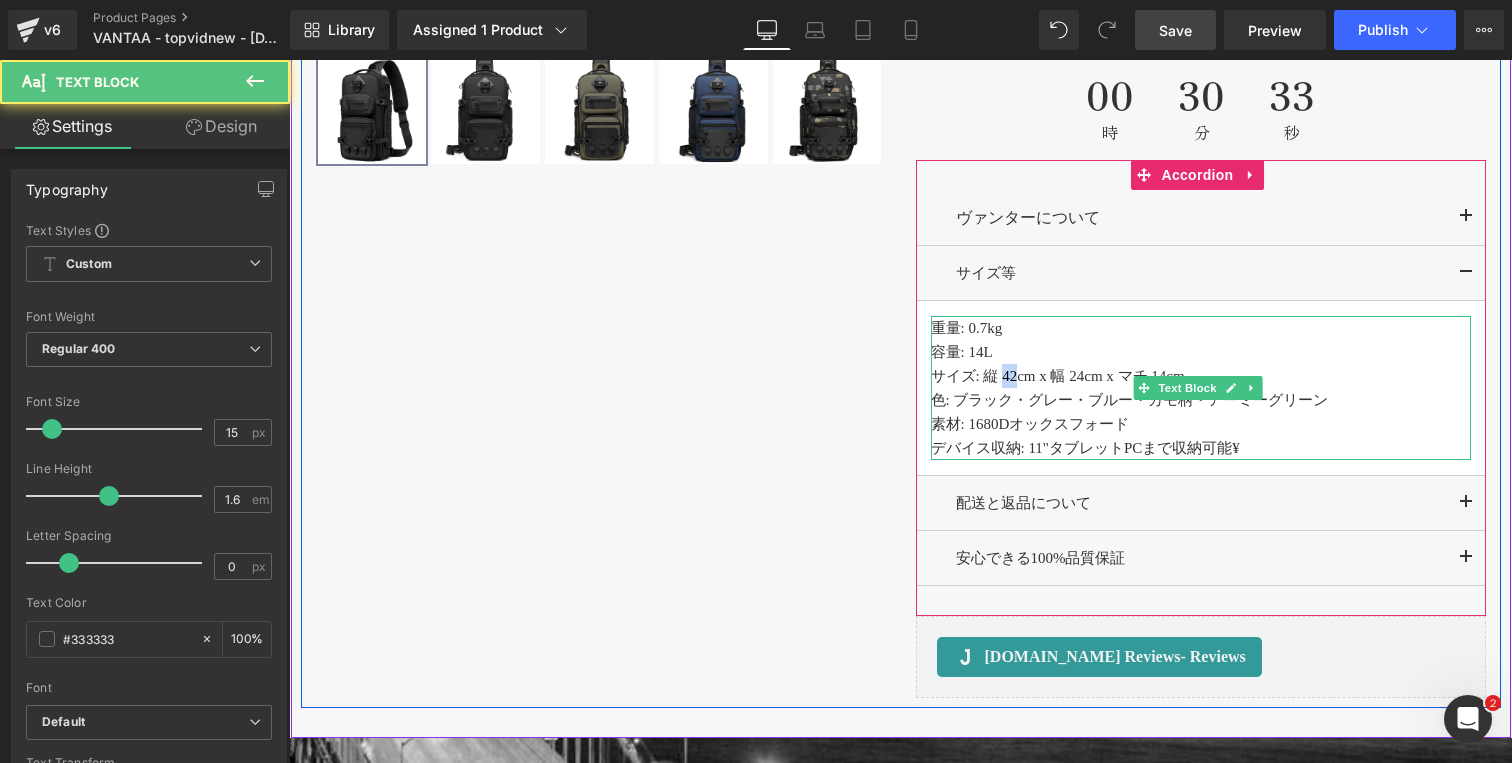click on "サイズ: 縦 42cm x 幅 24cm x マチ 14cm" at bounding box center (1201, 376) 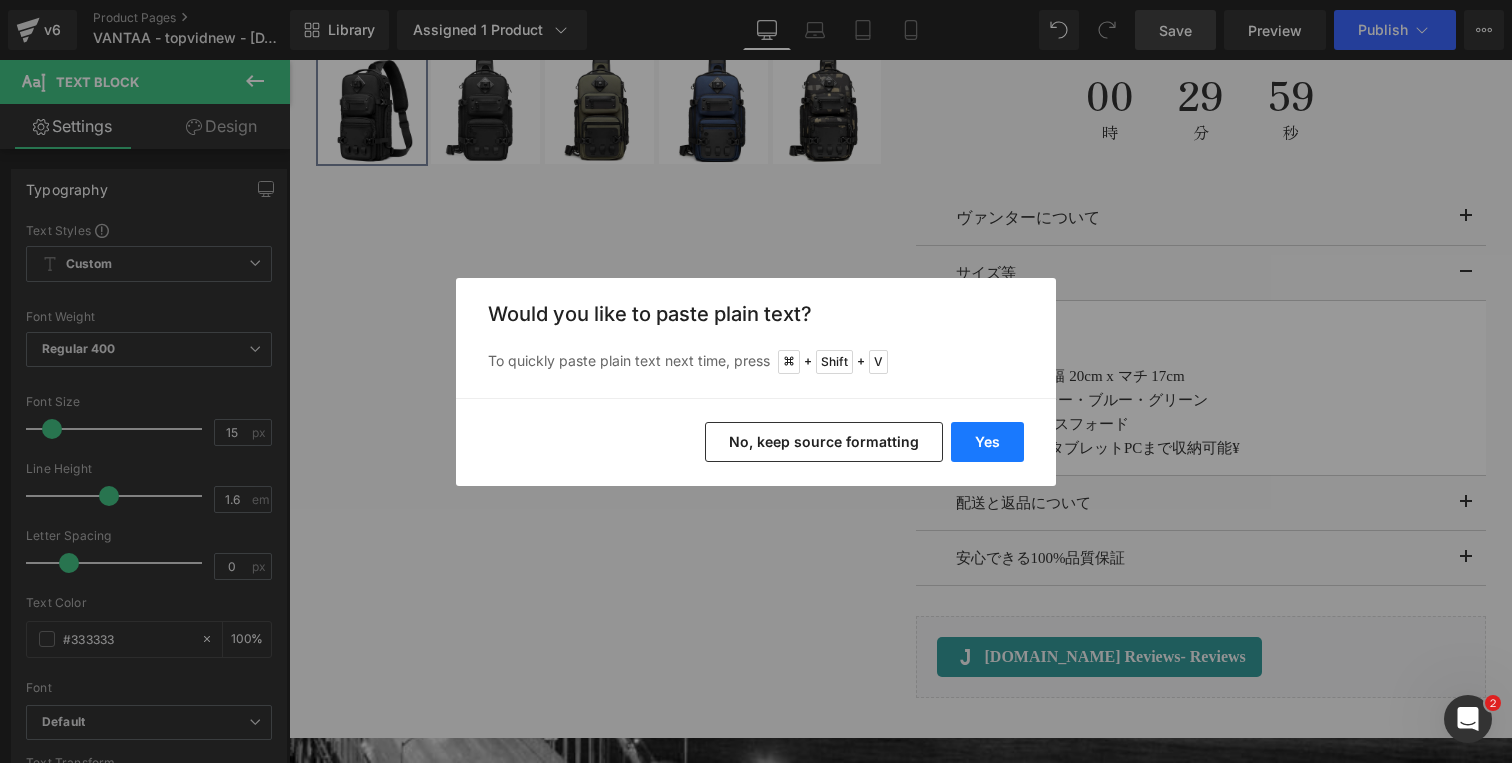 click on "Yes" at bounding box center (987, 442) 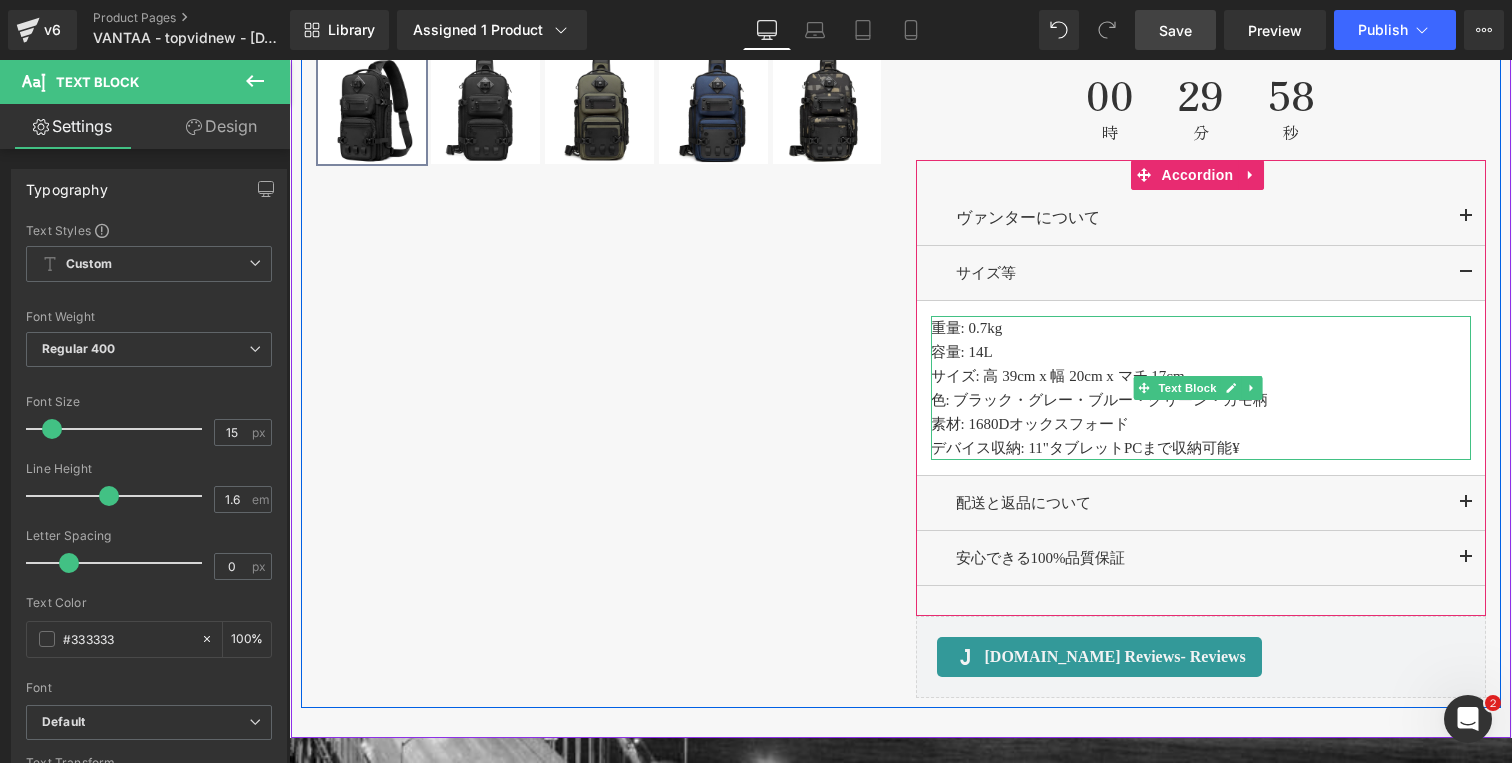 click on "色: ブラック・グレー・ブルー・グリーン・カモ柄" at bounding box center (1201, 400) 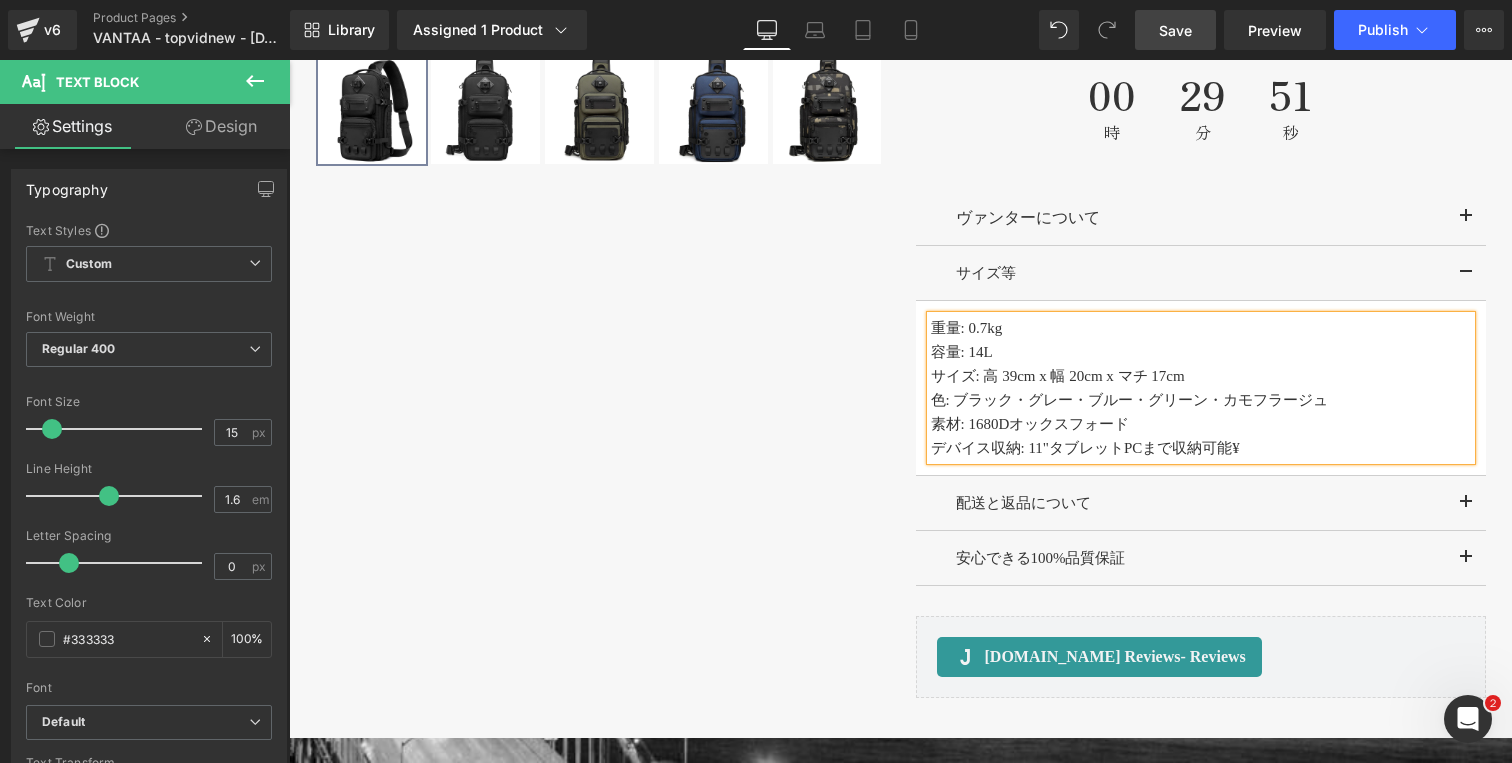 click on "色: ブラック・グレー・ブルー・グリーン・カモフラージュ" at bounding box center [1201, 400] 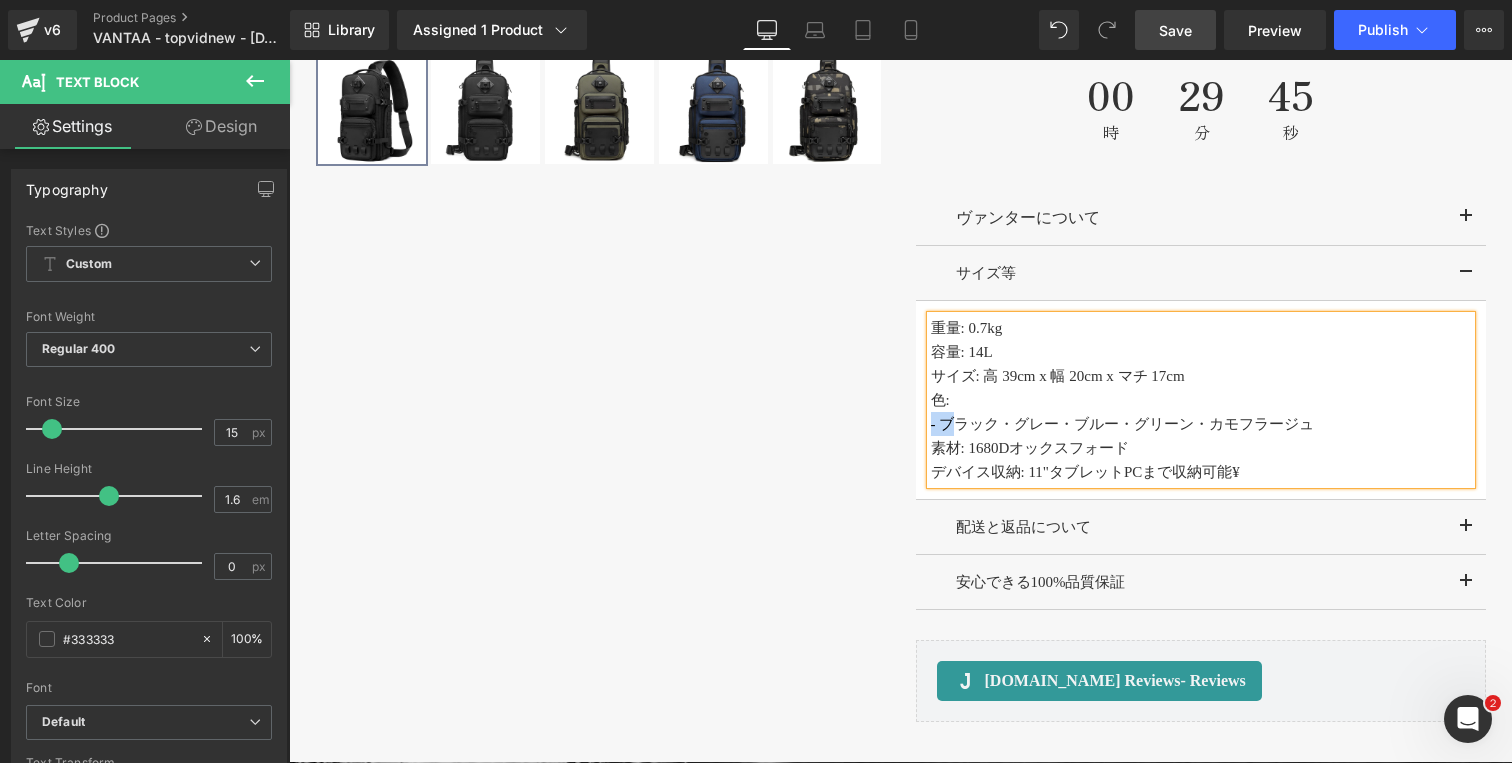 copy on "-" 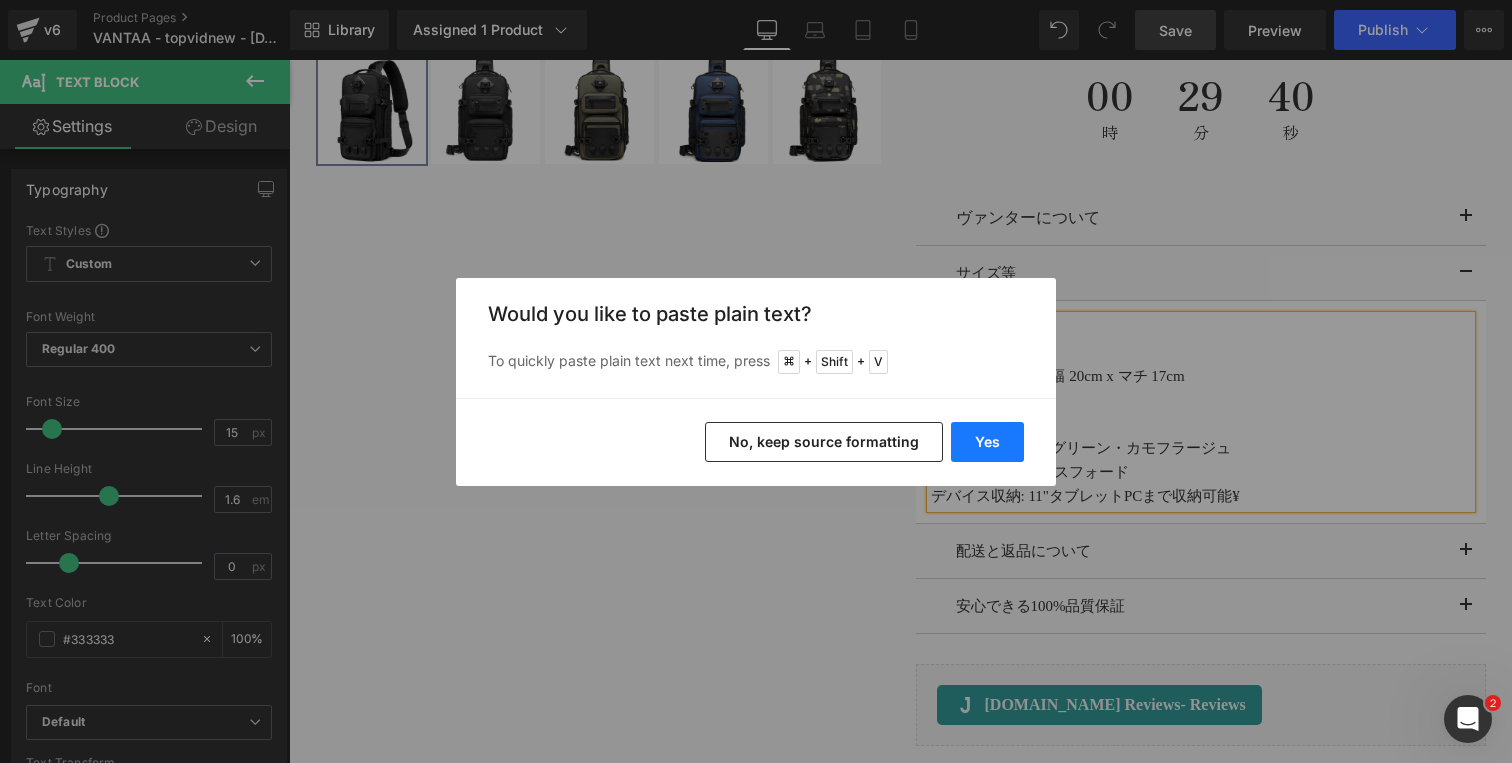 click on "Yes" at bounding box center [987, 442] 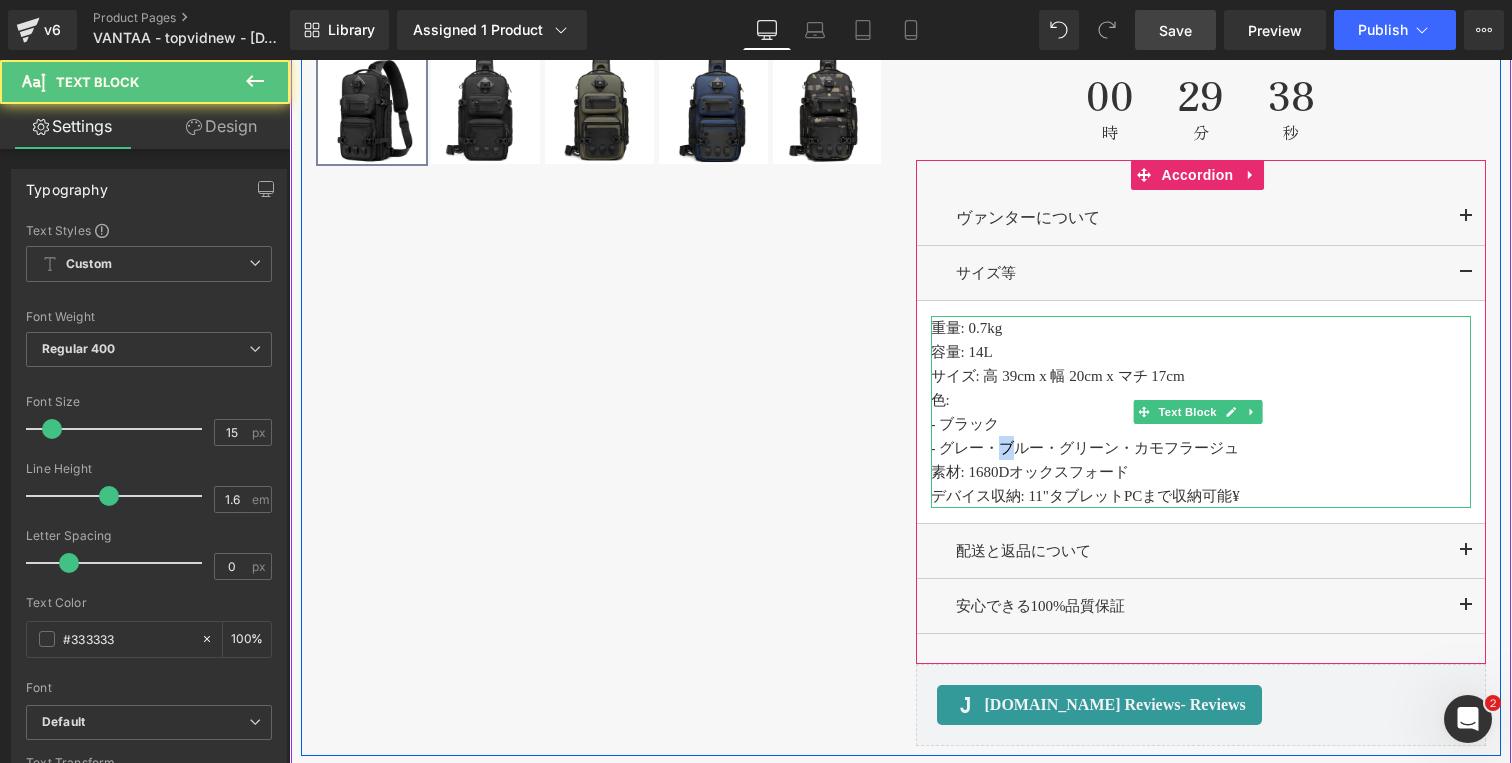 drag, startPoint x: 986, startPoint y: 450, endPoint x: 1000, endPoint y: 451, distance: 14.035668 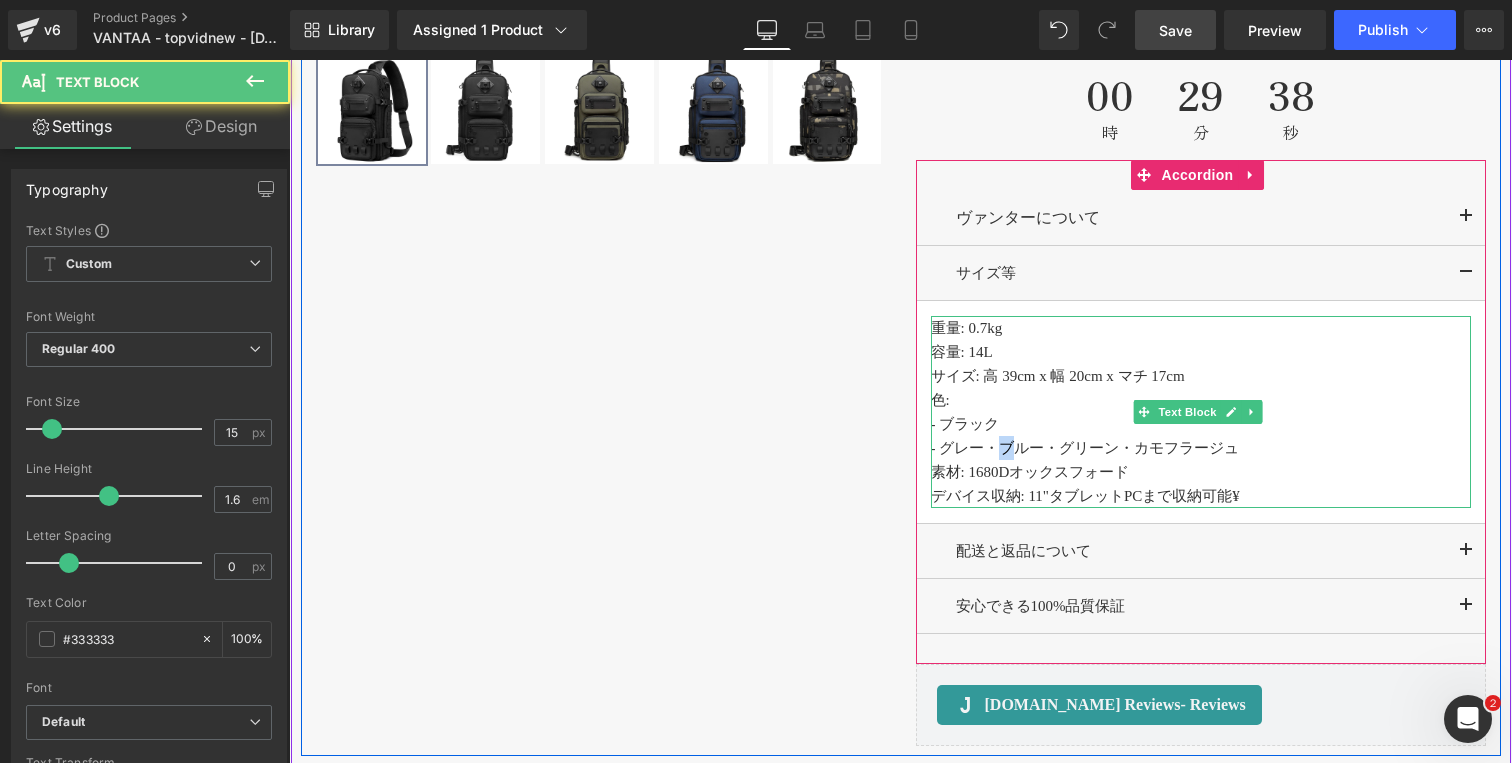 click on "- グレー・ブルー・グリーン・カモフラージュ" at bounding box center [1201, 448] 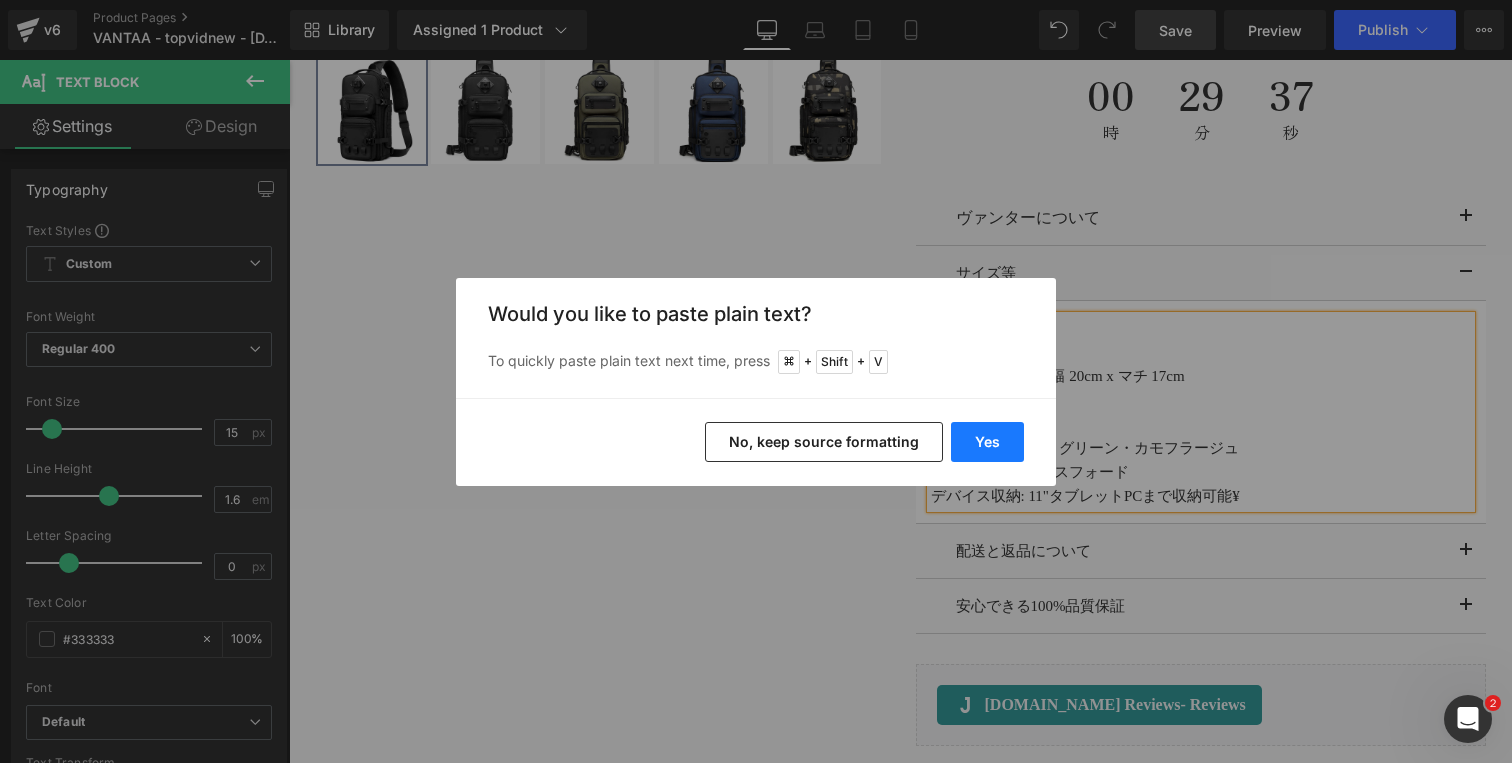 click on "Yes" at bounding box center (987, 442) 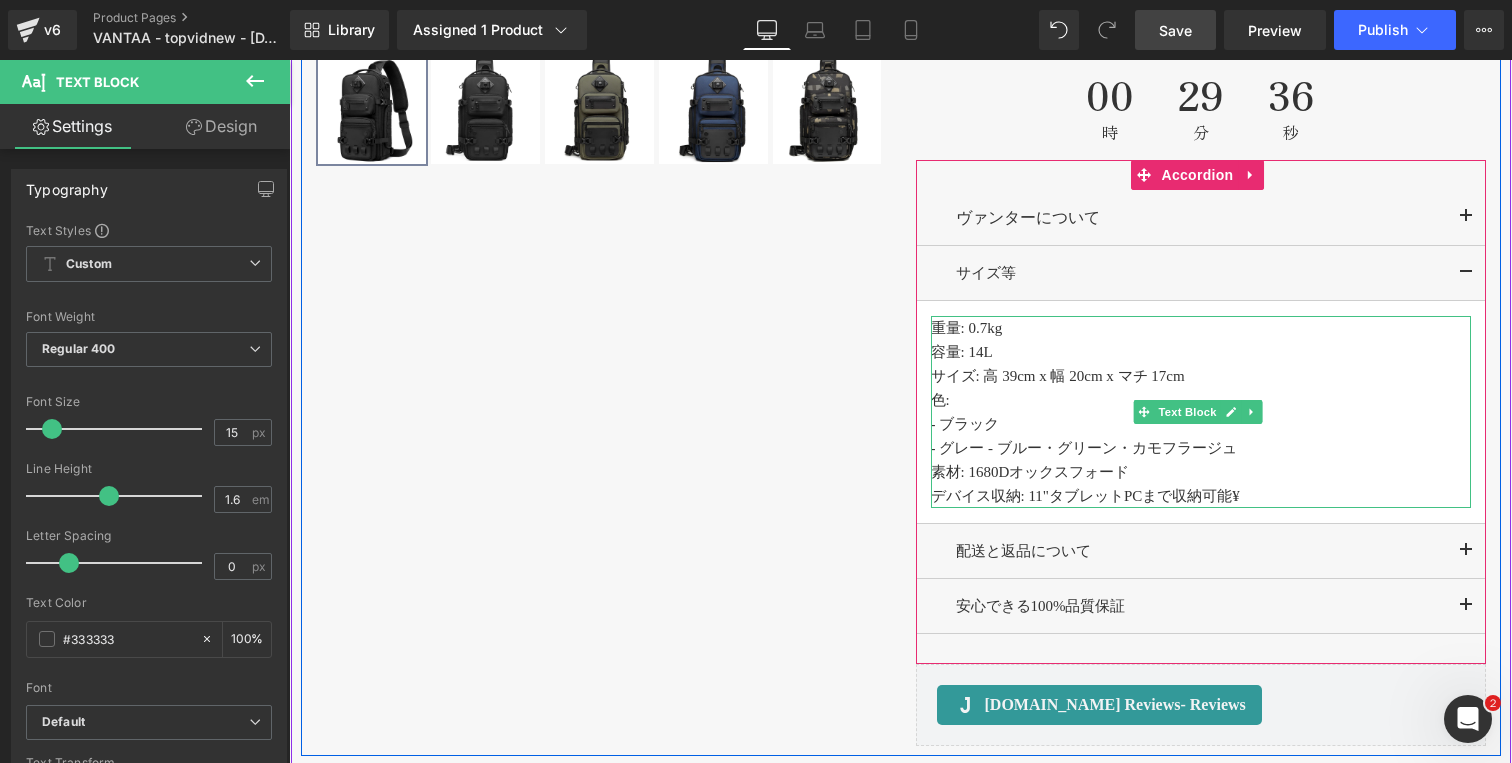 click on "- グレー - ブルー・グリーン・カモフラージュ" at bounding box center (1201, 448) 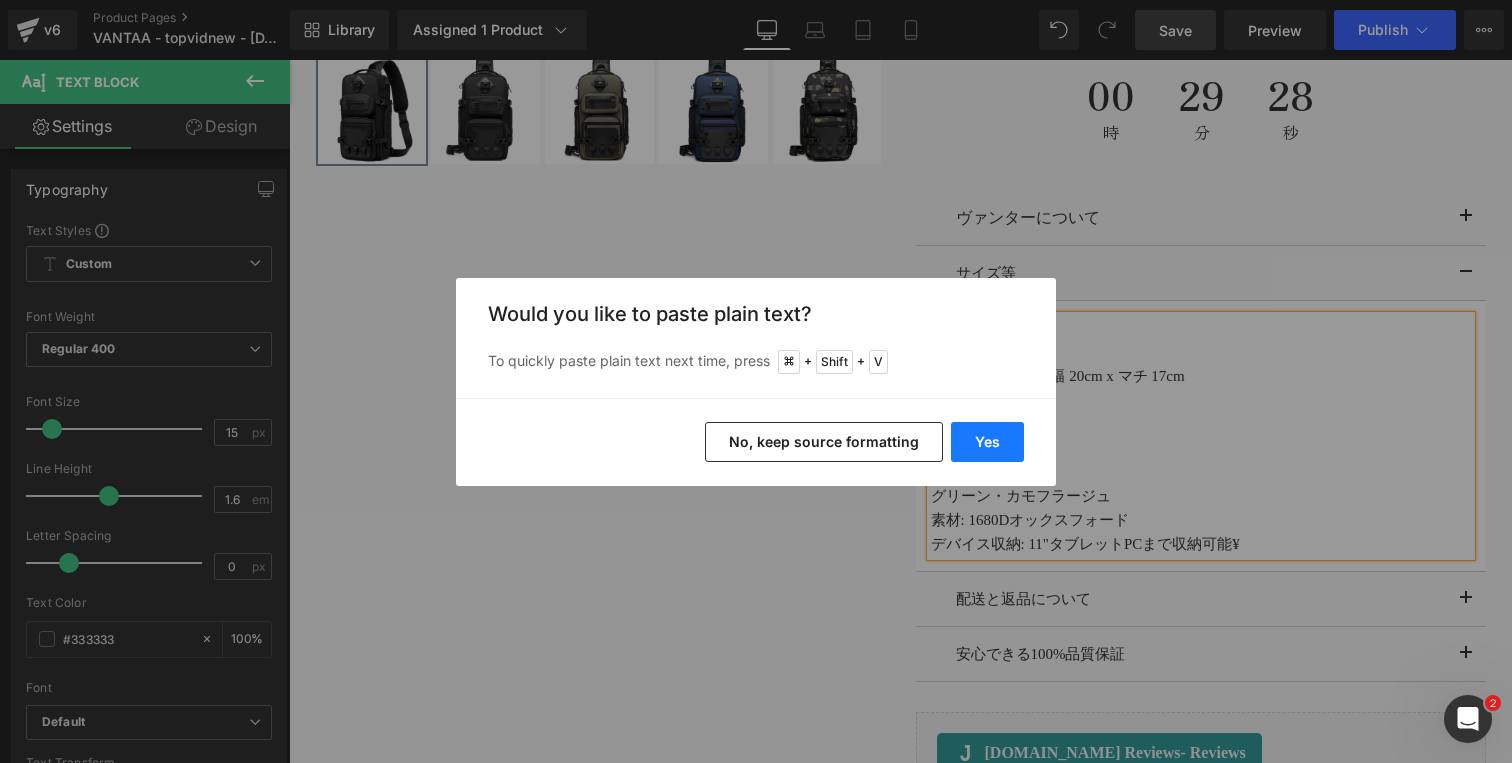 click on "Yes" at bounding box center (987, 442) 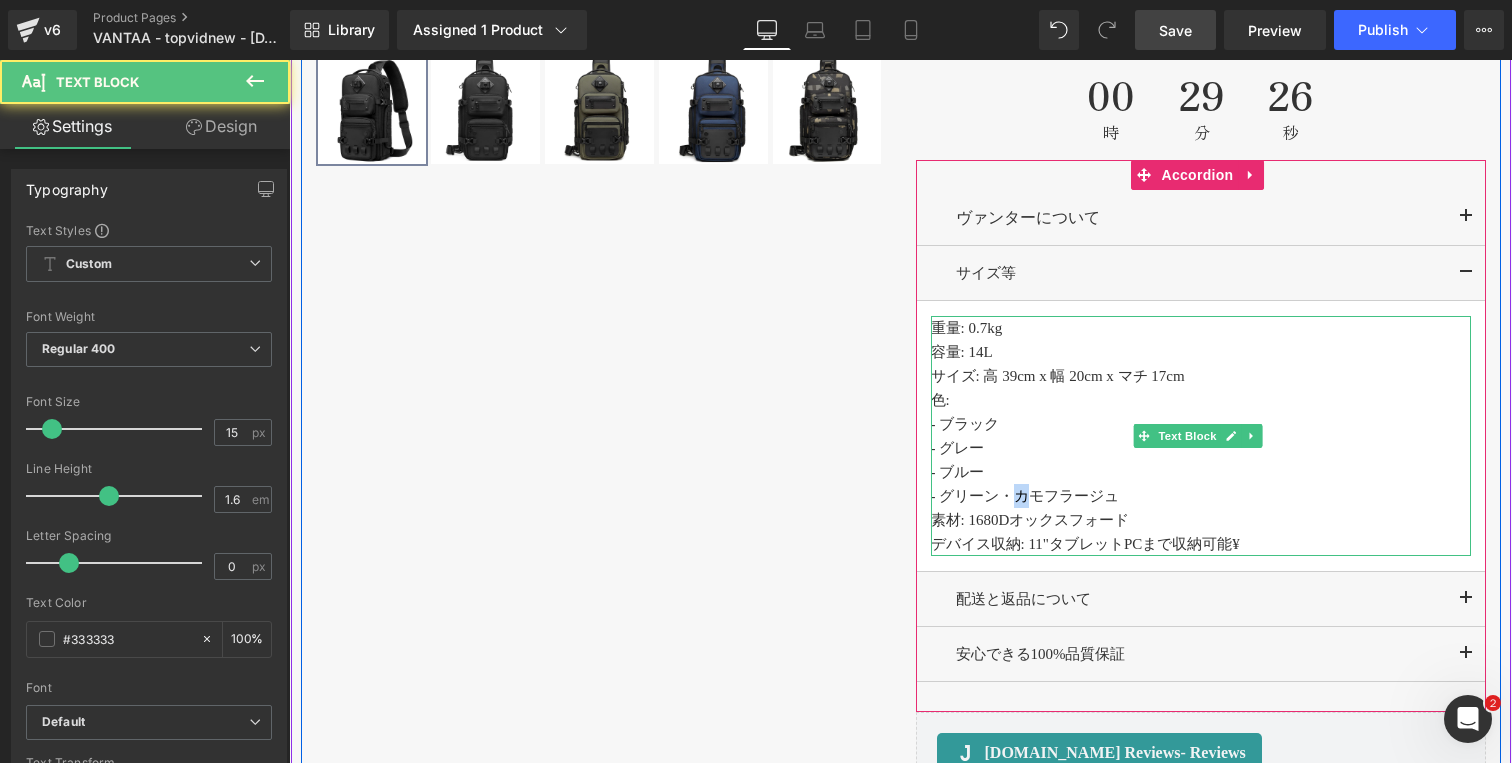drag, startPoint x: 993, startPoint y: 498, endPoint x: 1016, endPoint y: 500, distance: 23.086792 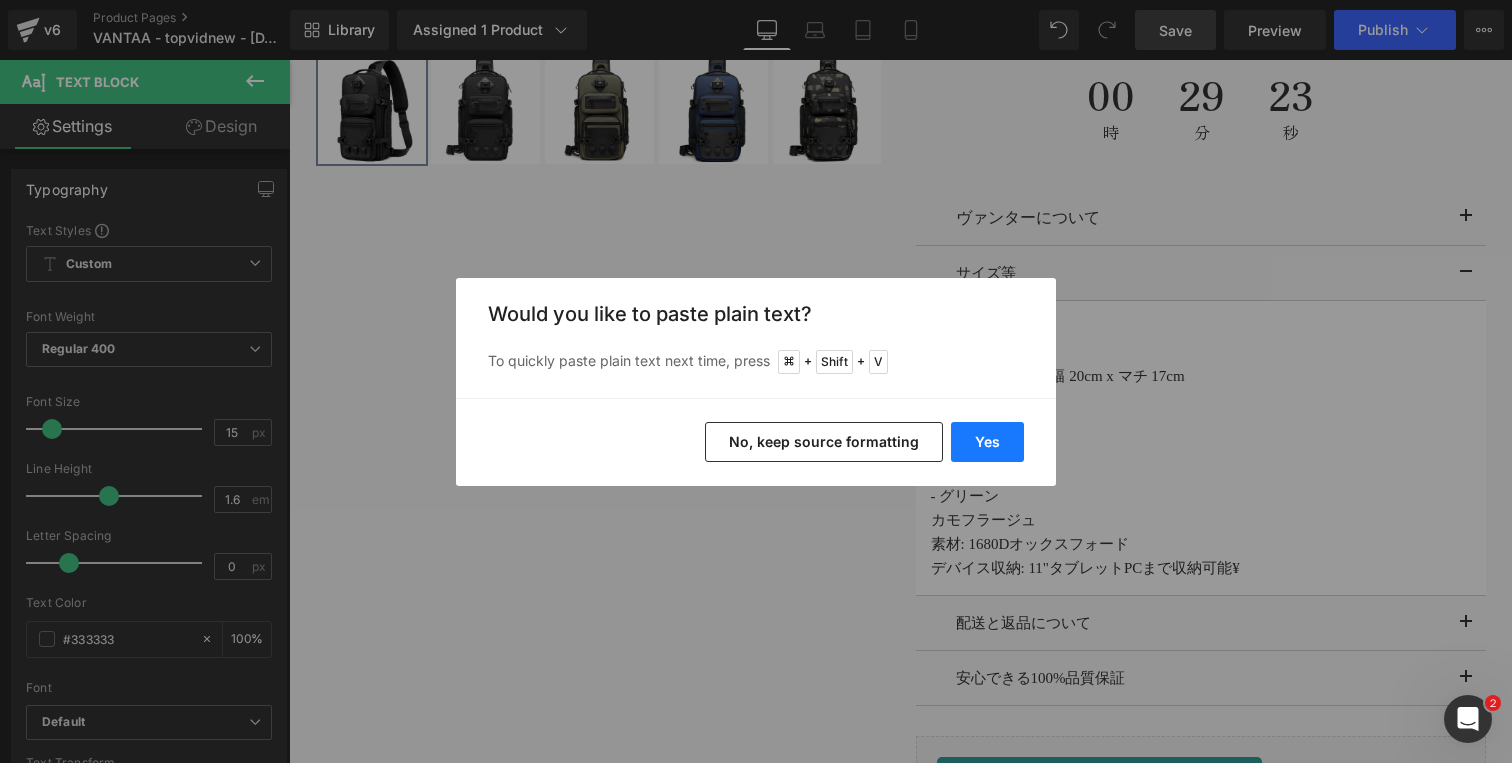 click on "Yes" at bounding box center (987, 442) 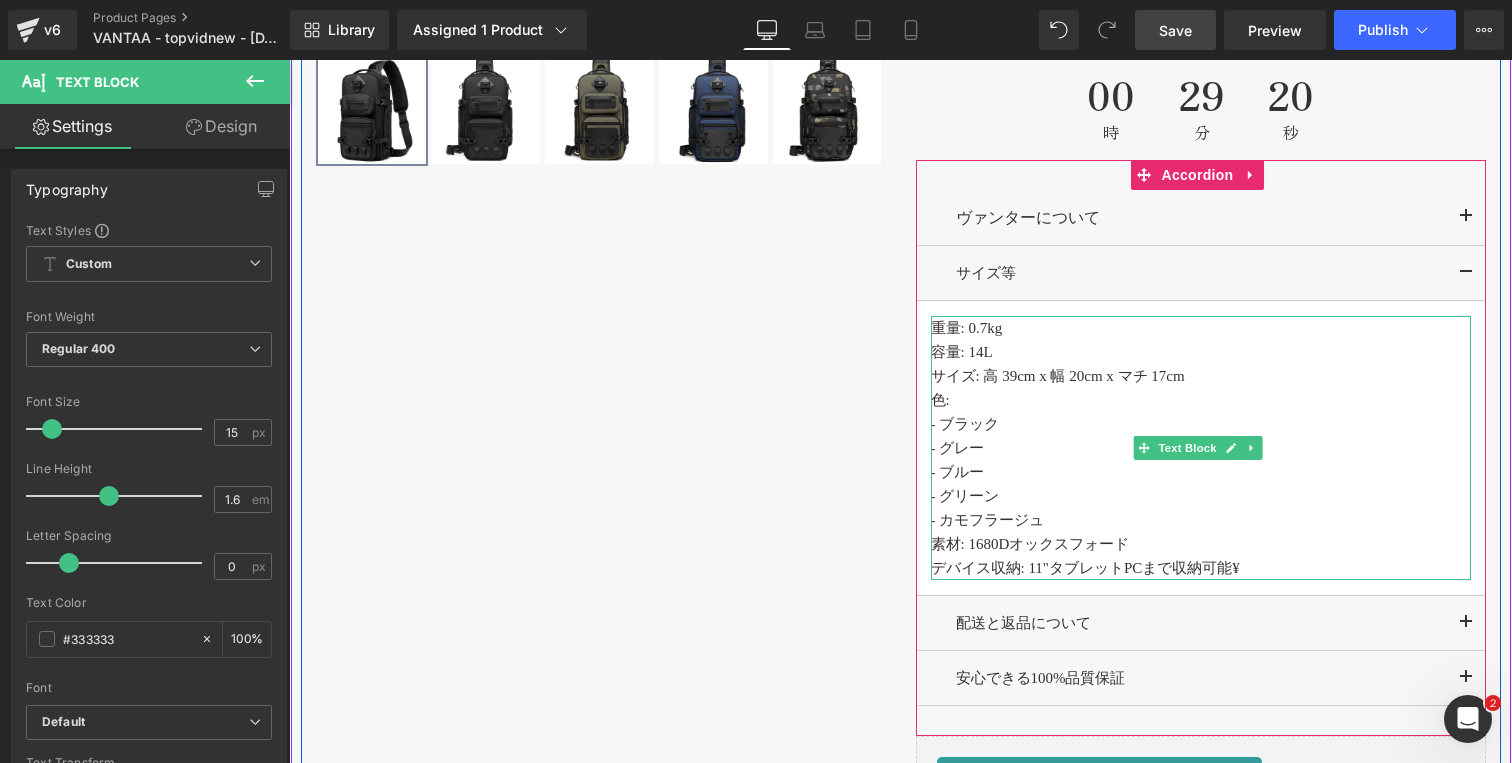 click on "容量: 14L" at bounding box center (1201, 352) 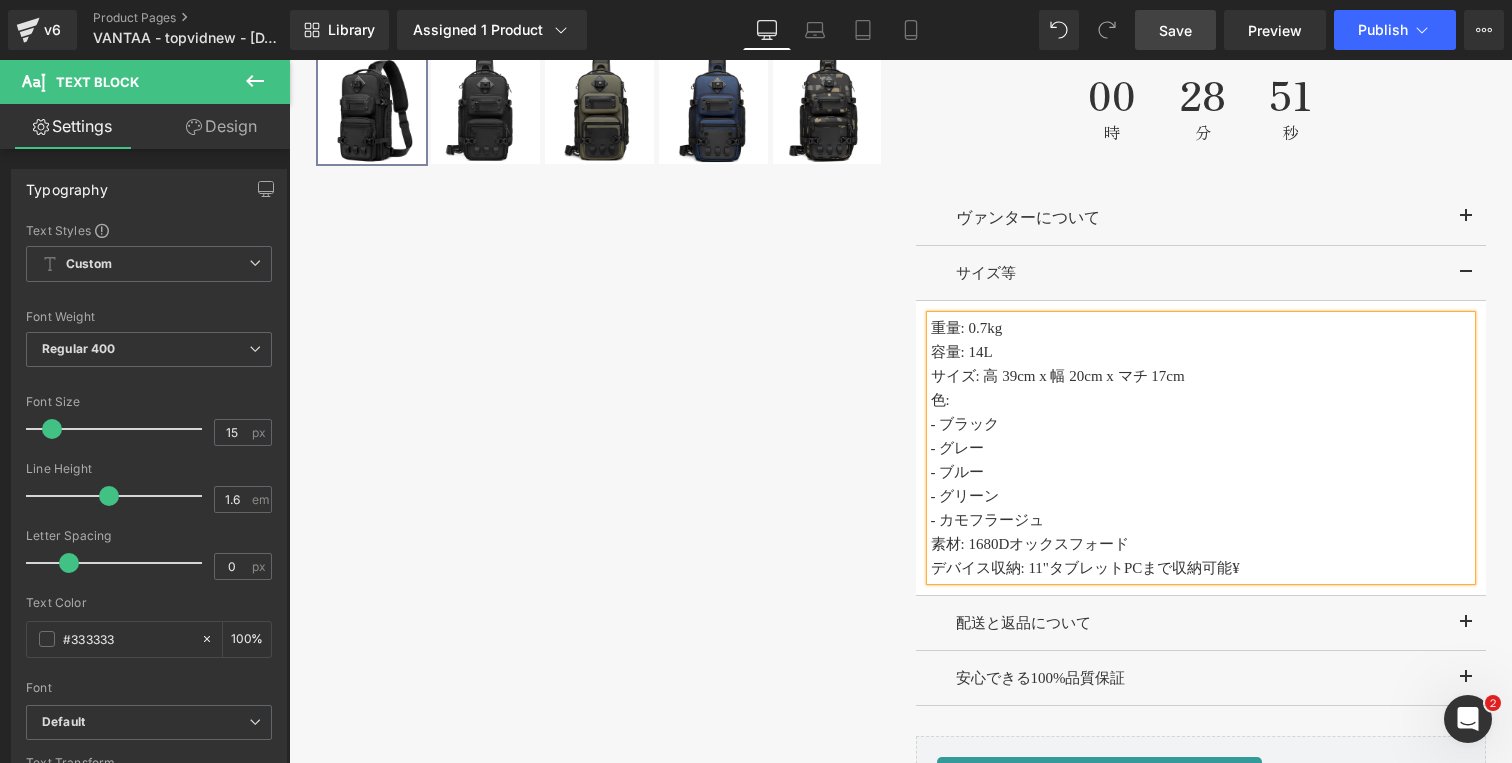 click on "重量: 0.7kg" at bounding box center (967, 328) 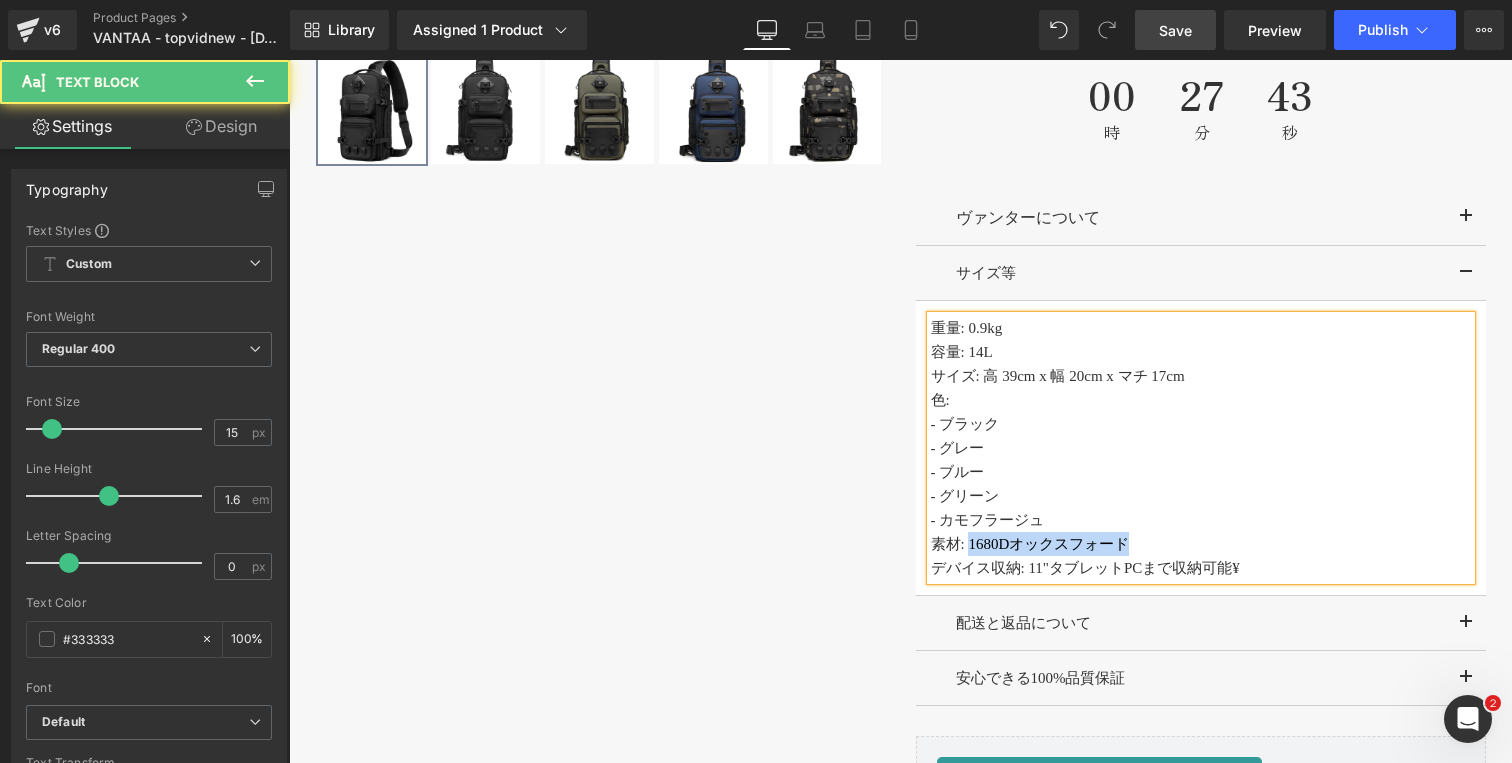 drag, startPoint x: 1095, startPoint y: 537, endPoint x: 961, endPoint y: 540, distance: 134.03358 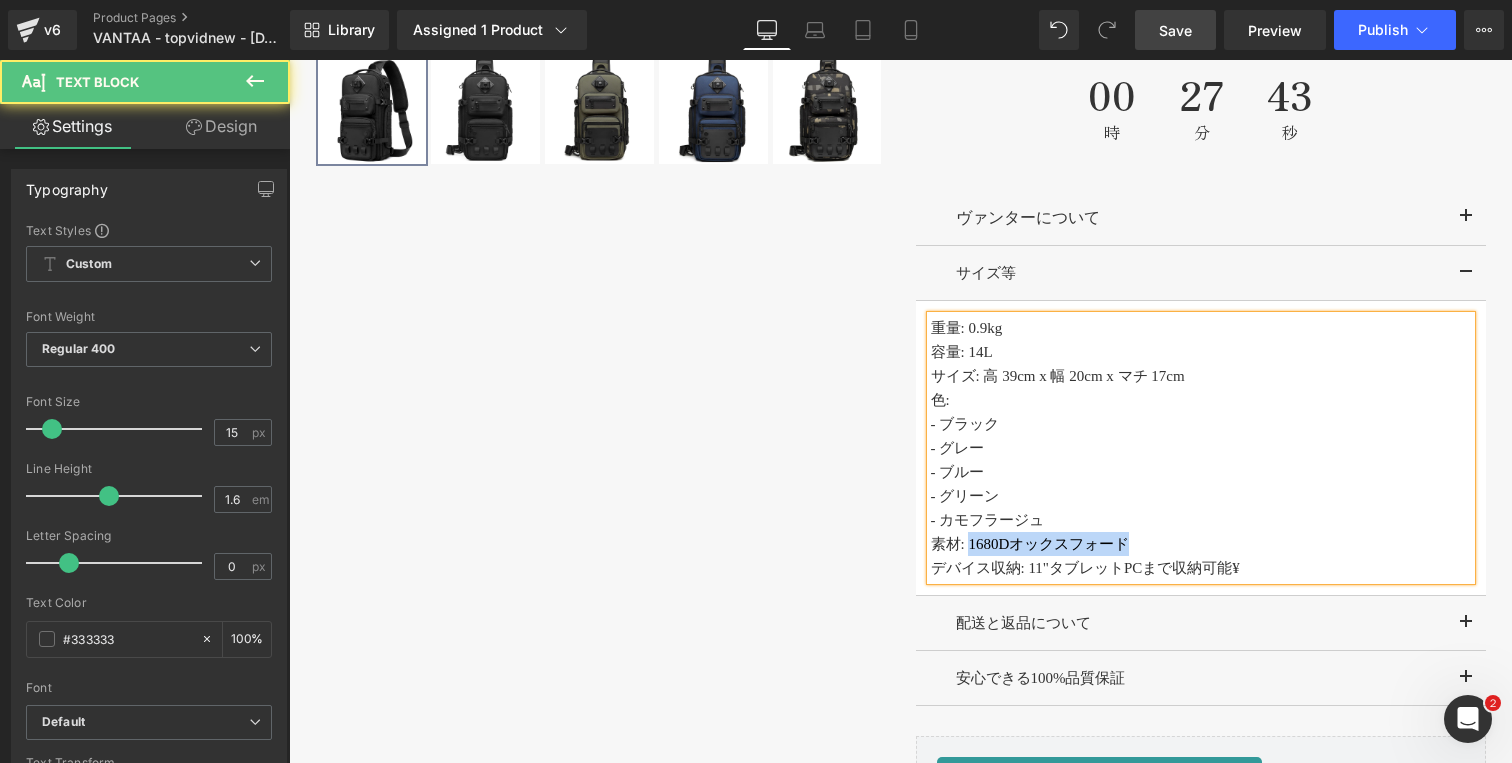 click on "素材: 1680Dオックスフォード" at bounding box center (1201, 544) 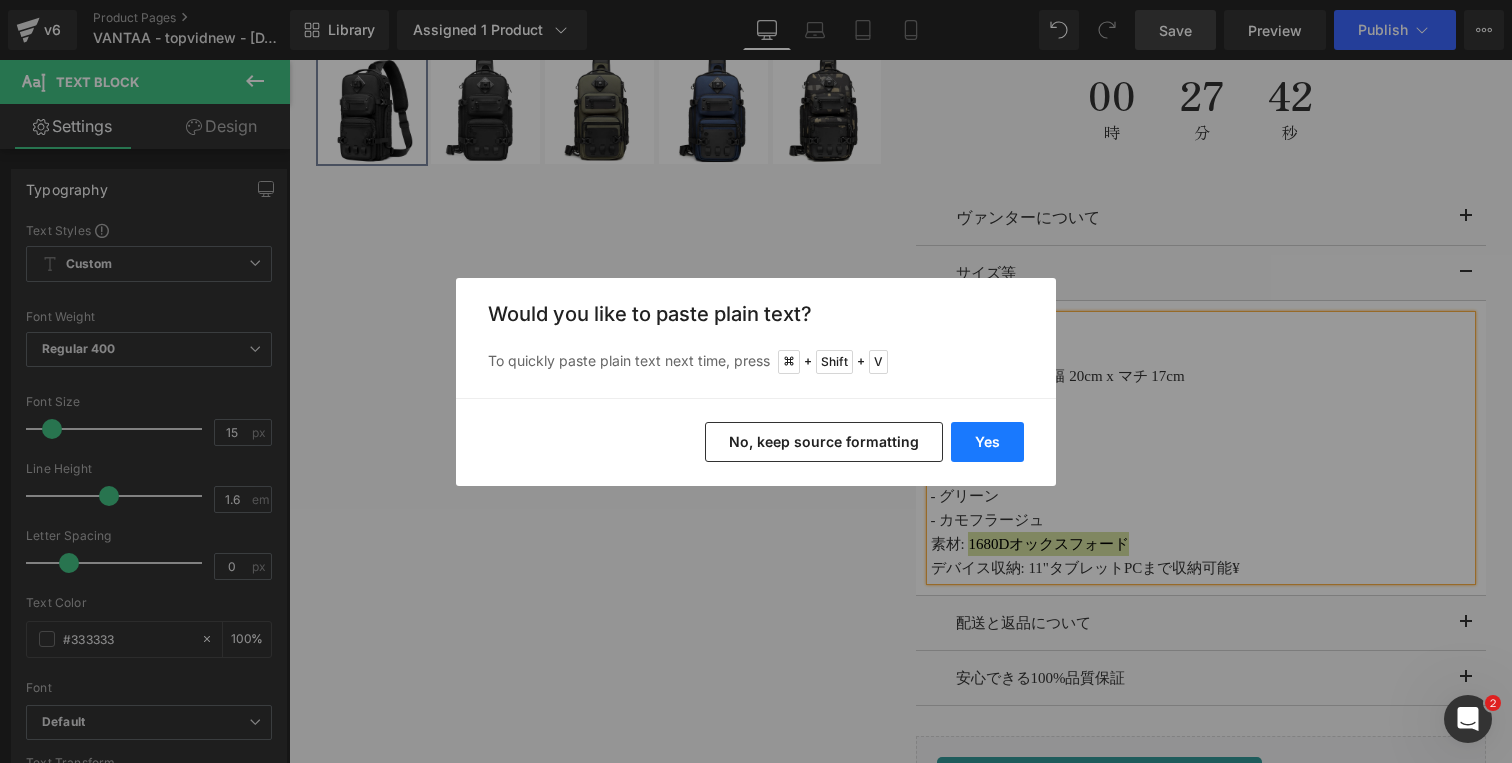 click on "Yes" at bounding box center [987, 442] 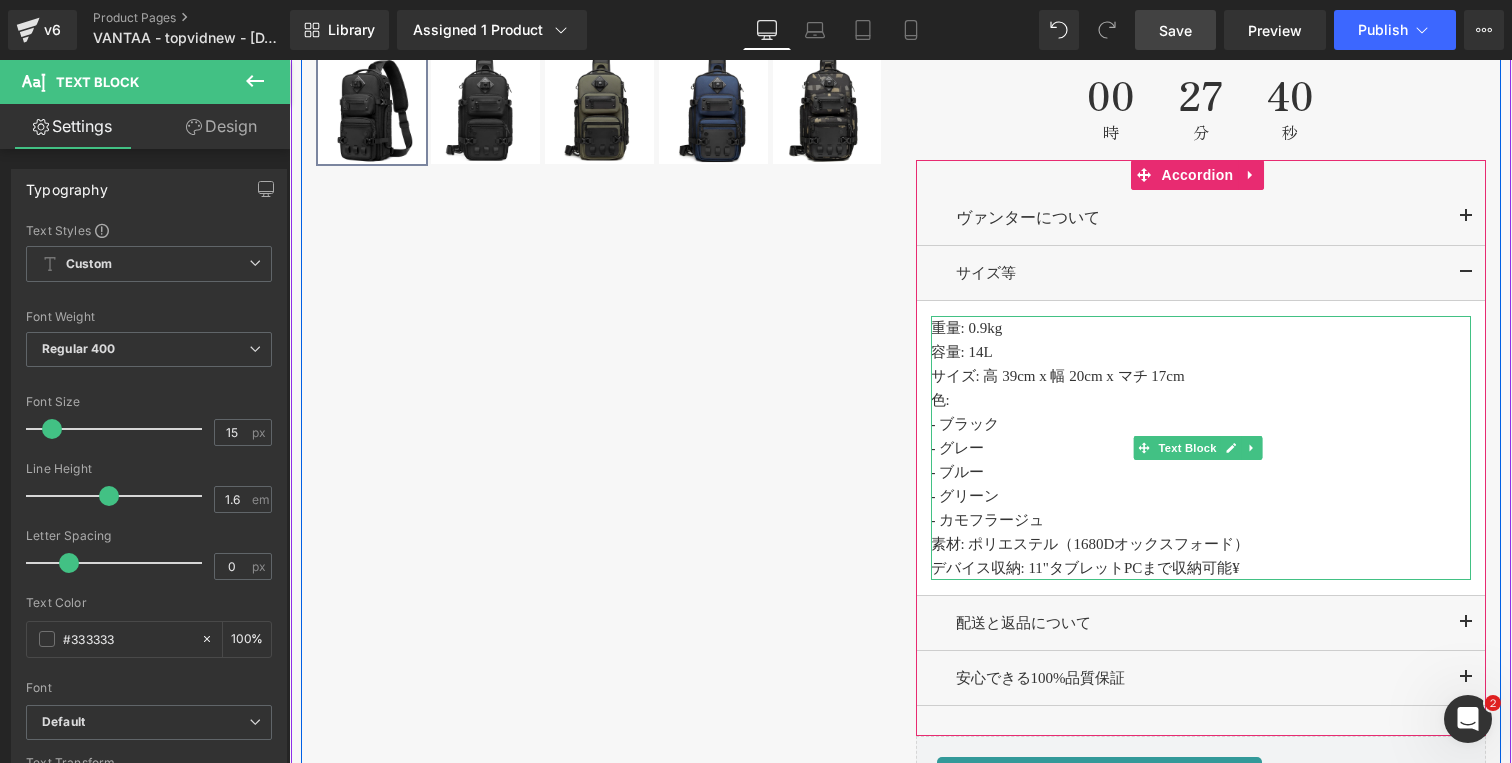 click on "素材: ポリエステル（1680Dオックスフォード）" at bounding box center [1201, 544] 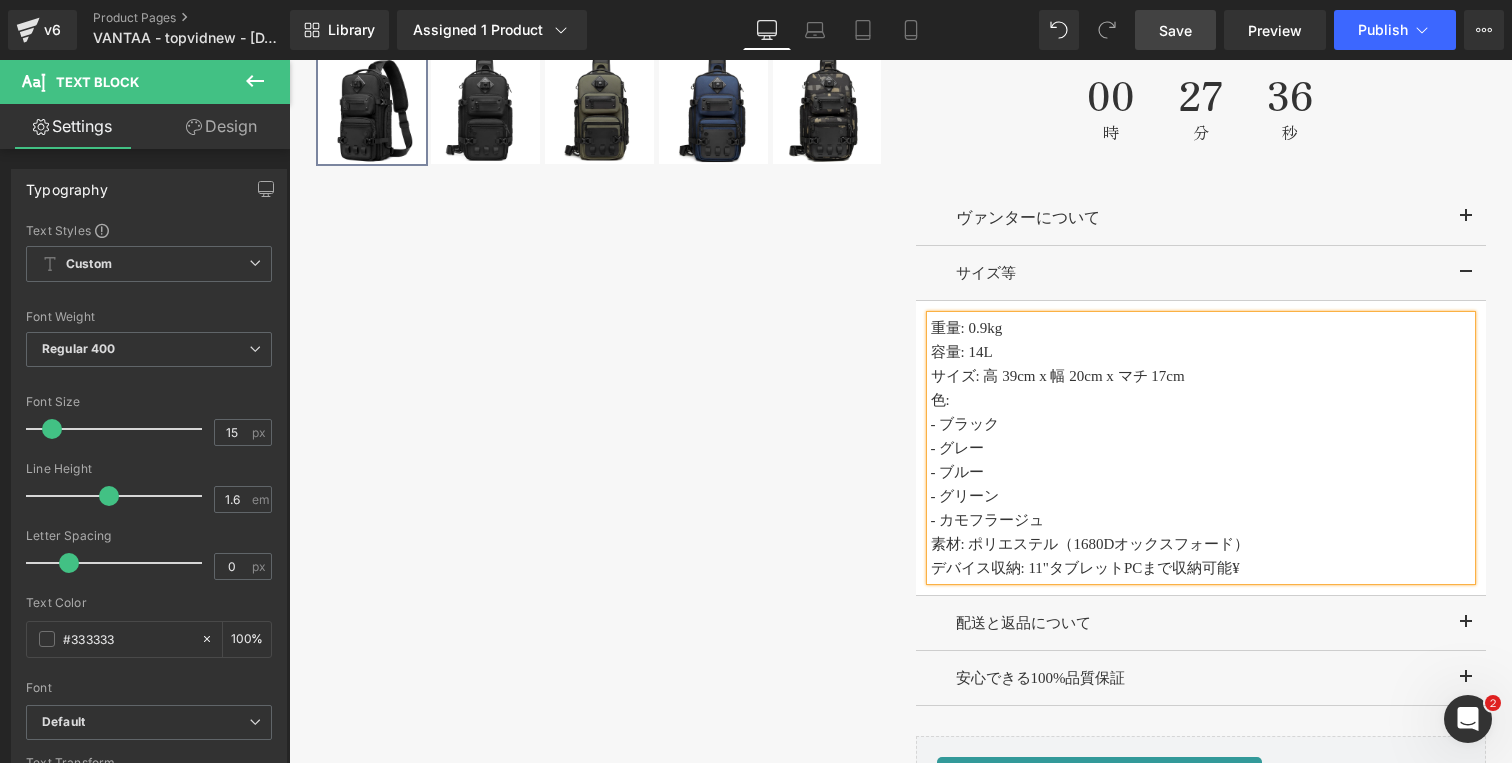 click on "素材: ポリエステル（1680Dオックスフォード）" at bounding box center [1201, 544] 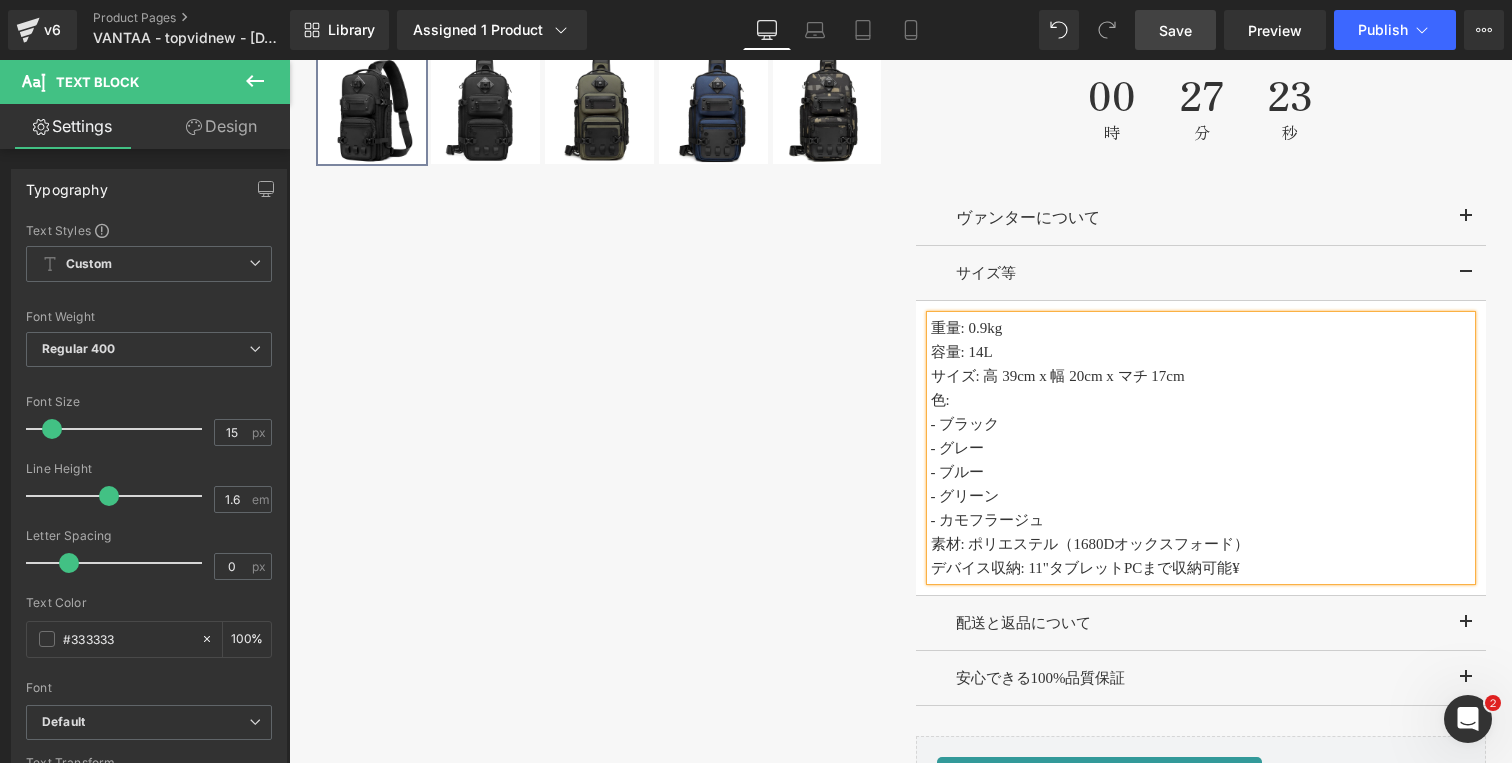 click on "容量: 14L" at bounding box center [962, 352] 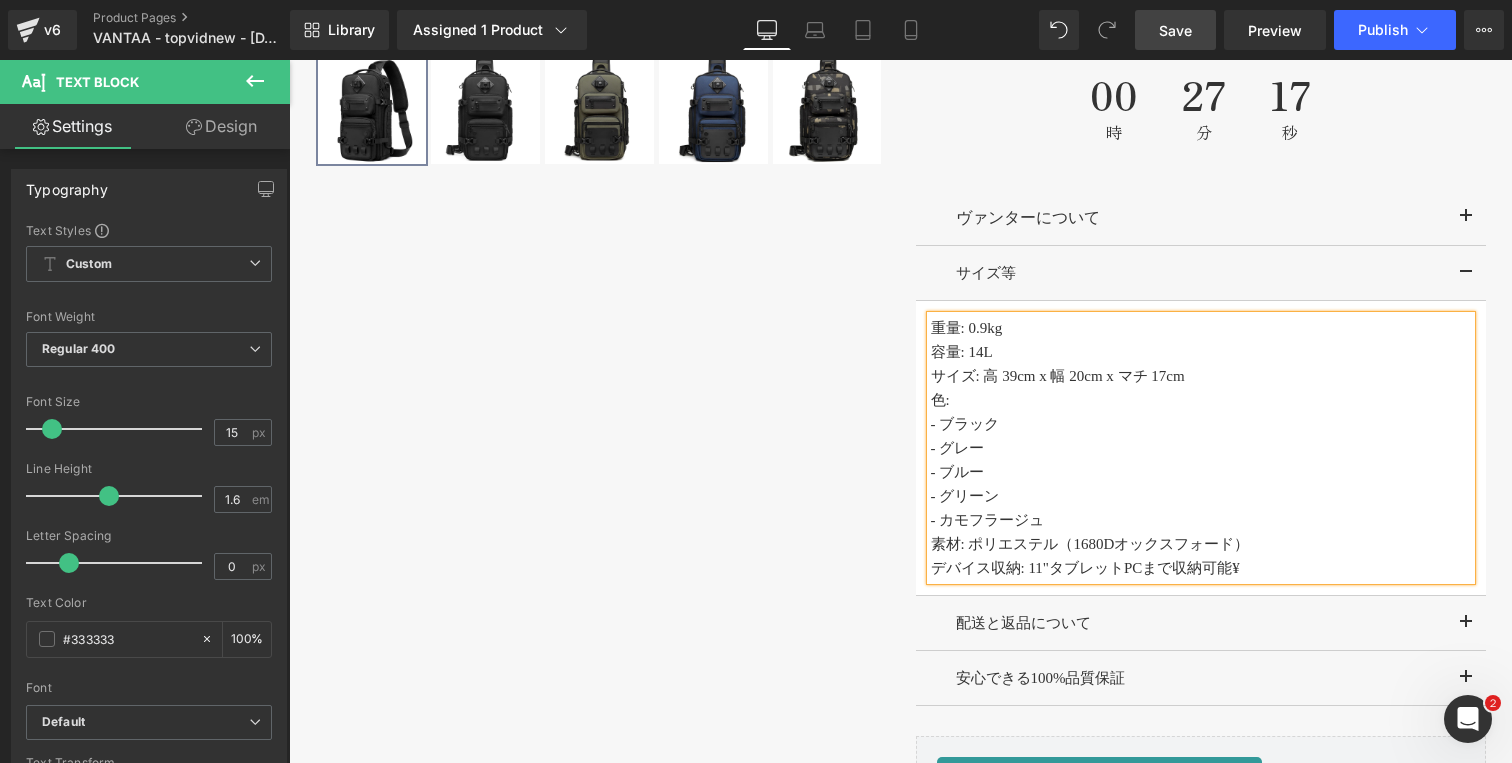 click on "Save" at bounding box center (1175, 30) 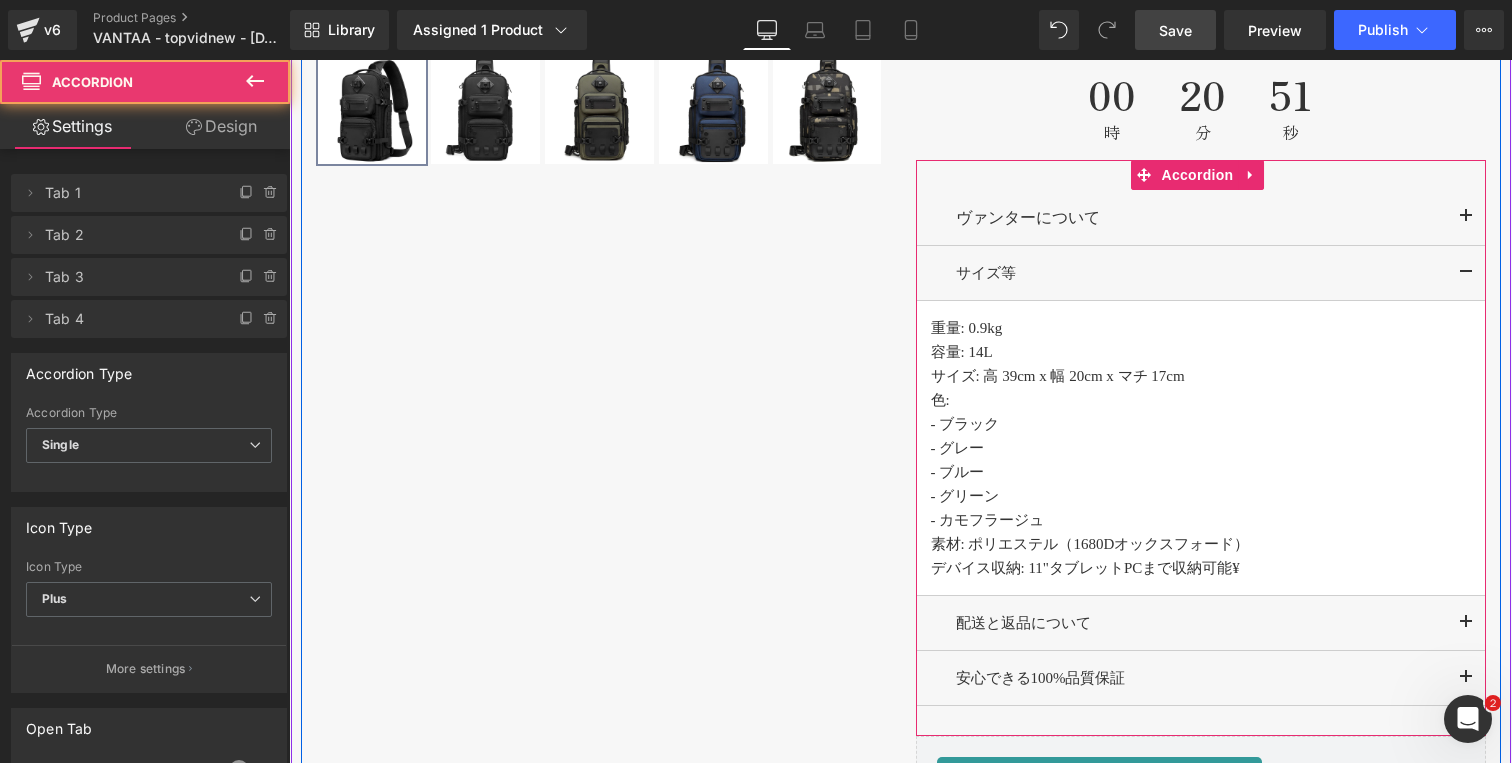 click at bounding box center [1466, 218] 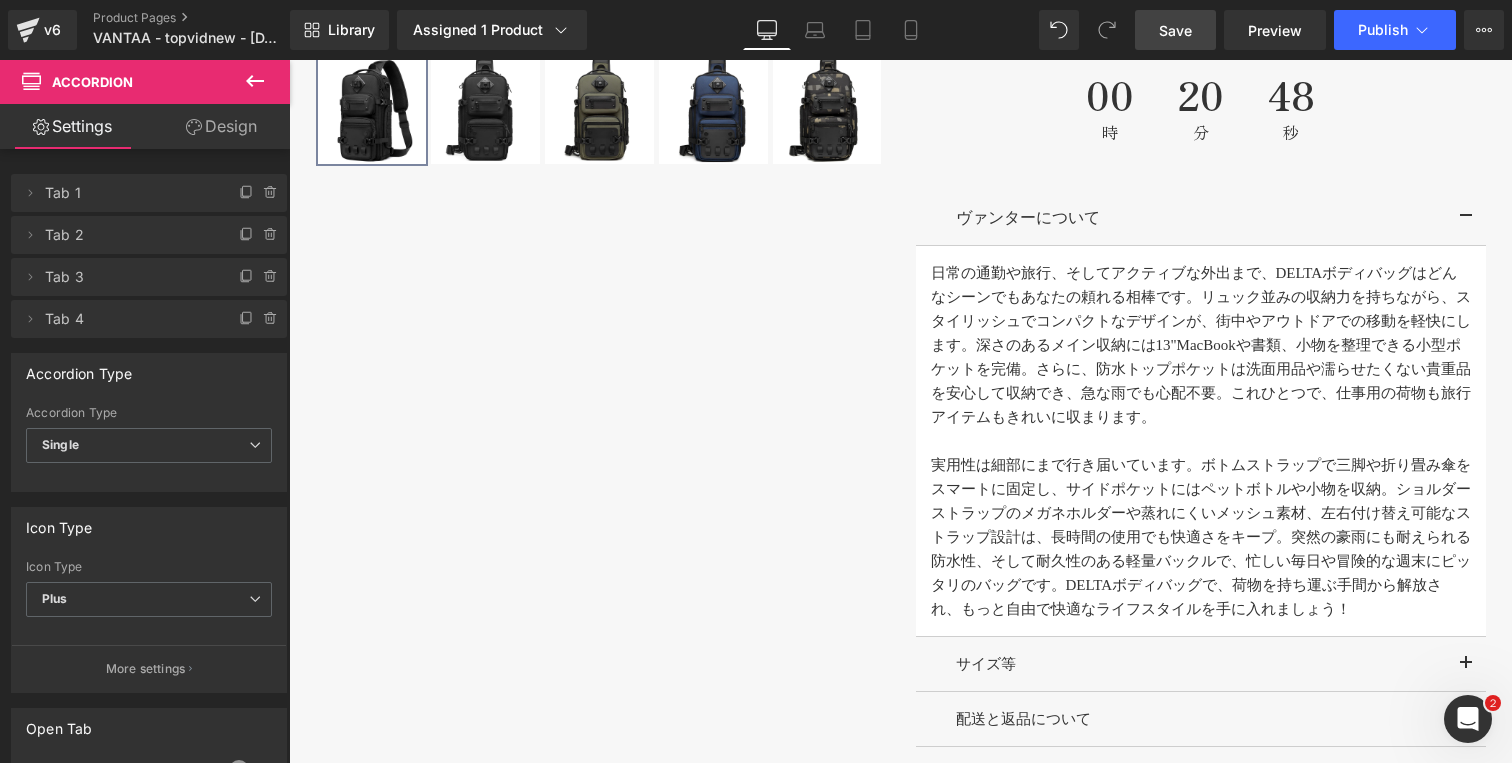 drag, startPoint x: 1165, startPoint y: 31, endPoint x: 847, endPoint y: 191, distance: 355.98315 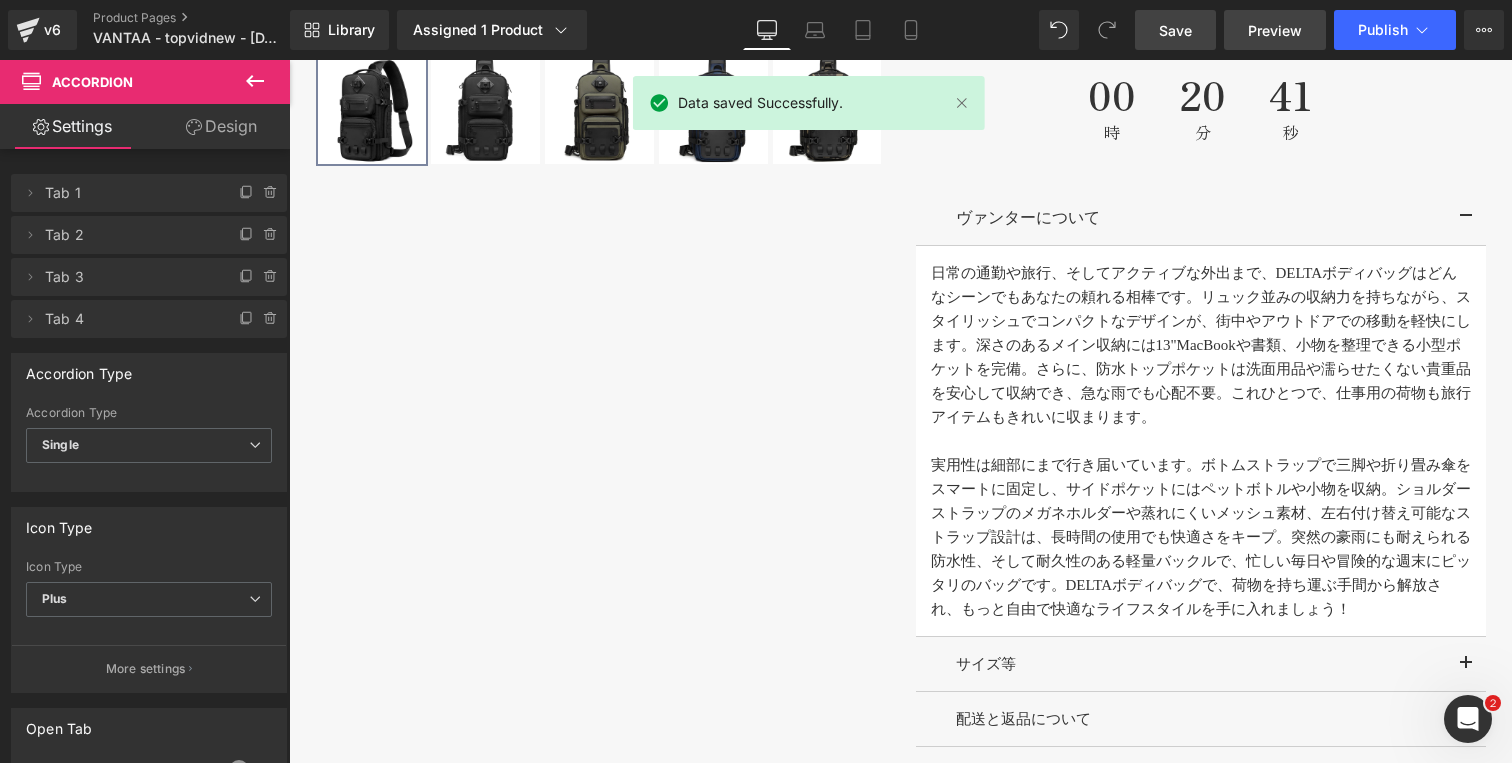 click on "Preview" at bounding box center [1275, 30] 